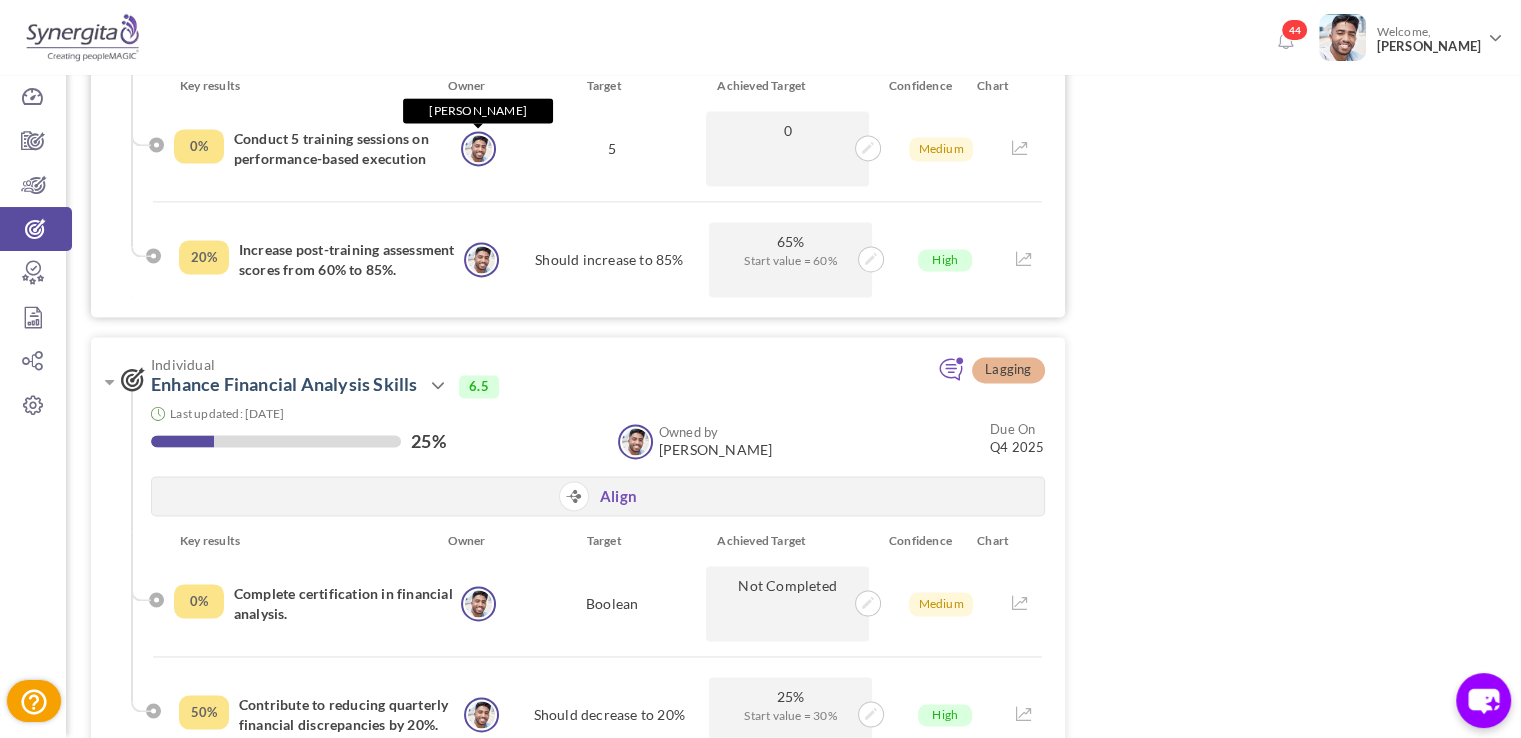 scroll, scrollTop: 3200, scrollLeft: 0, axis: vertical 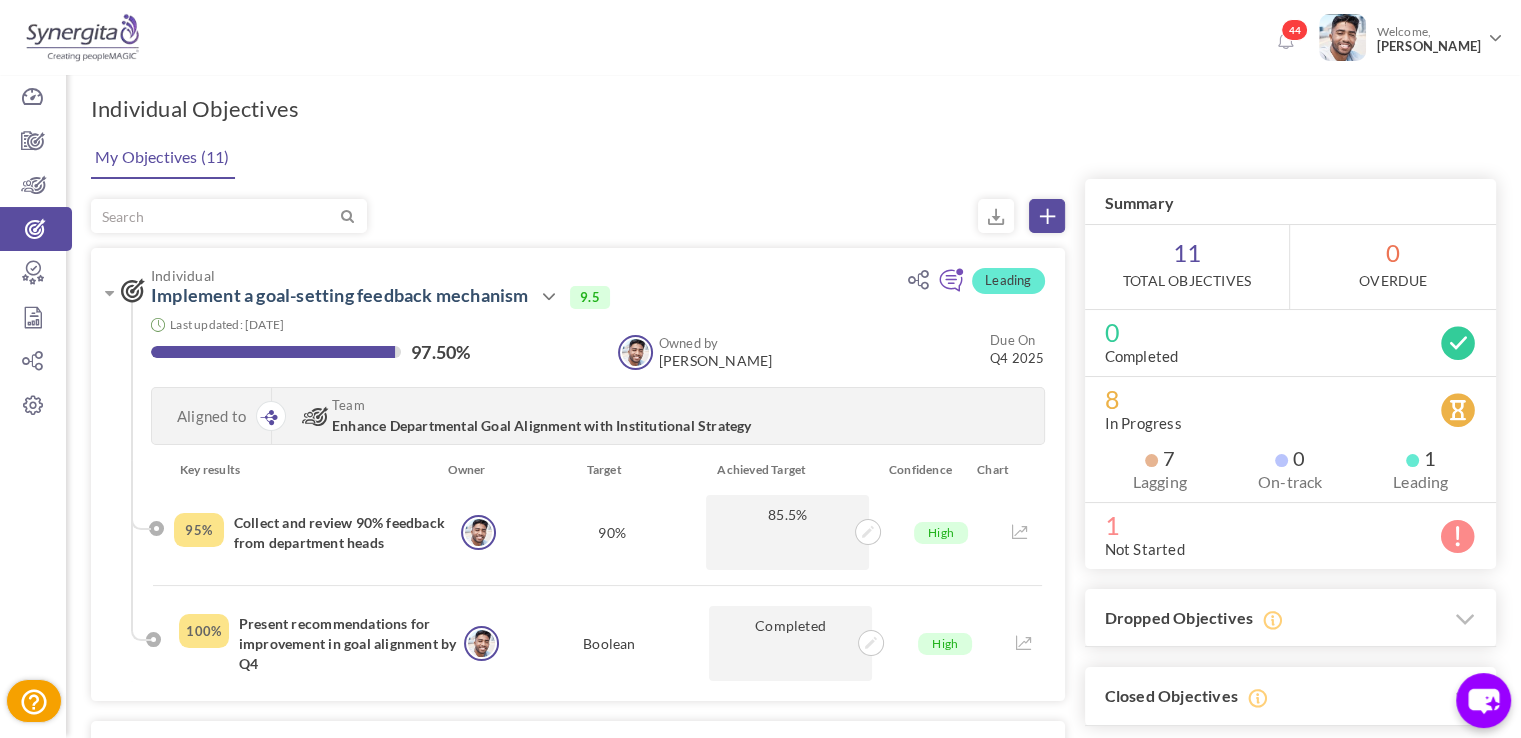 click at bounding box center [578, 216] 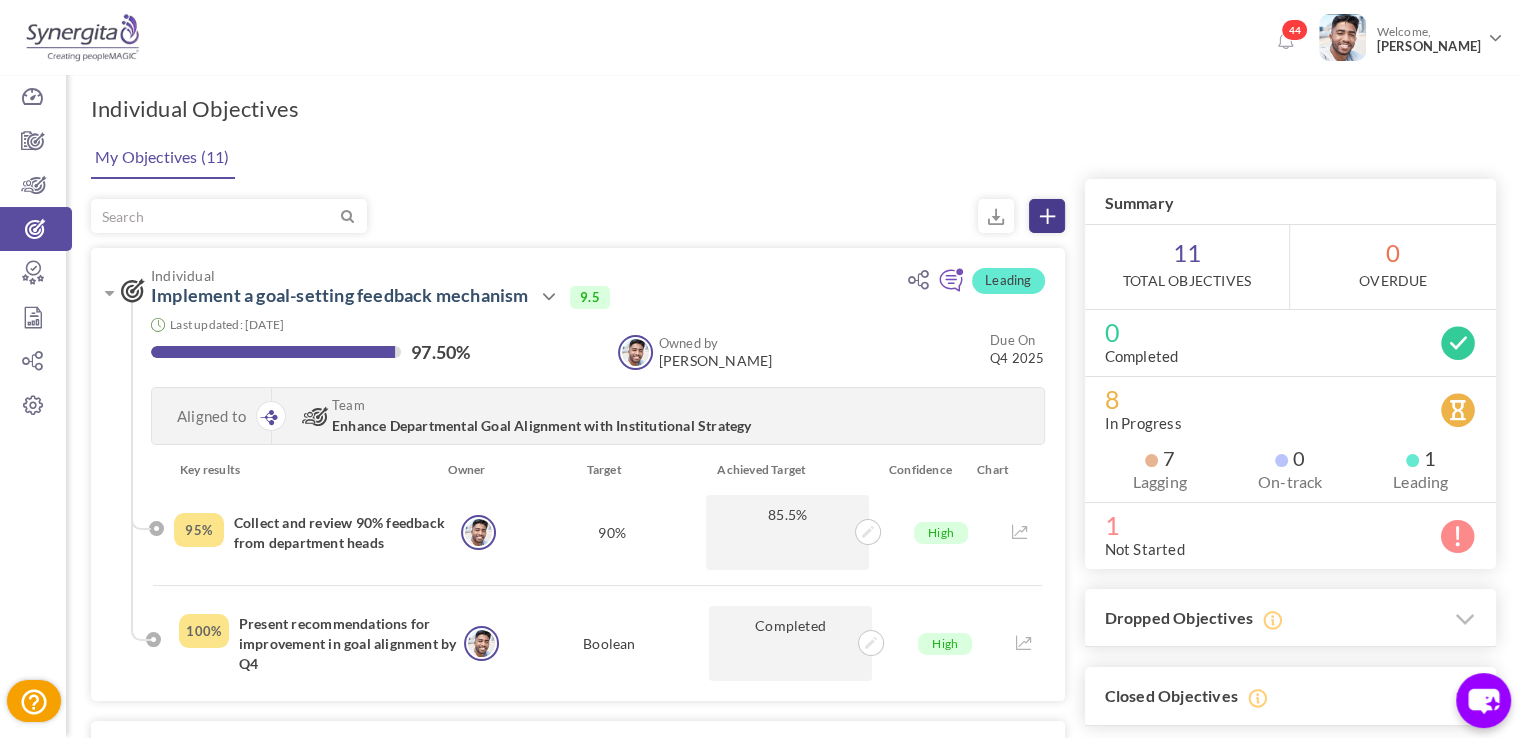click at bounding box center (1047, 216) 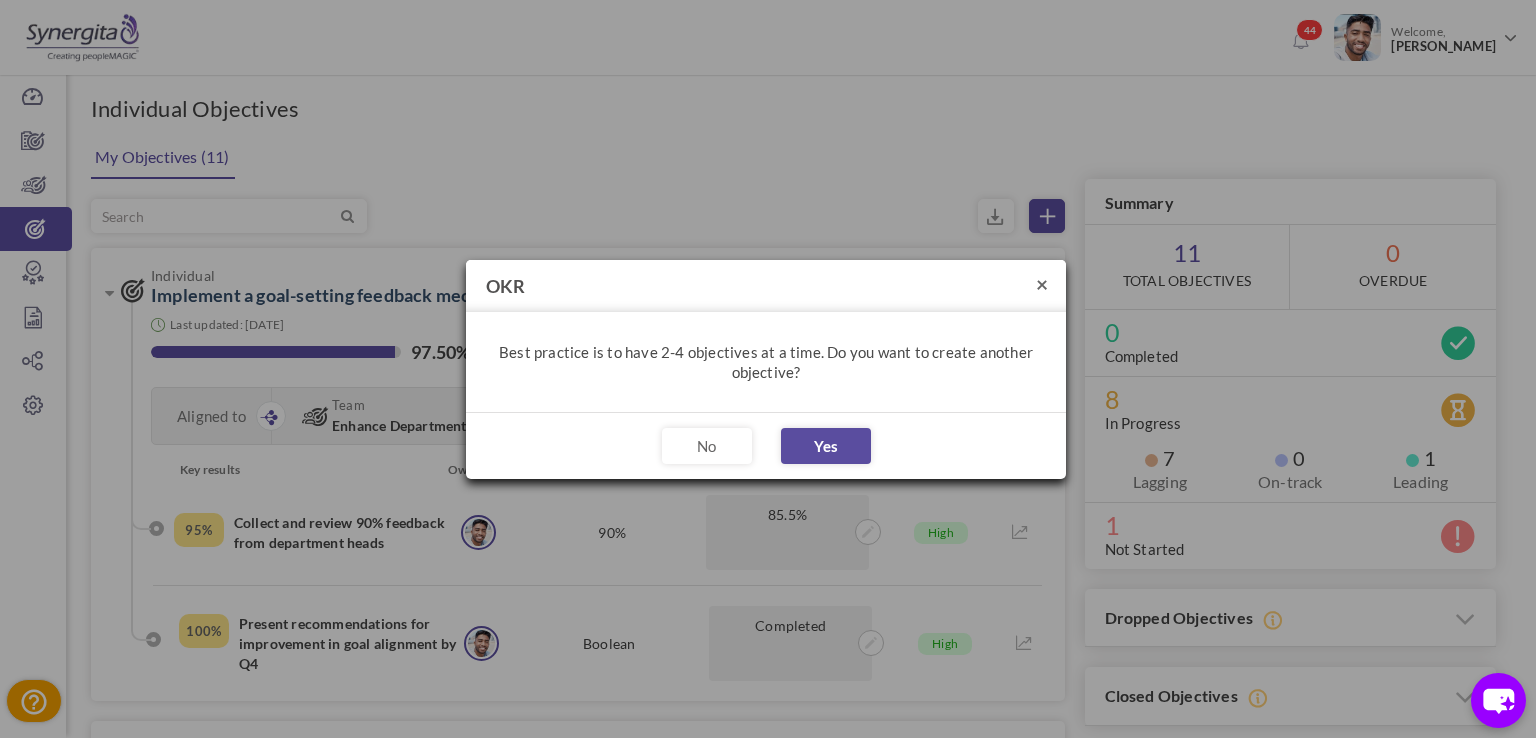 click on "×" at bounding box center [1042, 283] 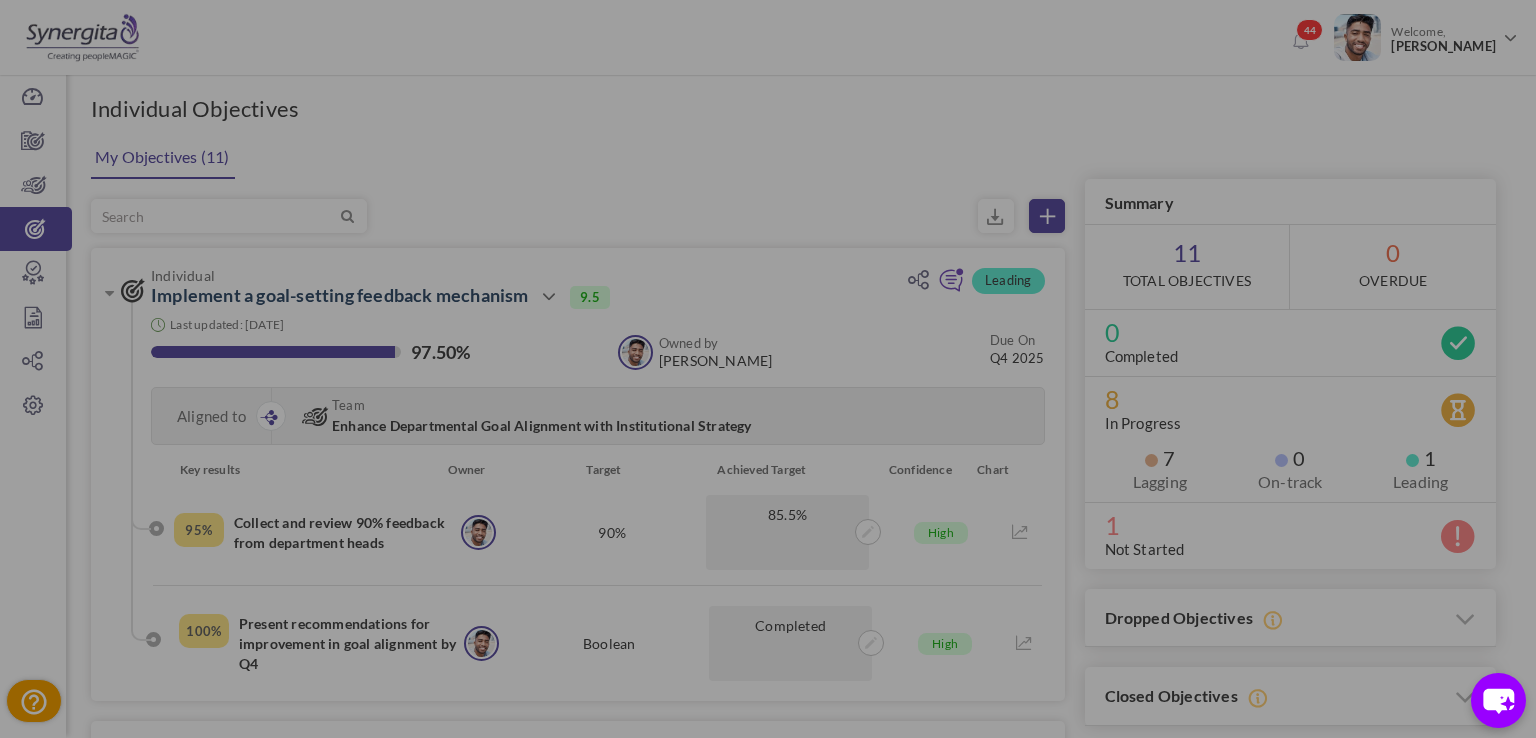 click on "Trial Extended!  Subscribe to continue using all the features.
44
Welcome,
Frank N
Frank N" at bounding box center (768, 369) 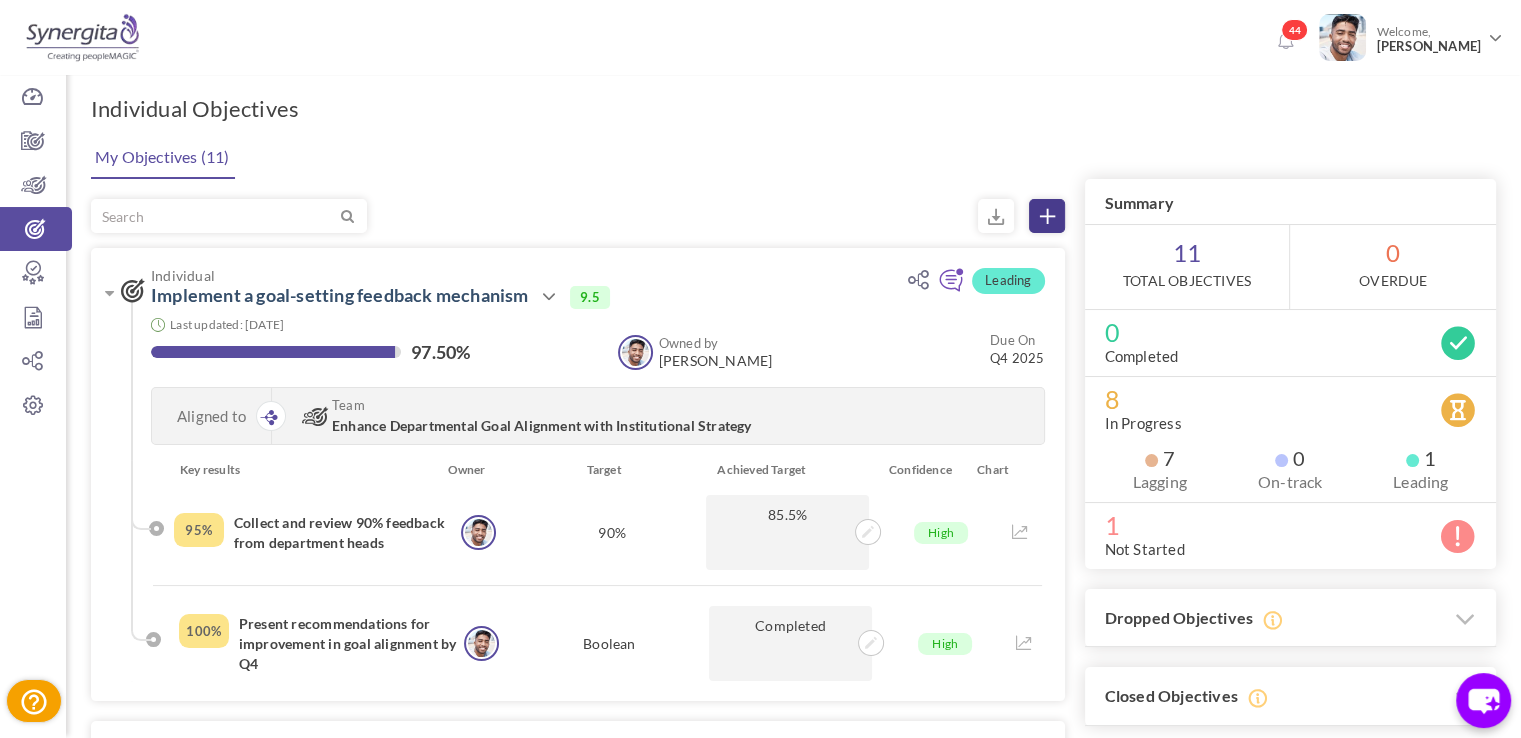 click at bounding box center [1047, 216] 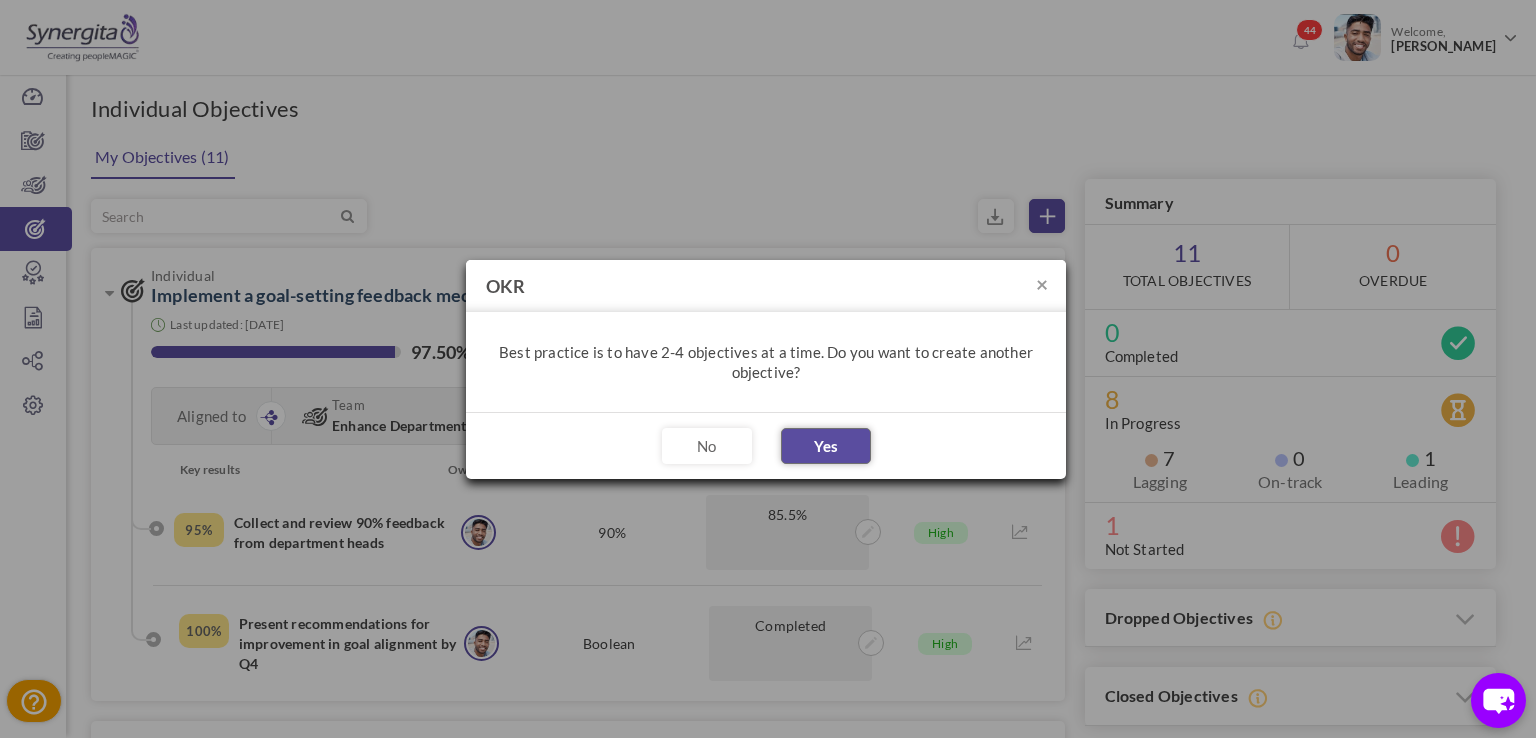 click on "Yes" at bounding box center [826, 446] 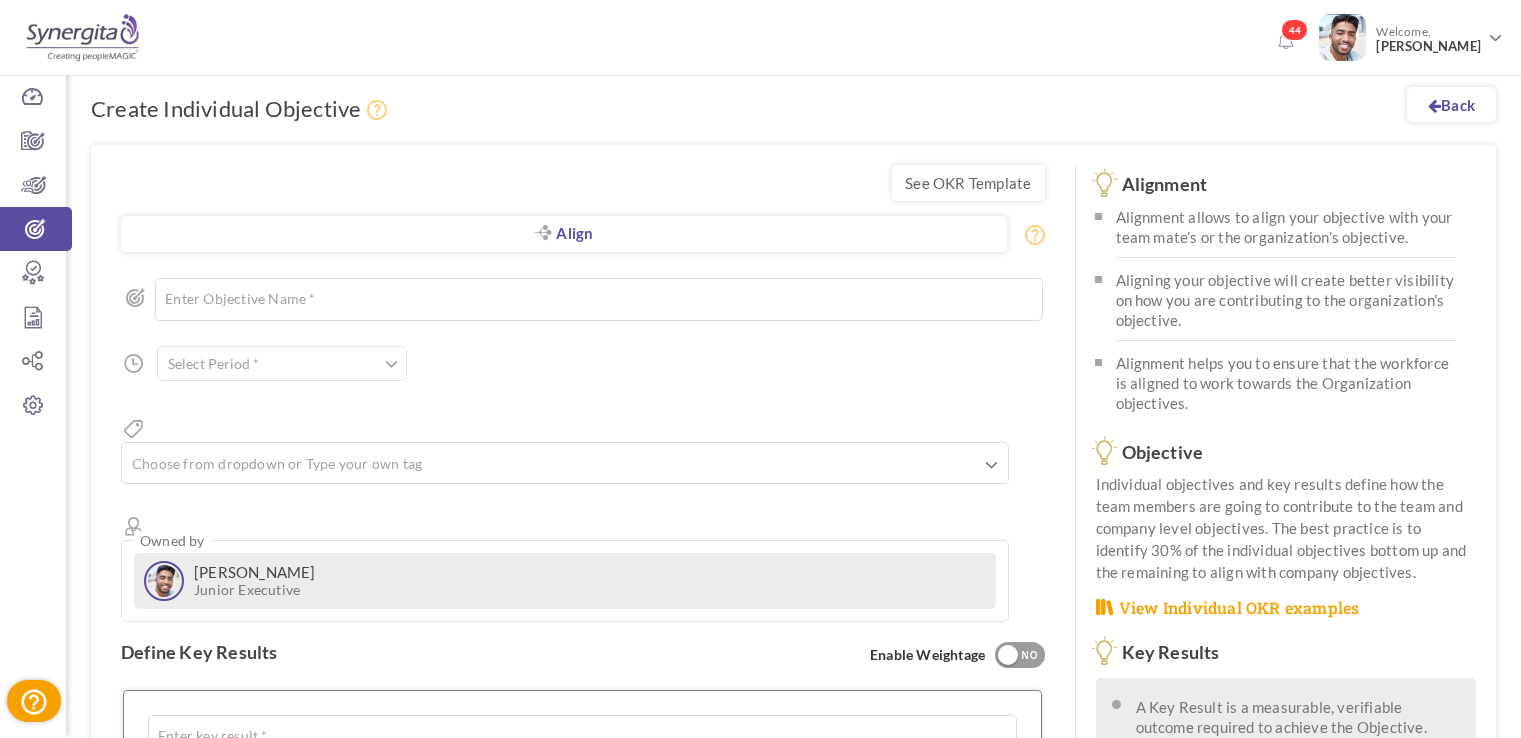 click on "Align
Align Objective
All
Company
Team
Individual
Choose Objective
Enter Objective Name *
200 Characters Left
Start Date * to" at bounding box center [583, 728] 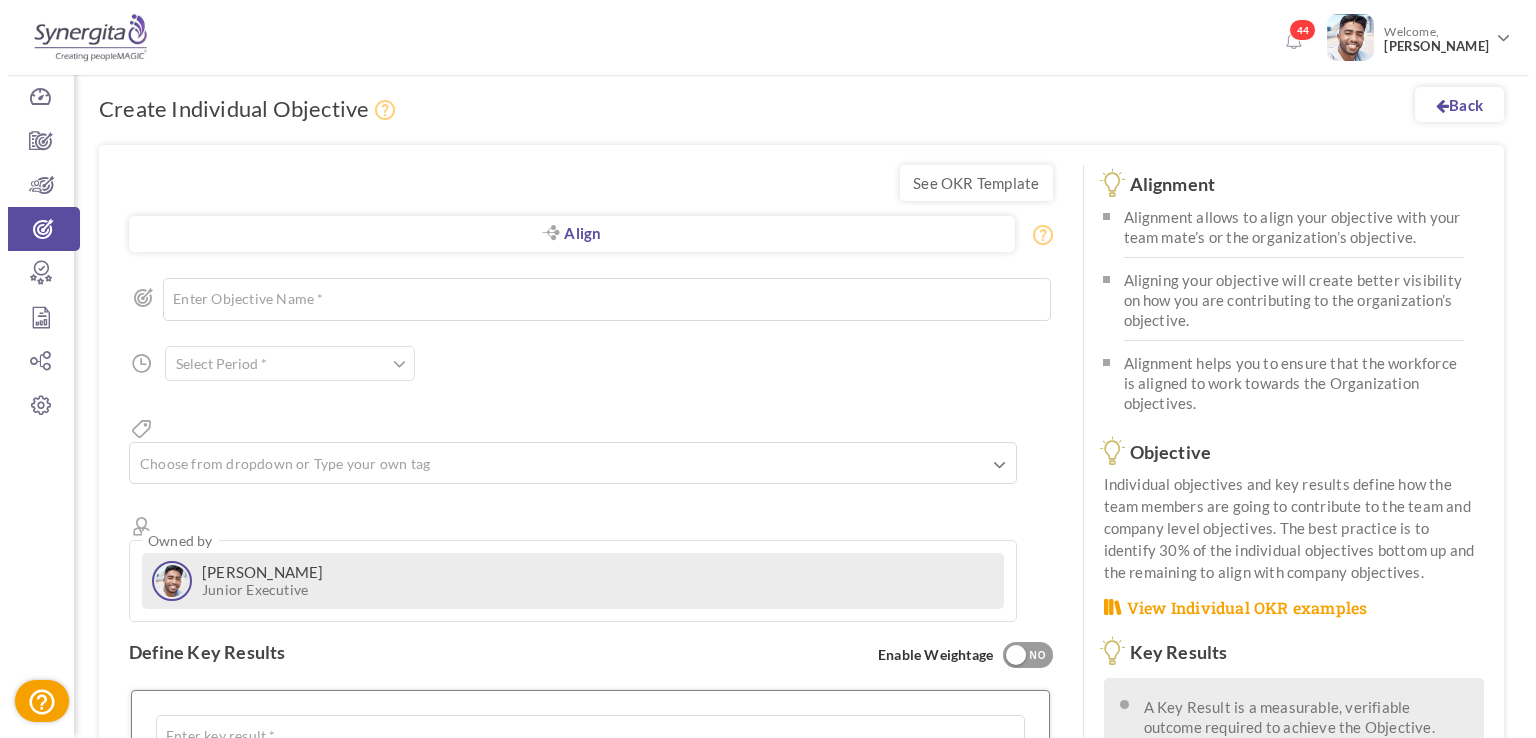 scroll, scrollTop: 0, scrollLeft: 0, axis: both 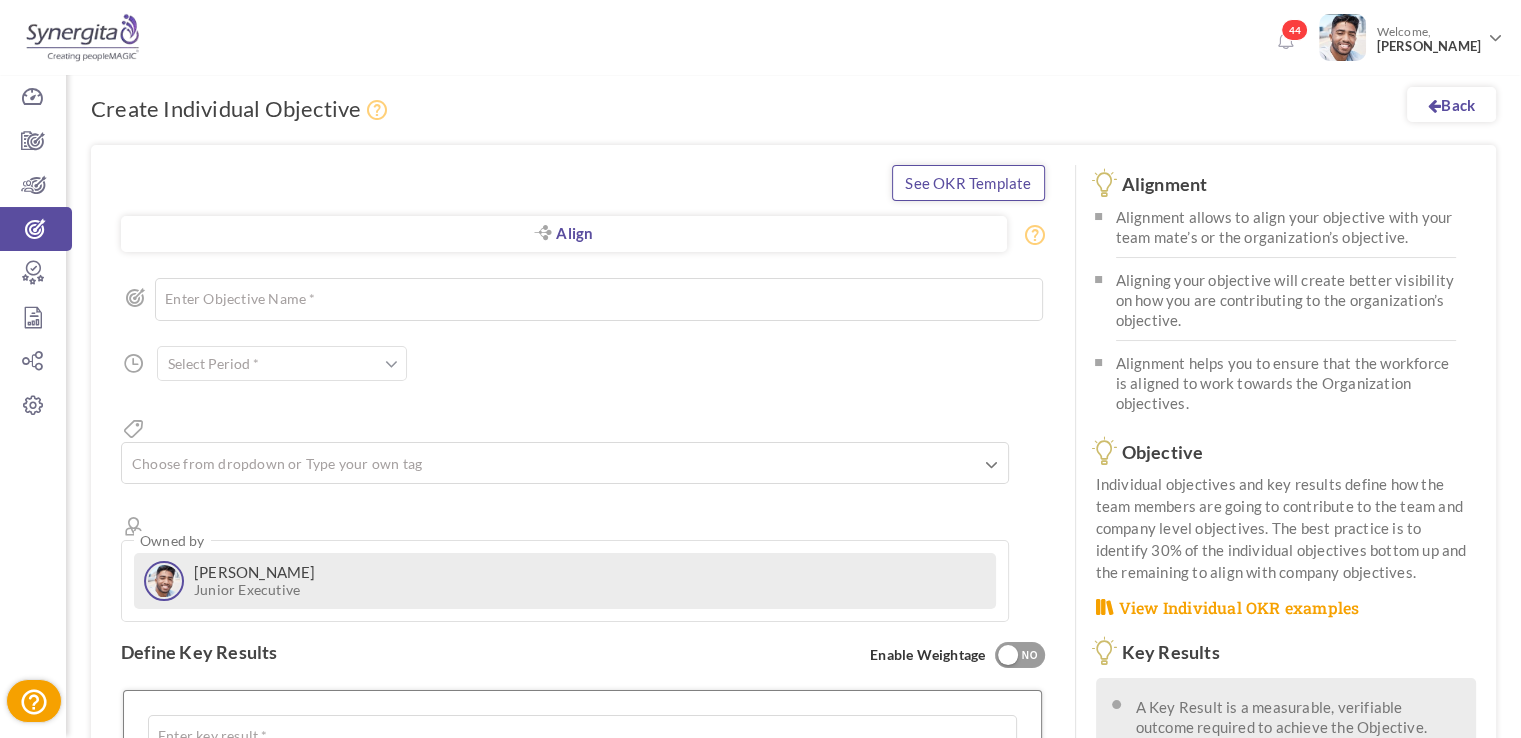 click on "See OKR Template" at bounding box center (968, 183) 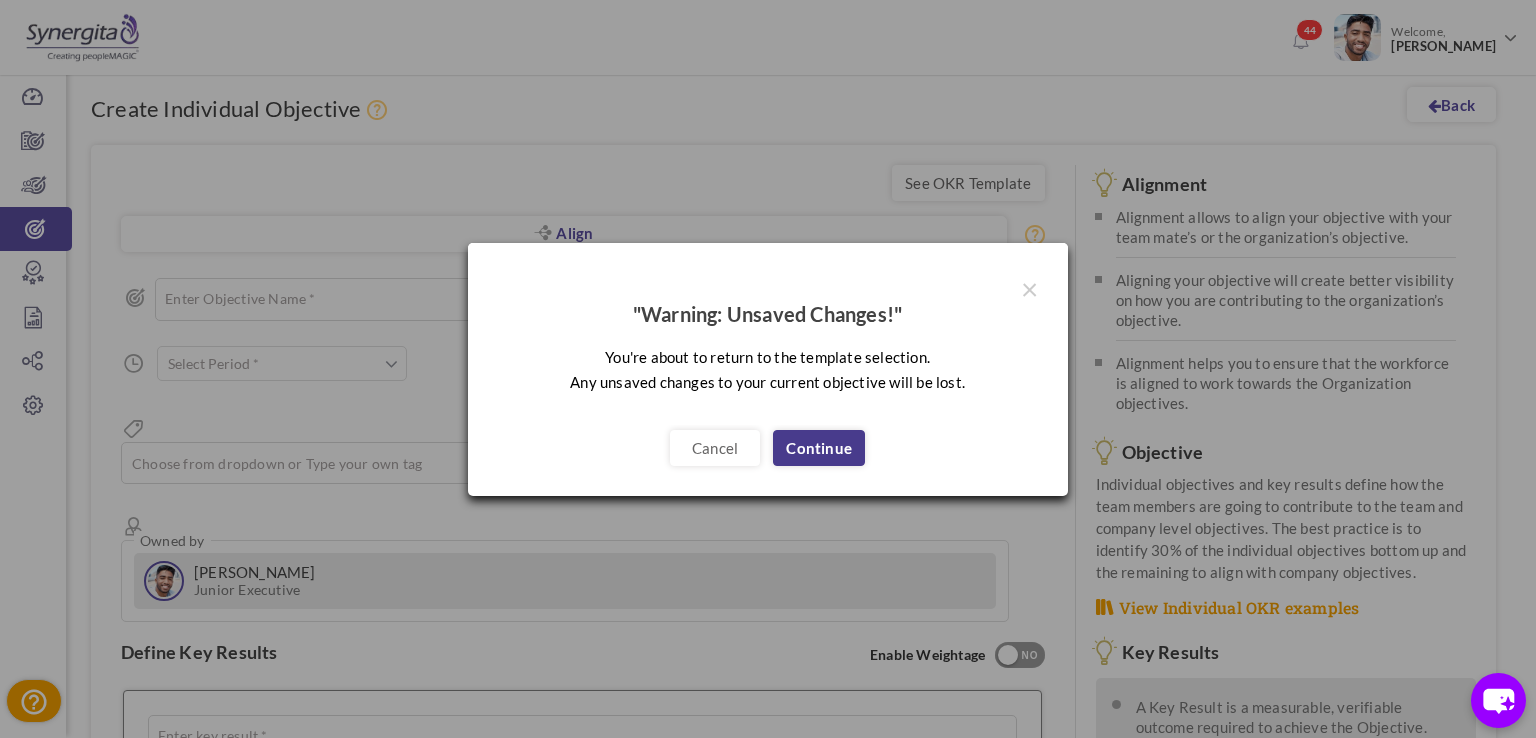 click on "Continue" at bounding box center [819, 448] 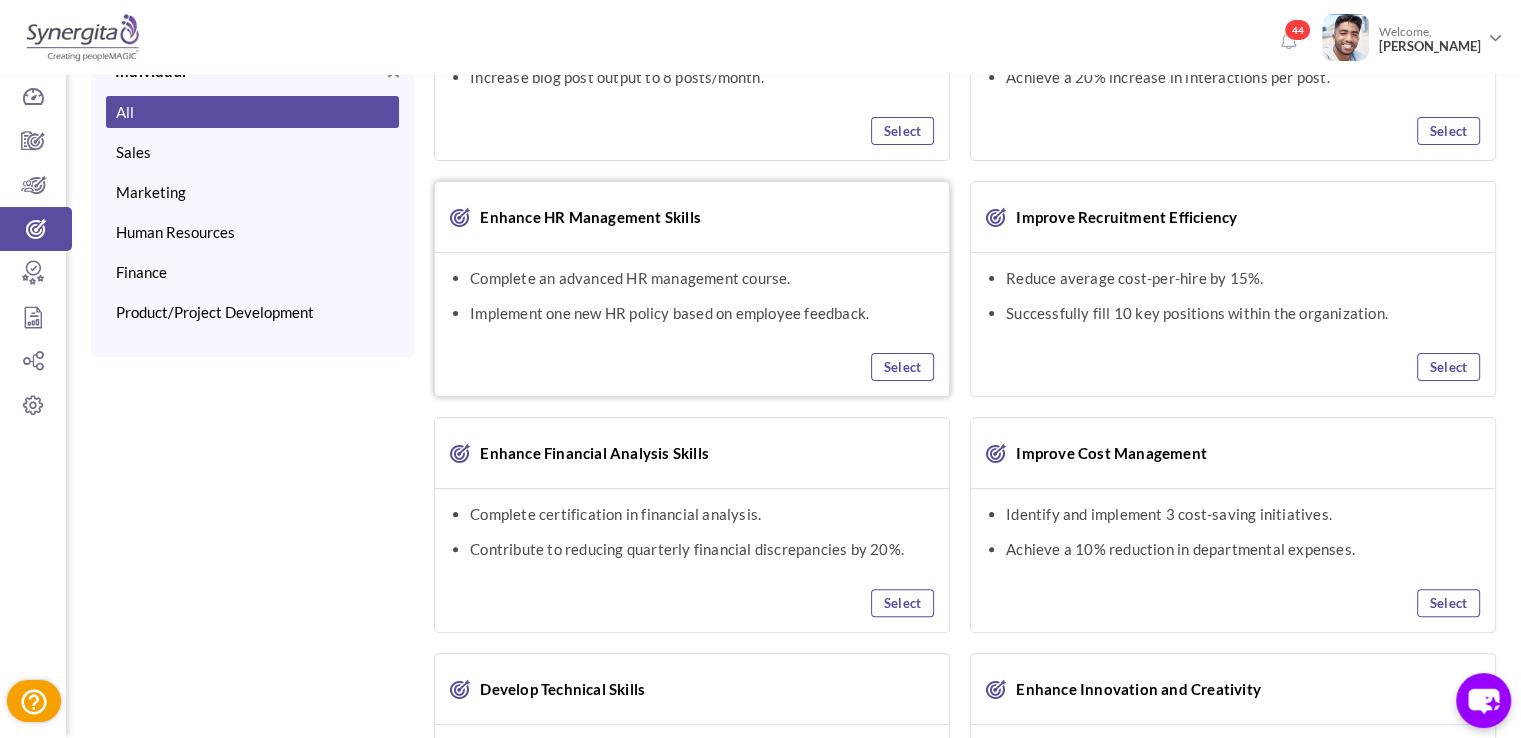 scroll, scrollTop: 194, scrollLeft: 0, axis: vertical 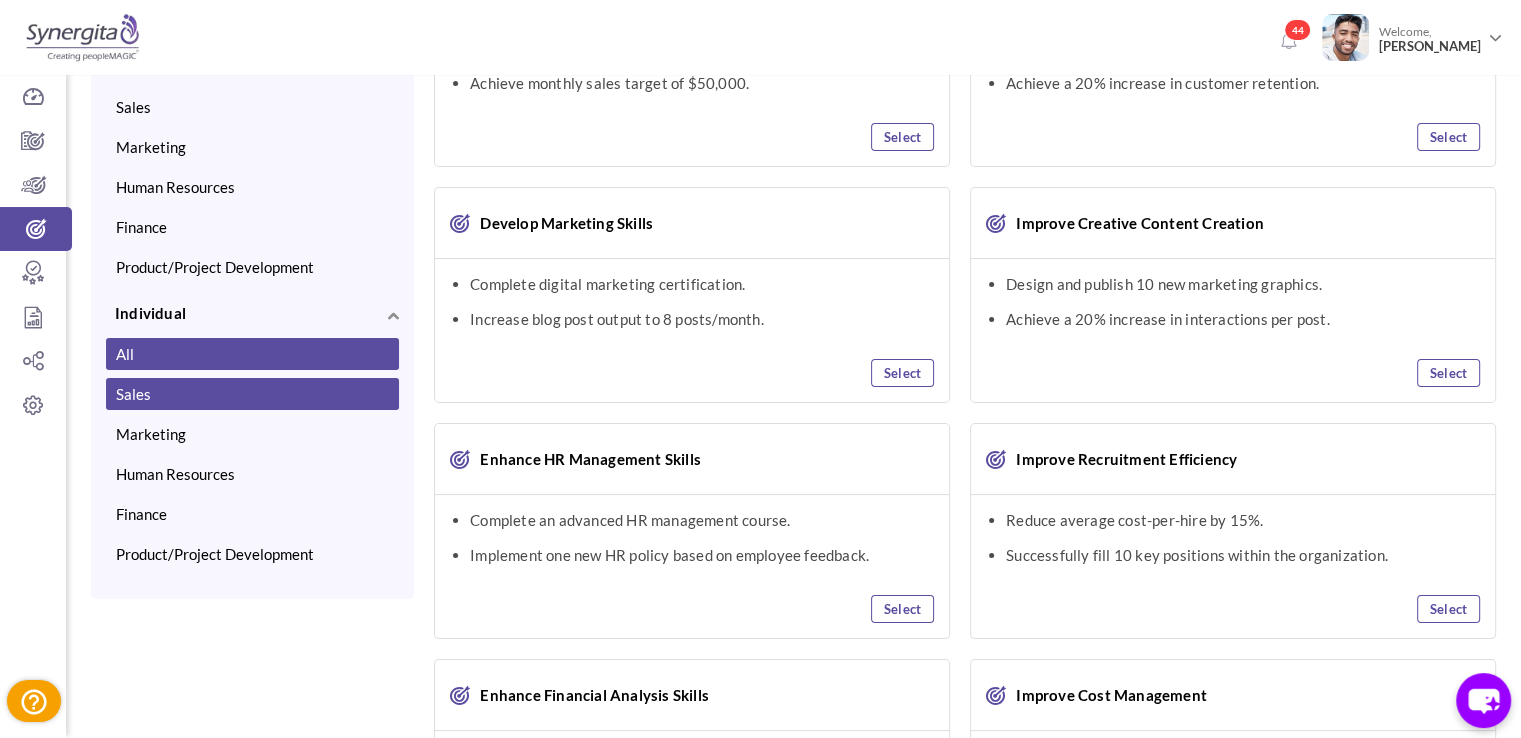 click on "Sales" at bounding box center [252, 394] 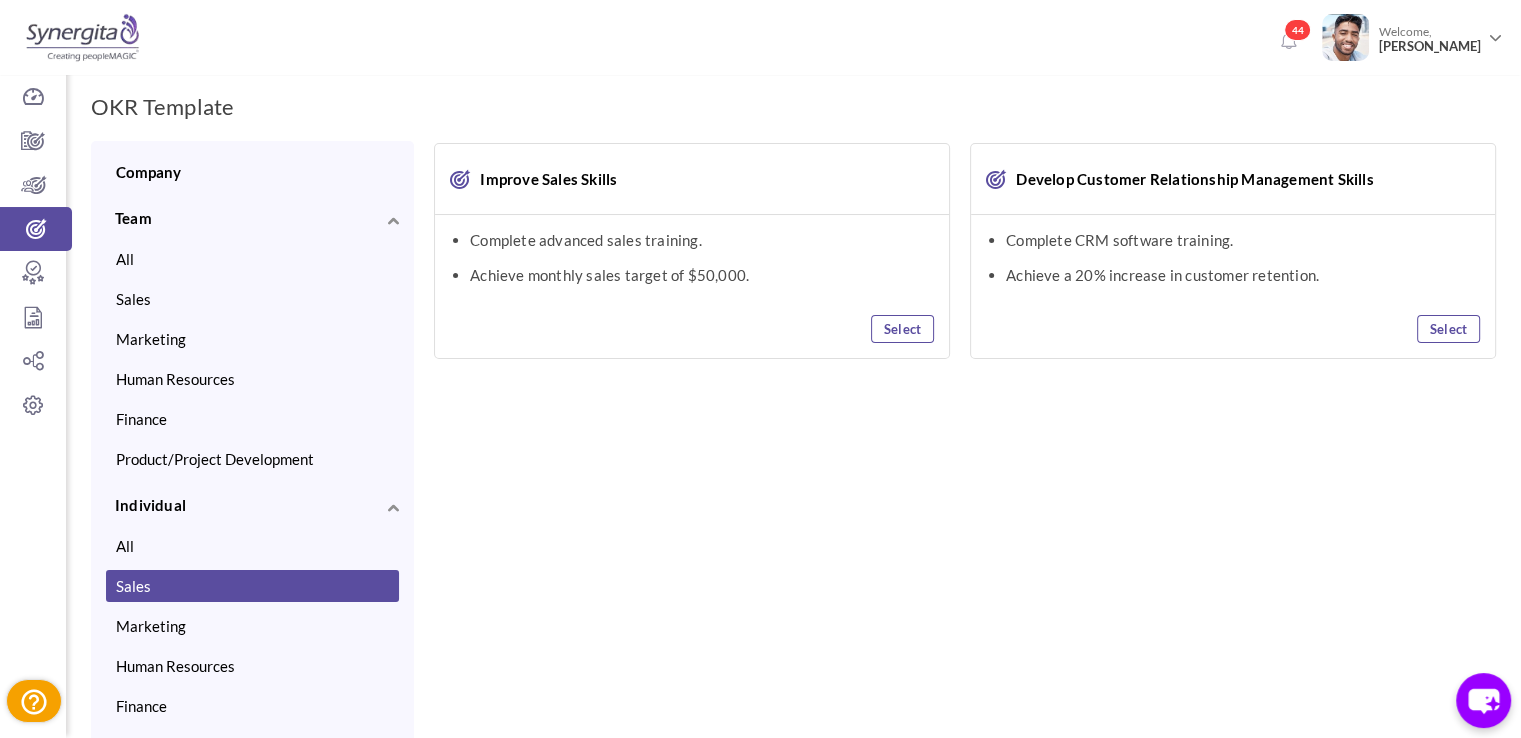 scroll, scrollTop: 0, scrollLeft: 0, axis: both 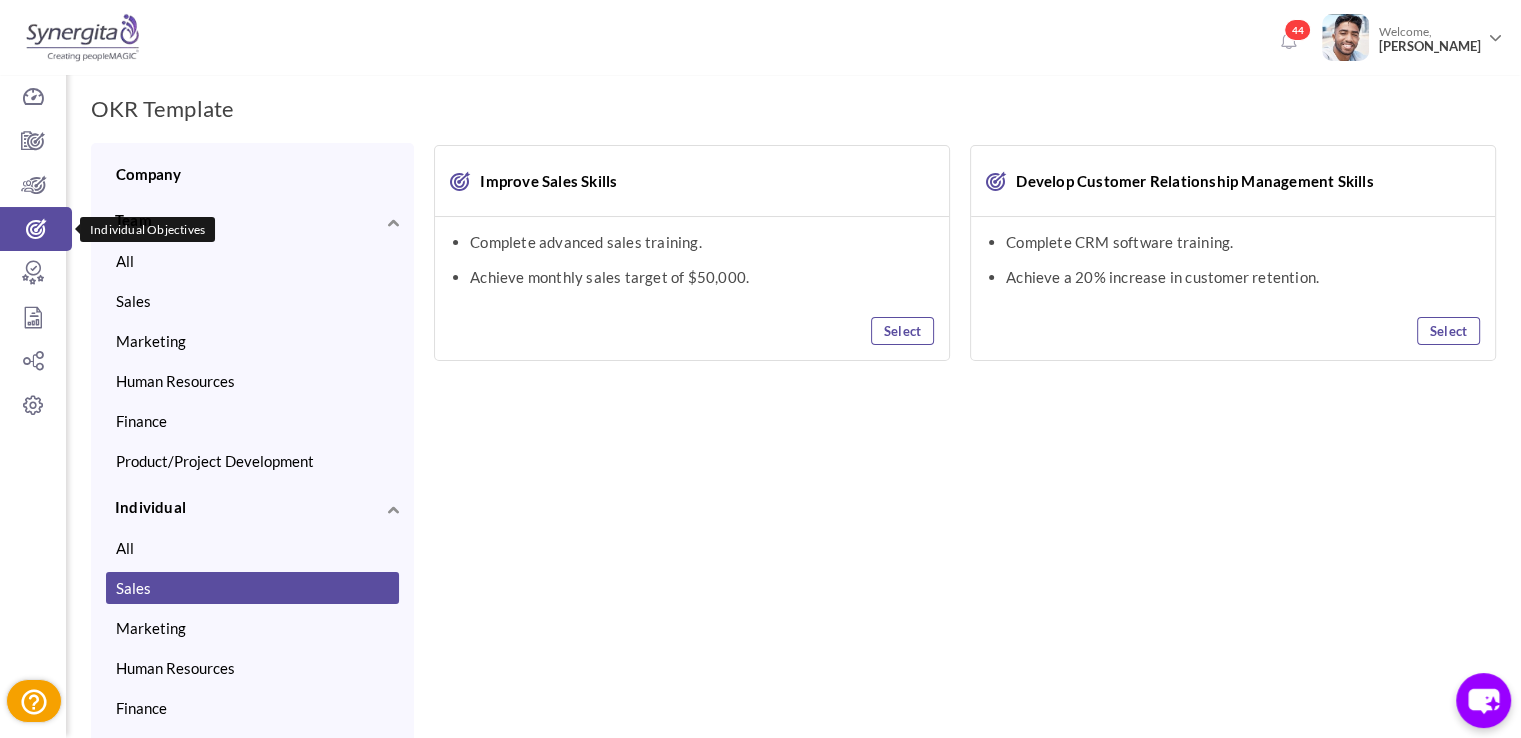 click at bounding box center (36, 229) 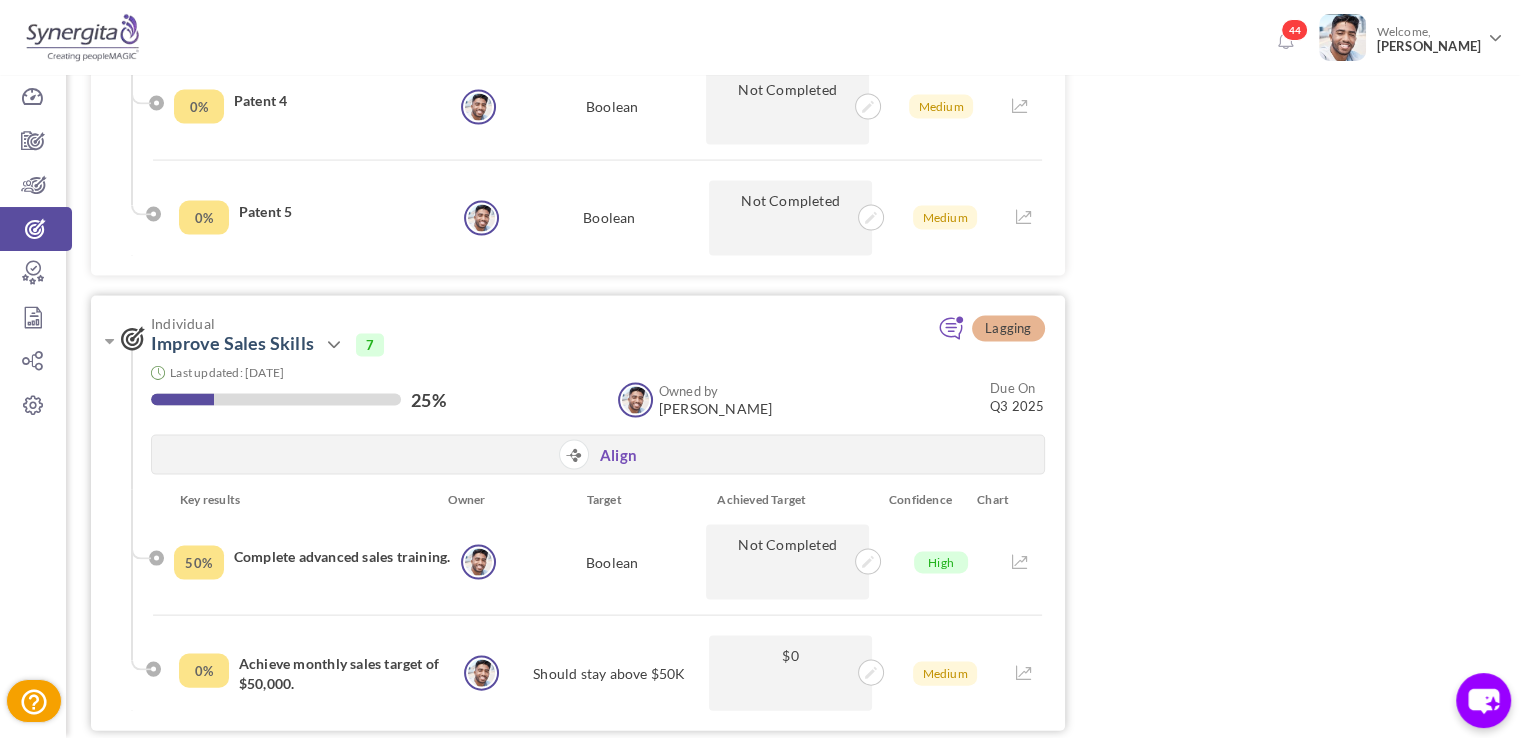 scroll, scrollTop: 4100, scrollLeft: 0, axis: vertical 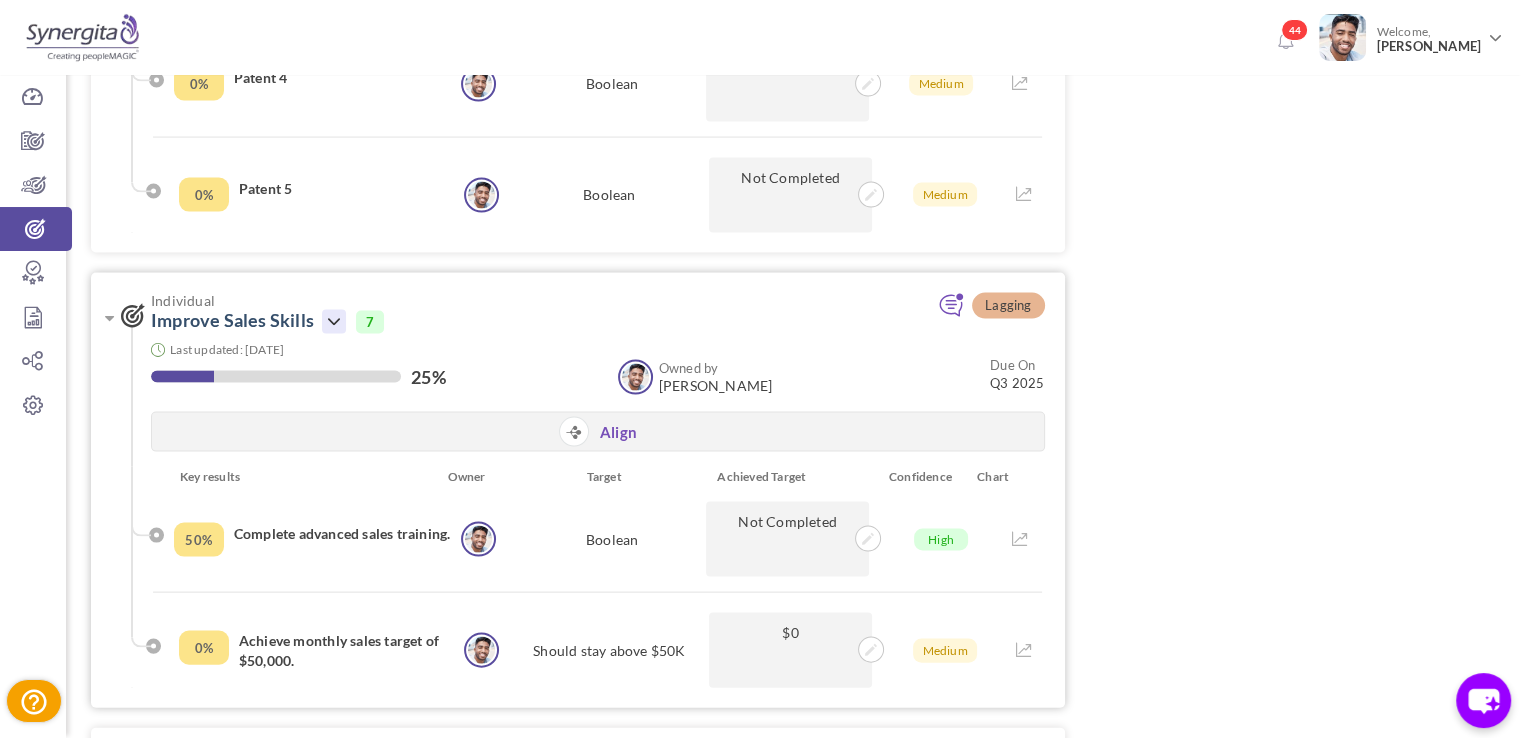 click at bounding box center (334, 322) 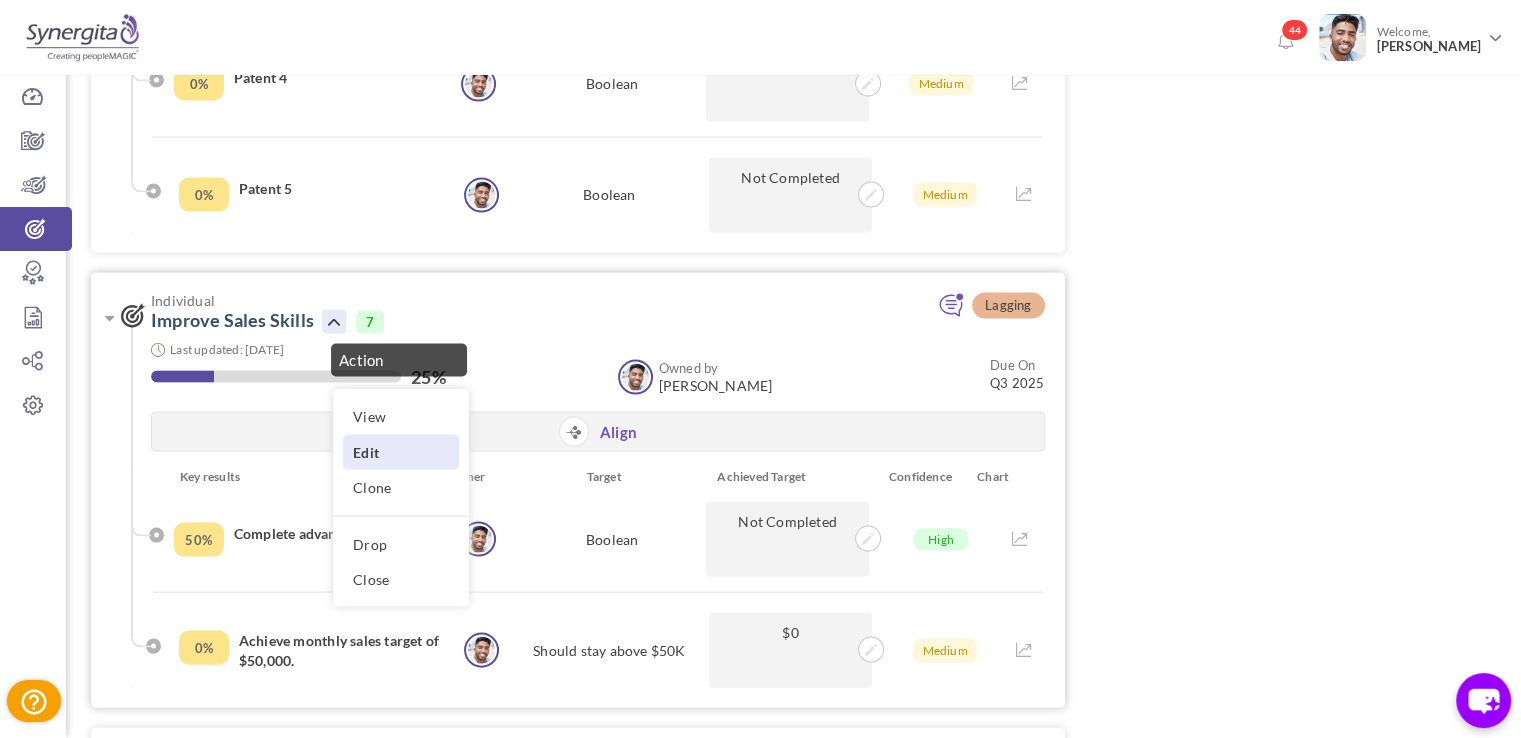 click on "Edit" at bounding box center [401, 452] 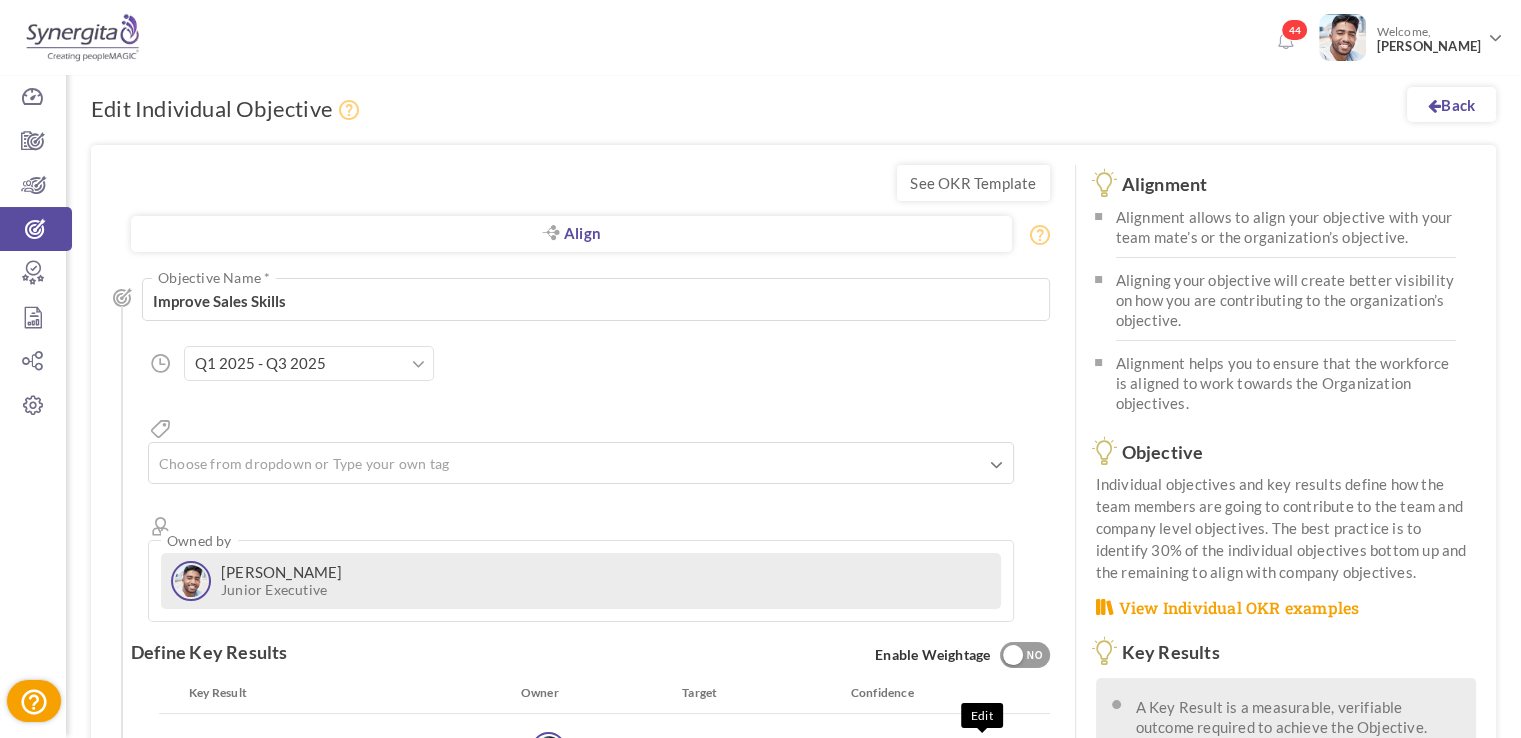 scroll, scrollTop: 100, scrollLeft: 0, axis: vertical 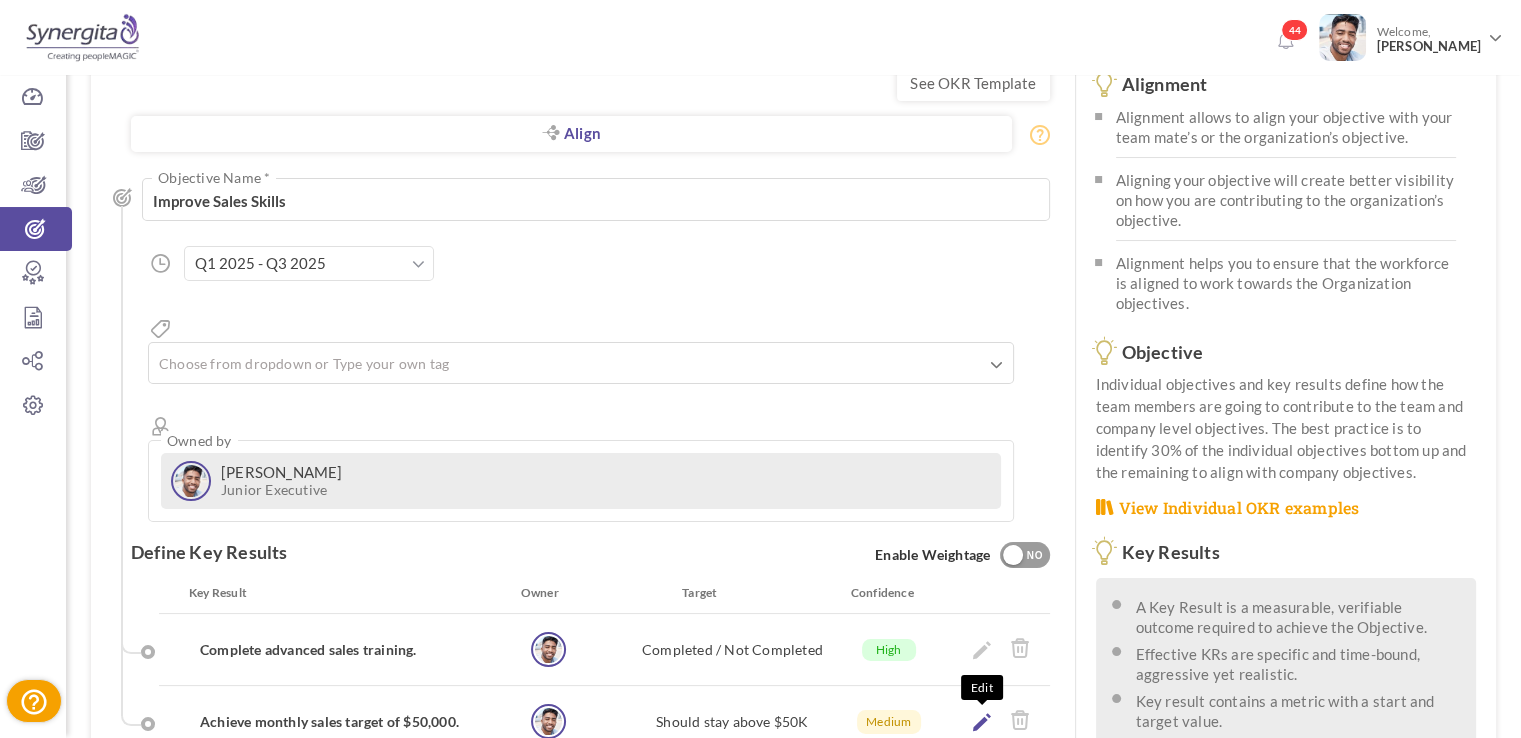 click at bounding box center [982, 722] 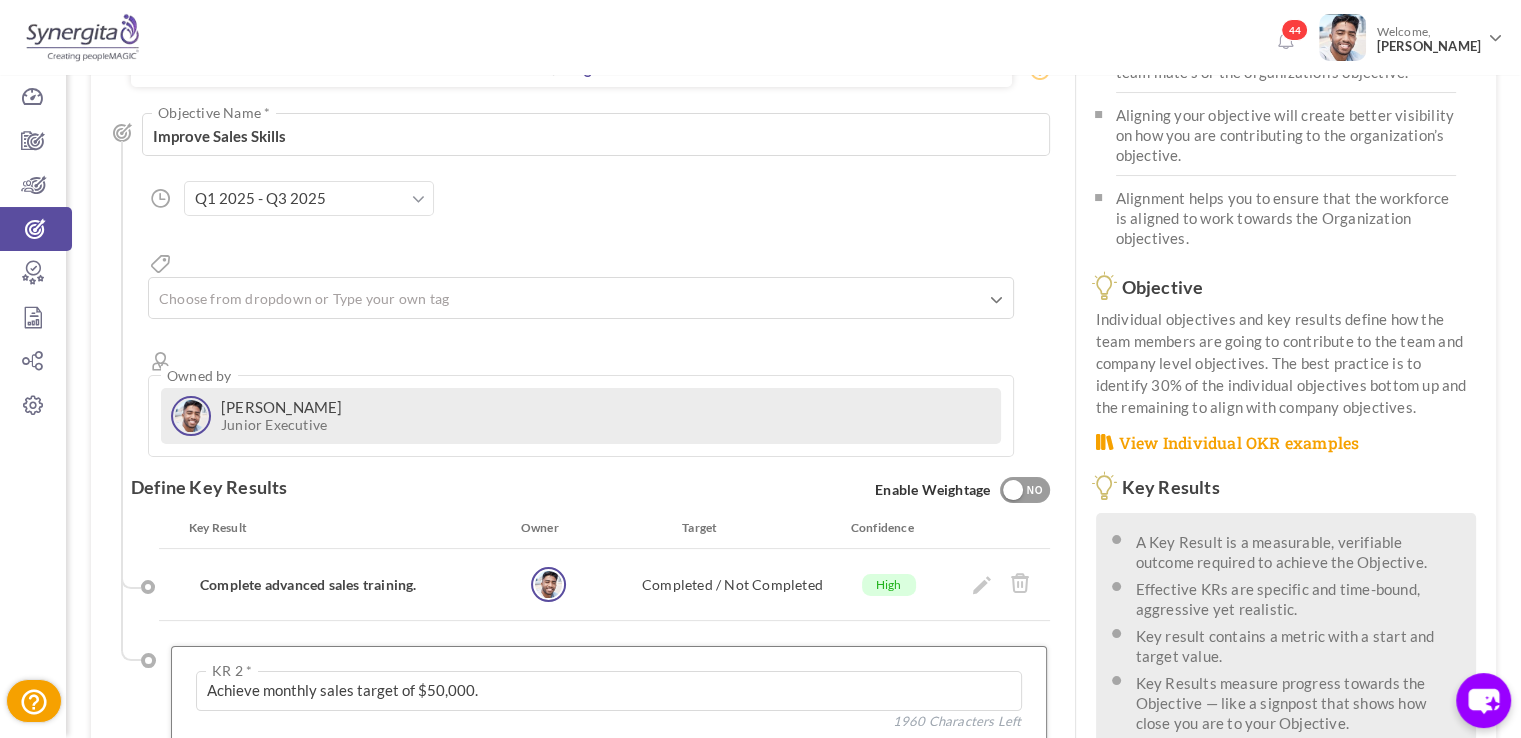 scroll, scrollTop: 200, scrollLeft: 0, axis: vertical 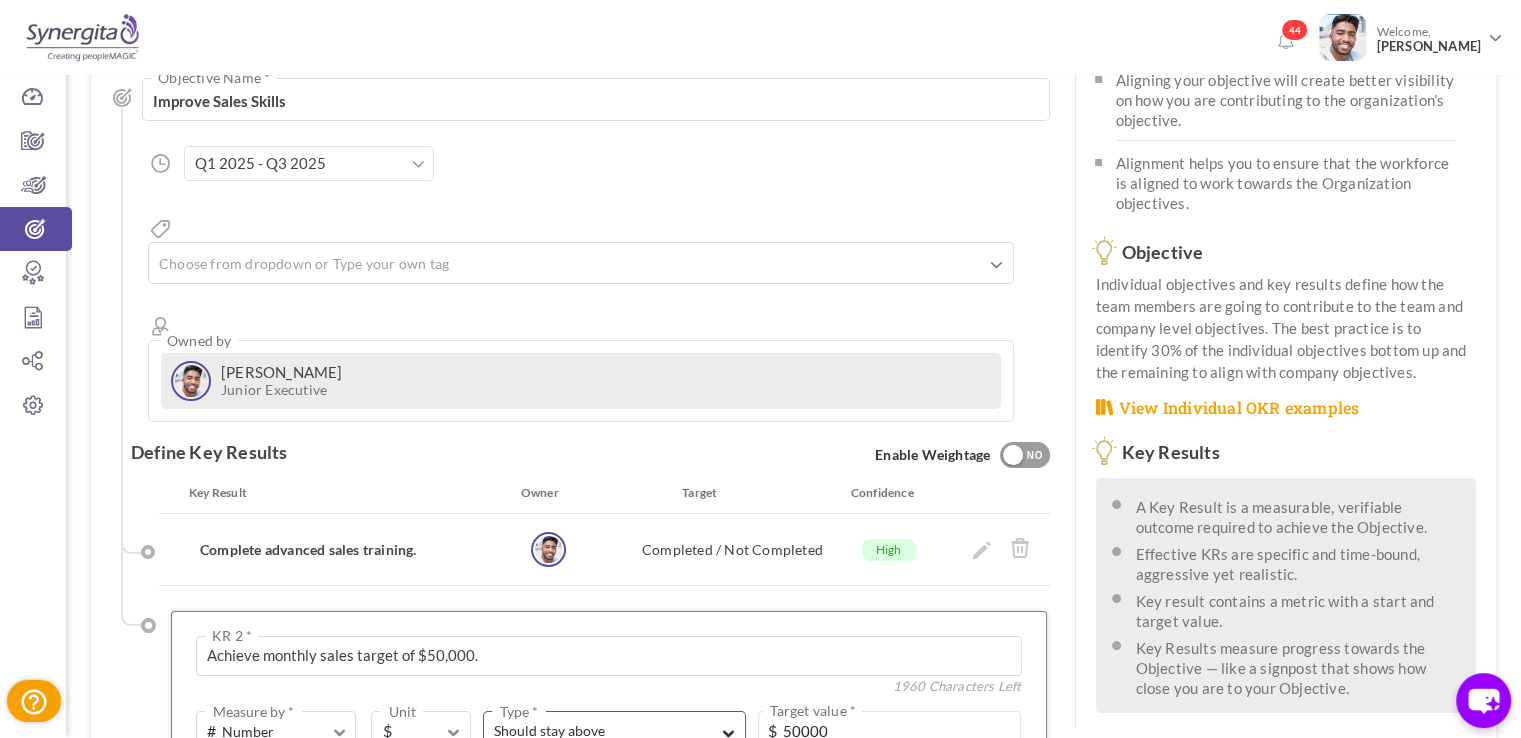click on "Should stay above
Type *" at bounding box center (614, 731) 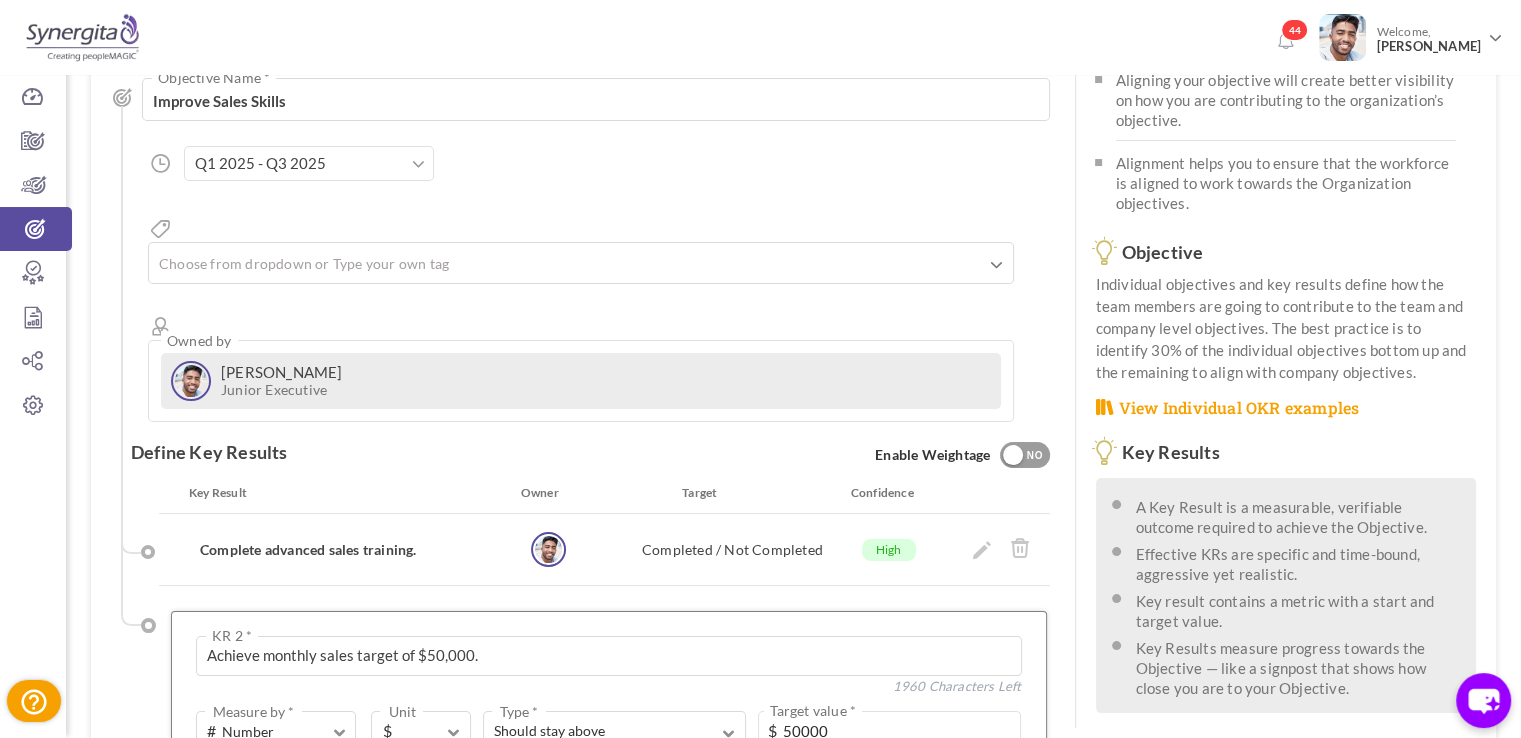 click on "Equal to" at bounding box center [614, 783] 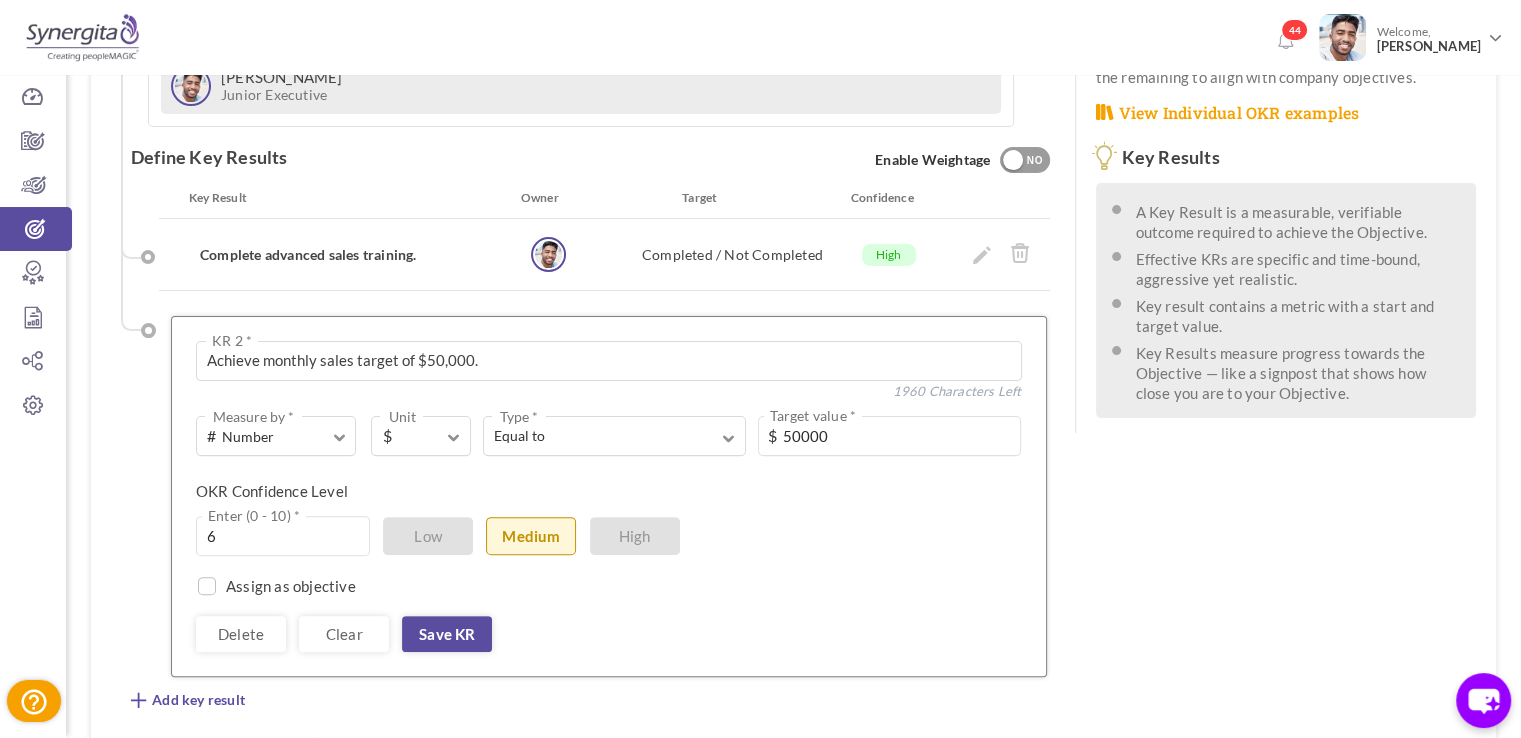 scroll, scrollTop: 500, scrollLeft: 0, axis: vertical 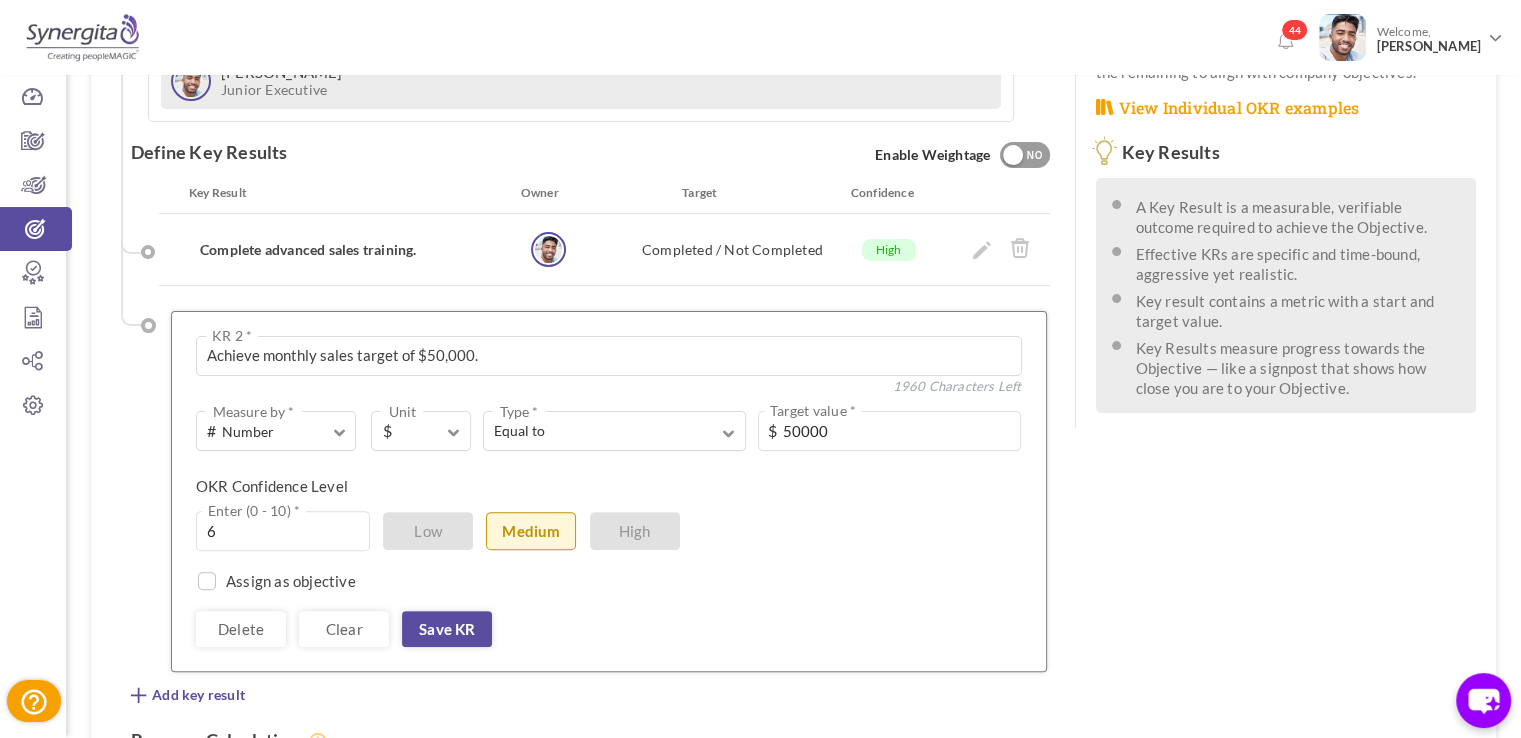 click on "Achieve monthly sales target of $50,000.
KR 2 *
1960 Characters Left
0
Weightage *
# Measure by * # A $" at bounding box center (609, 491) 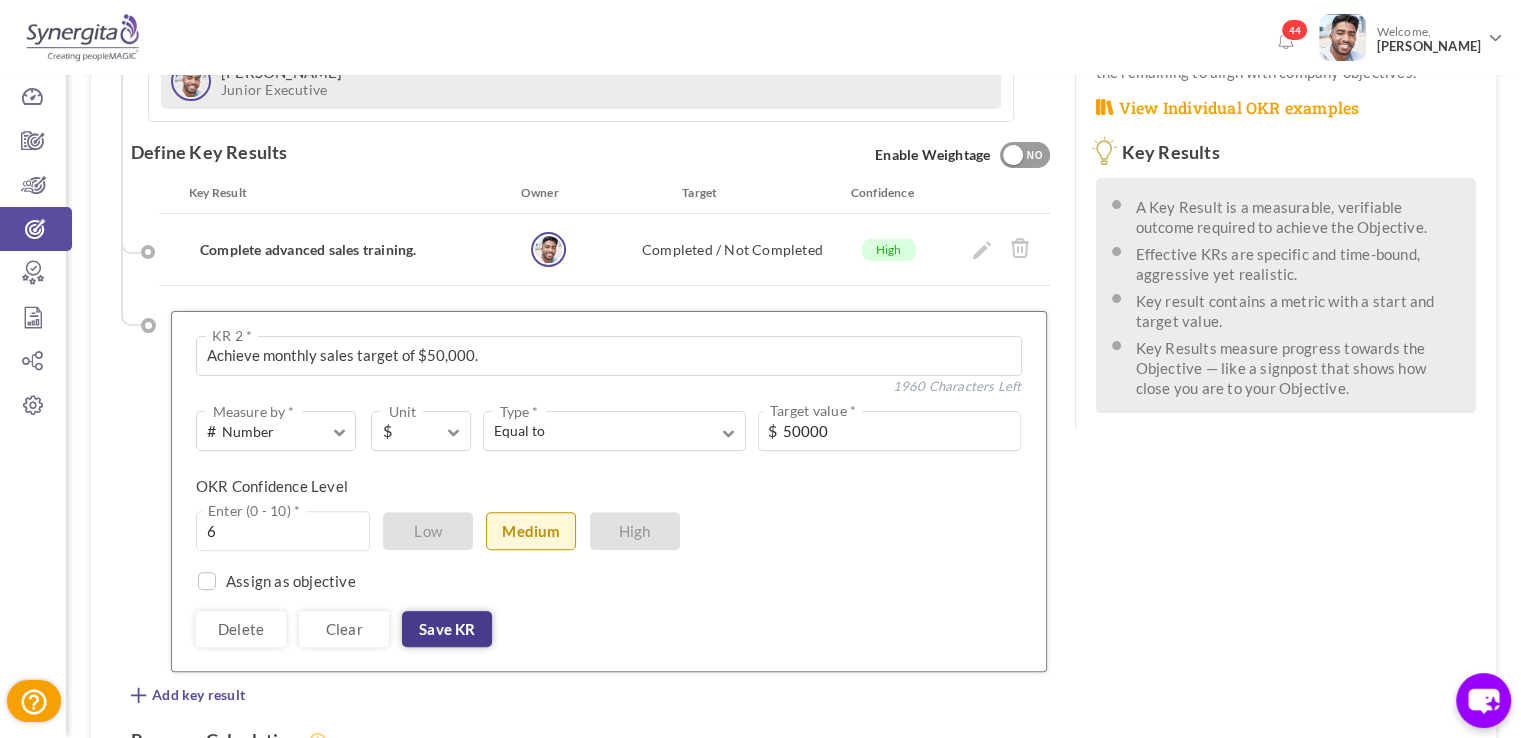 click on "Save KR" at bounding box center [447, 629] 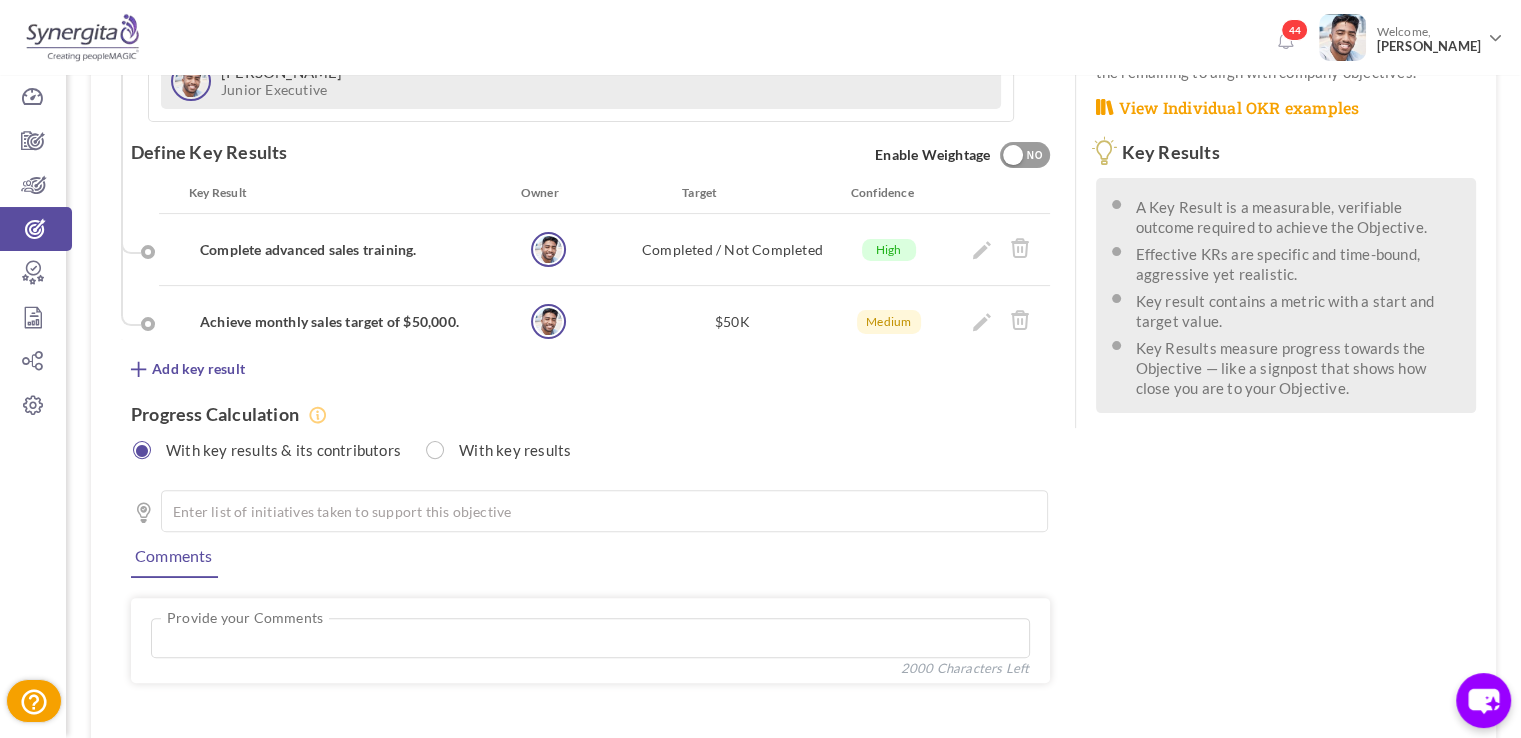 click on "Send for Approval" at bounding box center (414, 771) 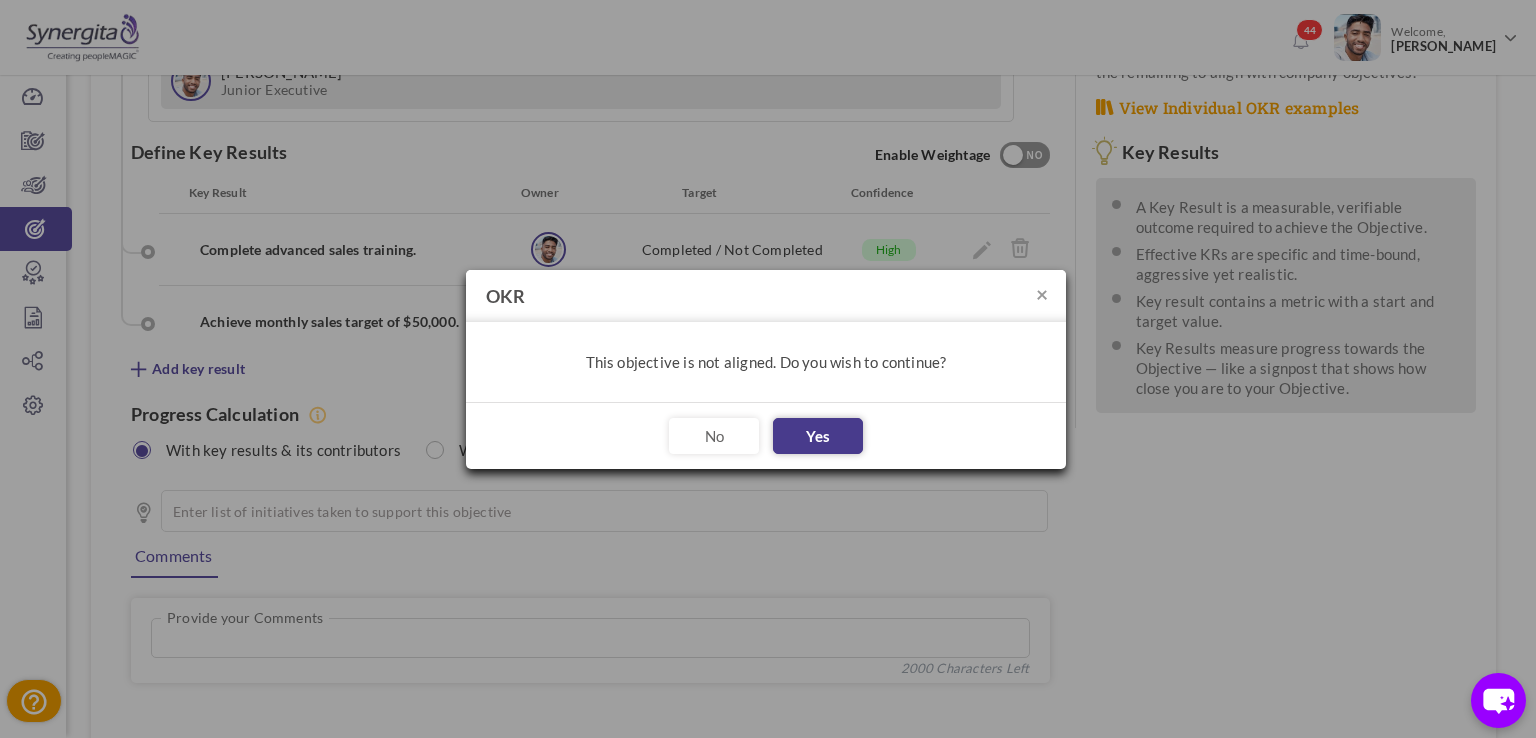 click on "Yes" at bounding box center [818, 436] 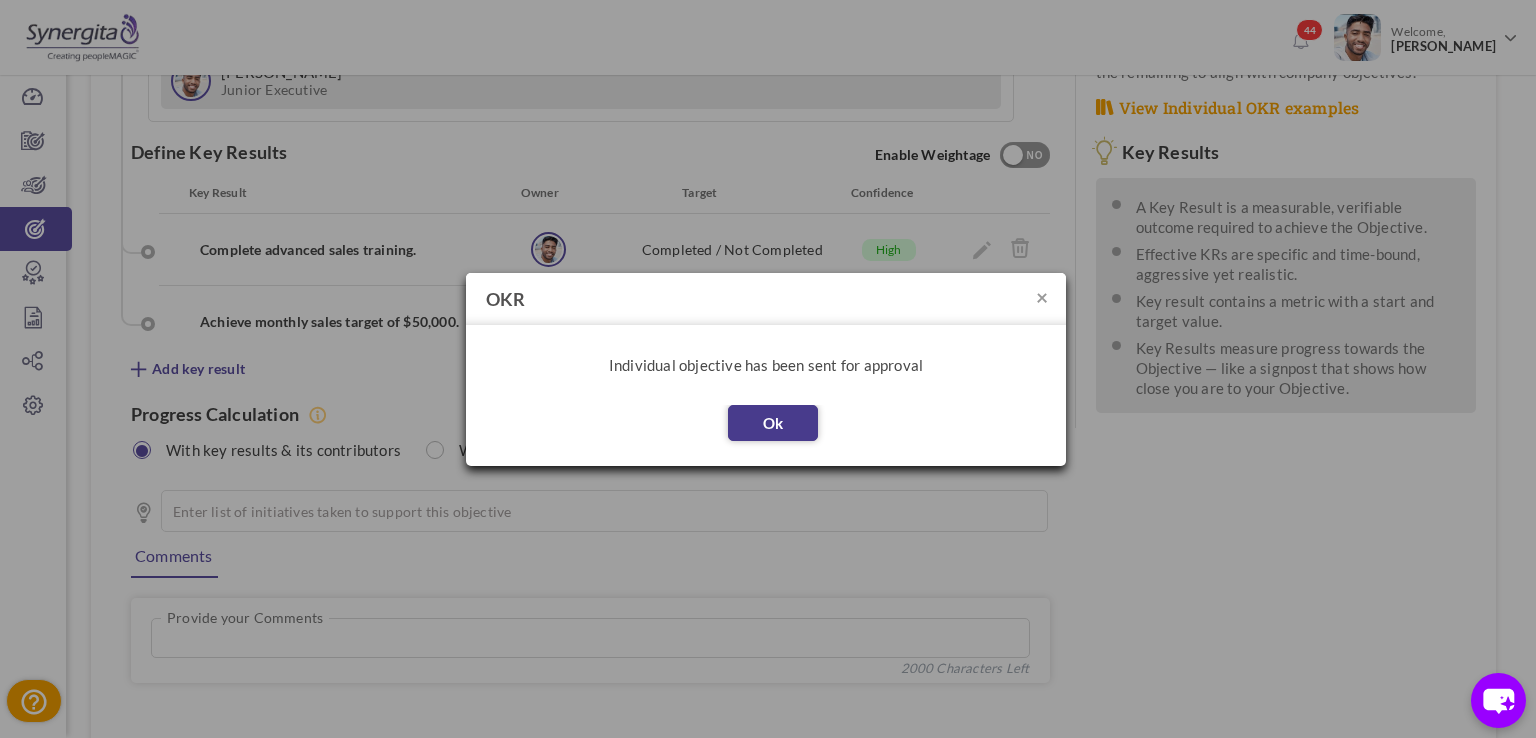 click on "Ok" at bounding box center (773, 423) 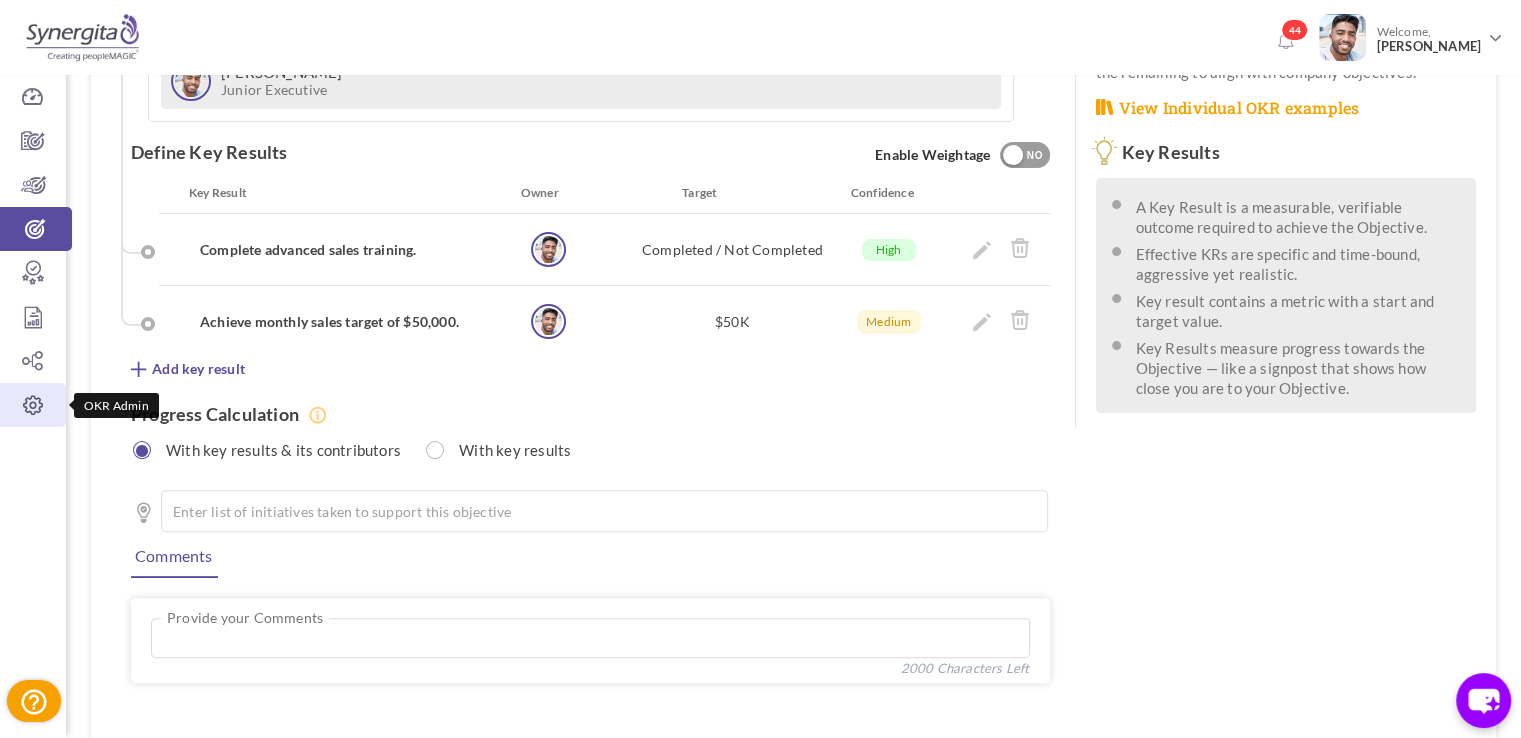 click at bounding box center [33, 405] 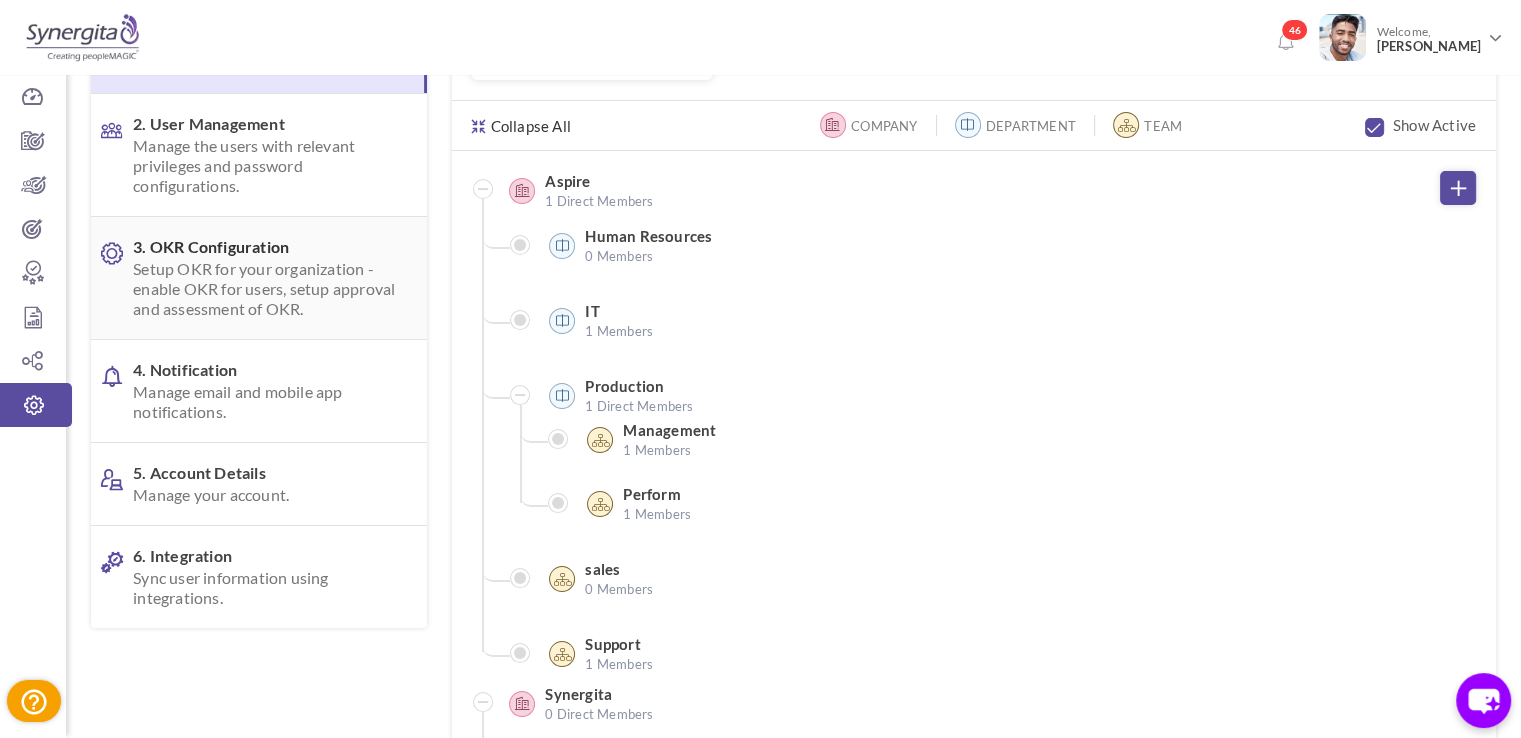 scroll, scrollTop: 0, scrollLeft: 0, axis: both 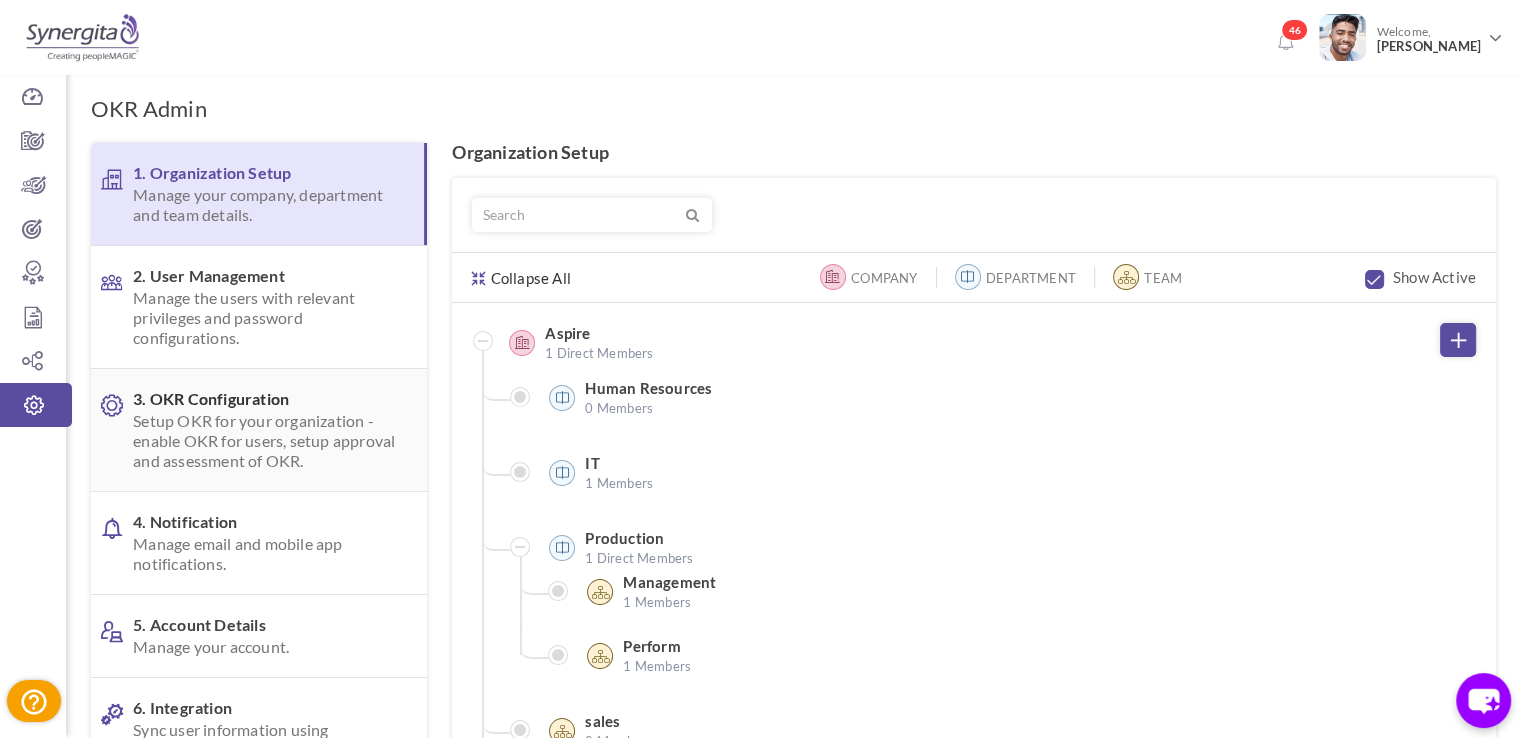 click on "Setup OKR for your organization - enable OKR for users, setup approval and assessment of OKR." at bounding box center [264, 441] 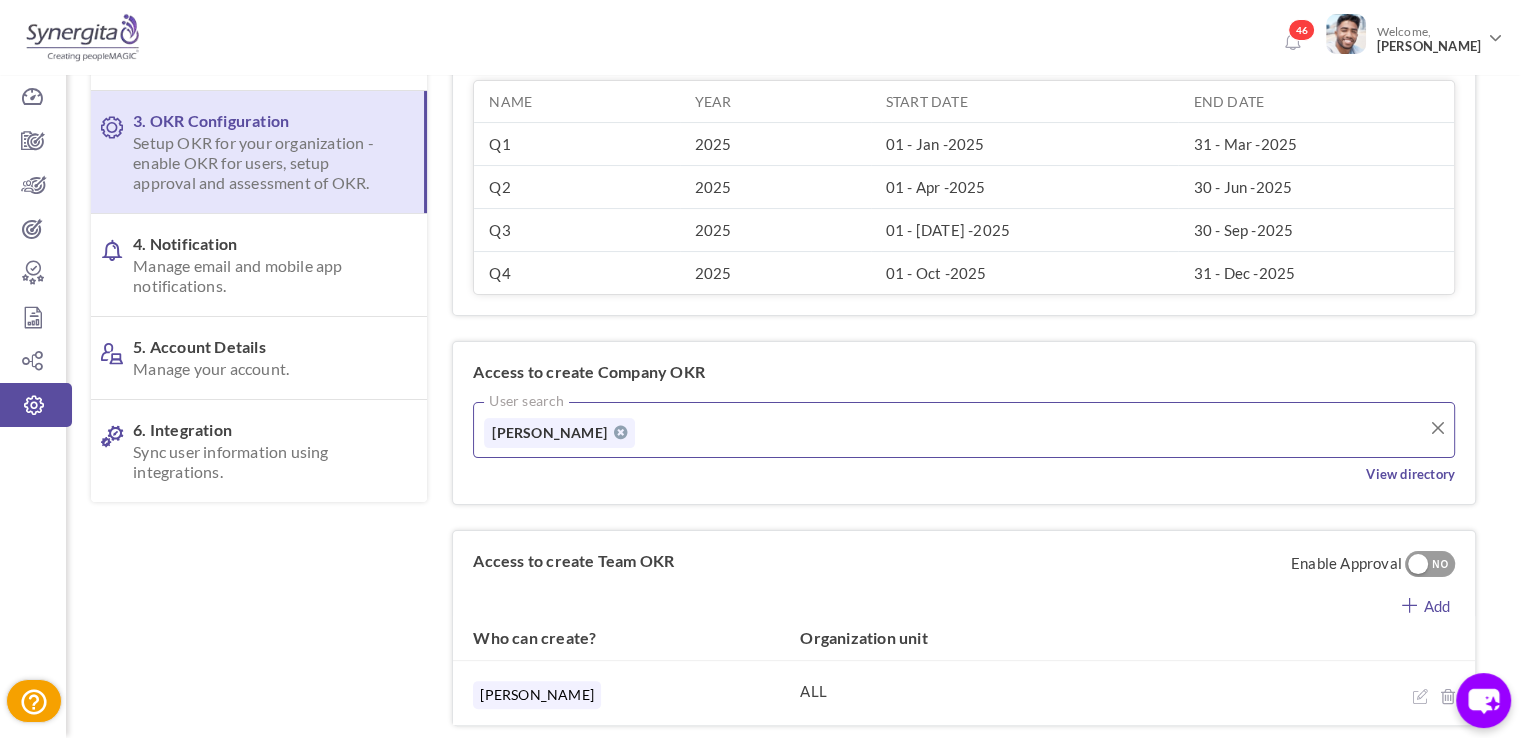 scroll, scrollTop: 400, scrollLeft: 0, axis: vertical 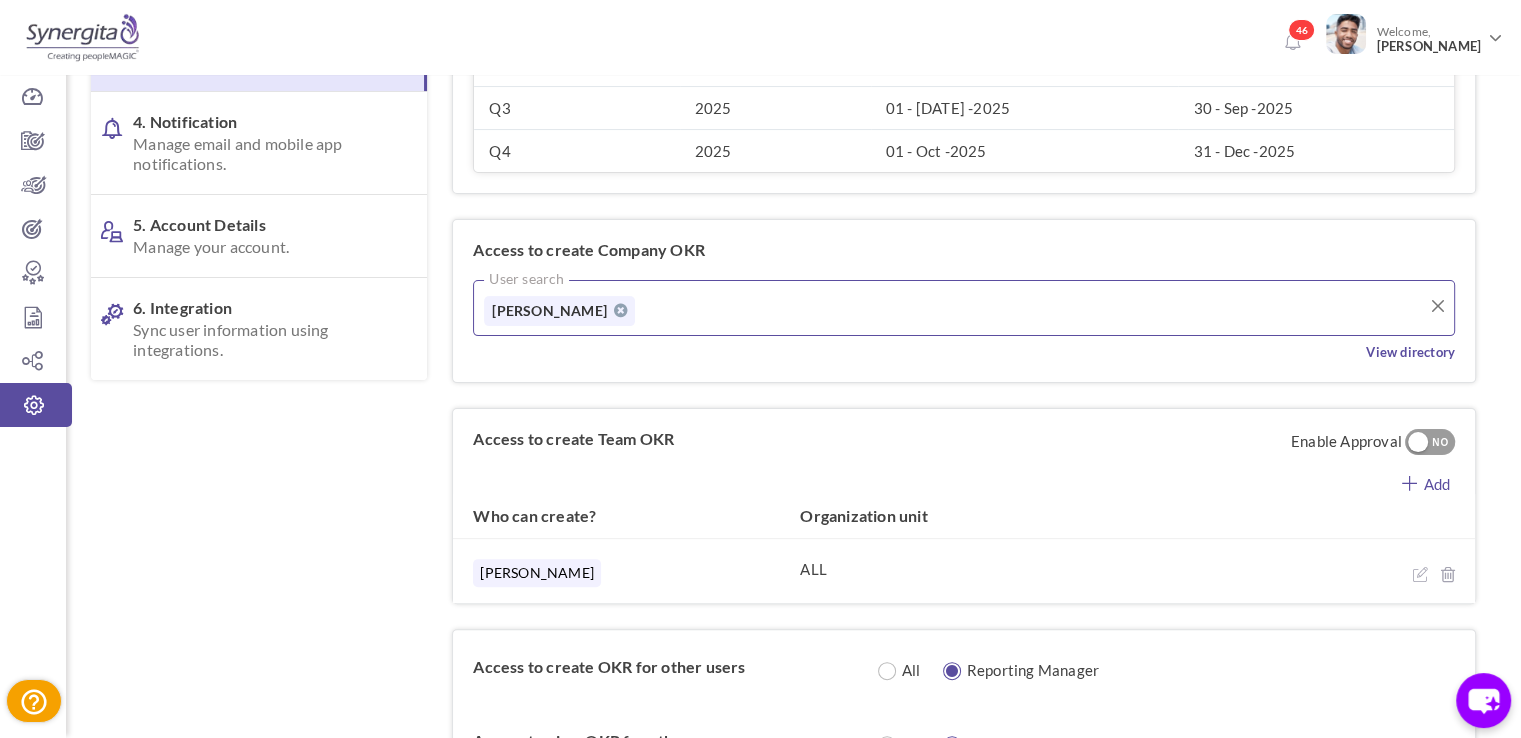 click on "NO" at bounding box center (1440, 443) 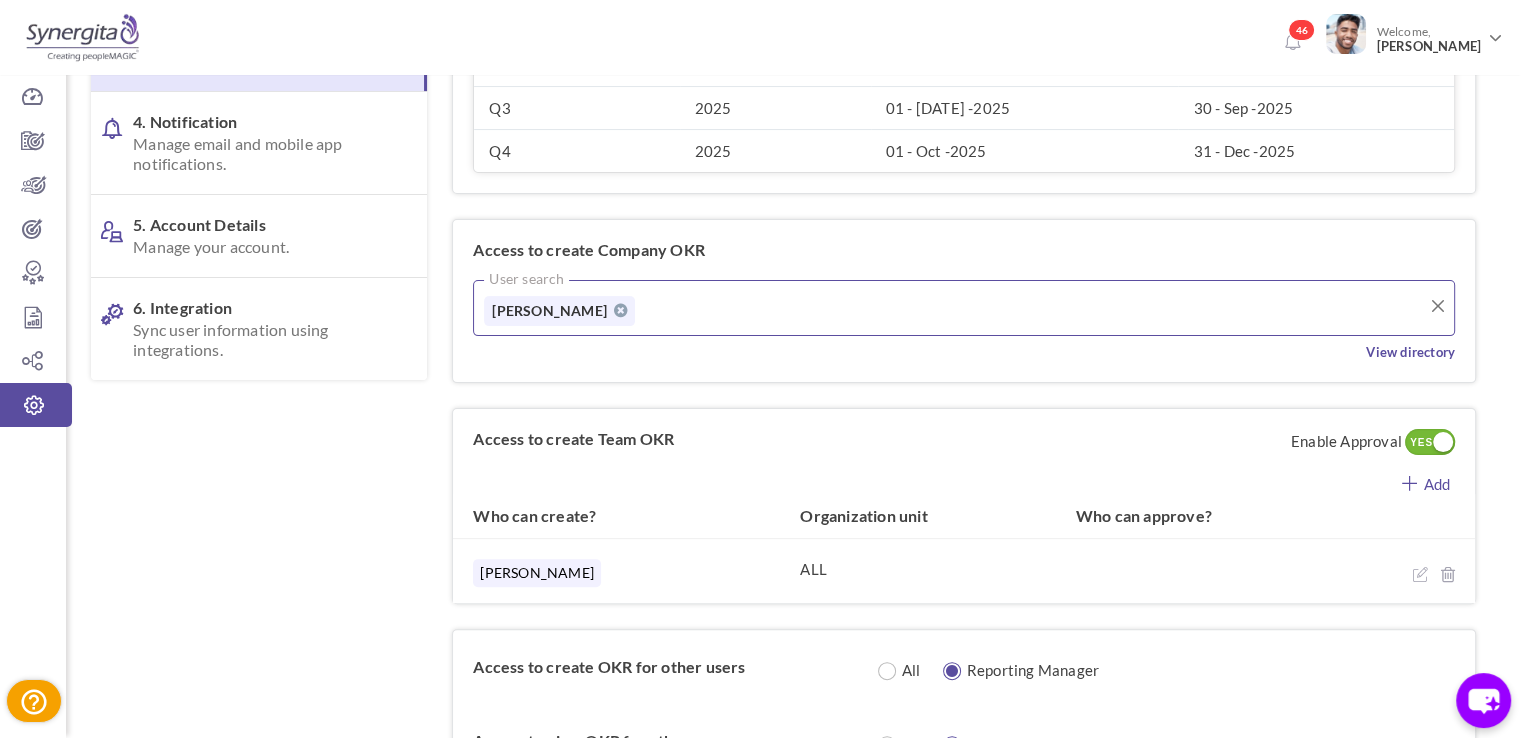 click on "YES" at bounding box center [1421, 443] 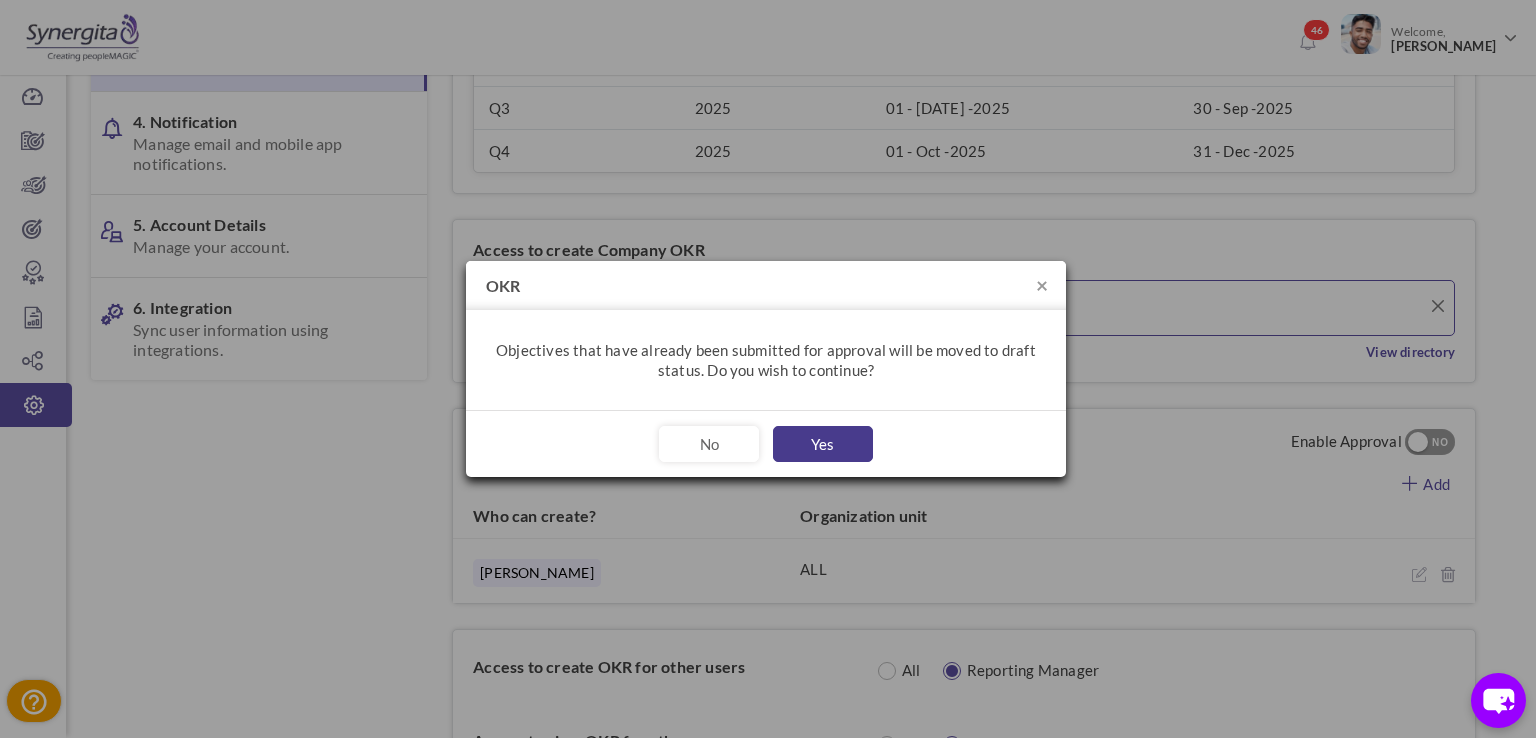 click on "Yes" at bounding box center [823, 444] 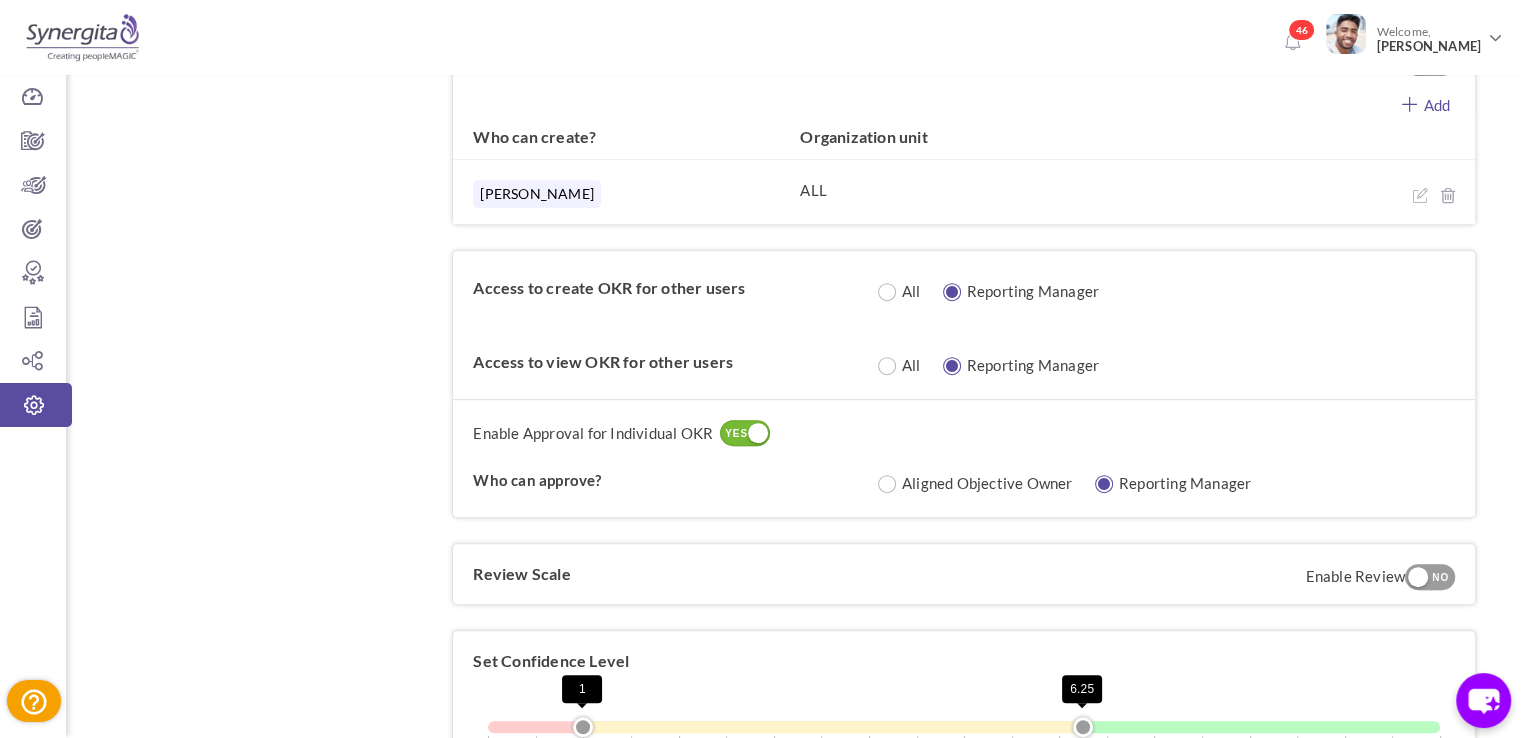 scroll, scrollTop: 900, scrollLeft: 0, axis: vertical 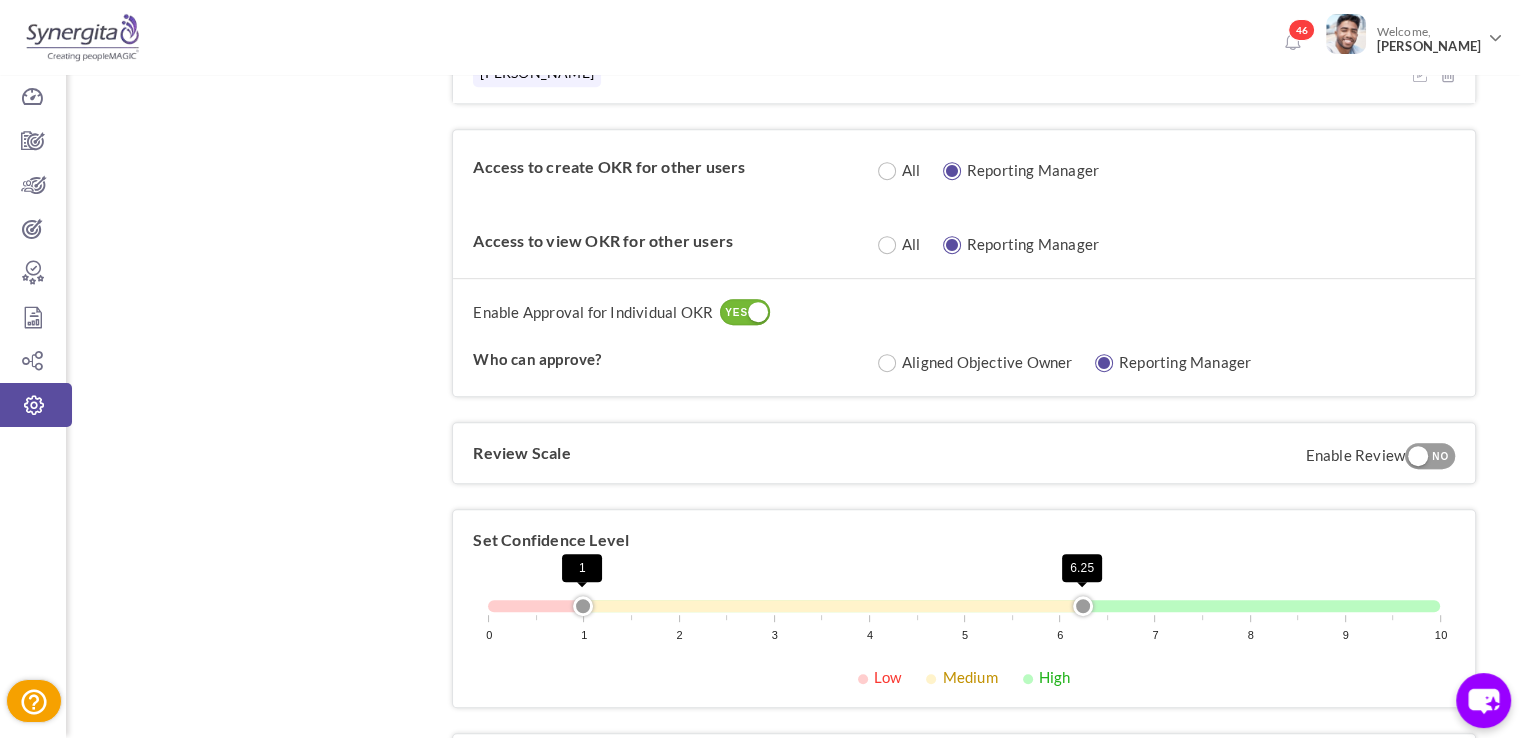 click on "YES" at bounding box center [736, 313] 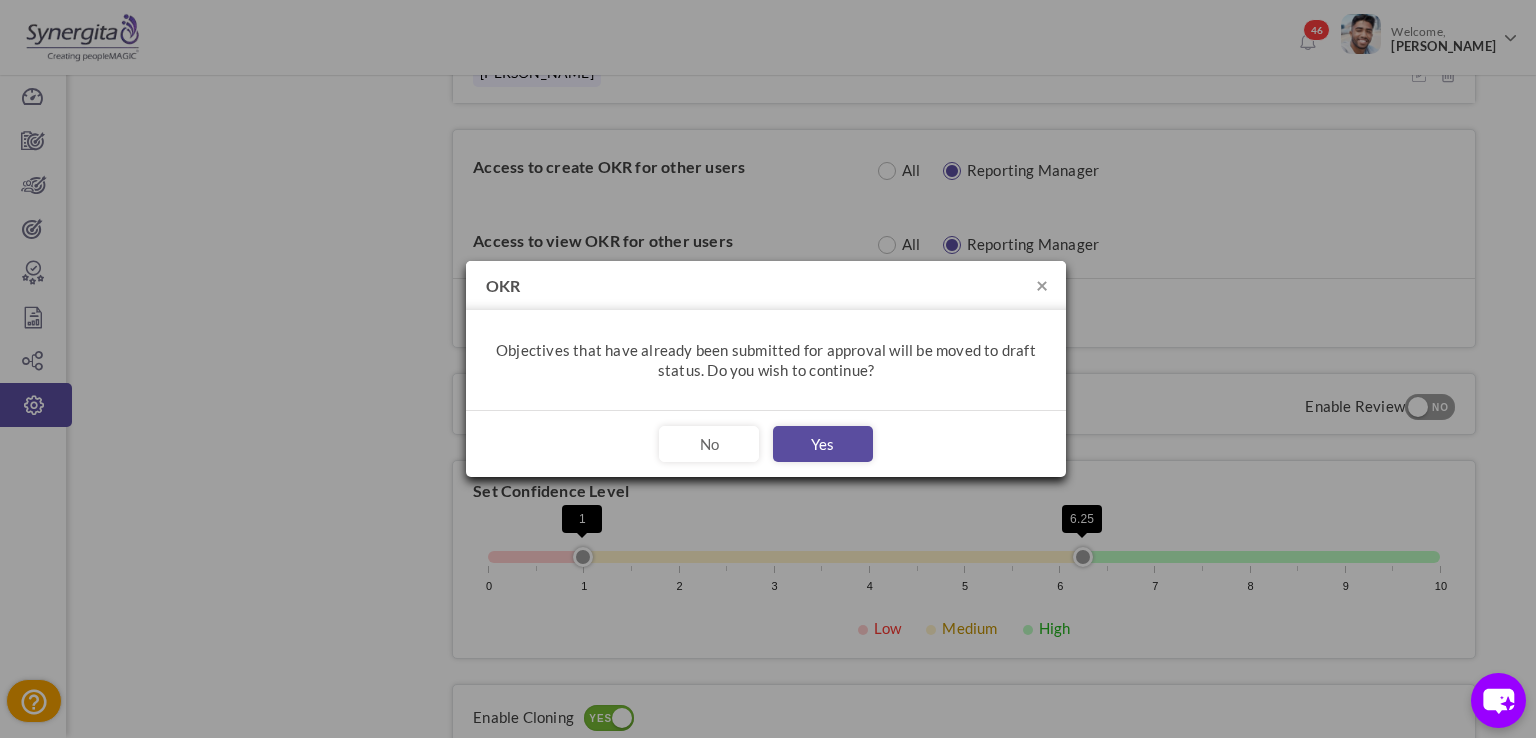 click on "No   Yes" at bounding box center [766, 443] 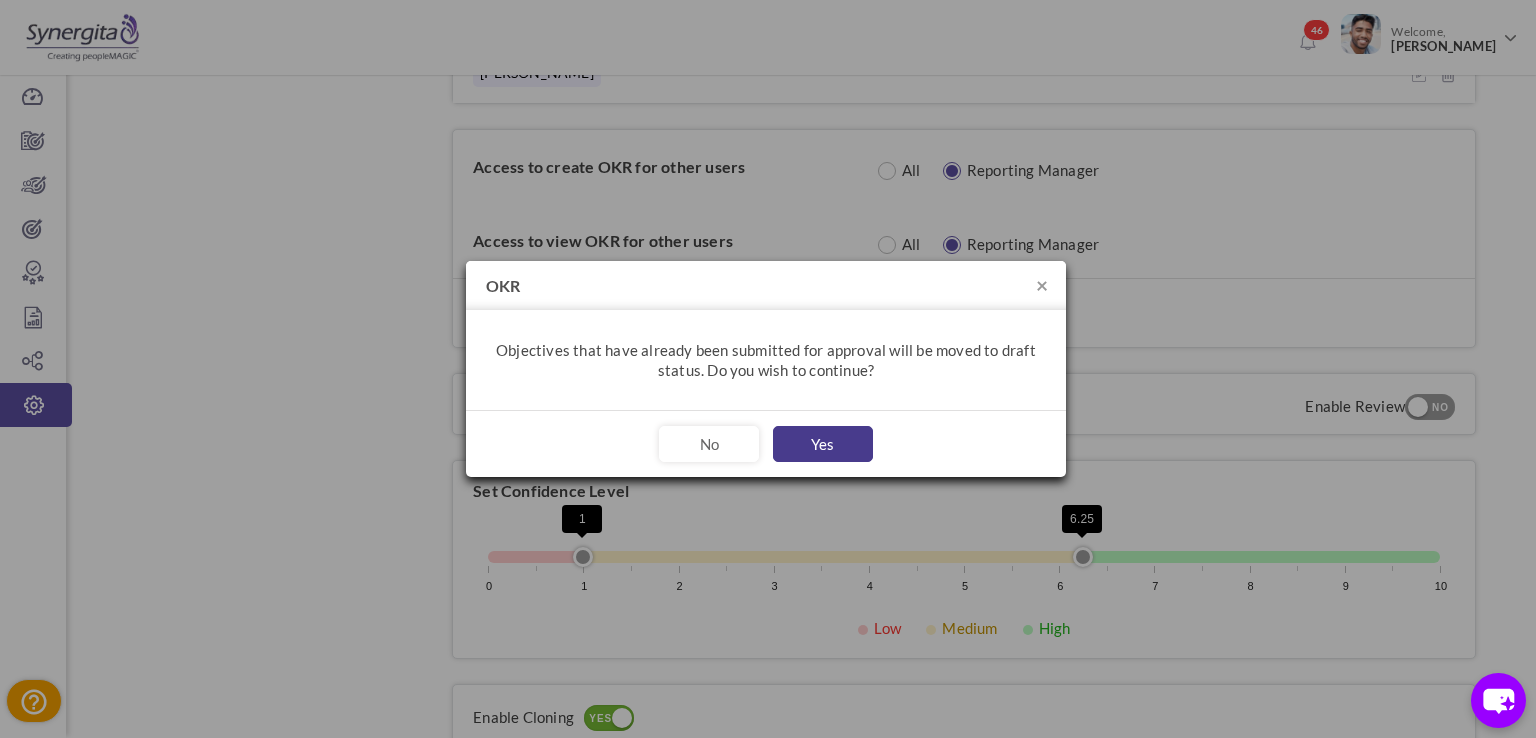 click on "Yes" at bounding box center [823, 444] 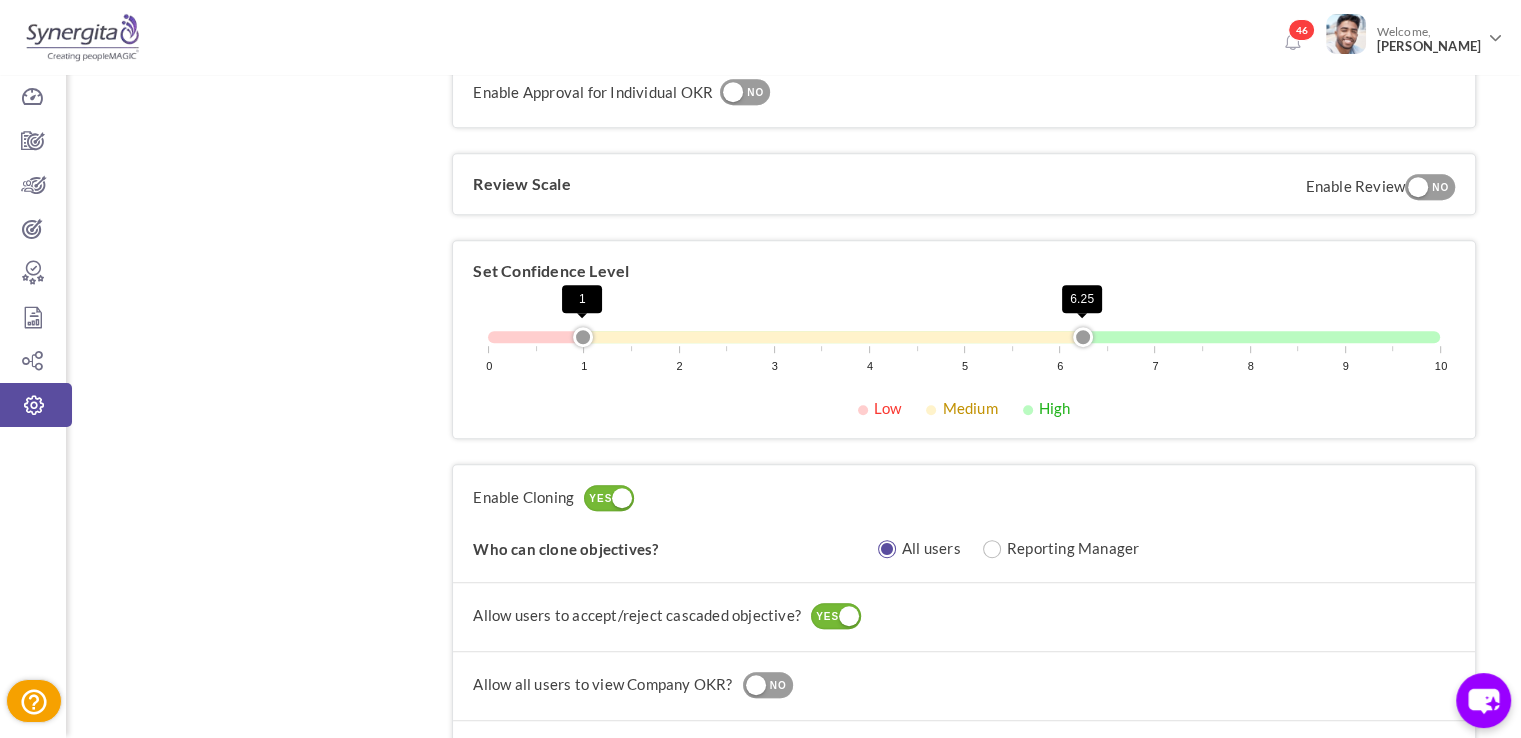 scroll, scrollTop: 1564, scrollLeft: 0, axis: vertical 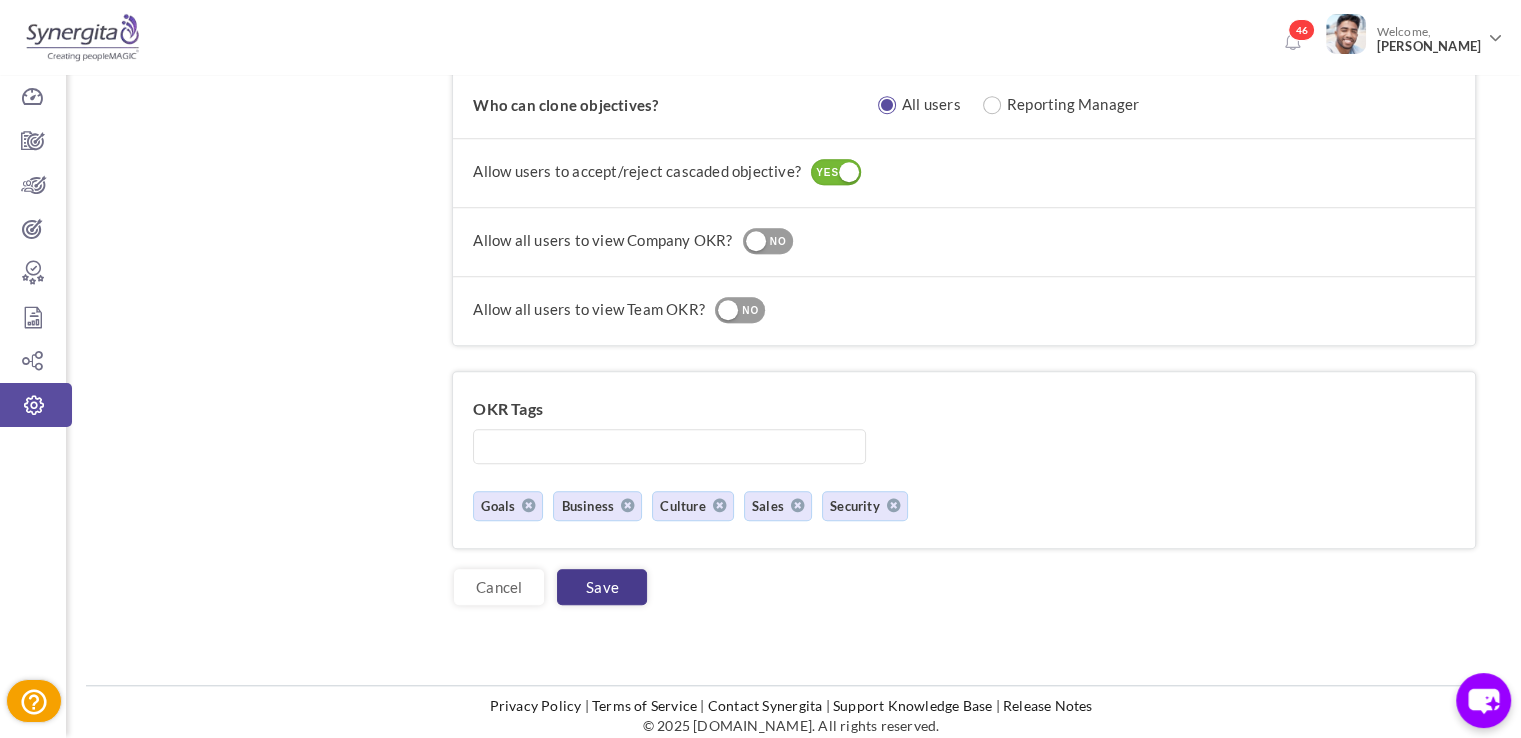 click on "Save" at bounding box center (602, 587) 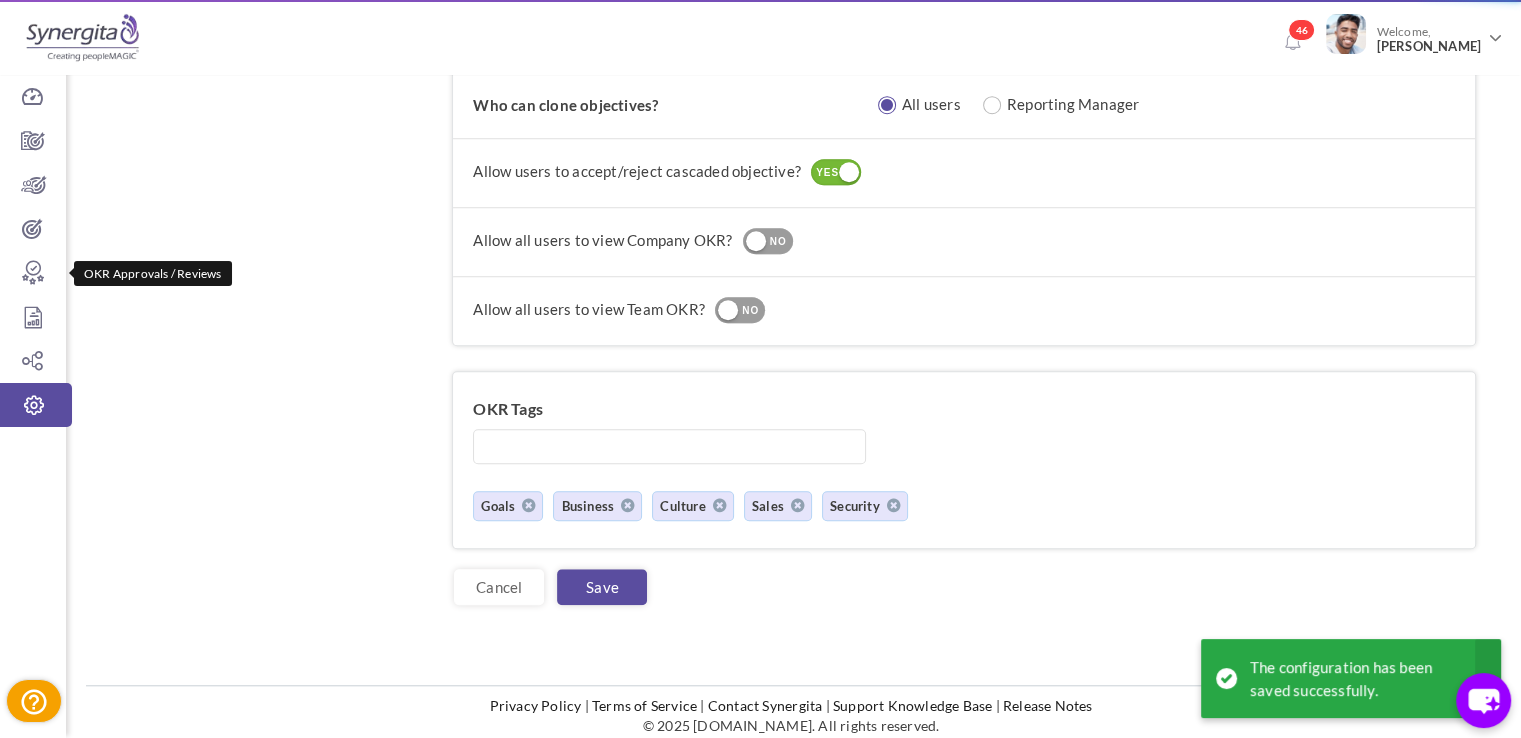 scroll, scrollTop: 0, scrollLeft: 0, axis: both 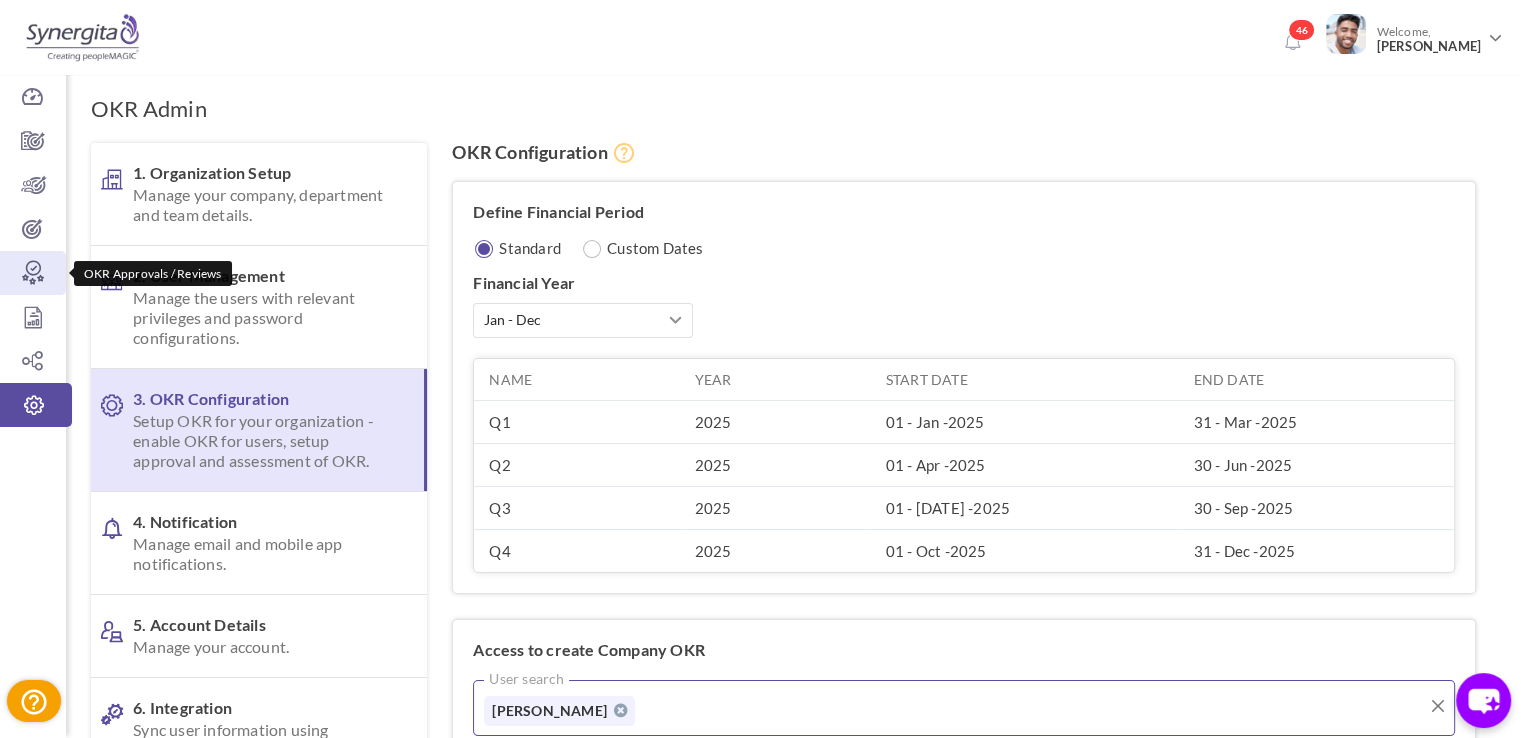 click at bounding box center [33, 273] 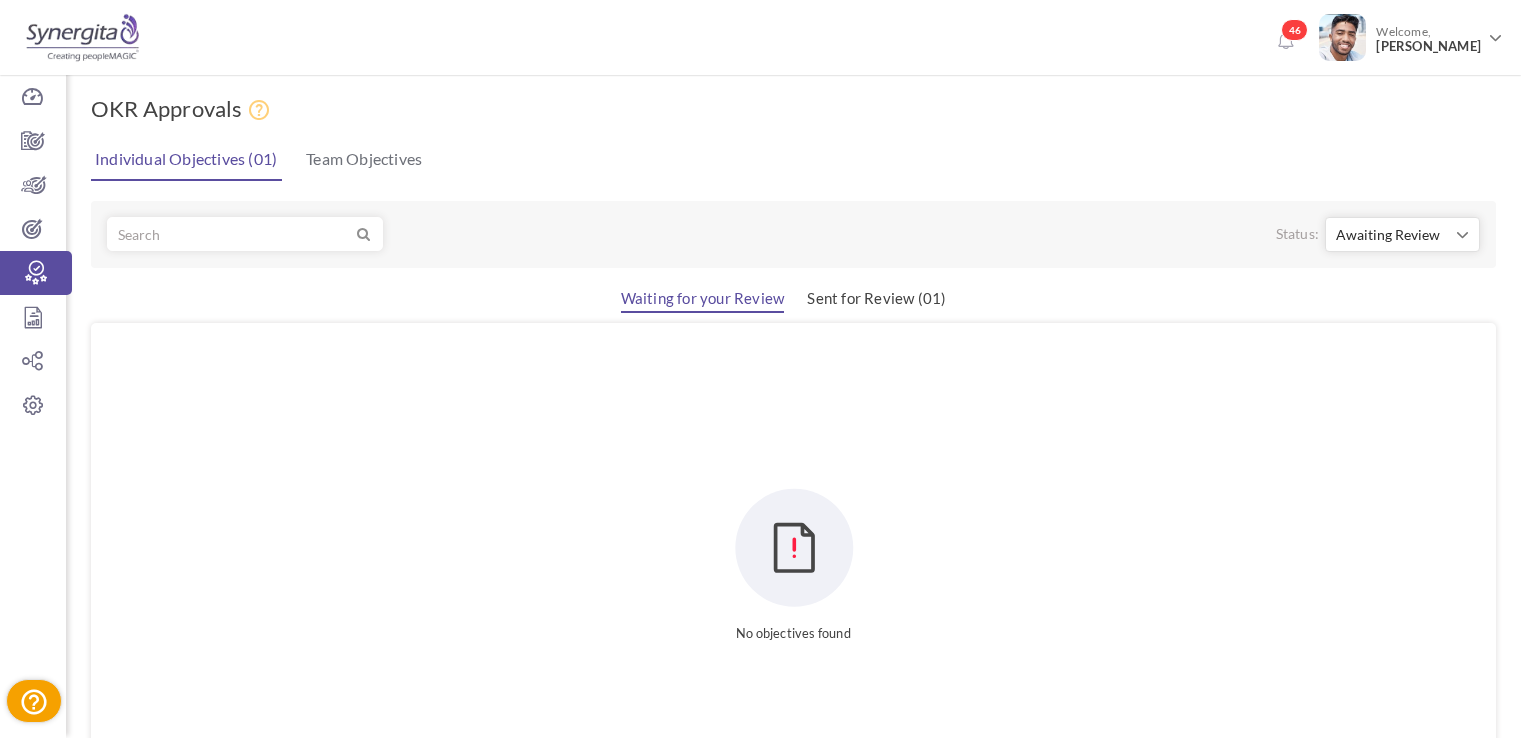 scroll, scrollTop: 0, scrollLeft: 0, axis: both 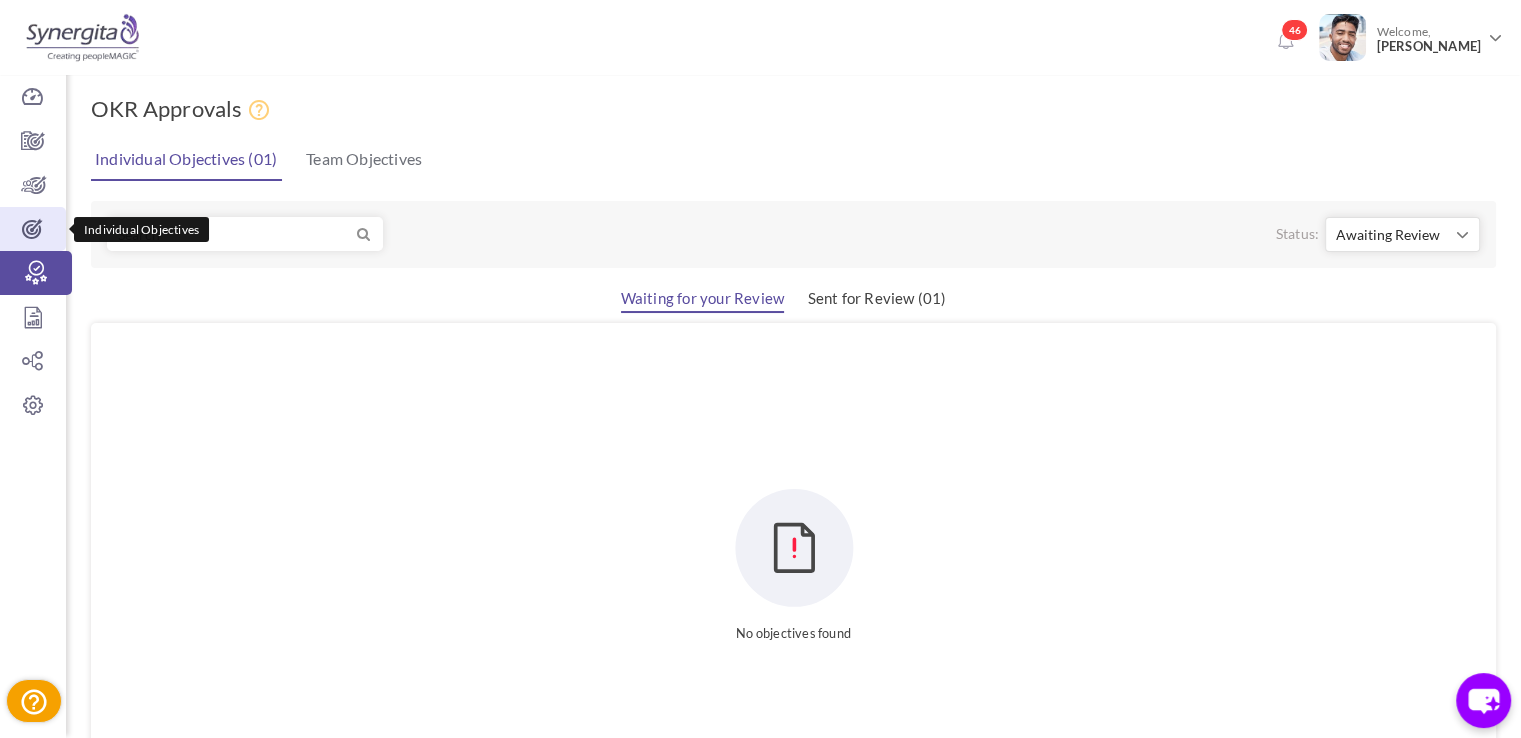 click on "Individual Objectives" at bounding box center (33, 229) 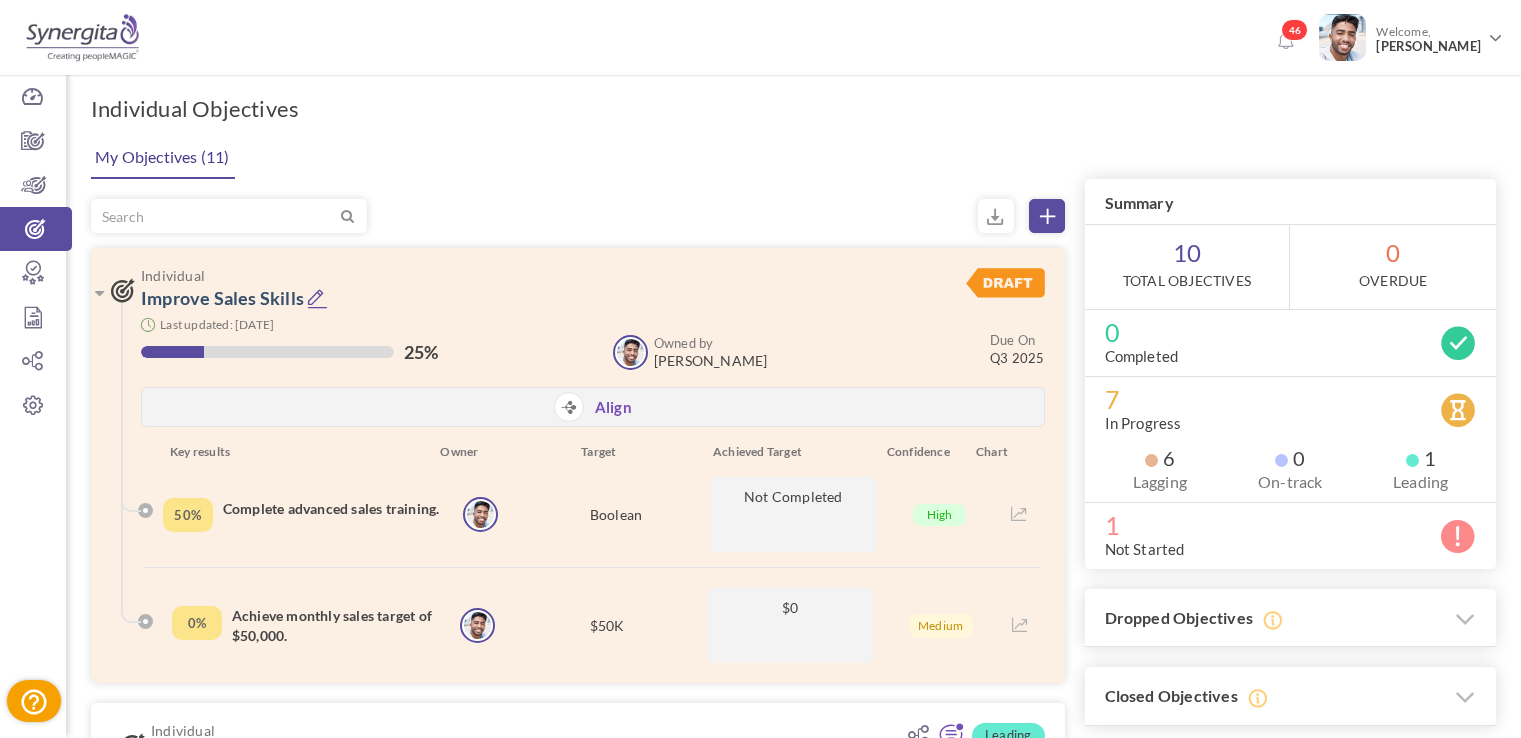scroll, scrollTop: 0, scrollLeft: 0, axis: both 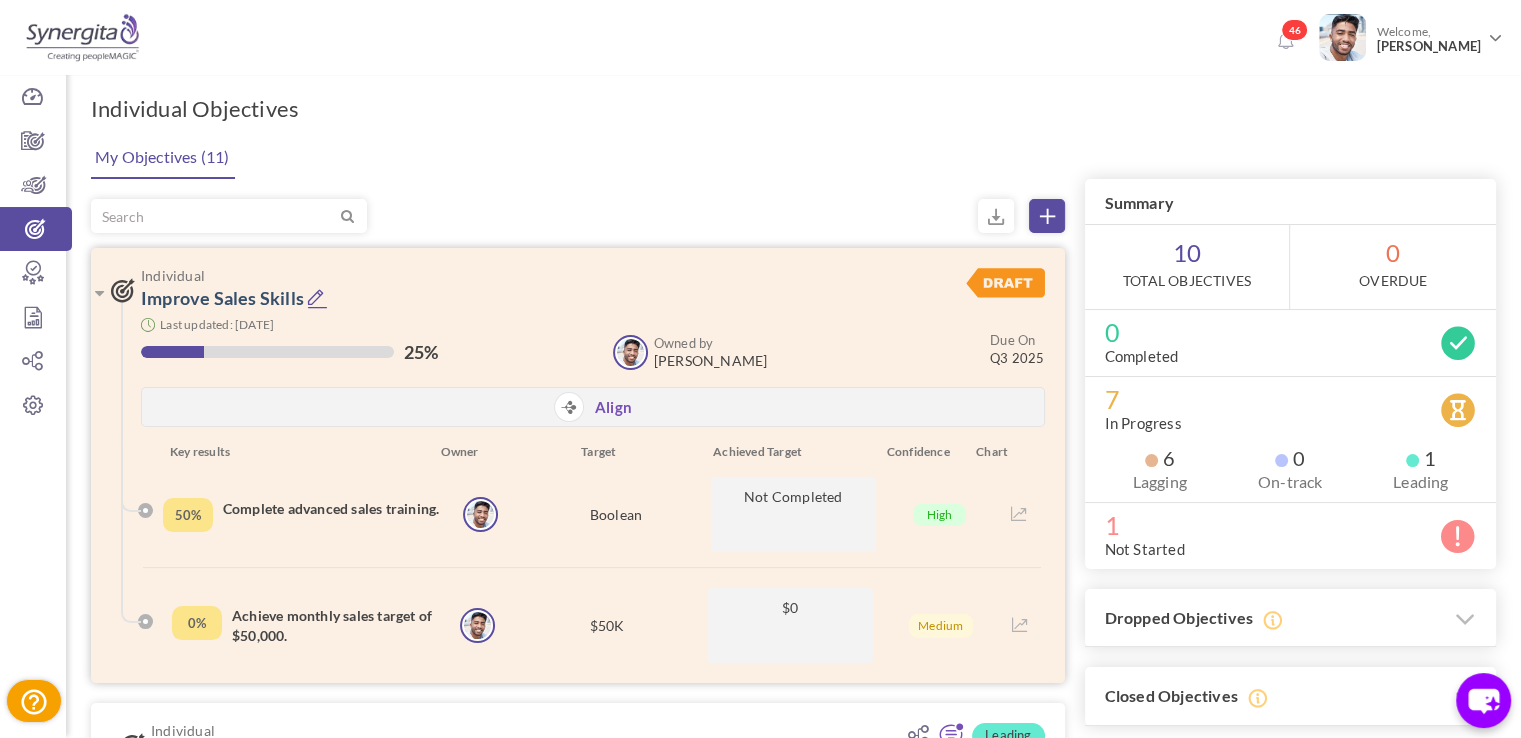 click at bounding box center [317, 298] 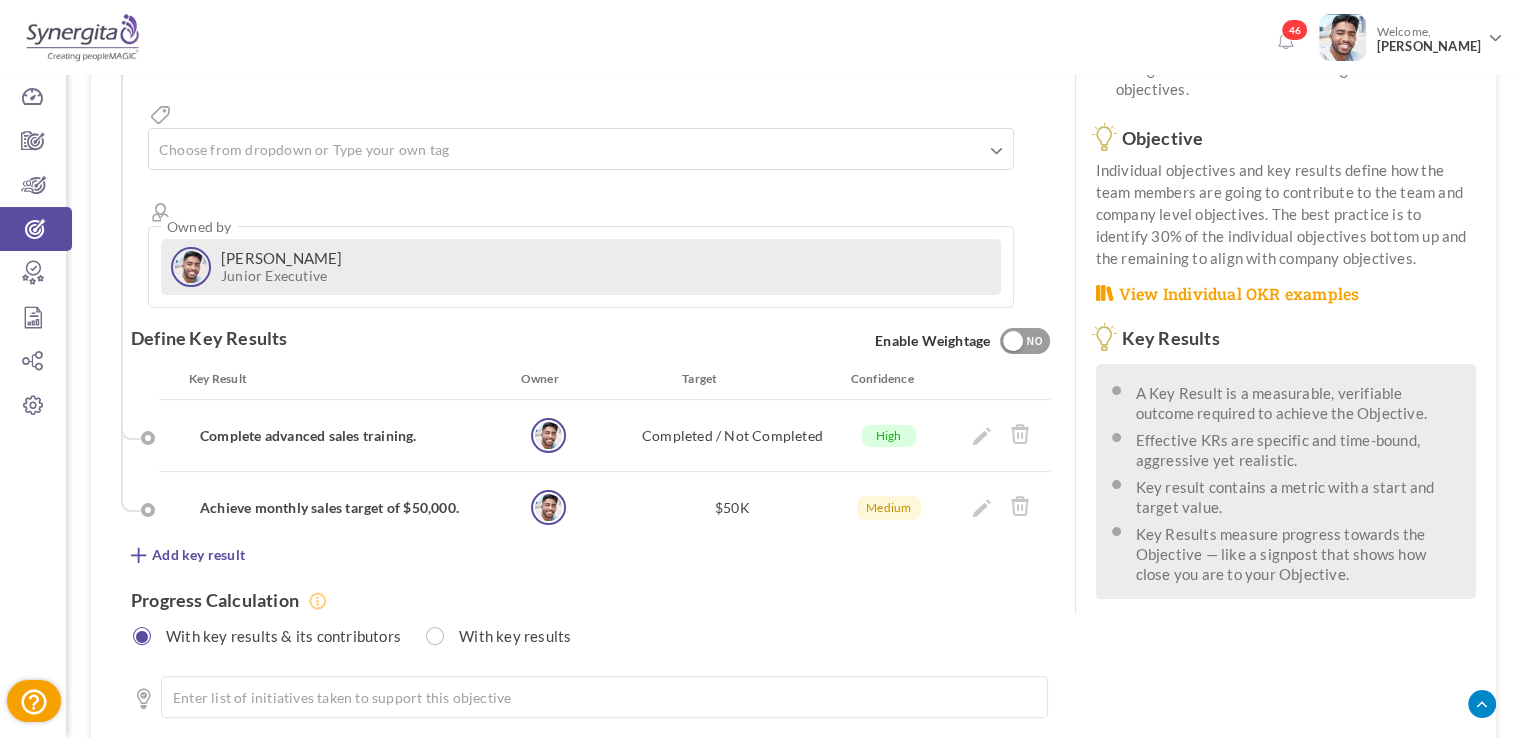 scroll, scrollTop: 426, scrollLeft: 0, axis: vertical 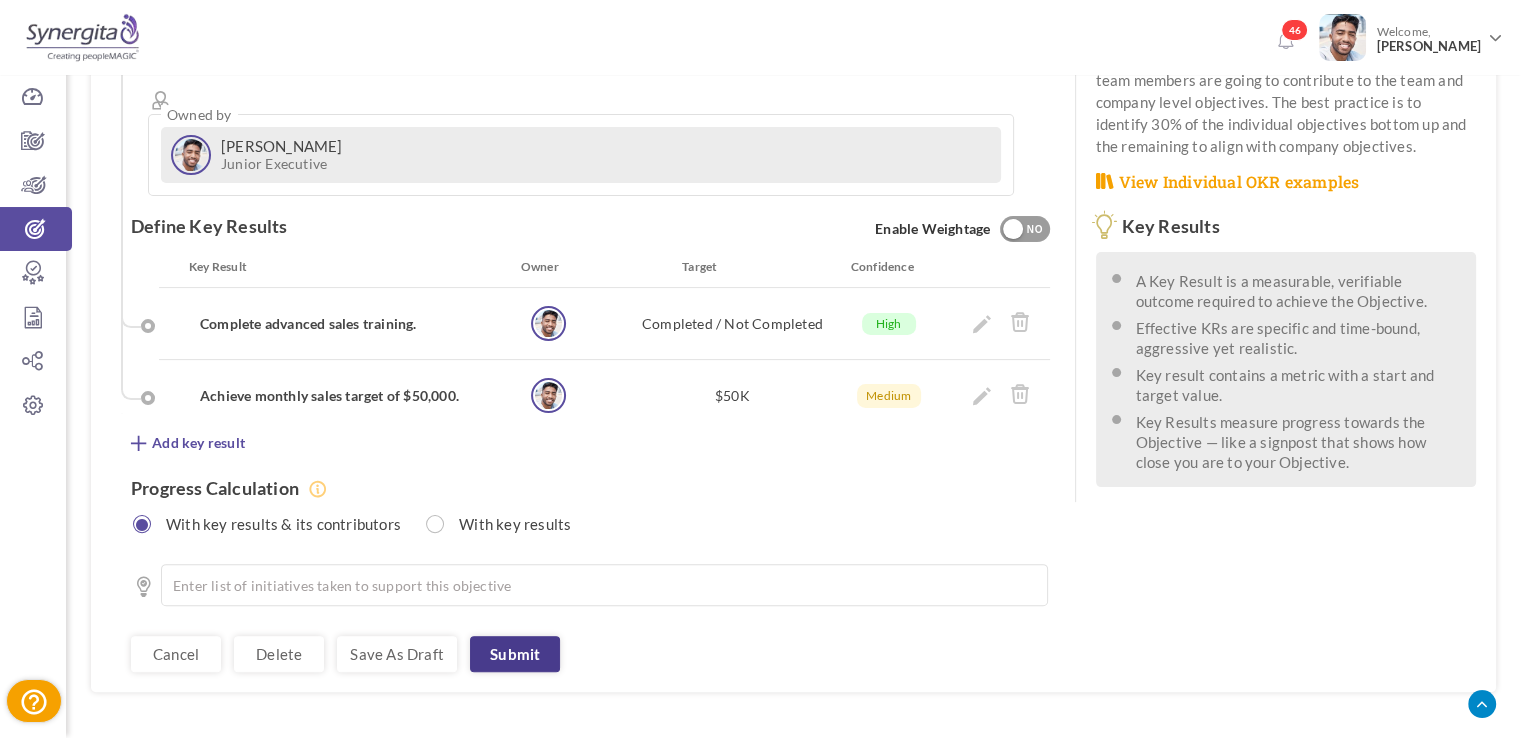 click on "Submit" at bounding box center [515, 654] 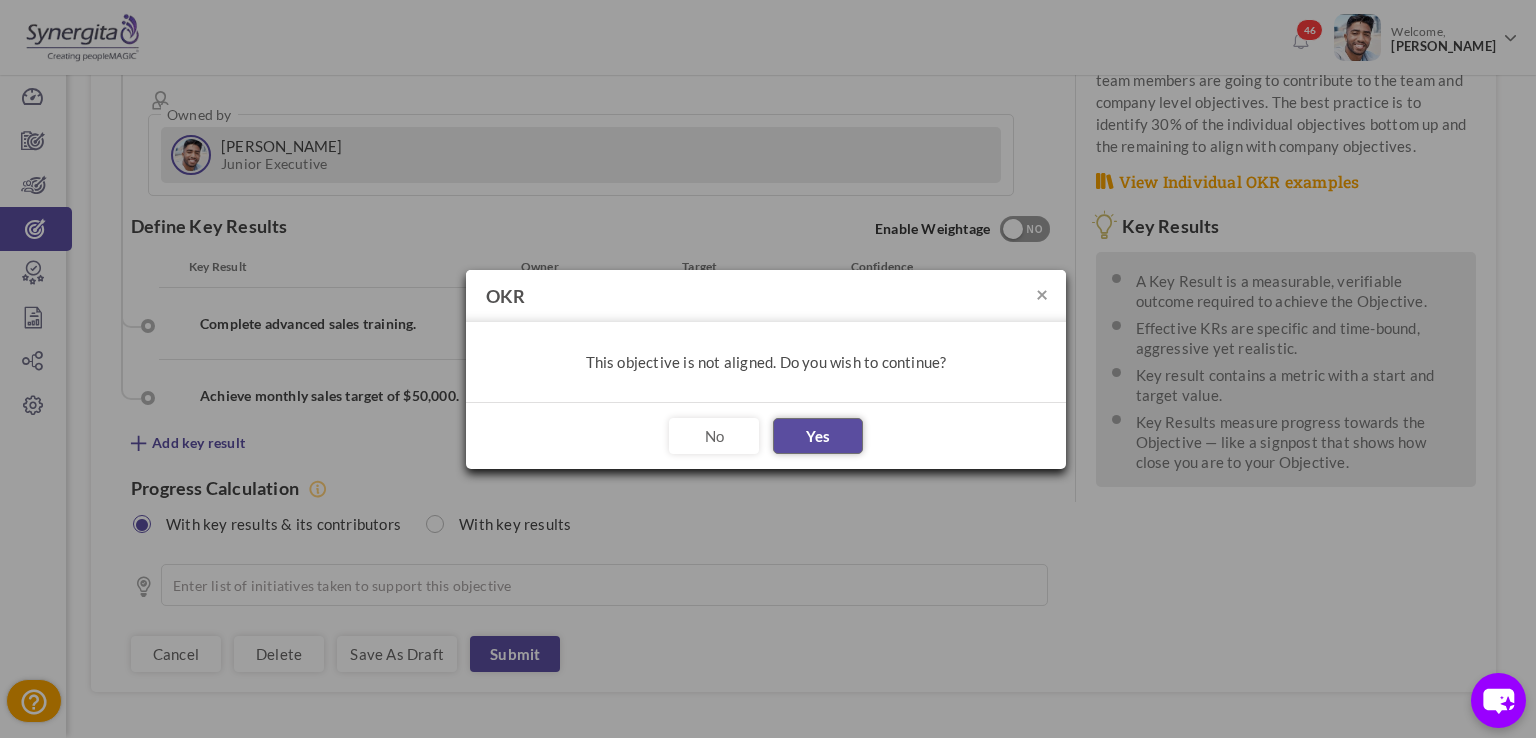 click on "Yes" at bounding box center [818, 436] 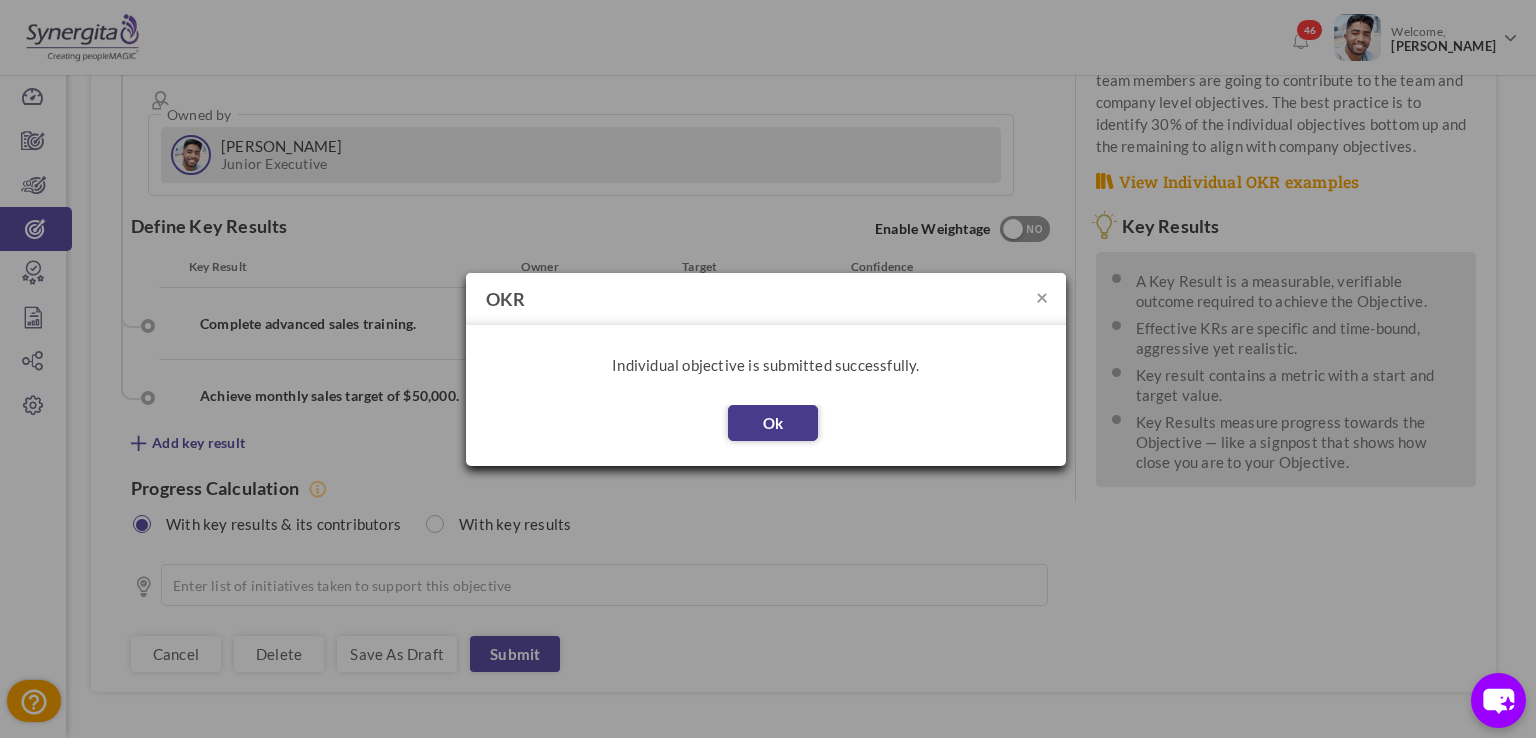 click on "Ok" at bounding box center (773, 423) 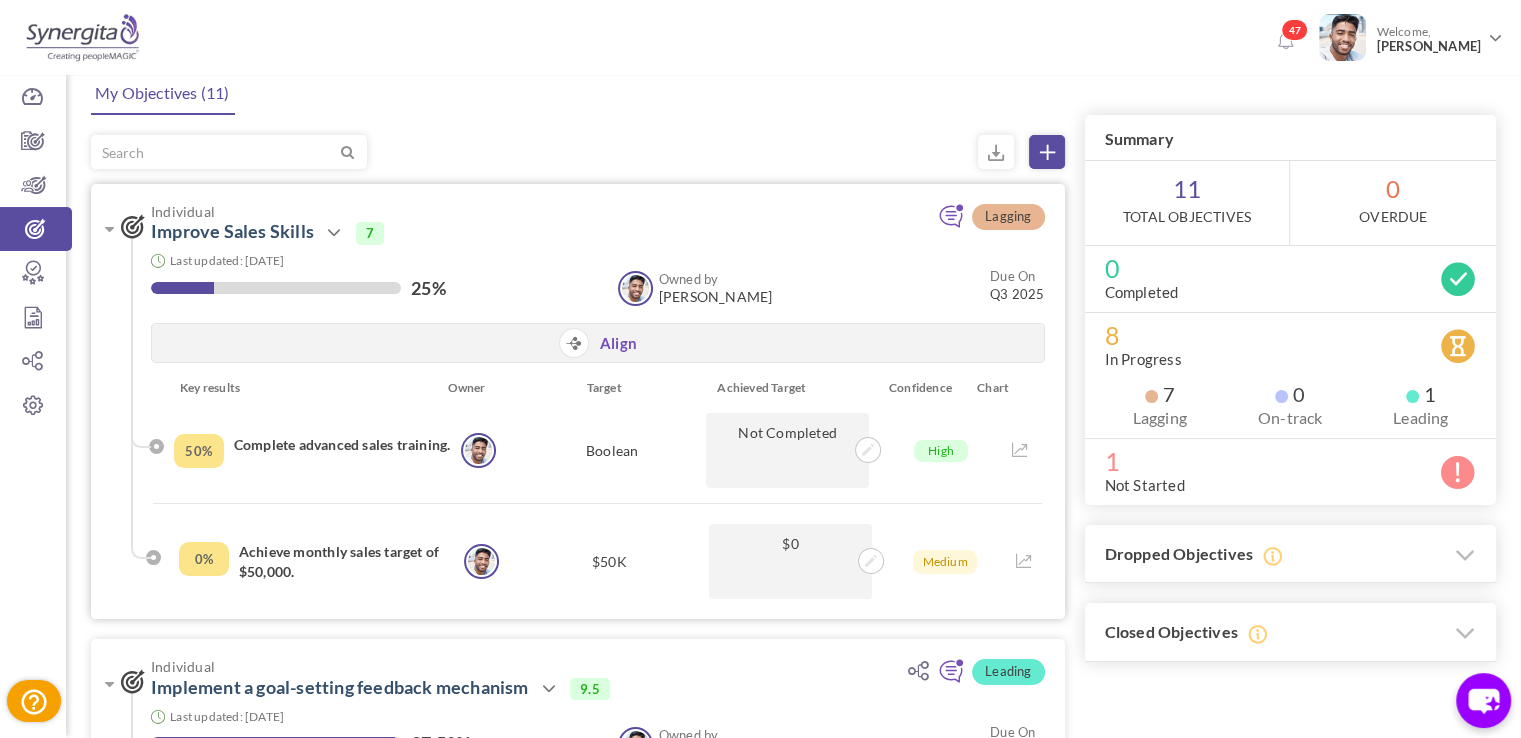 scroll, scrollTop: 100, scrollLeft: 0, axis: vertical 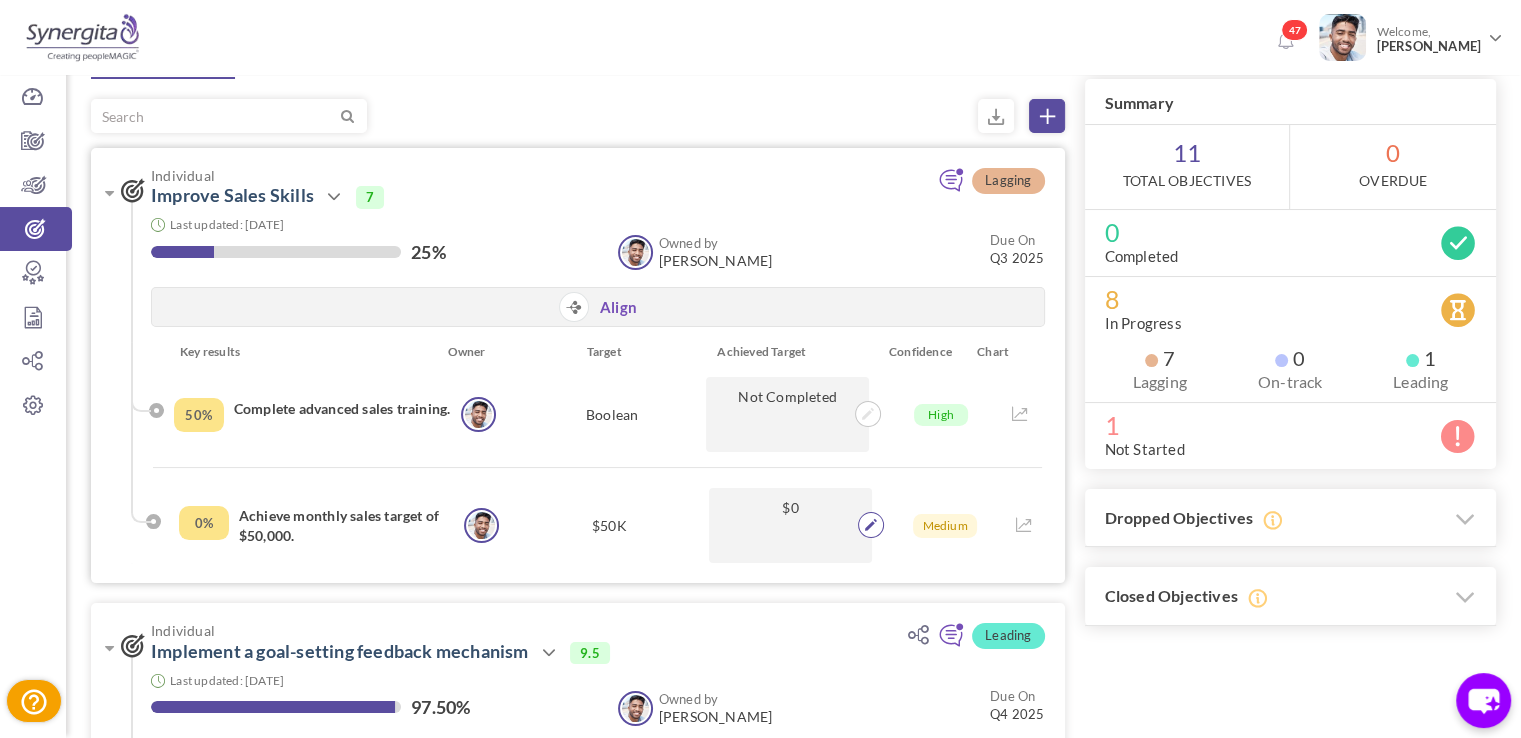 click at bounding box center (871, 525) 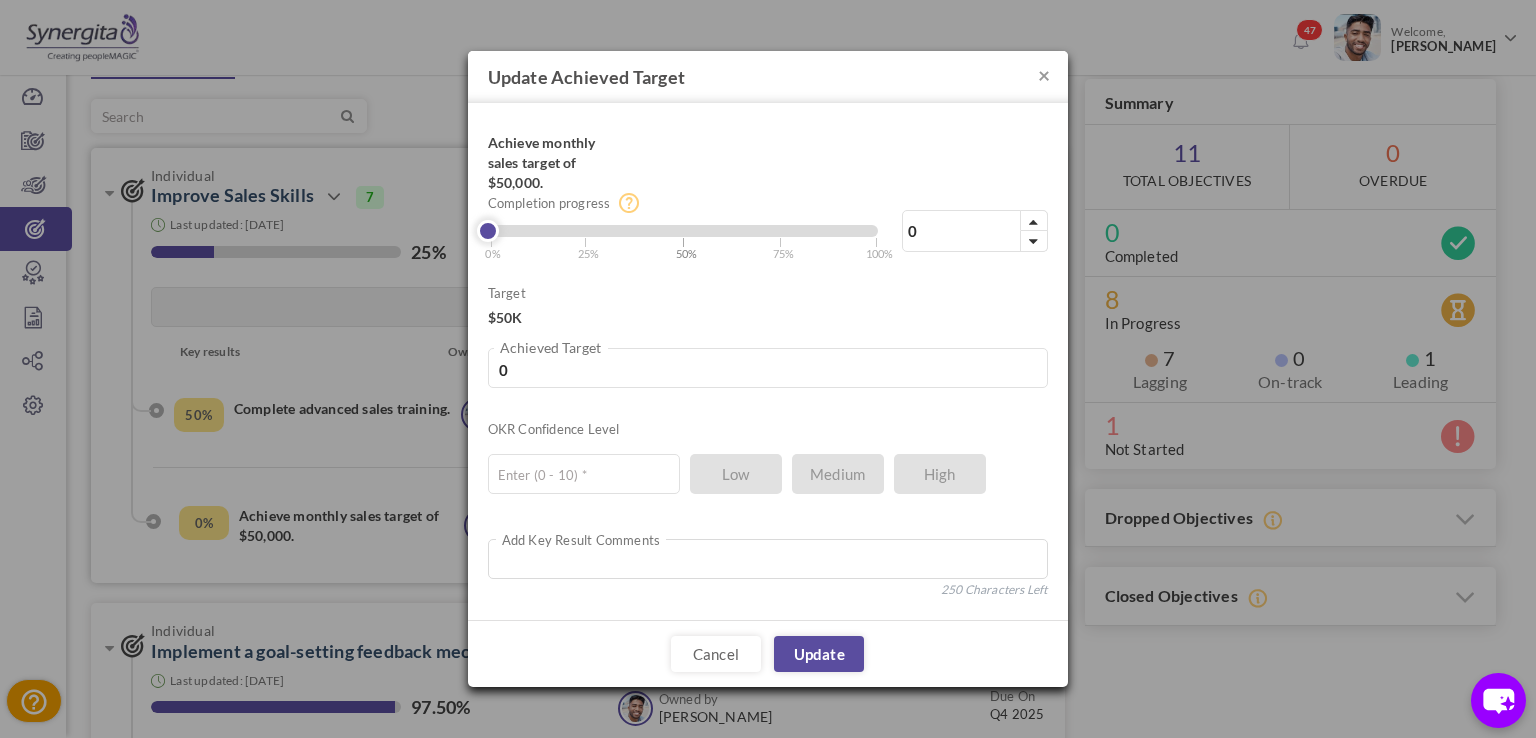 click on "| 50%" at bounding box center [690, 247] 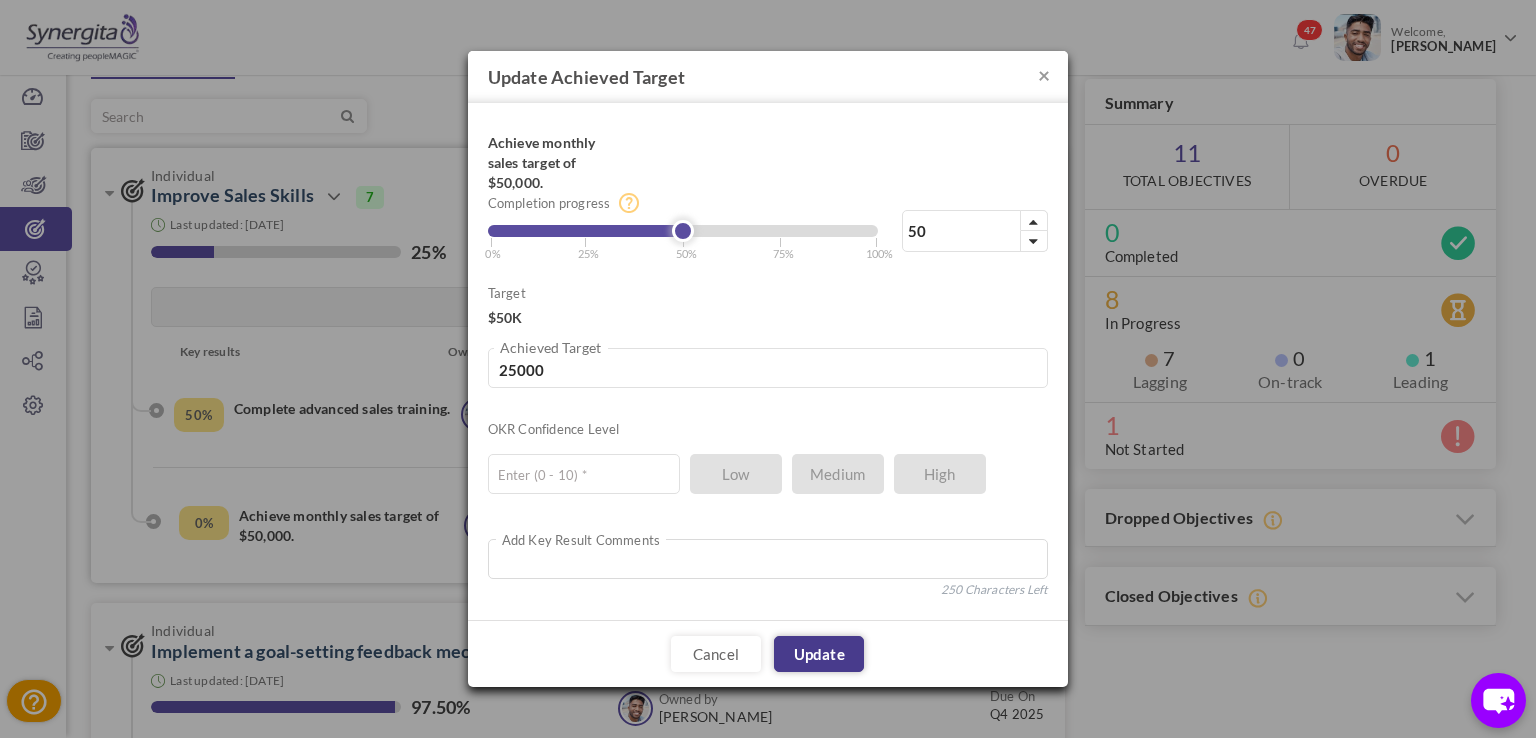 click on "Update" at bounding box center (819, 654) 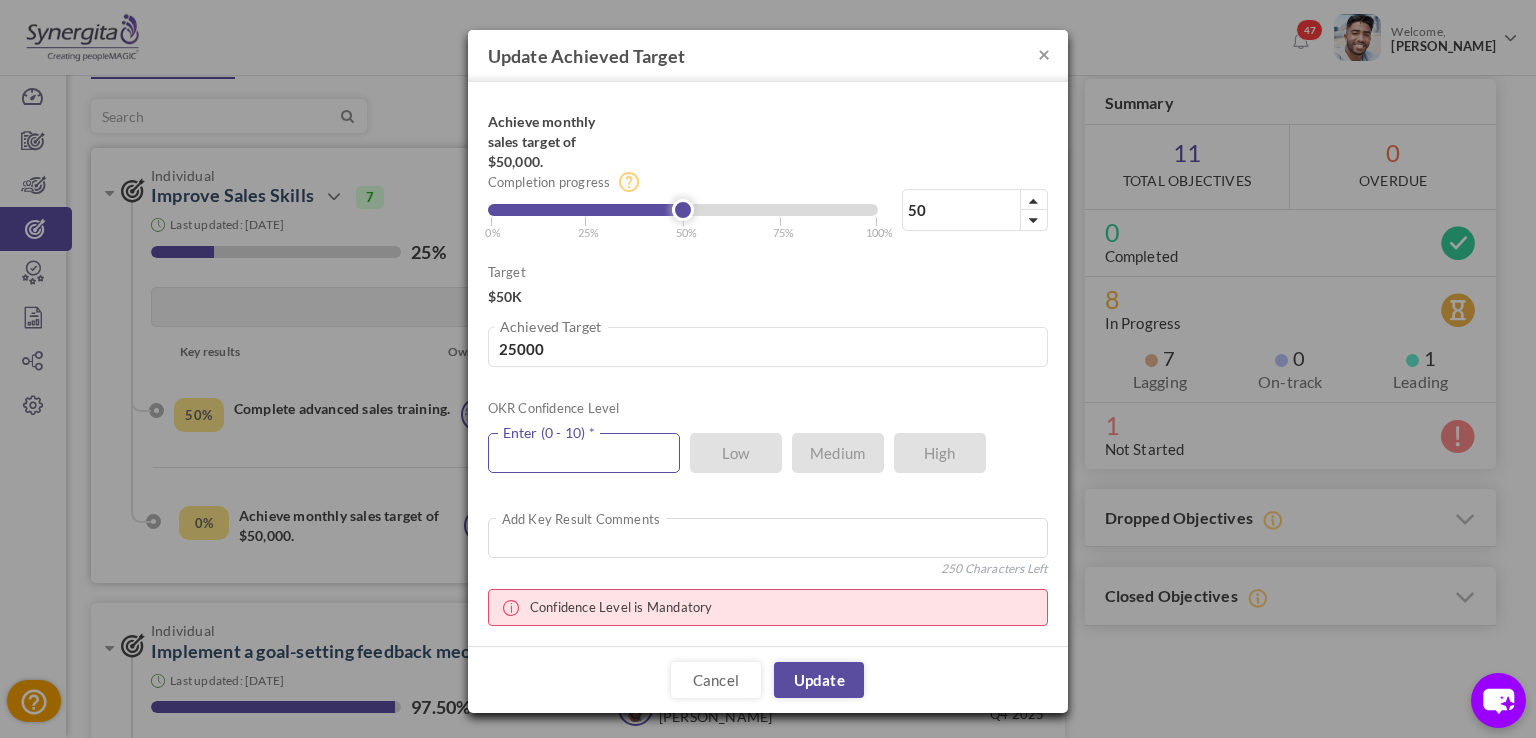 click at bounding box center [584, 453] 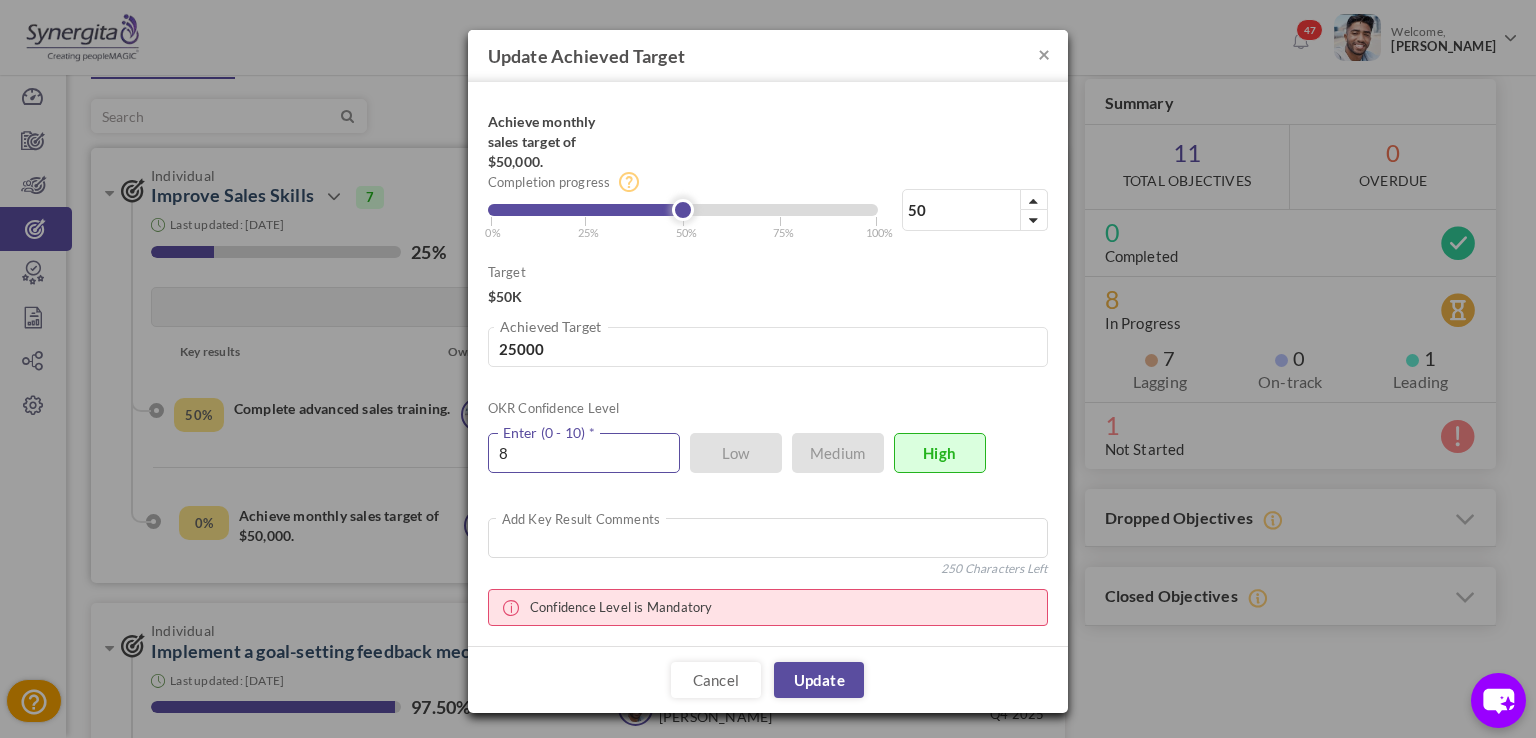 type on "8" 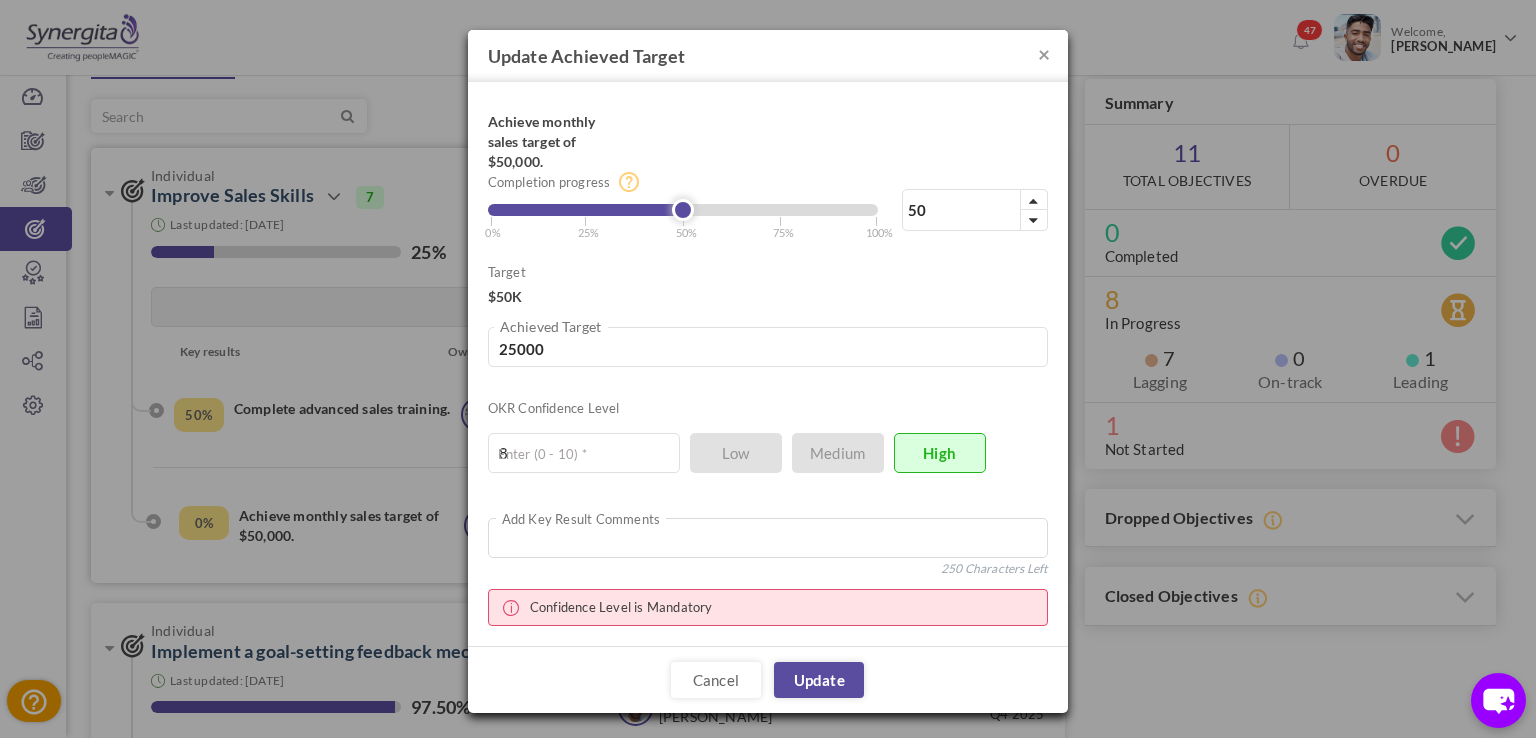 click on "Cancel
Update" at bounding box center [768, 679] 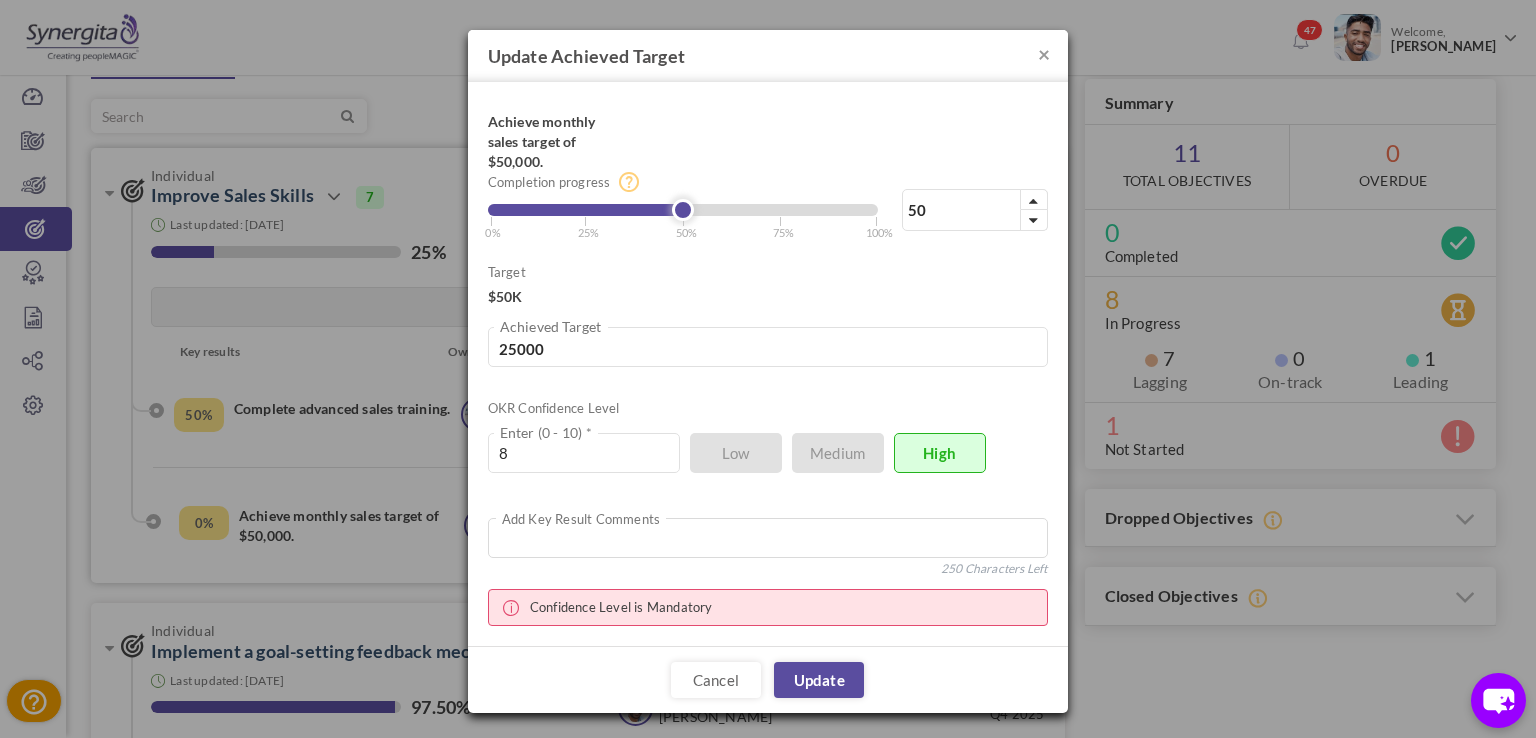 click on "Cancel
Update" at bounding box center [768, 679] 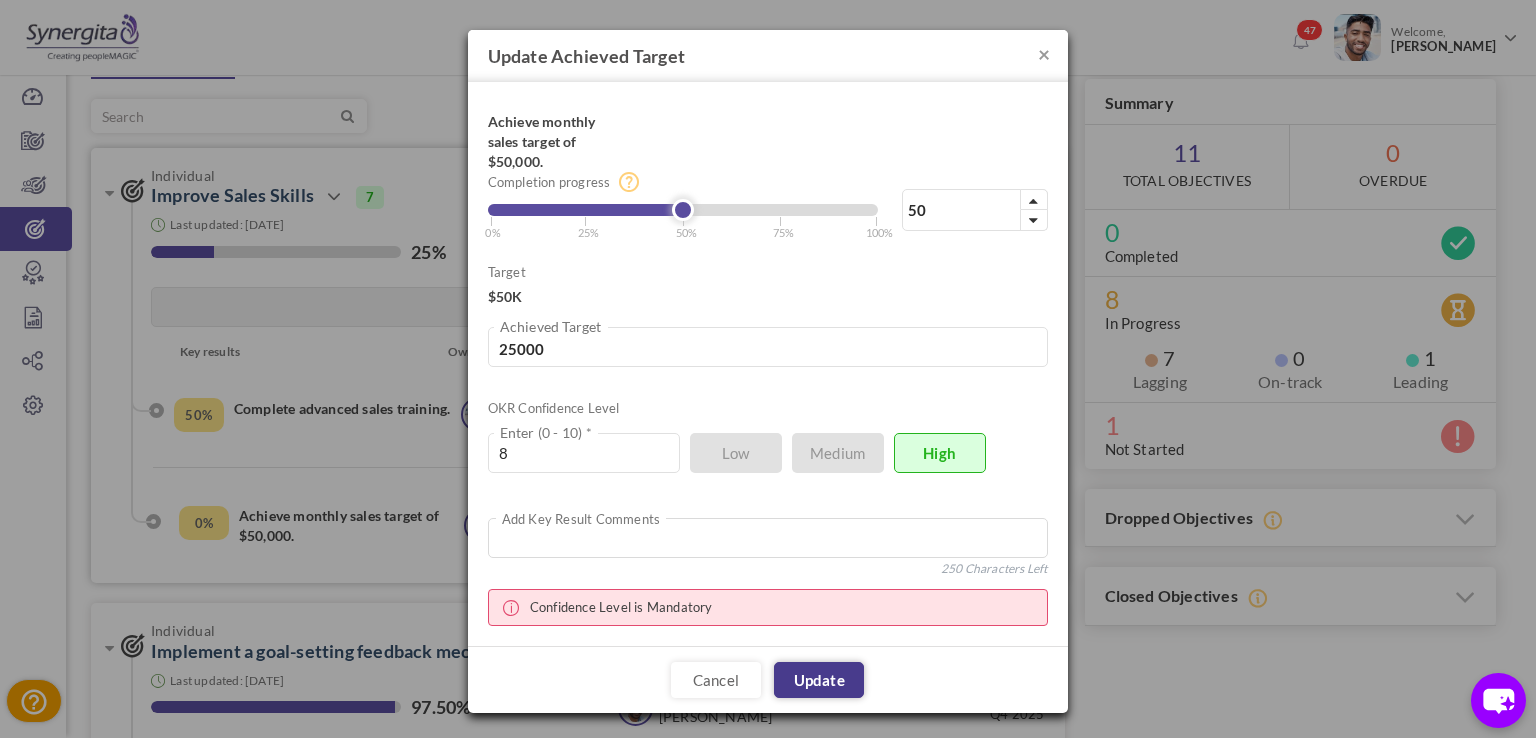click on "Update" at bounding box center (819, 680) 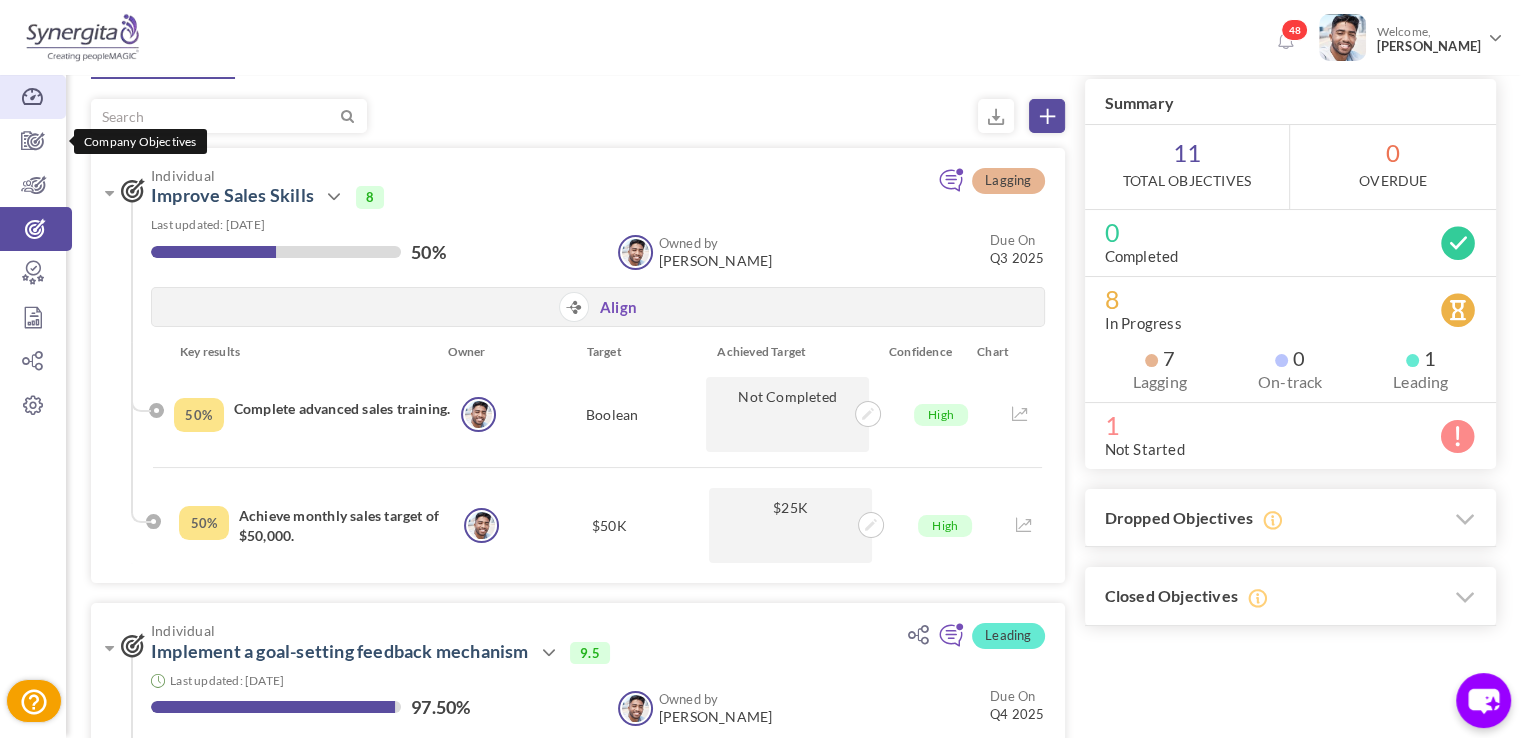 click at bounding box center [33, 97] 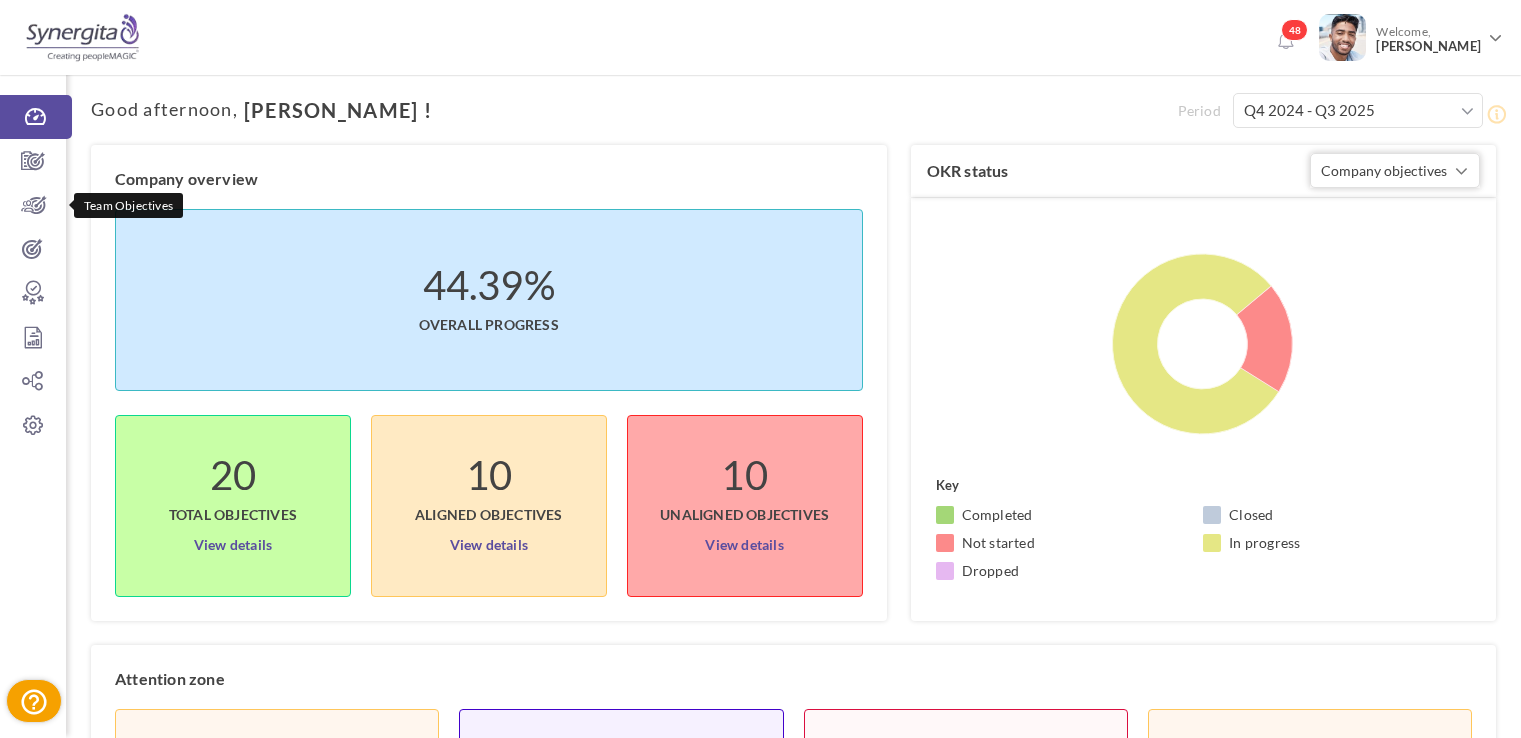 scroll, scrollTop: 0, scrollLeft: 0, axis: both 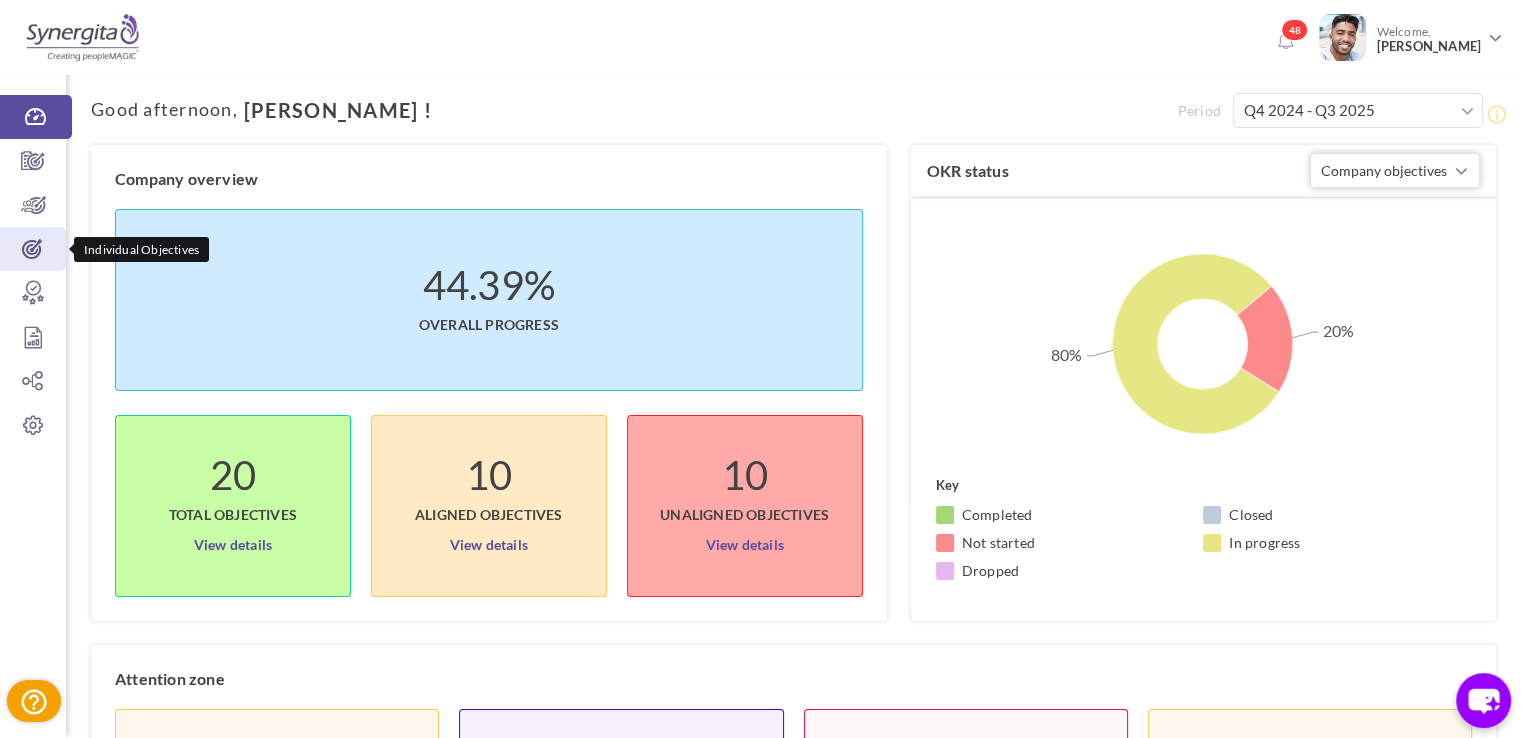 click on "Individual Objectives" at bounding box center (33, 249) 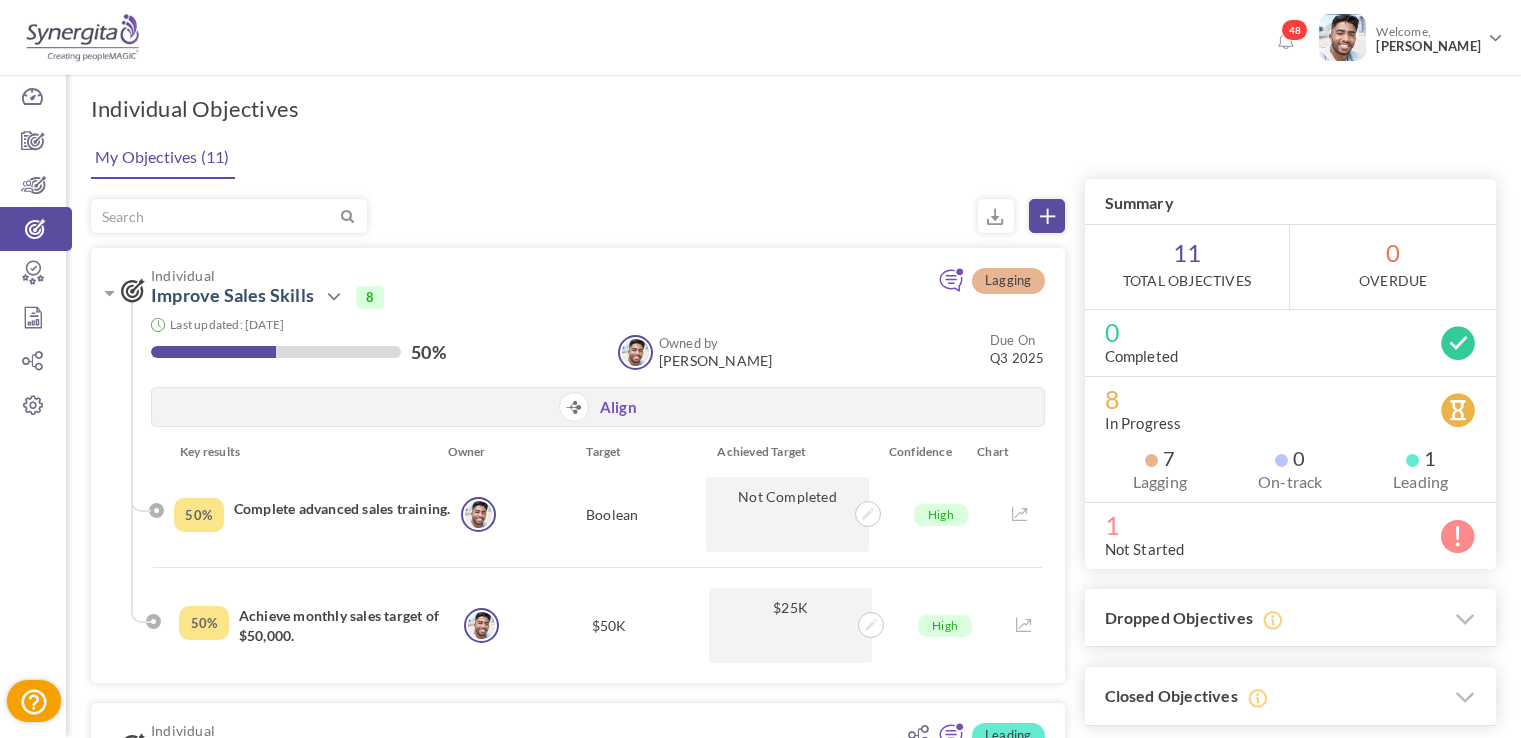 scroll, scrollTop: 0, scrollLeft: 0, axis: both 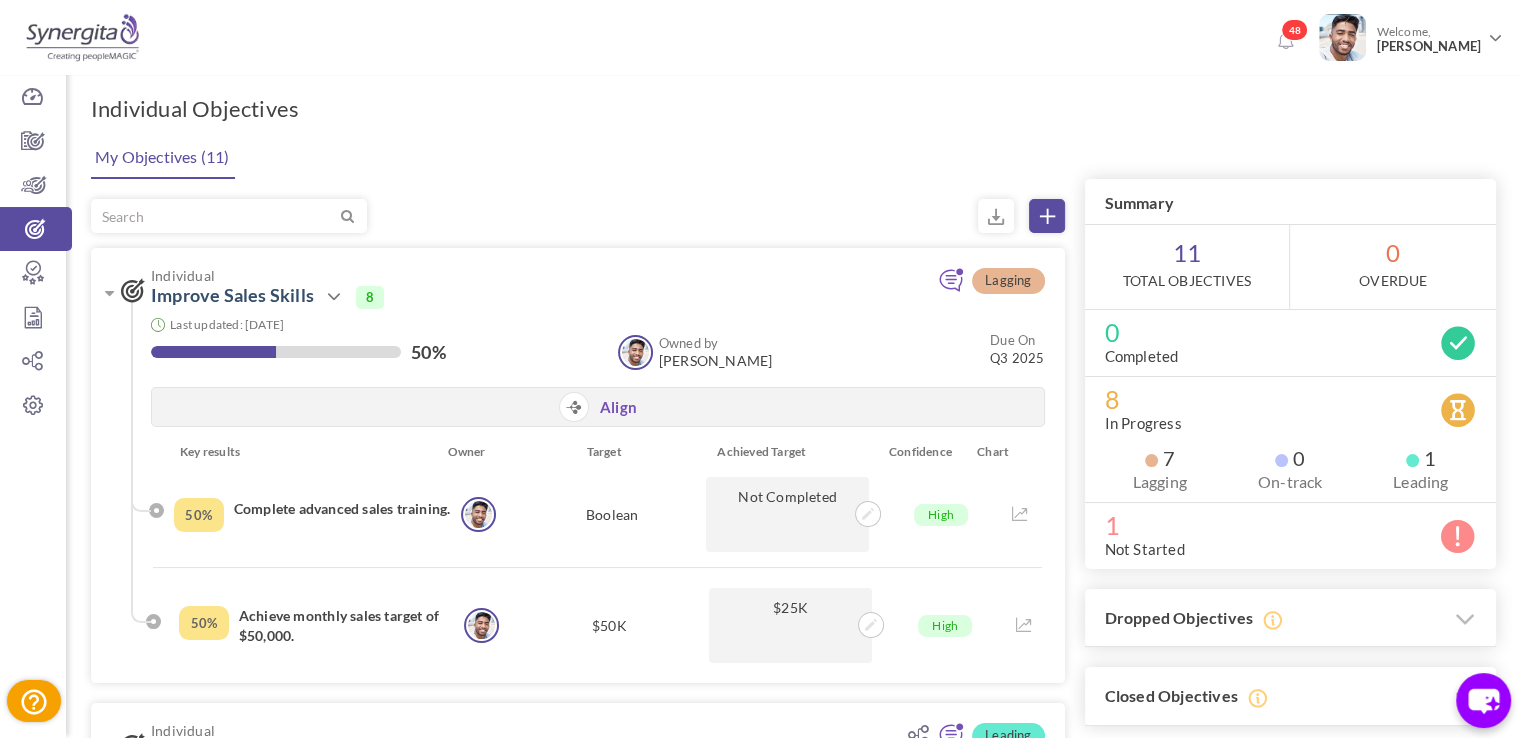 click on "Individual Objectives
×
Upgrade your account
Objective cloning is available only for OKR Growth users.
Upgrade to utilize OKR Cloning
Cancel
Upgrade
×
Upgrade your account
Objective cloning is available only for OKR Growth users.
Please contact the admin
Cancel
Ok
My Objectives (11)" at bounding box center (793, 2758) 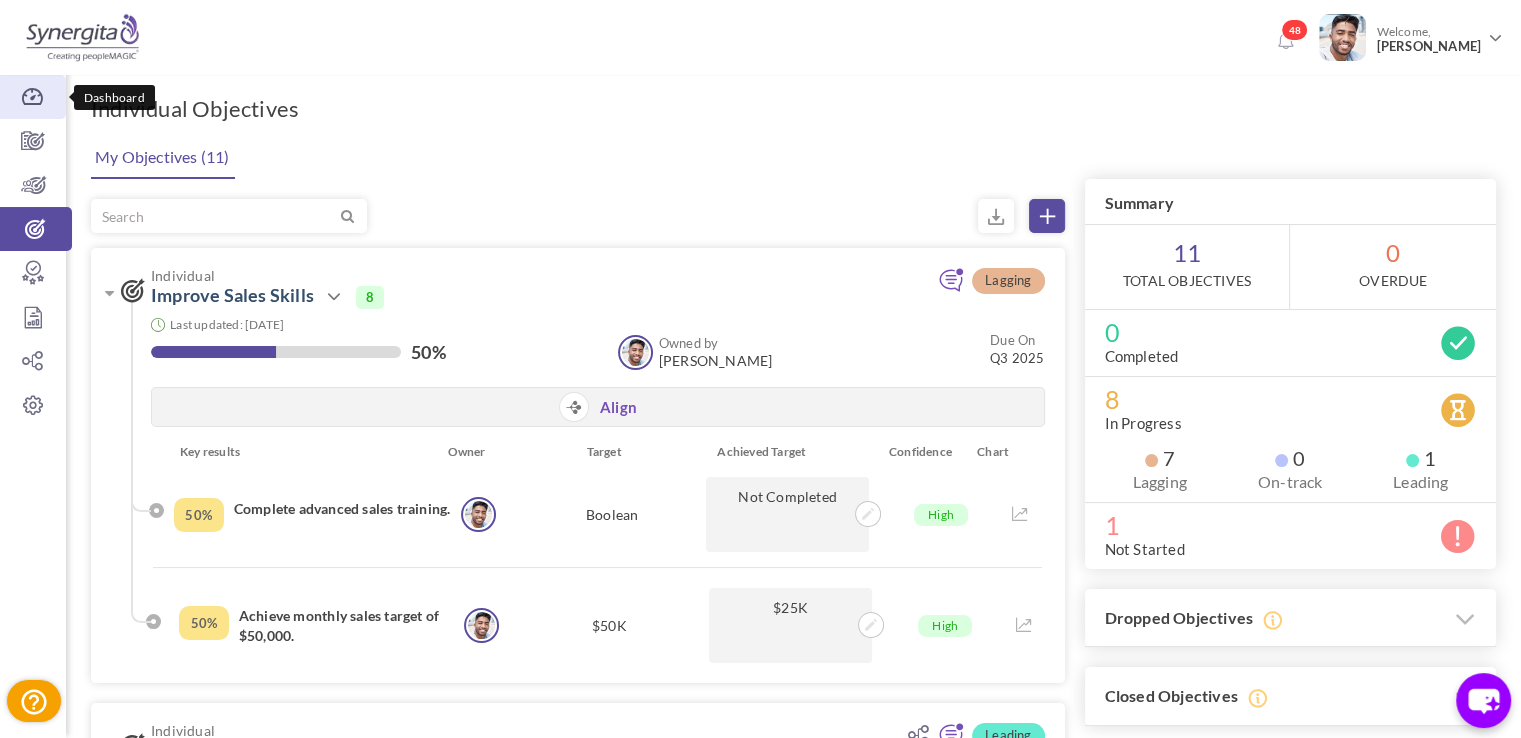 click at bounding box center (33, 97) 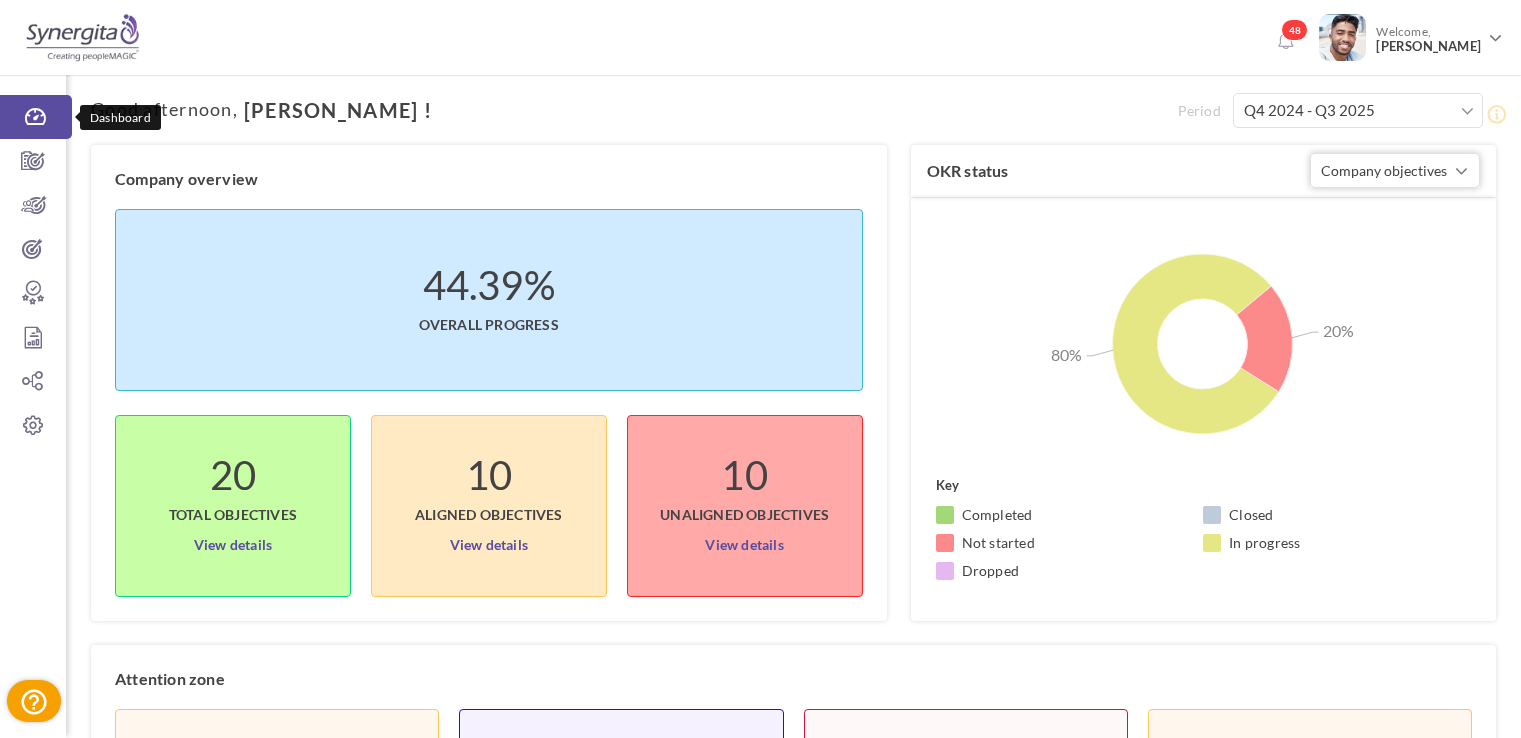 scroll, scrollTop: 0, scrollLeft: 0, axis: both 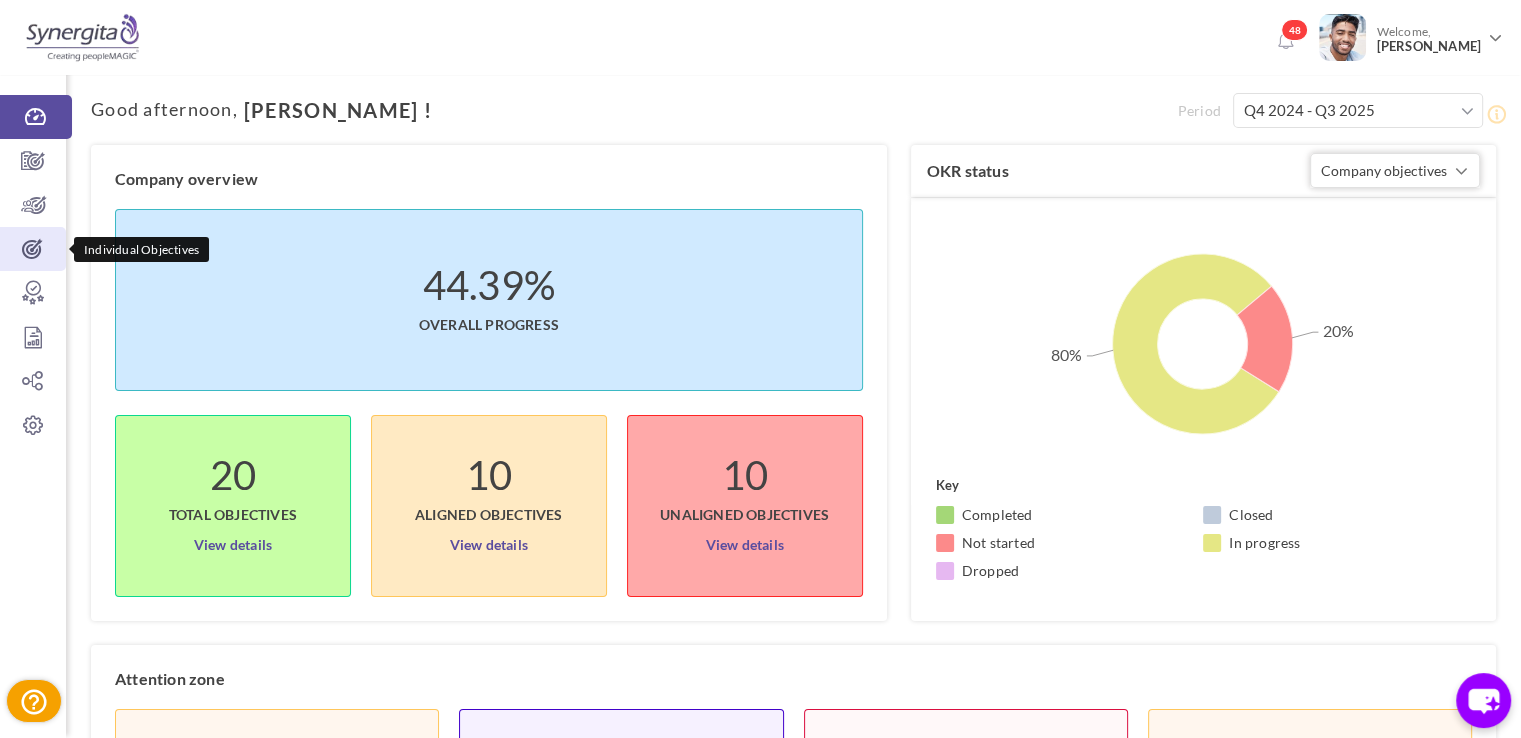 click at bounding box center [33, 249] 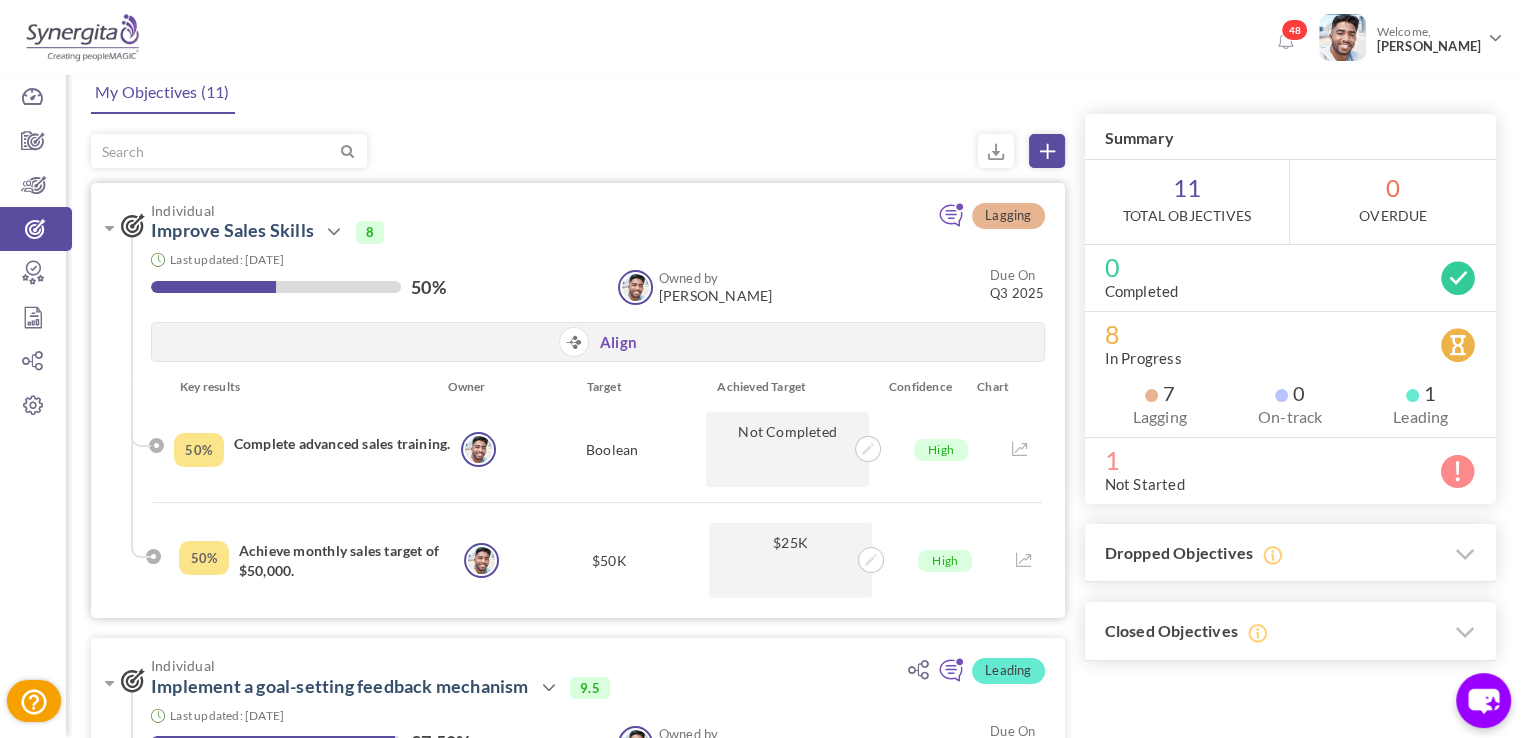 scroll, scrollTop: 100, scrollLeft: 0, axis: vertical 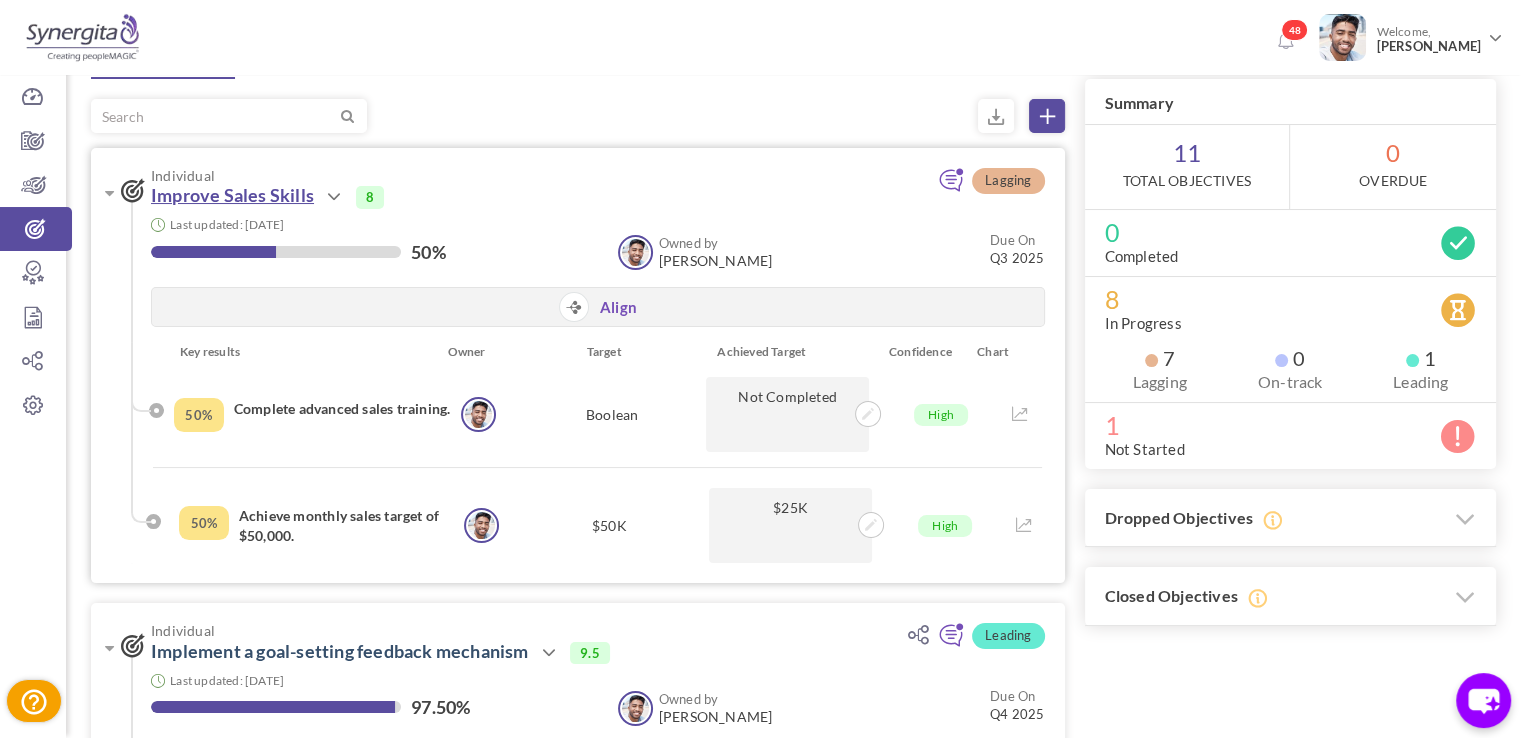drag, startPoint x: 144, startPoint y: 197, endPoint x: 315, endPoint y: 193, distance: 171.04678 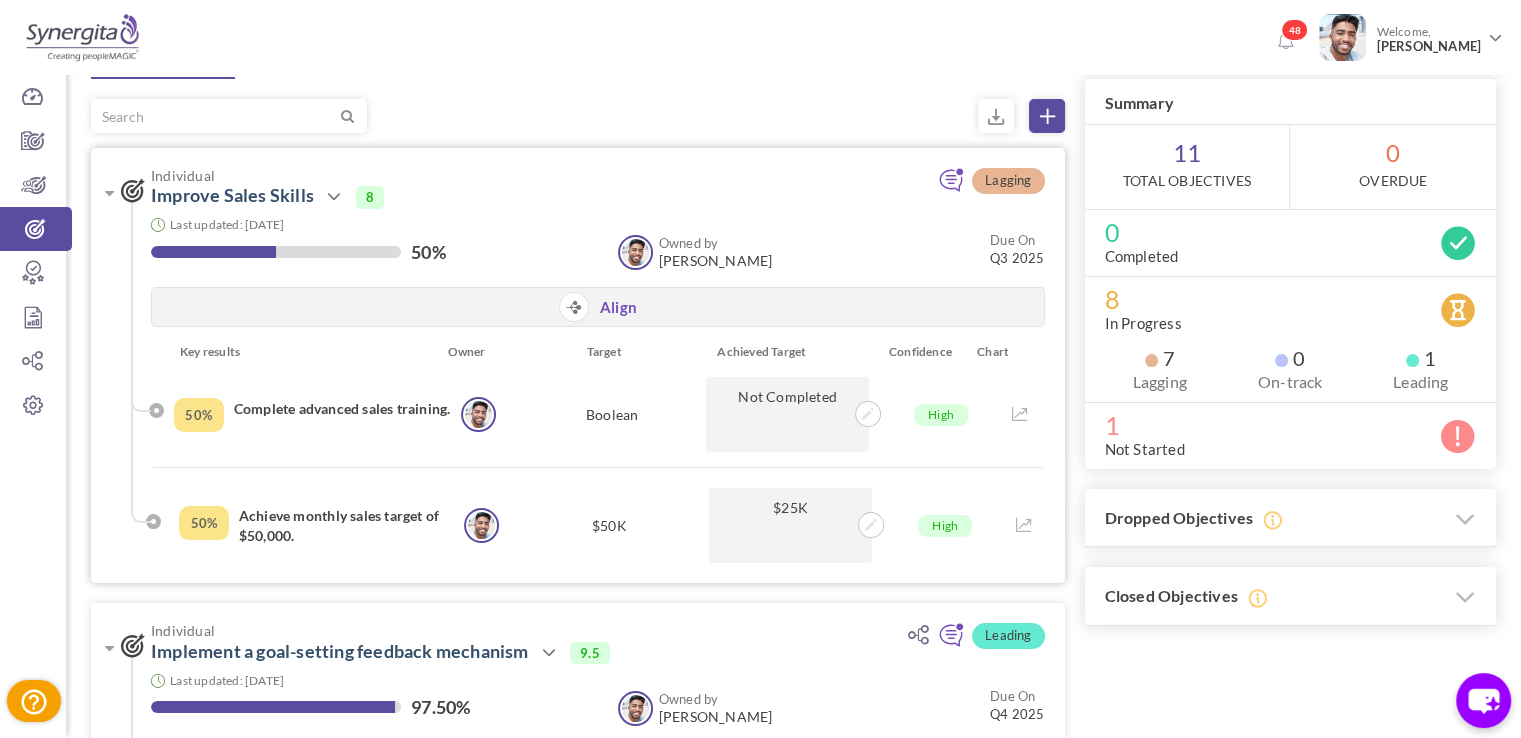 drag, startPoint x: 231, startPoint y: 406, endPoint x: 452, endPoint y: 411, distance: 221.05655 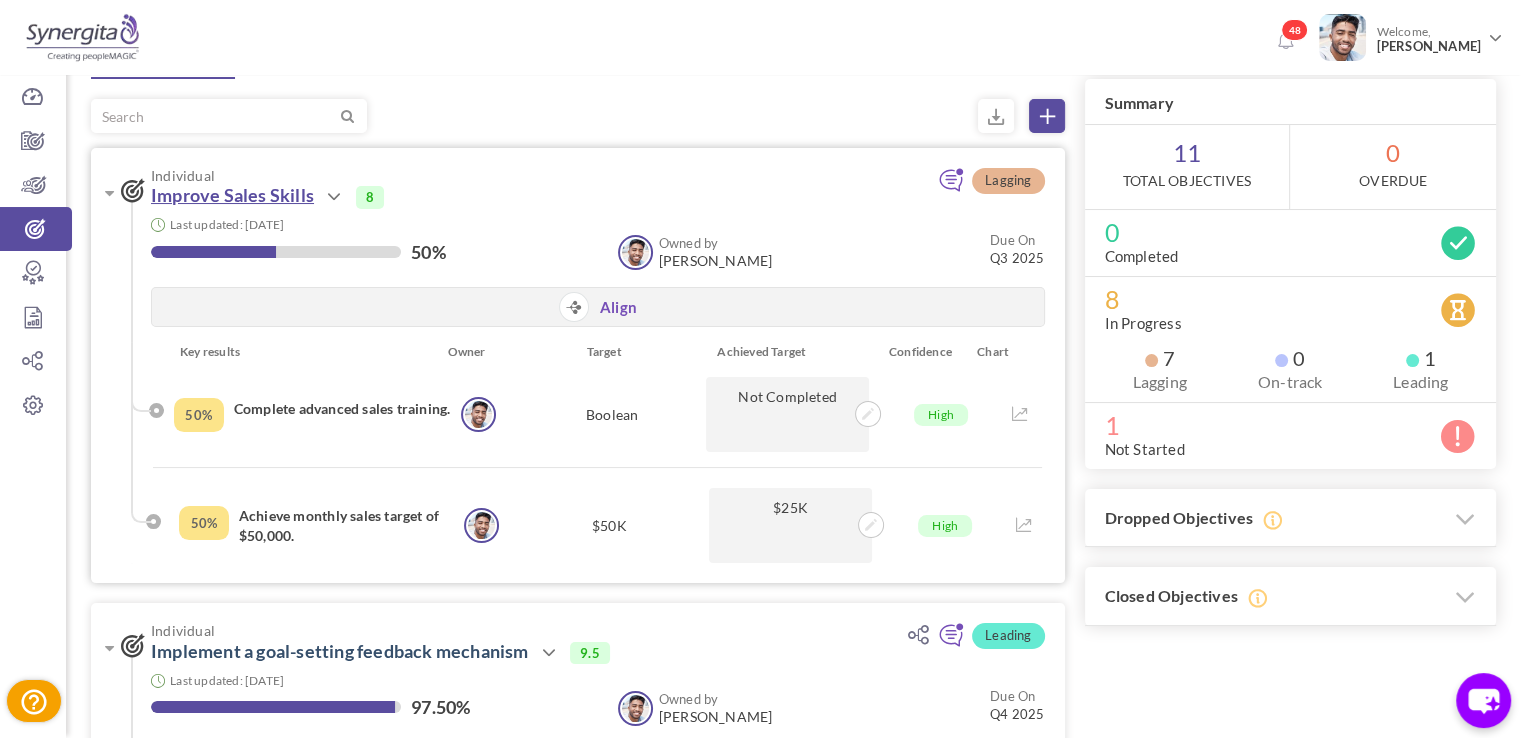 drag, startPoint x: 147, startPoint y: 190, endPoint x: 314, endPoint y: 193, distance: 167.02695 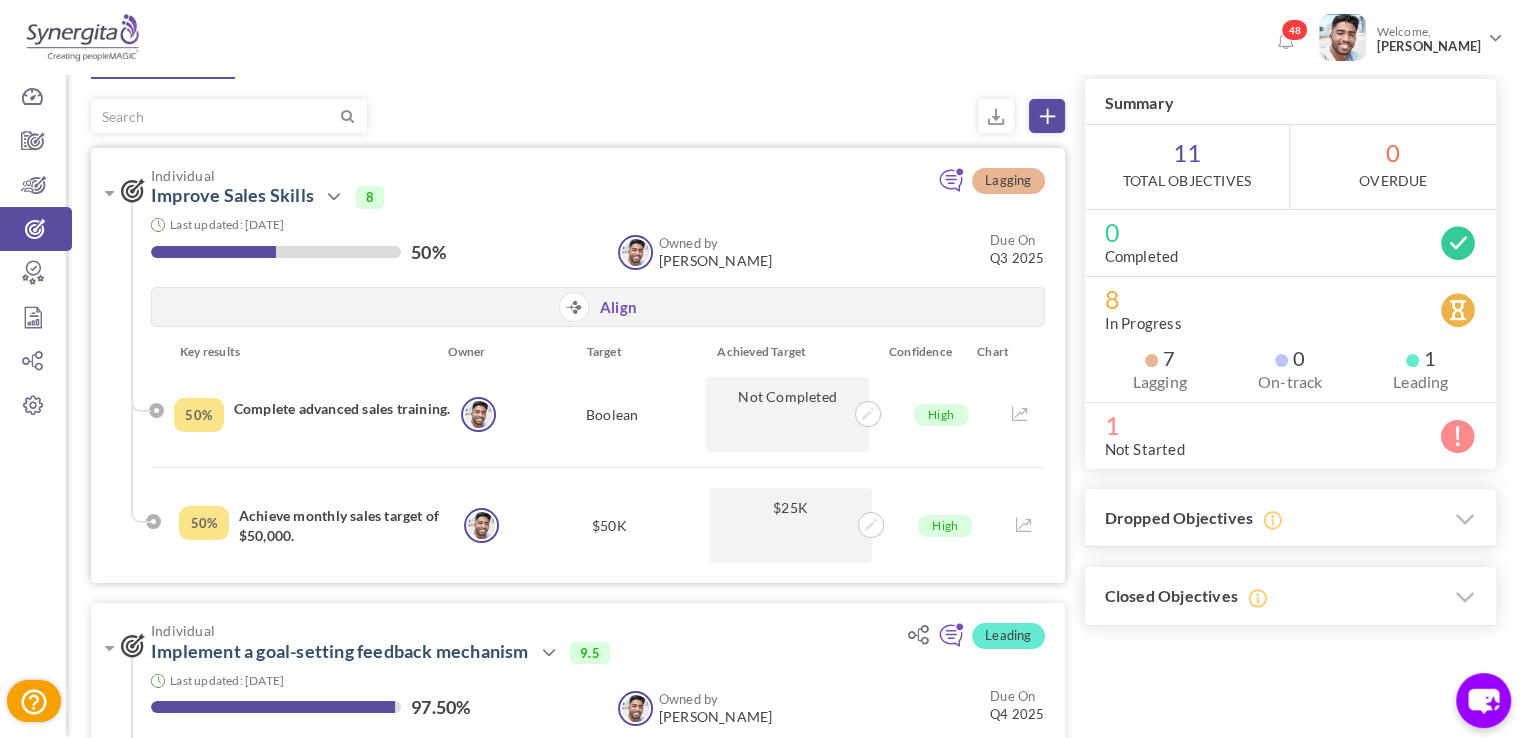 drag, startPoint x: 228, startPoint y: 405, endPoint x: 320, endPoint y: 534, distance: 158.44557 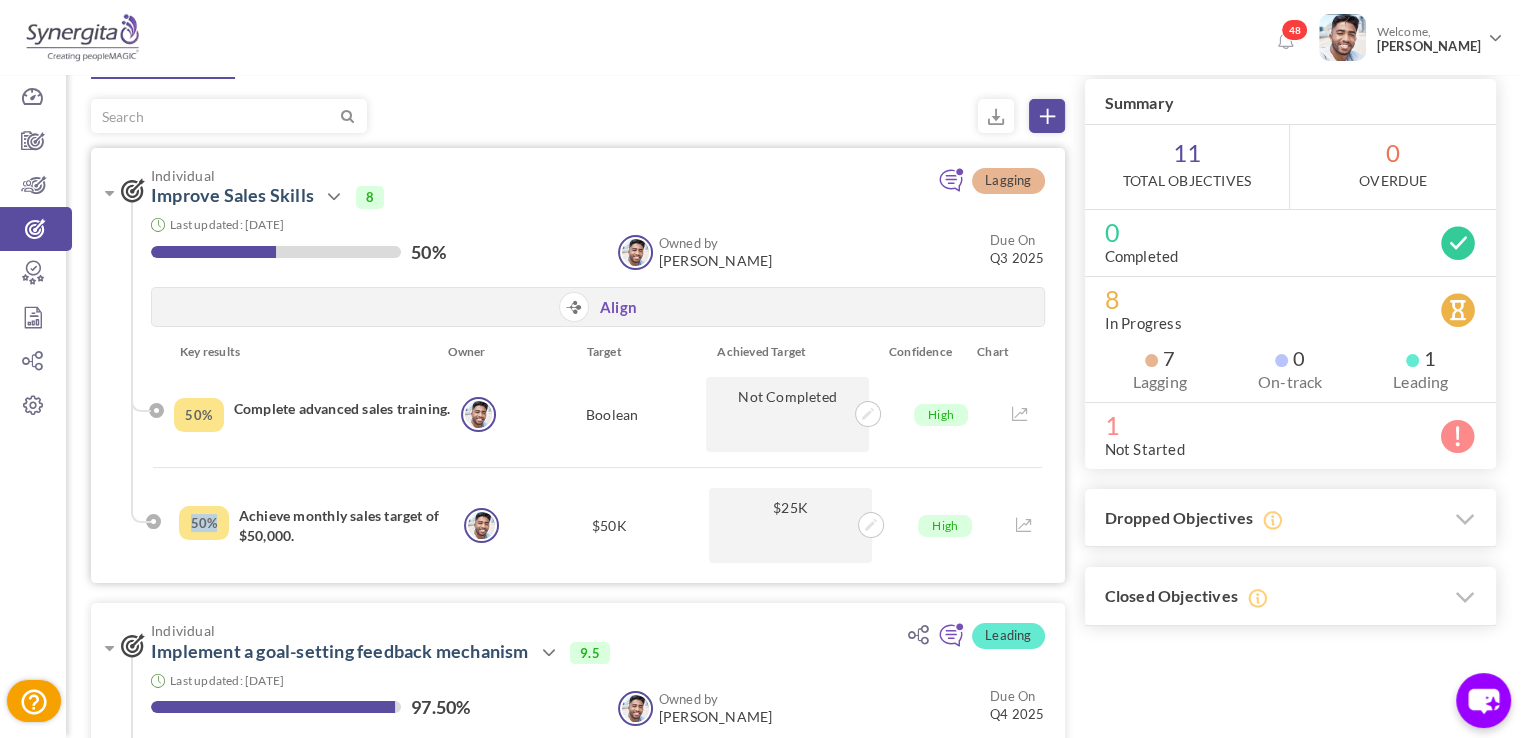drag, startPoint x: 189, startPoint y: 526, endPoint x: 218, endPoint y: 522, distance: 29.274563 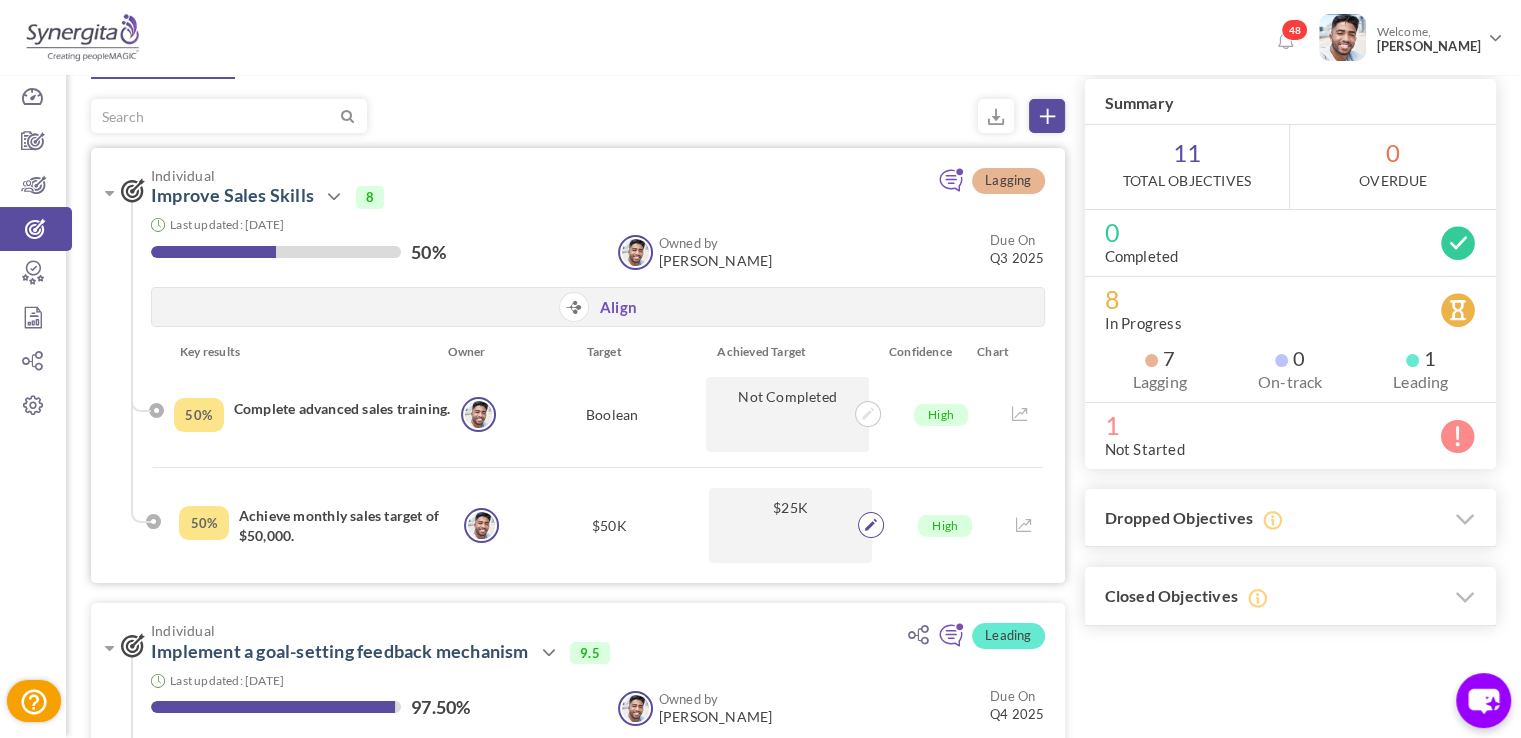 click at bounding box center (871, 525) 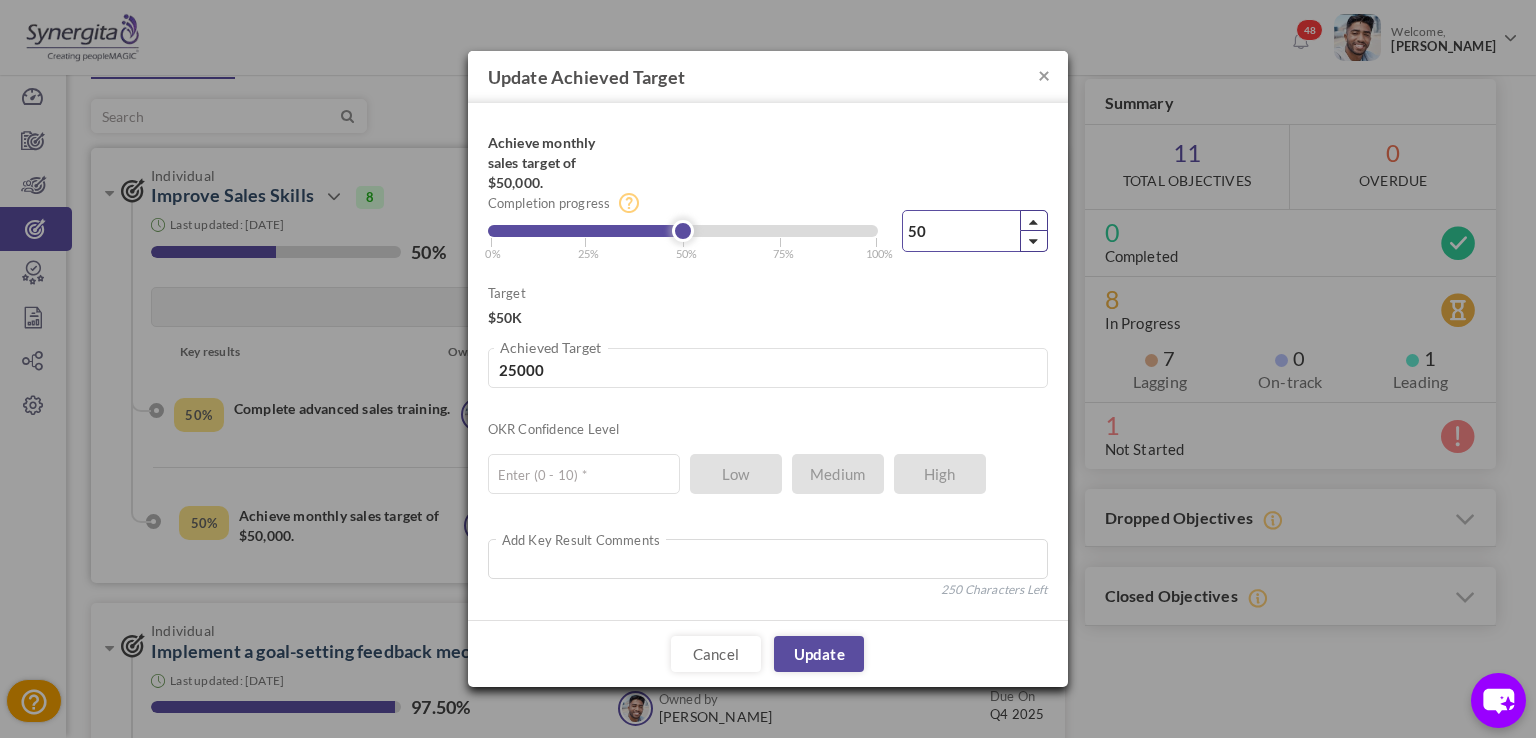 drag, startPoint x: 939, startPoint y: 235, endPoint x: 863, endPoint y: 237, distance: 76.02631 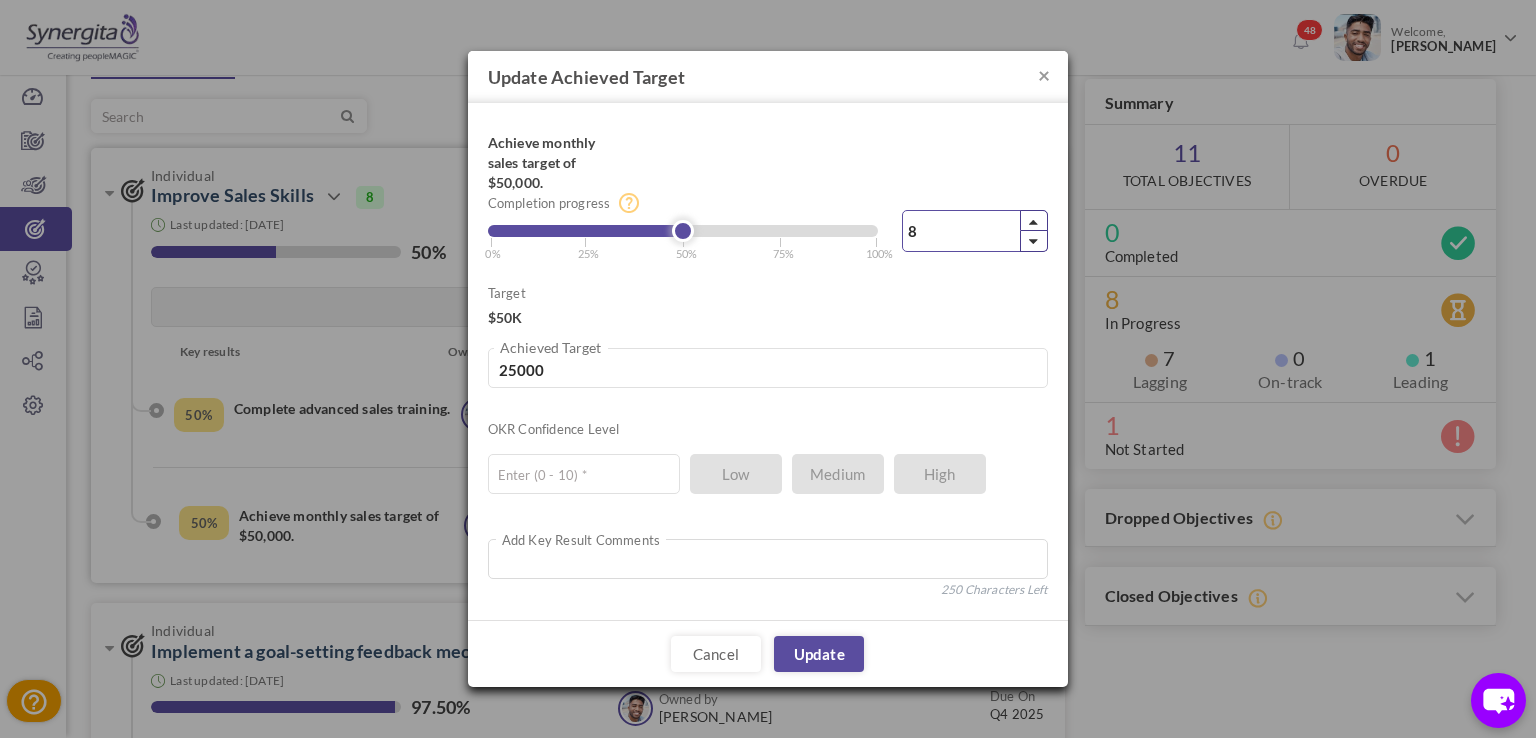 type on "80" 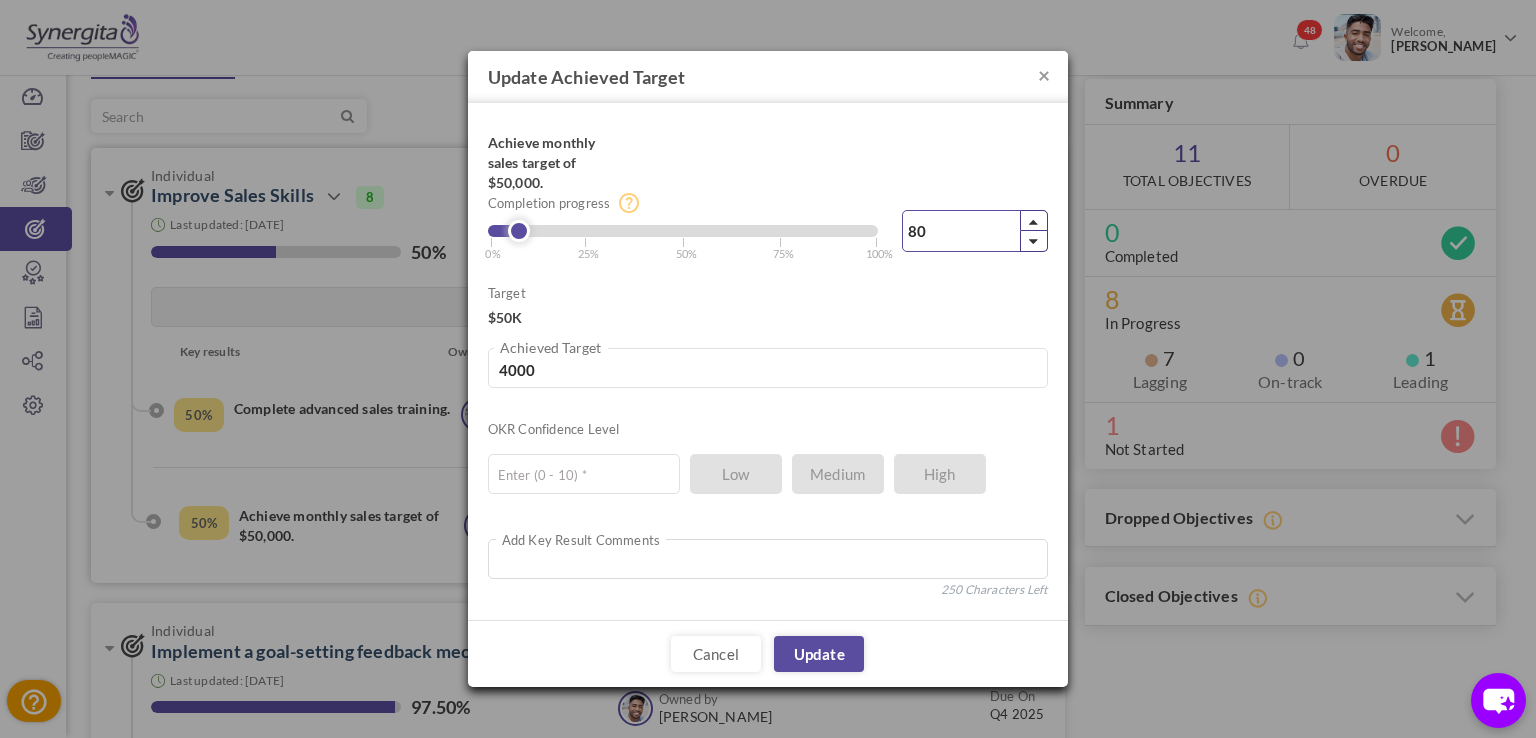 type on "40000" 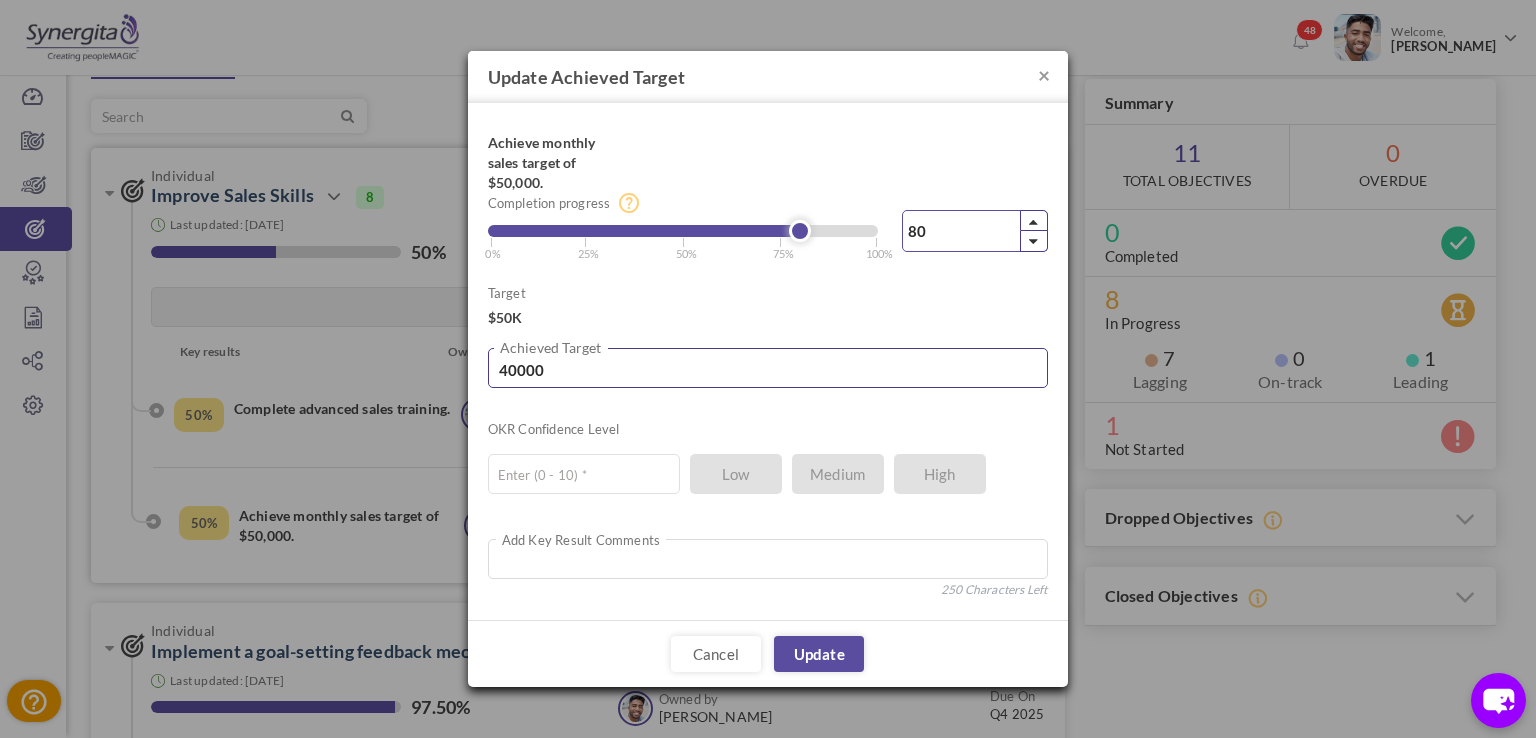 type on "80" 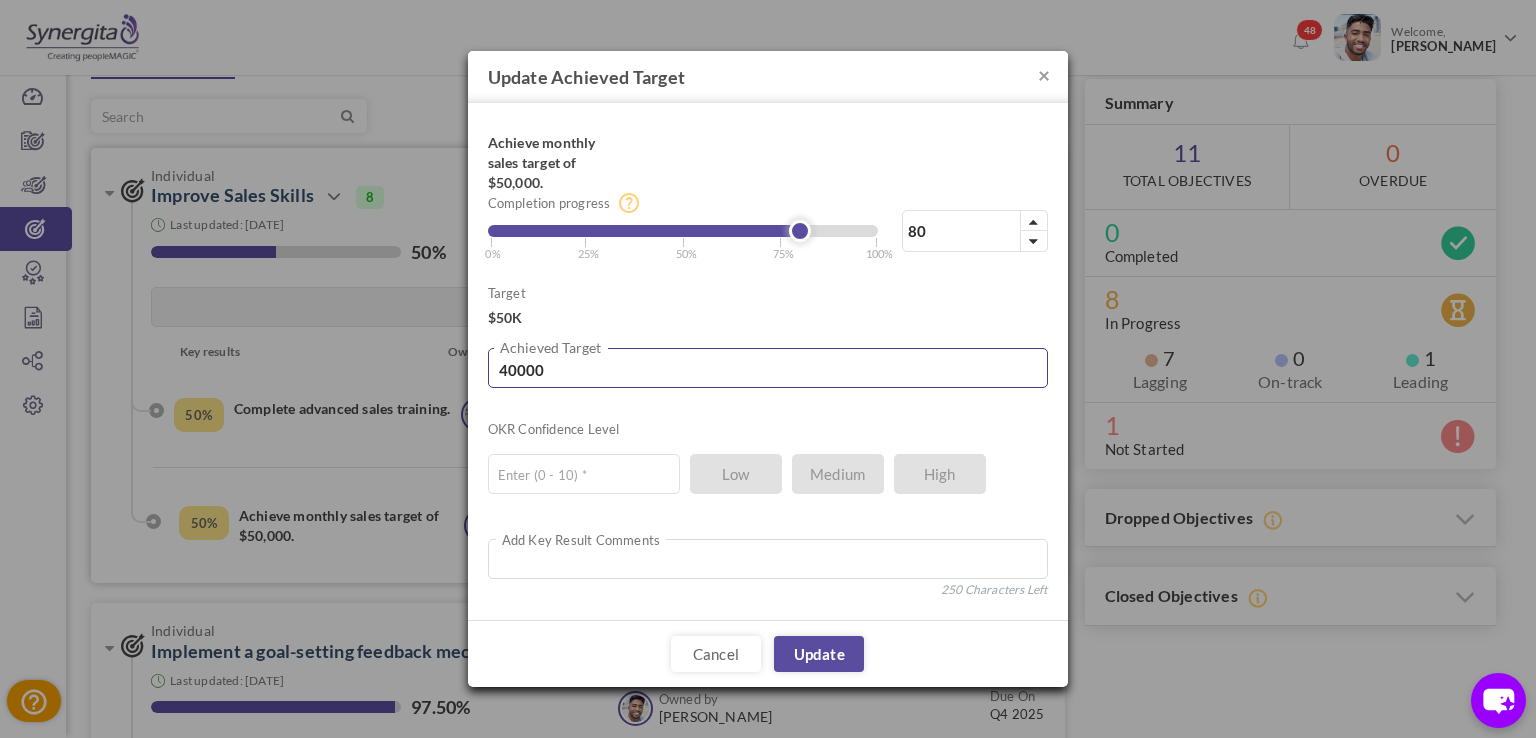 drag, startPoint x: 551, startPoint y: 365, endPoint x: 490, endPoint y: 376, distance: 61.983868 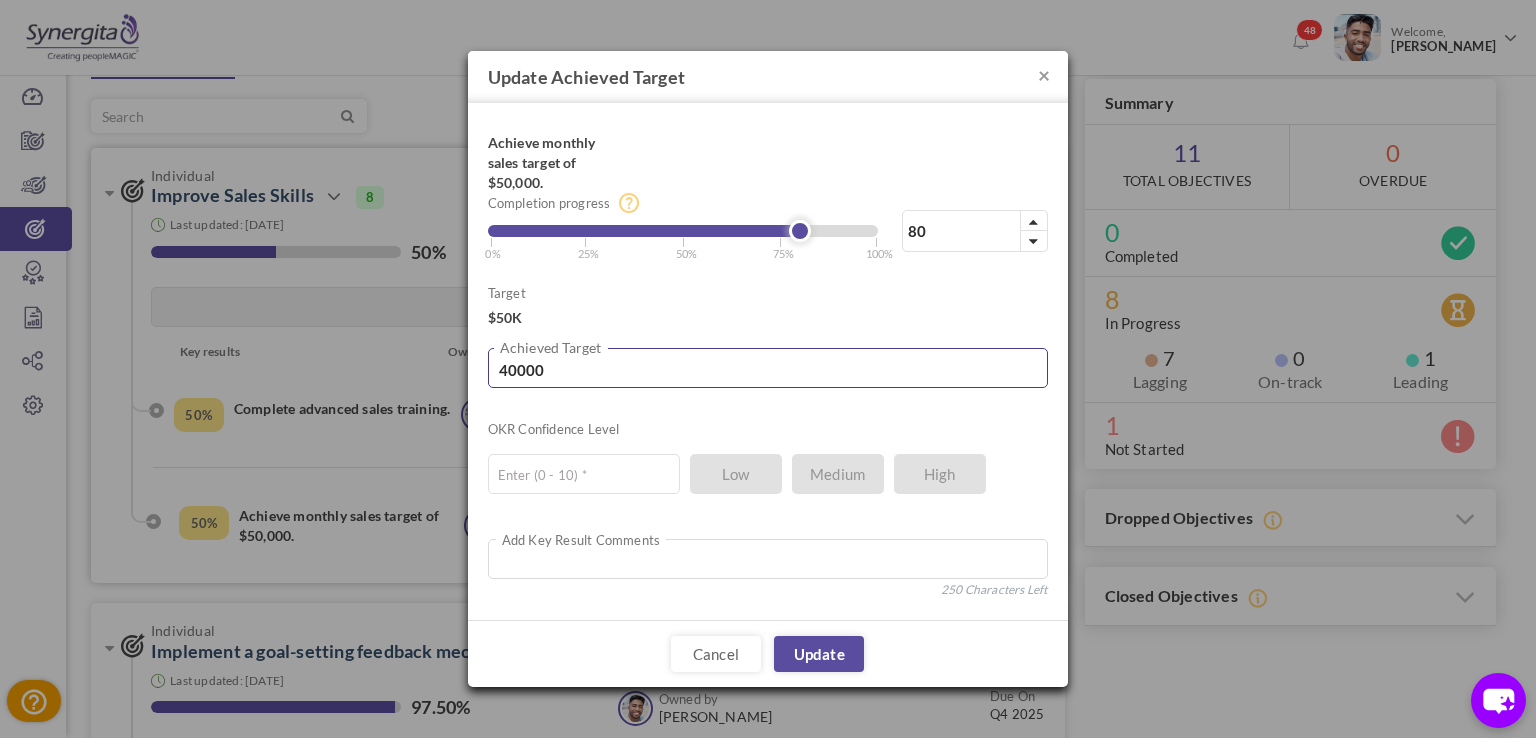type on "3" 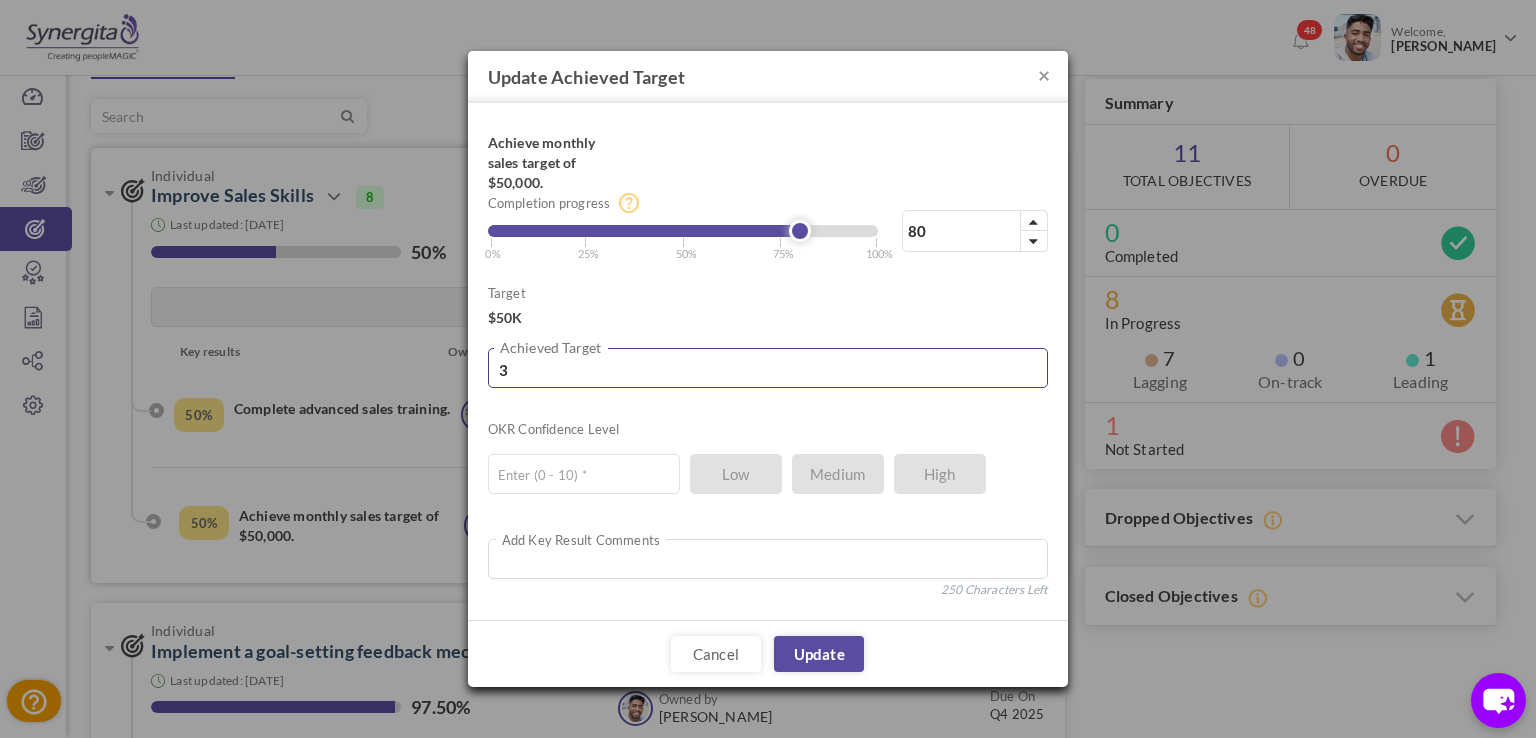 type on "0.01" 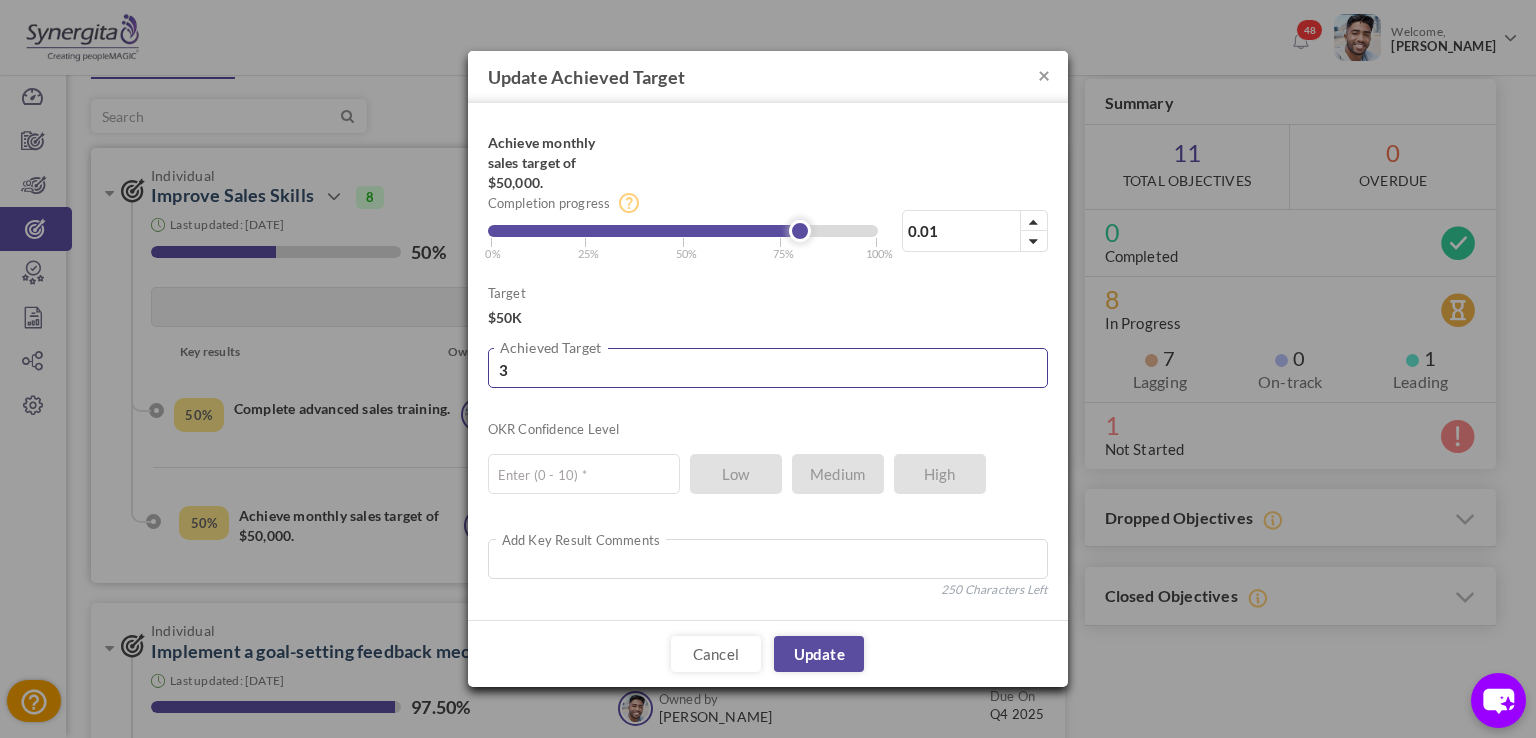type on "30" 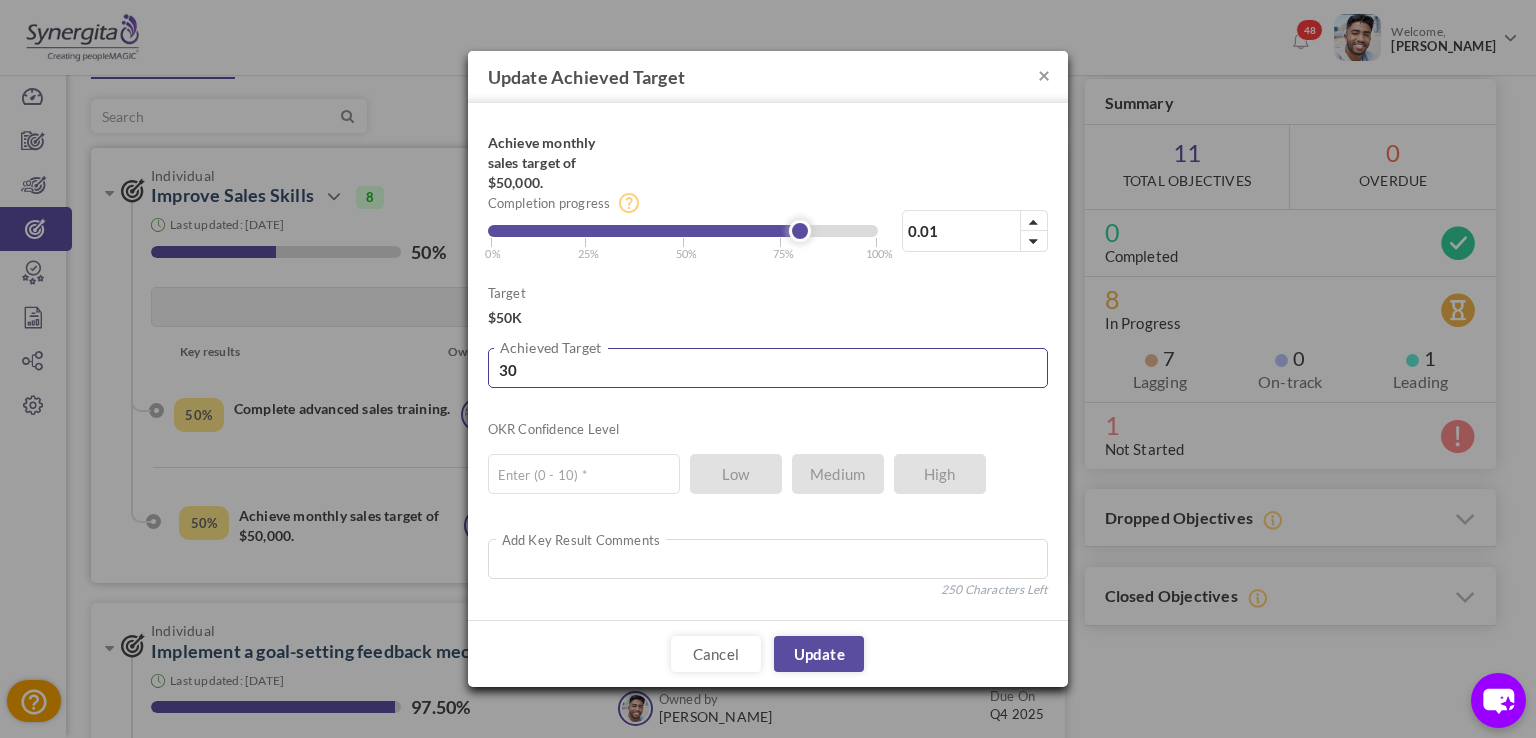 type on "0.06" 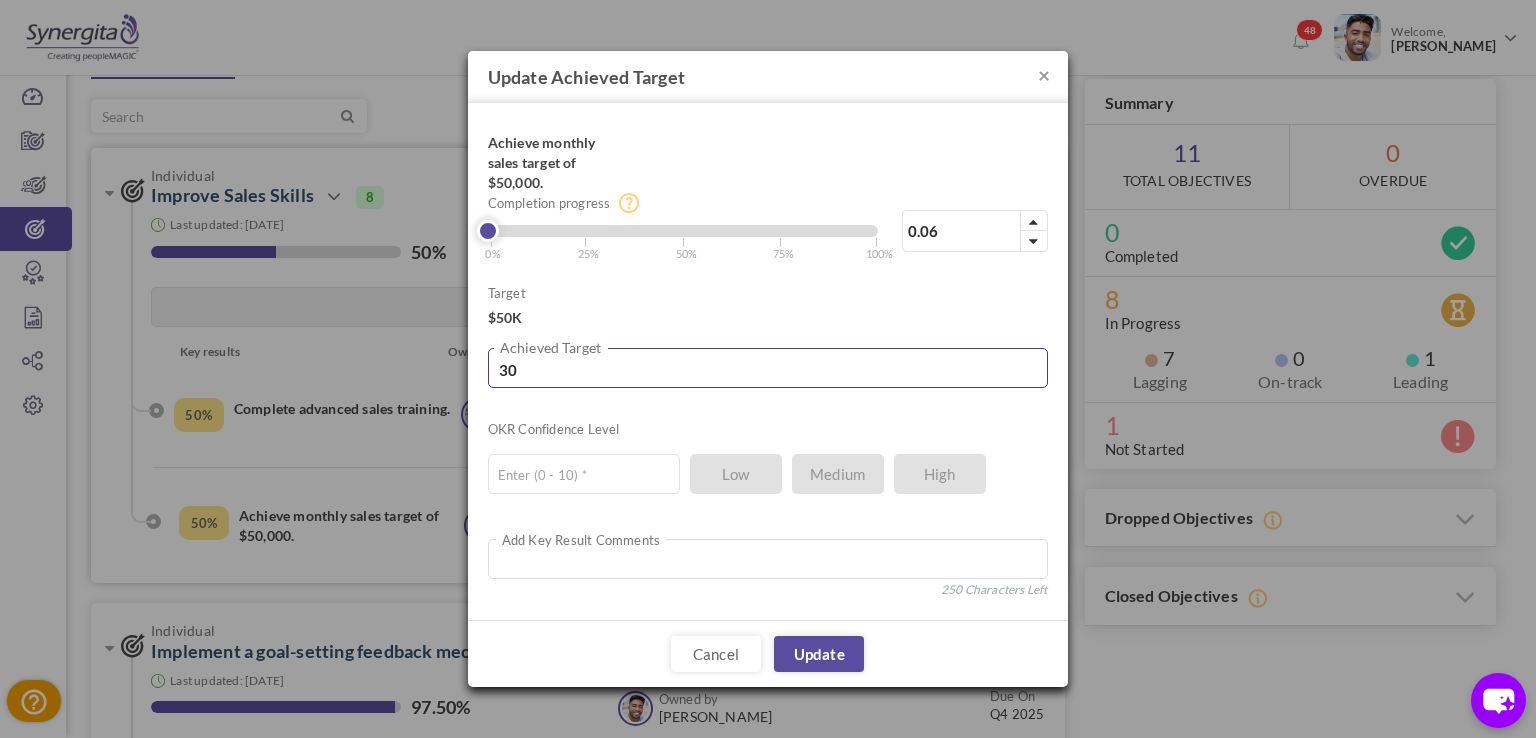 type on "300" 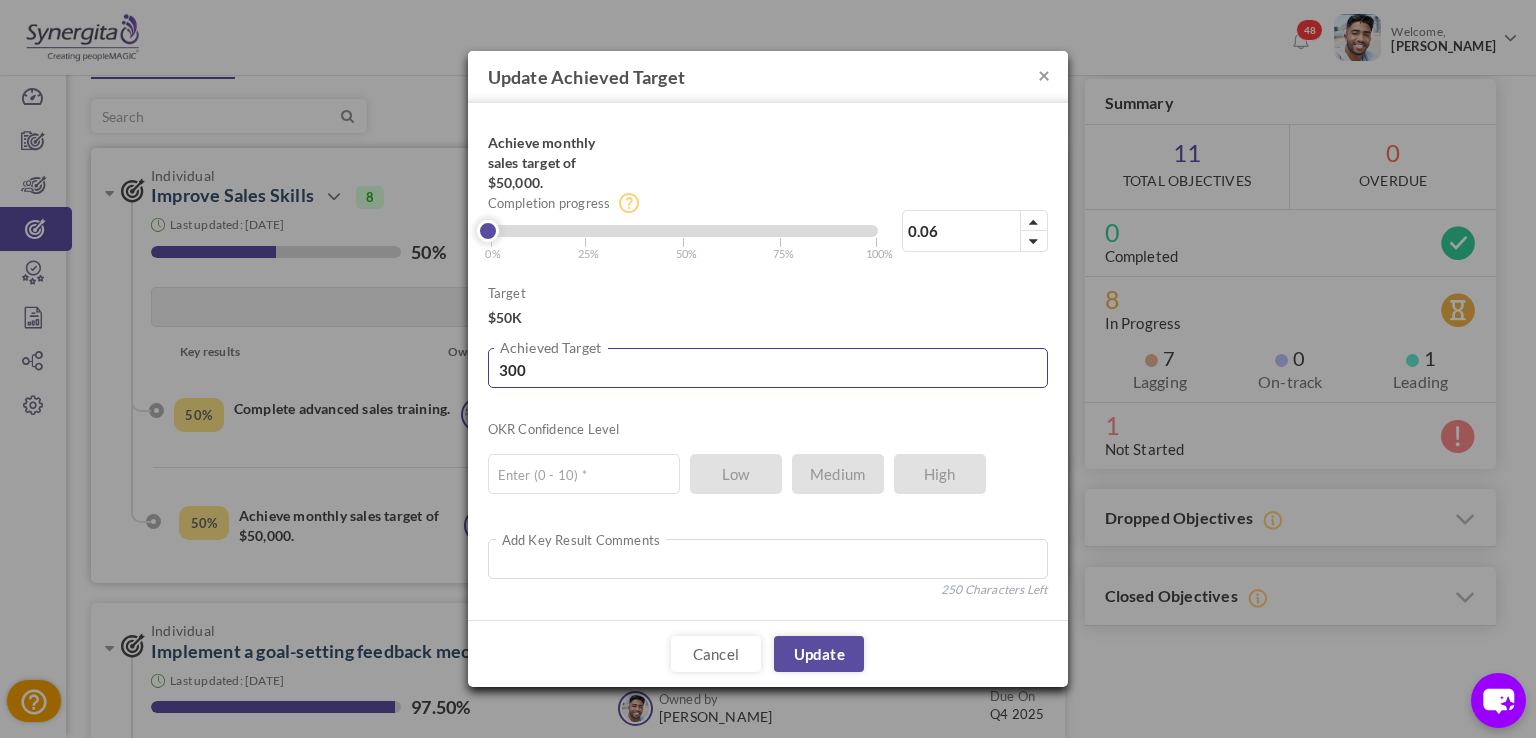 type on "0.6" 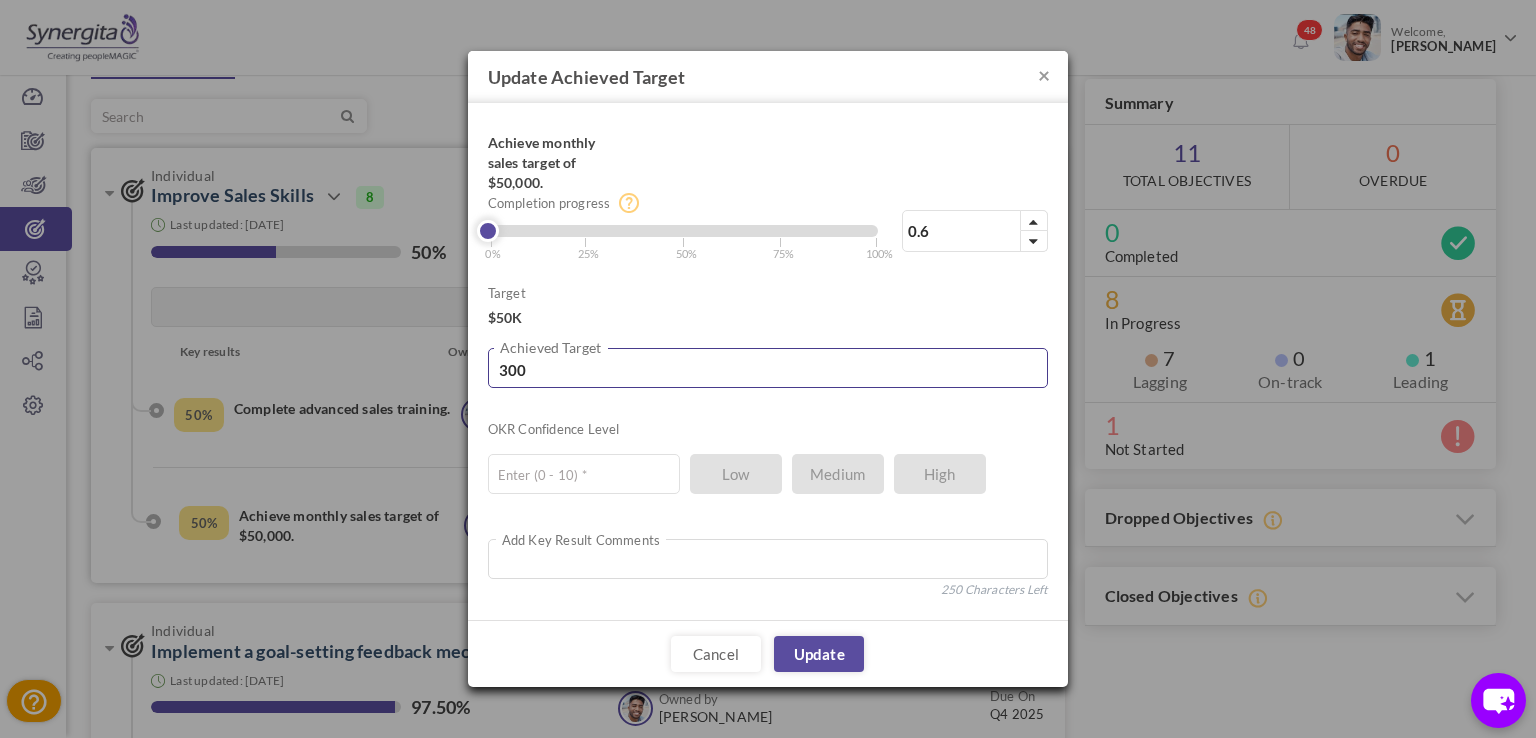 type on "3000" 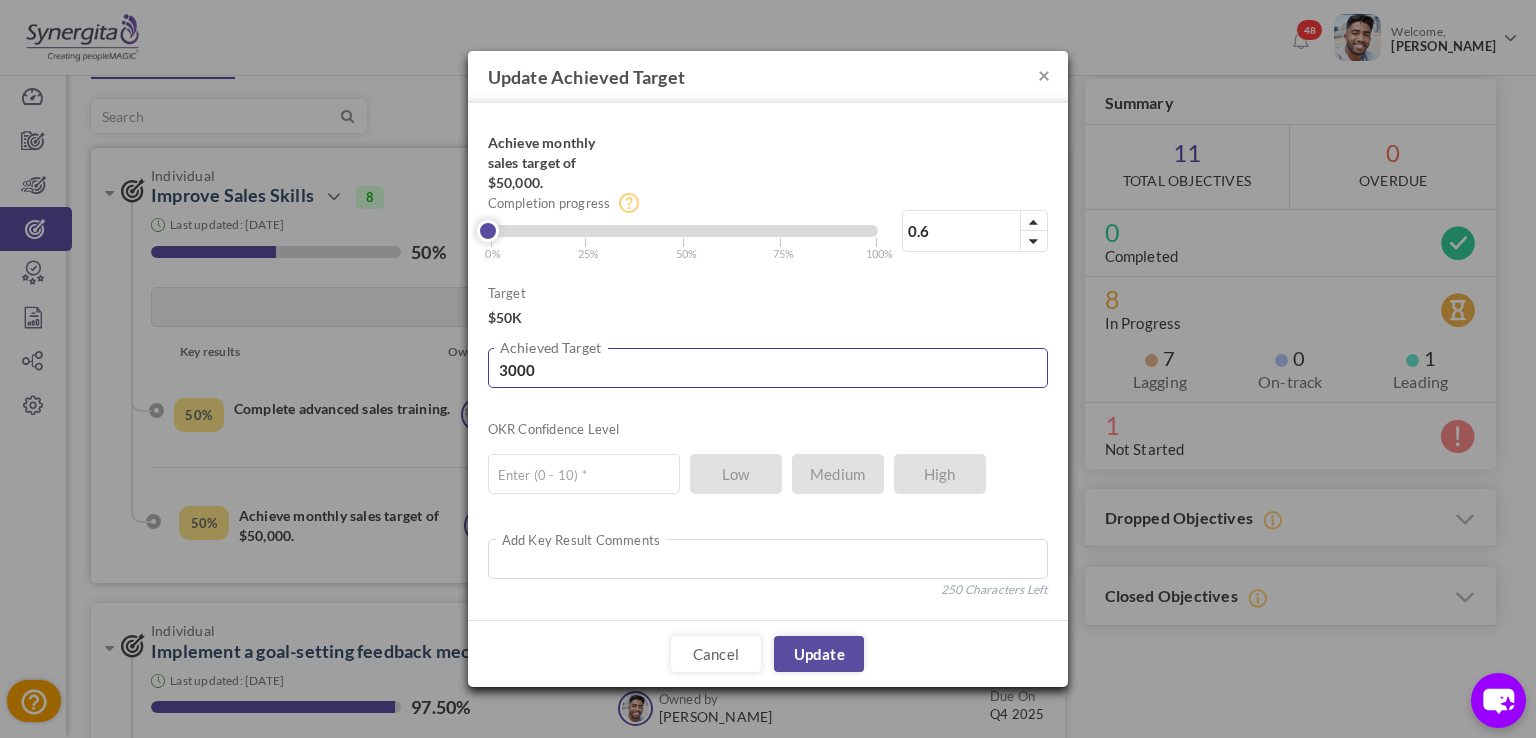 type on "6" 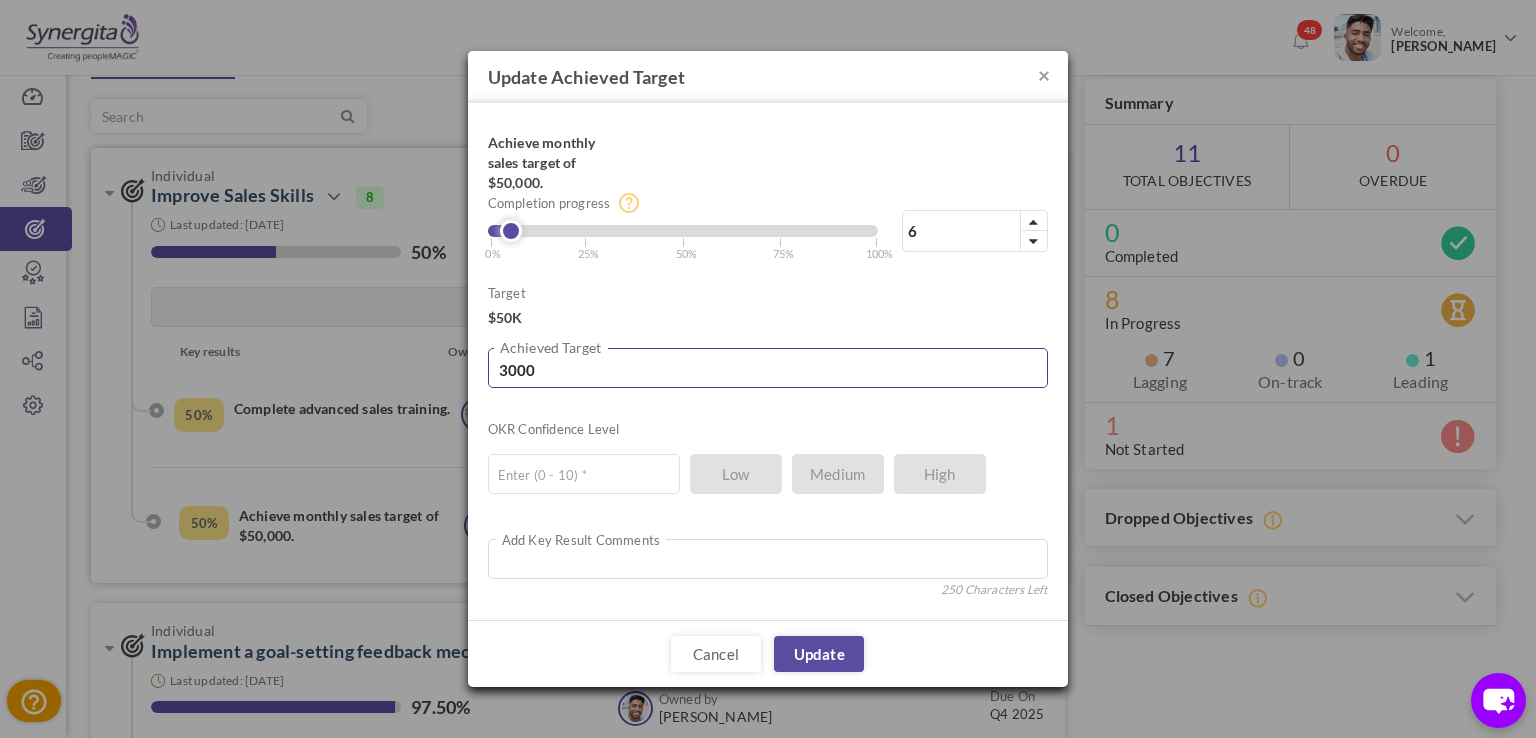 type 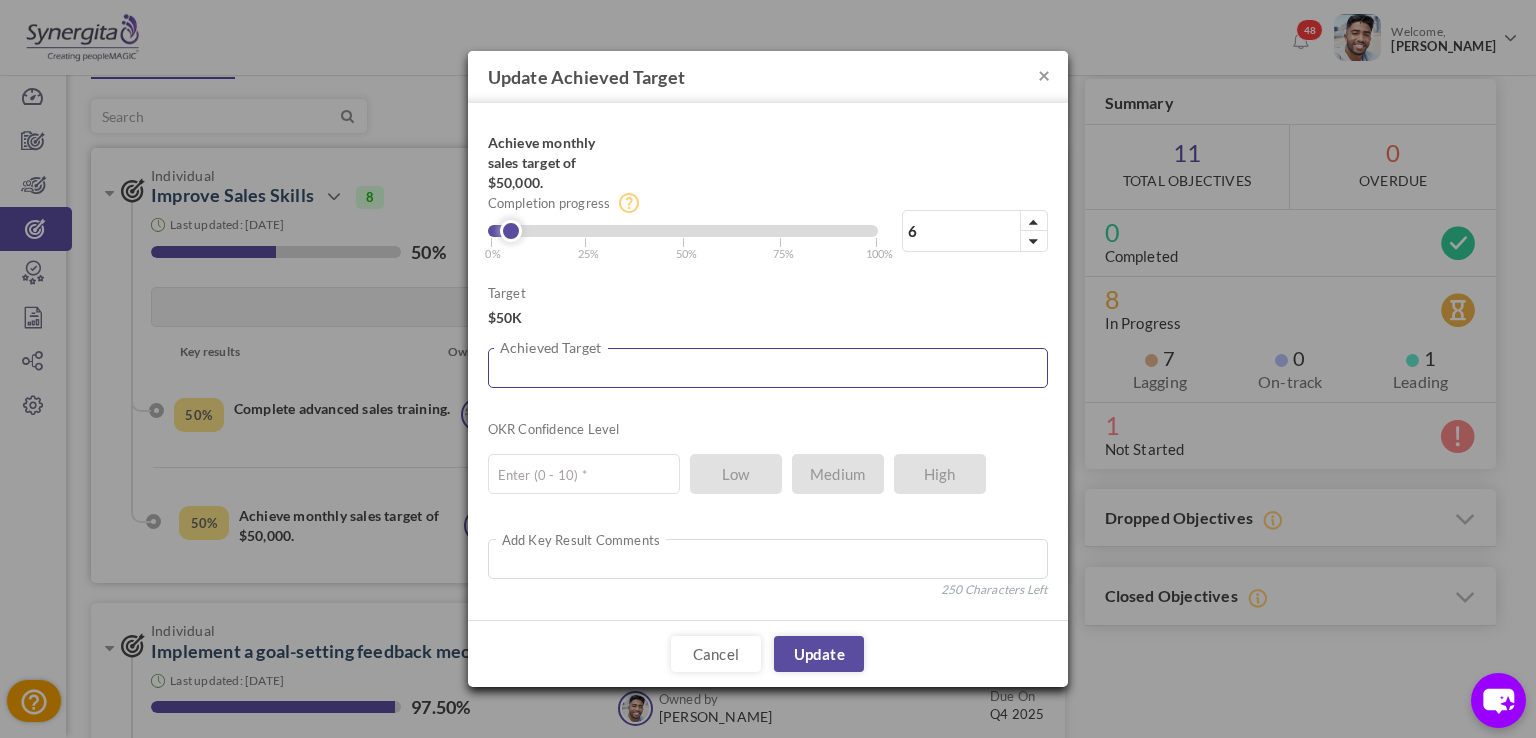 type on "0" 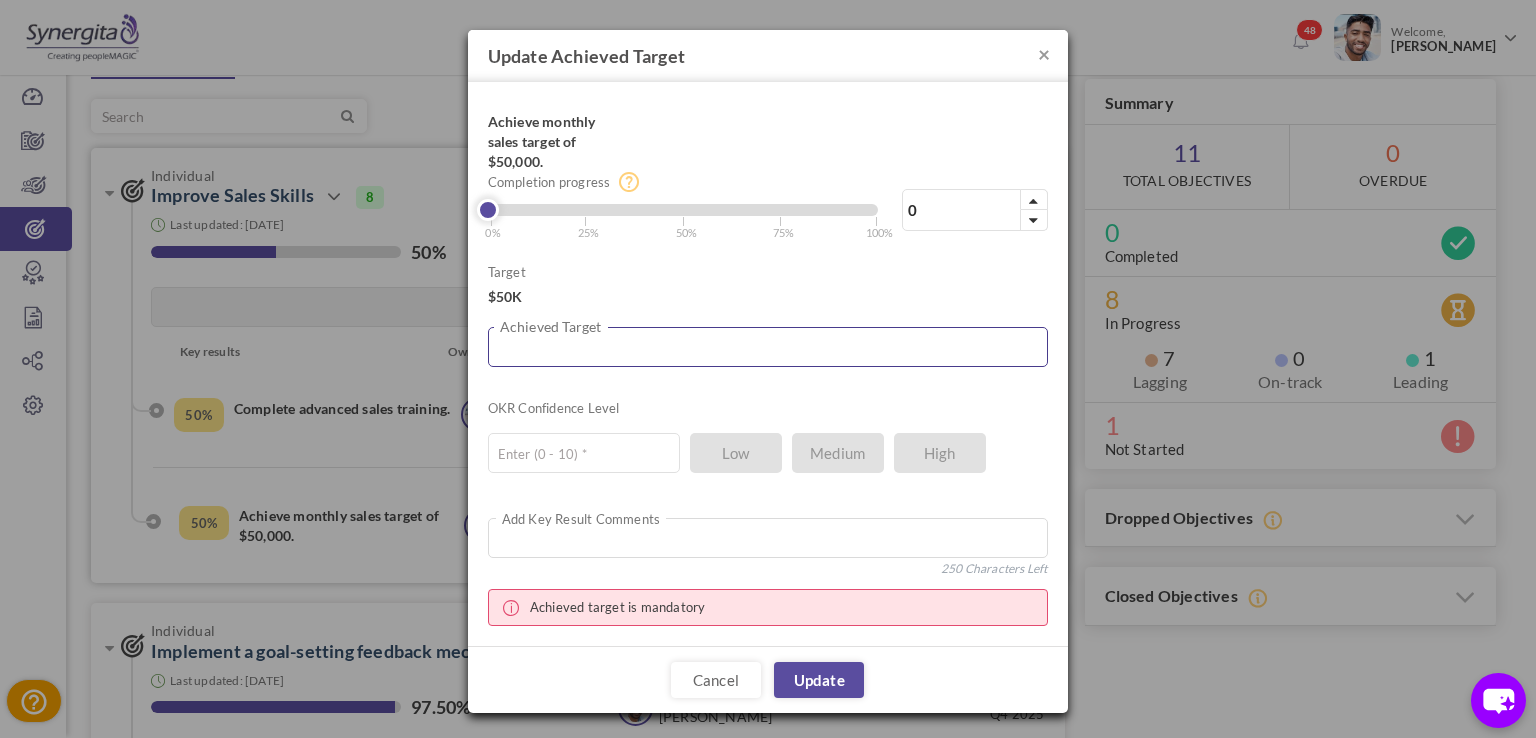 type on "3" 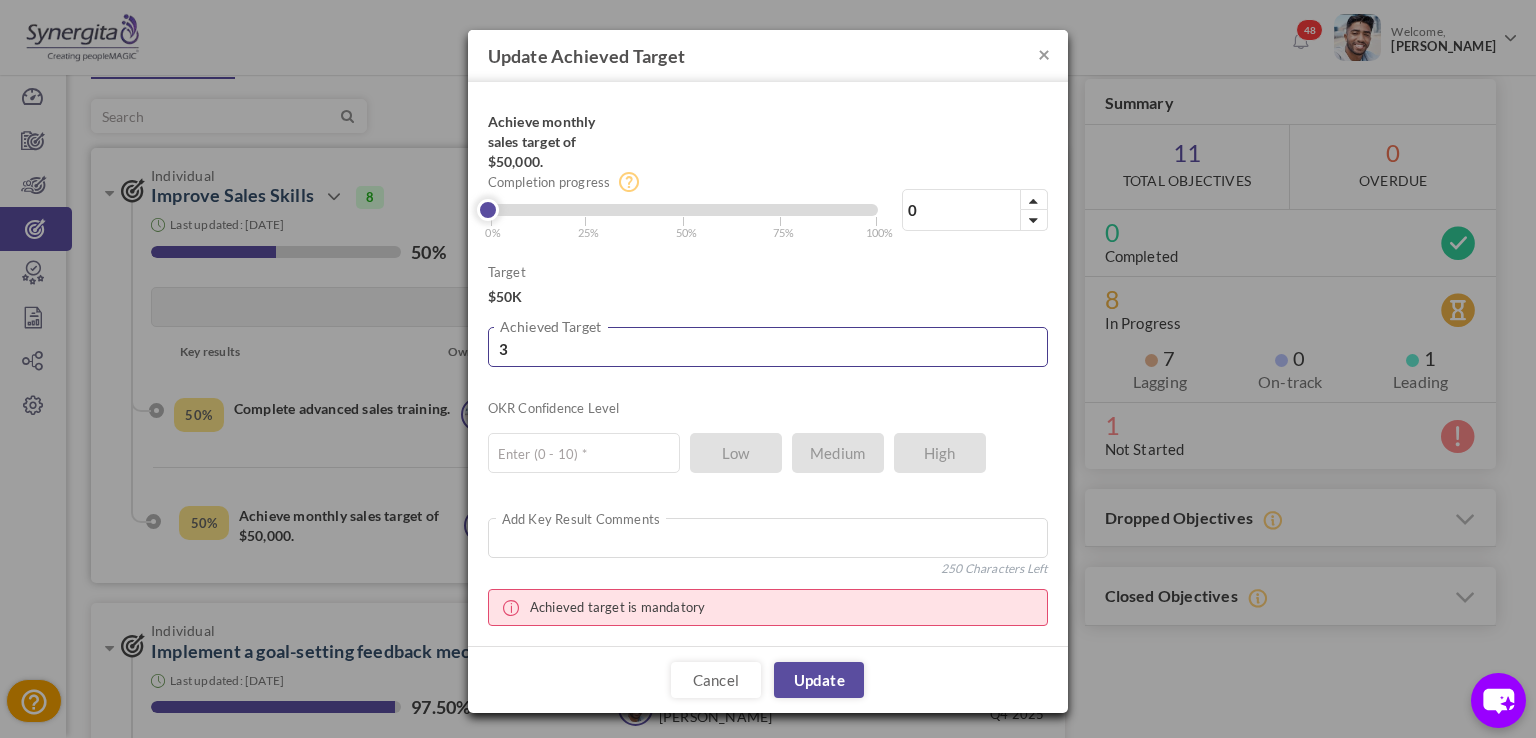 type on "0.01" 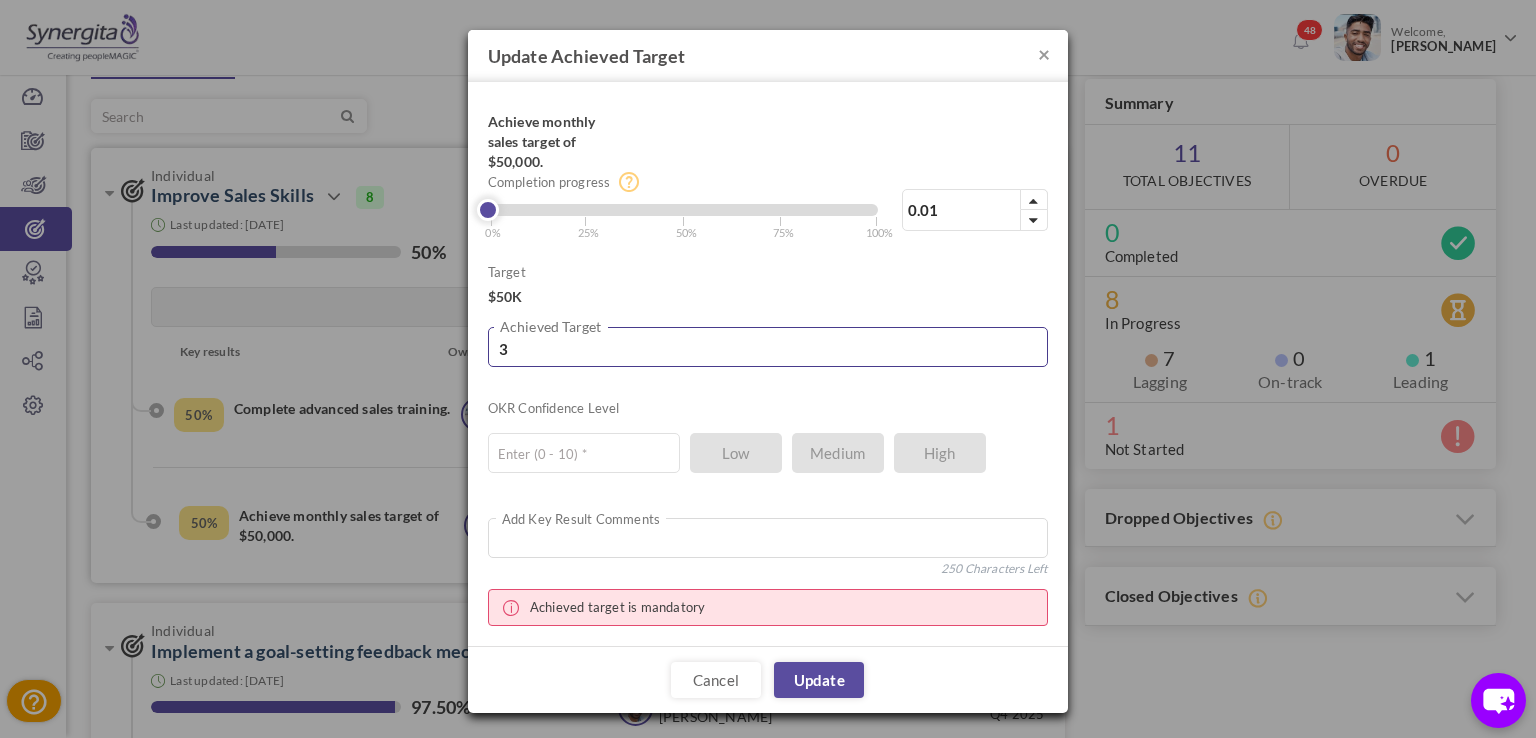 type on "30" 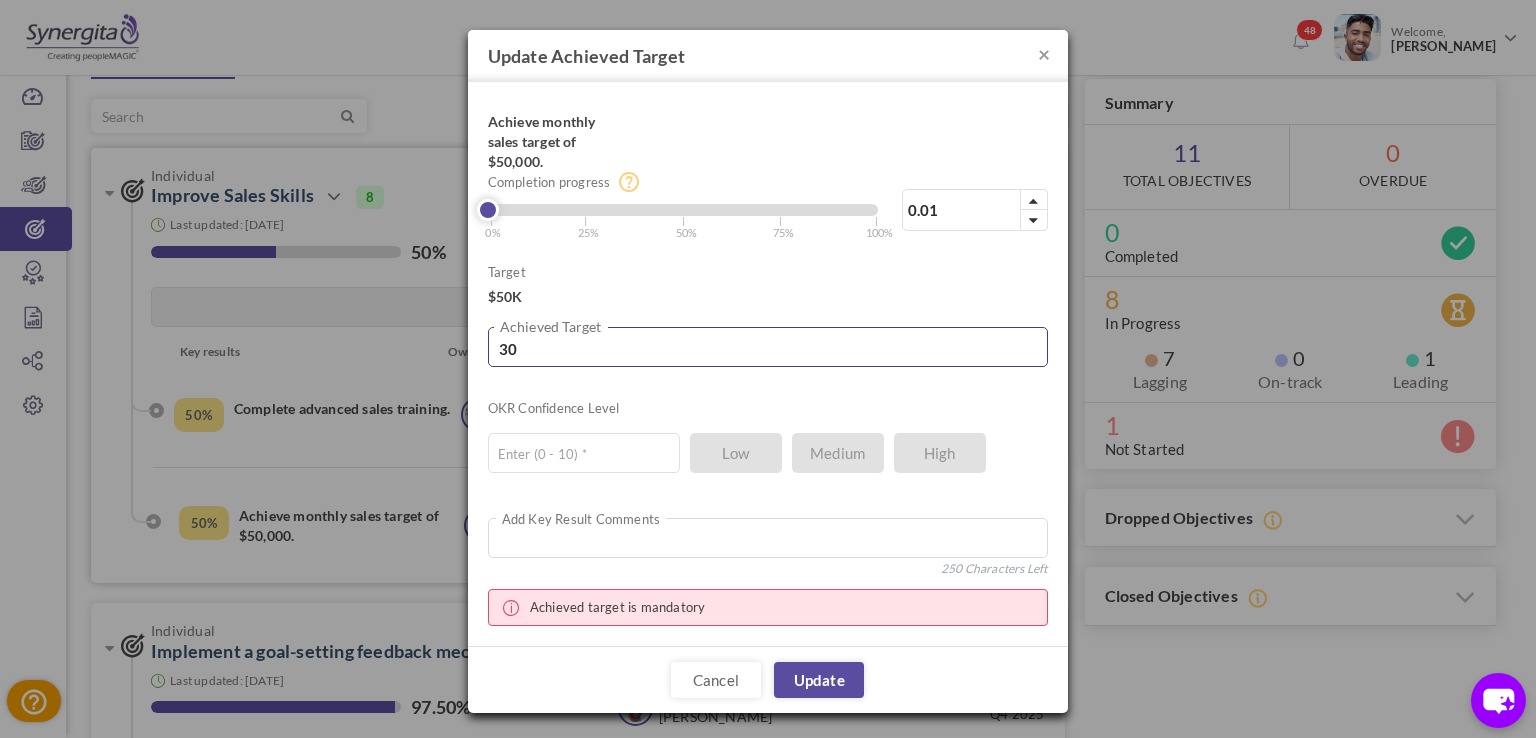 type on "0.06" 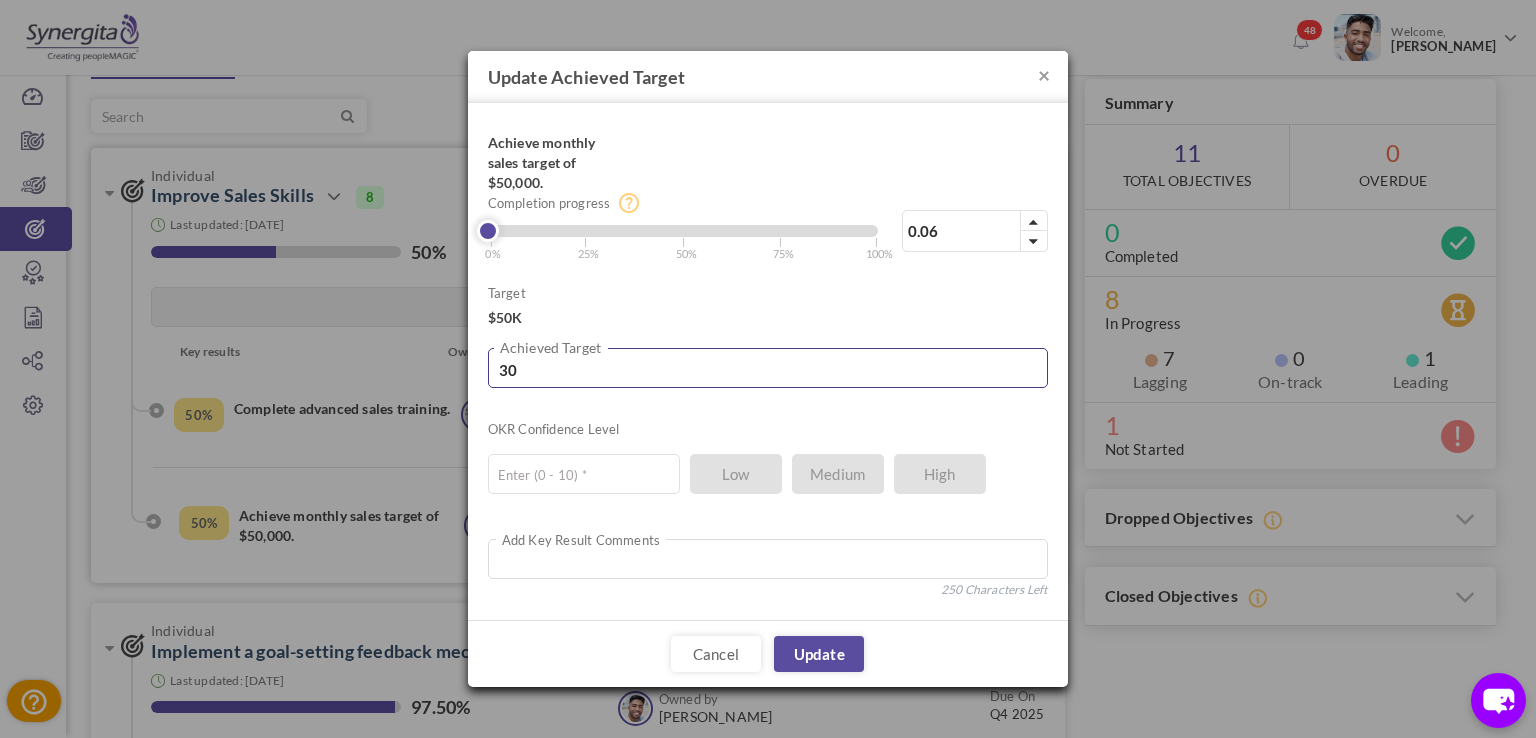 type on "300" 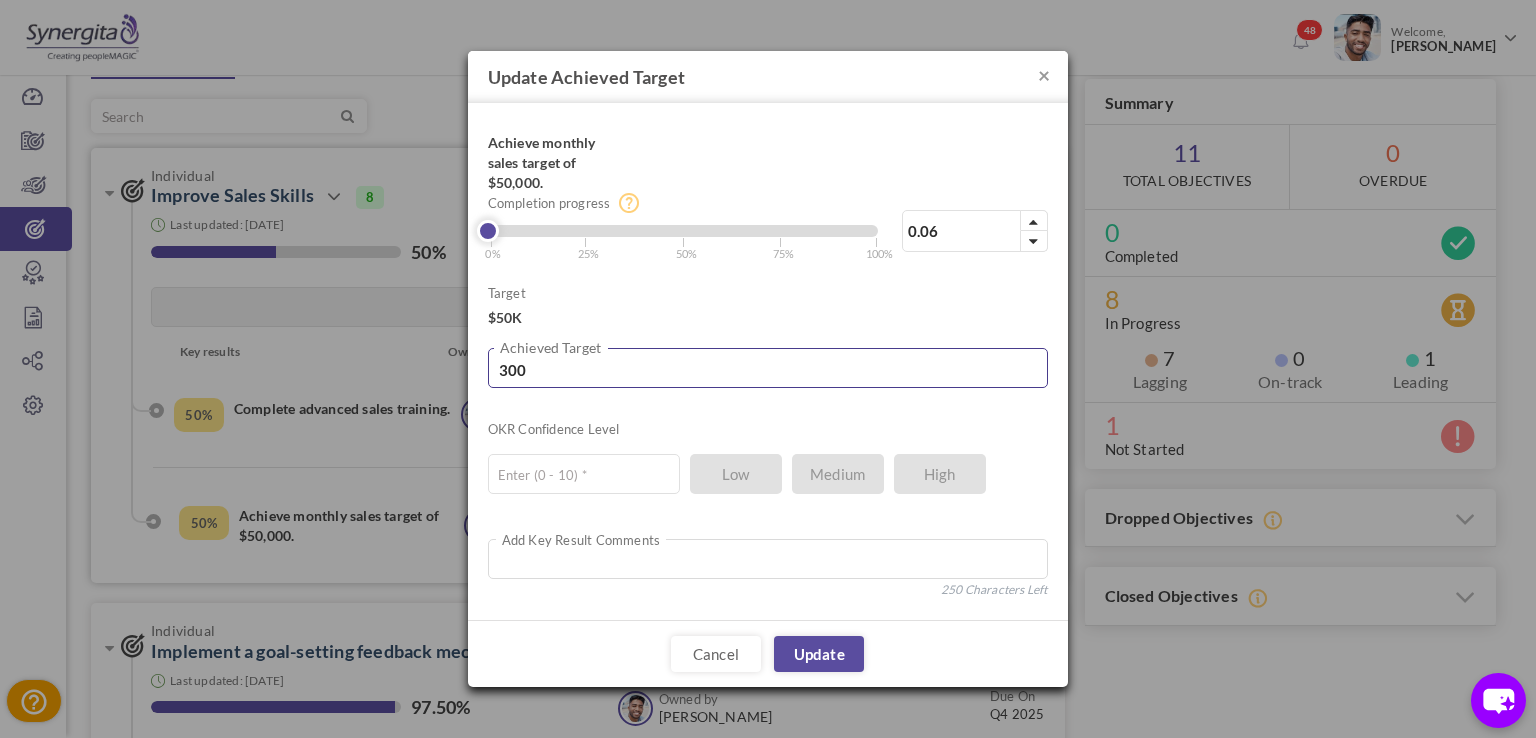type on "0.6" 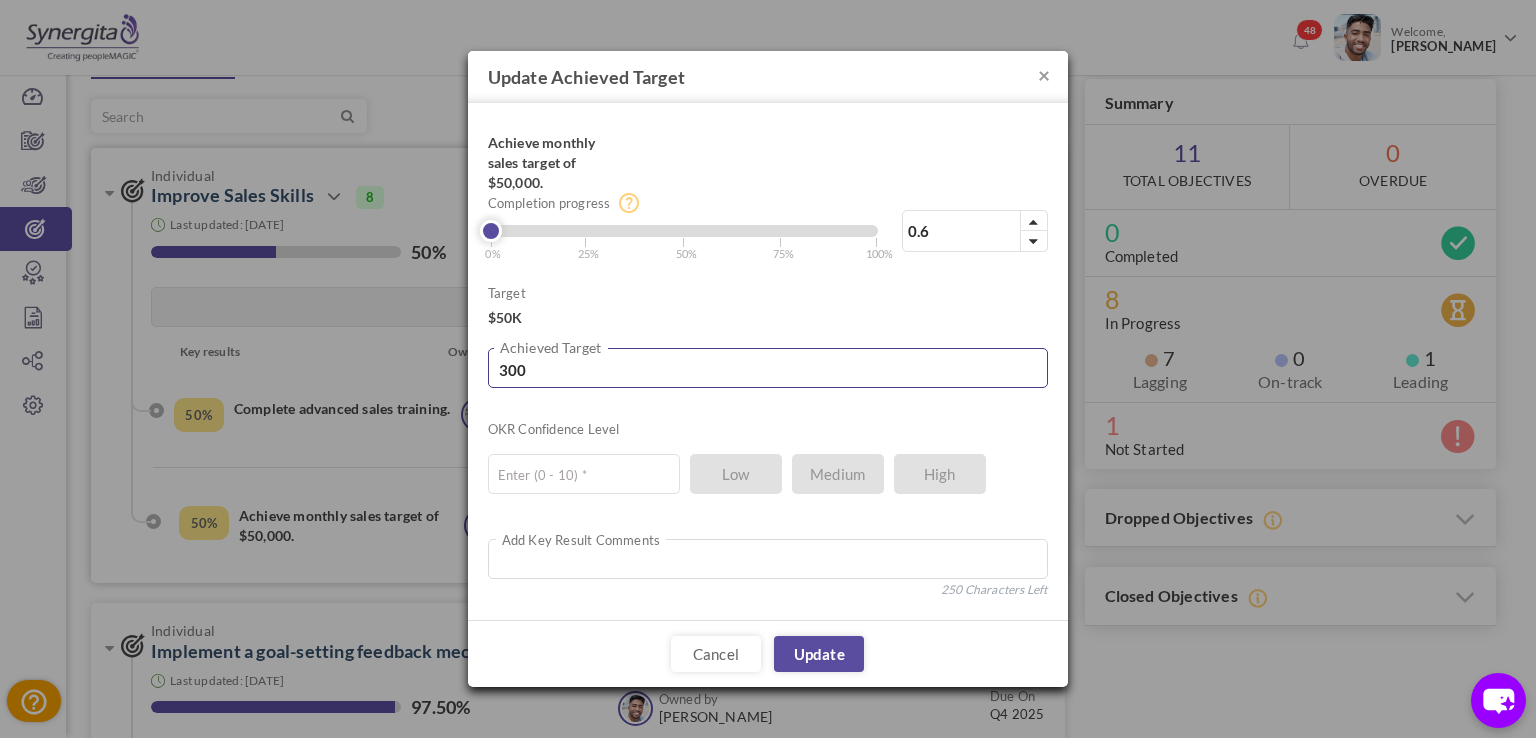 type on "3000" 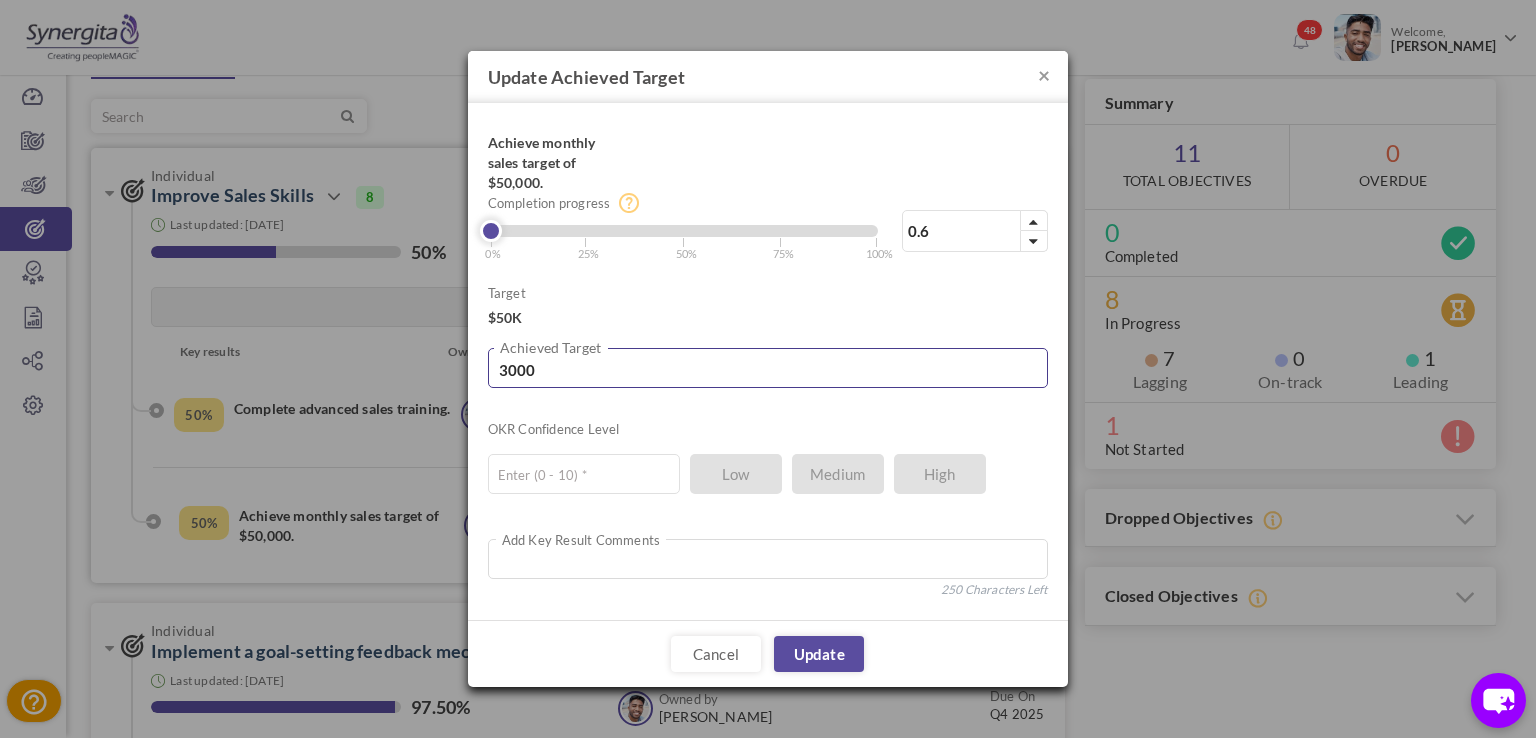 type on "6" 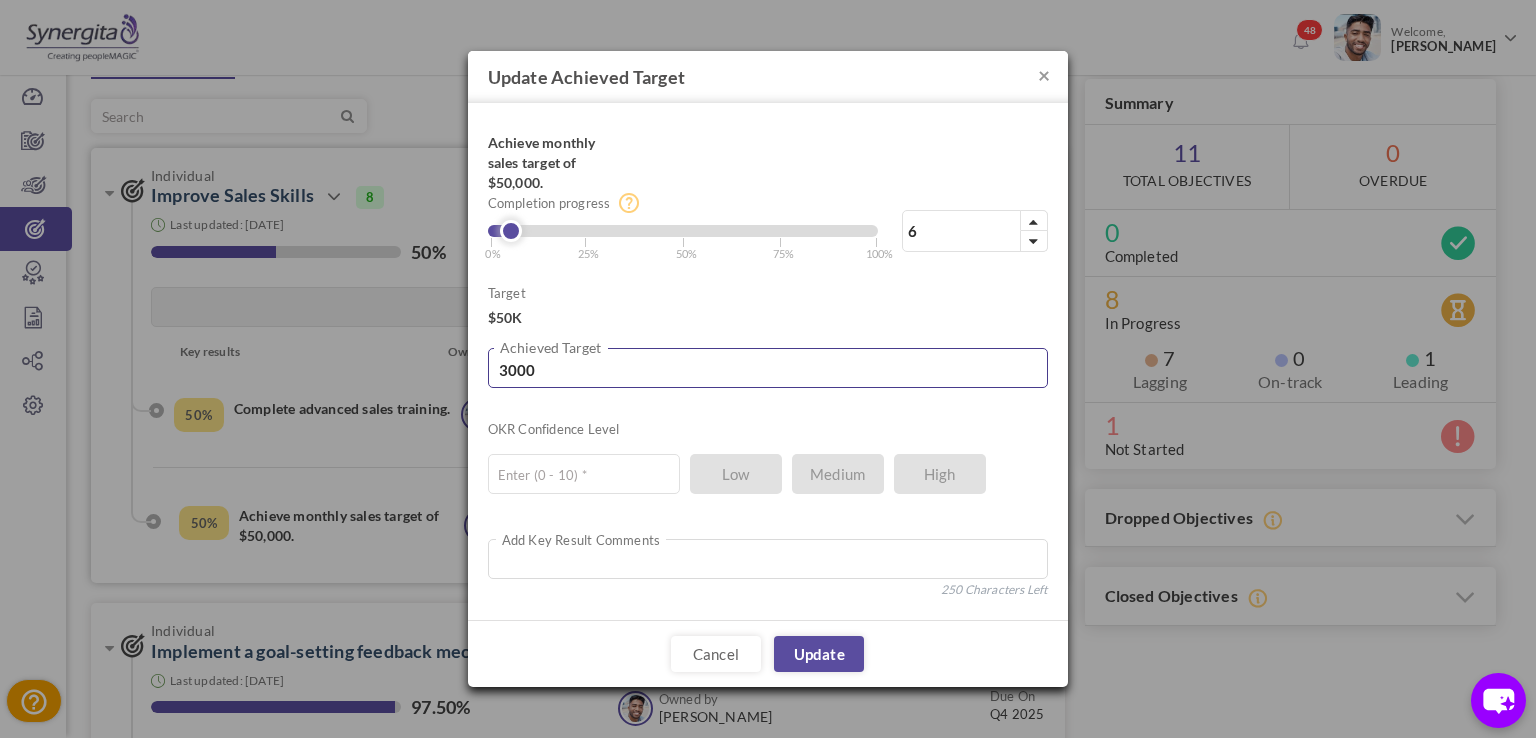 type on "30000" 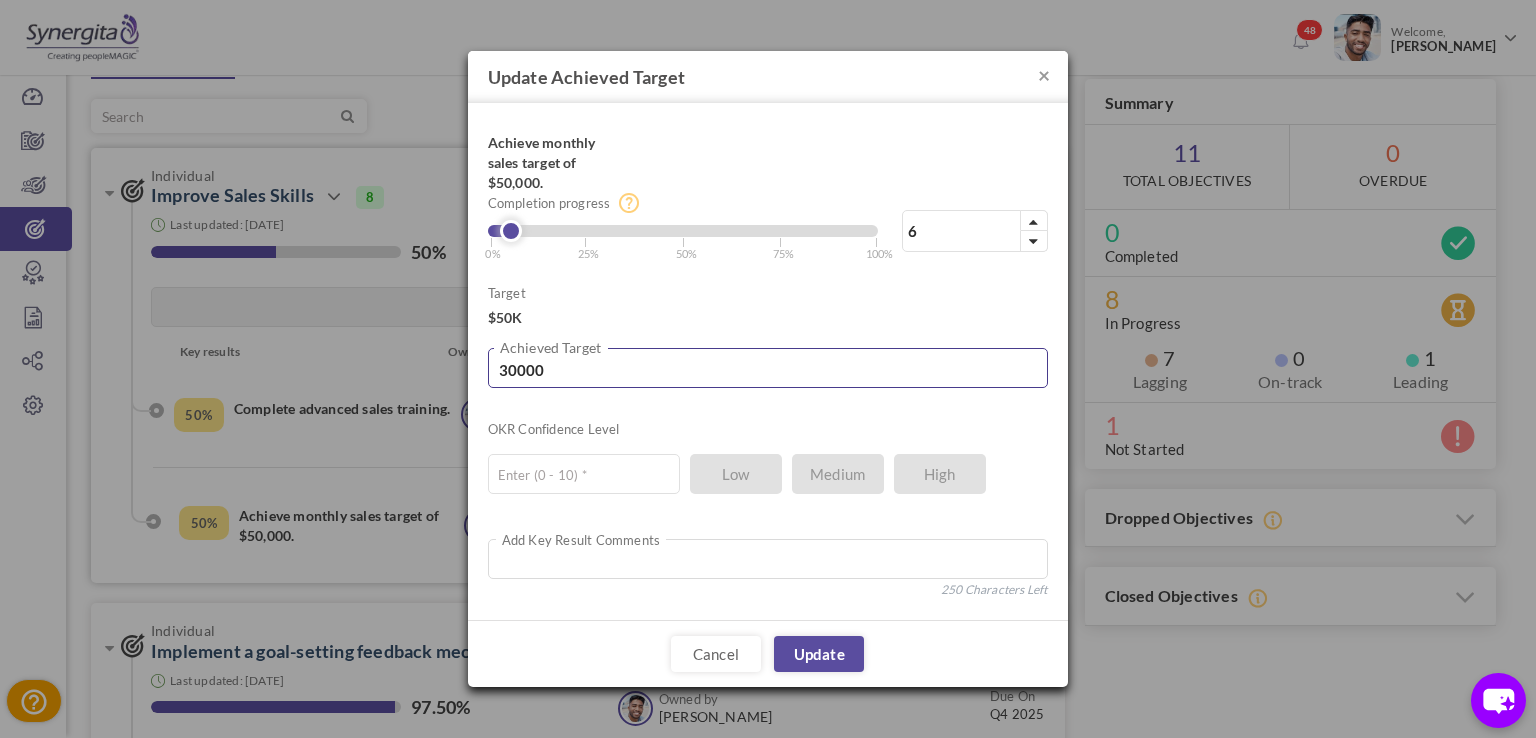 type on "60" 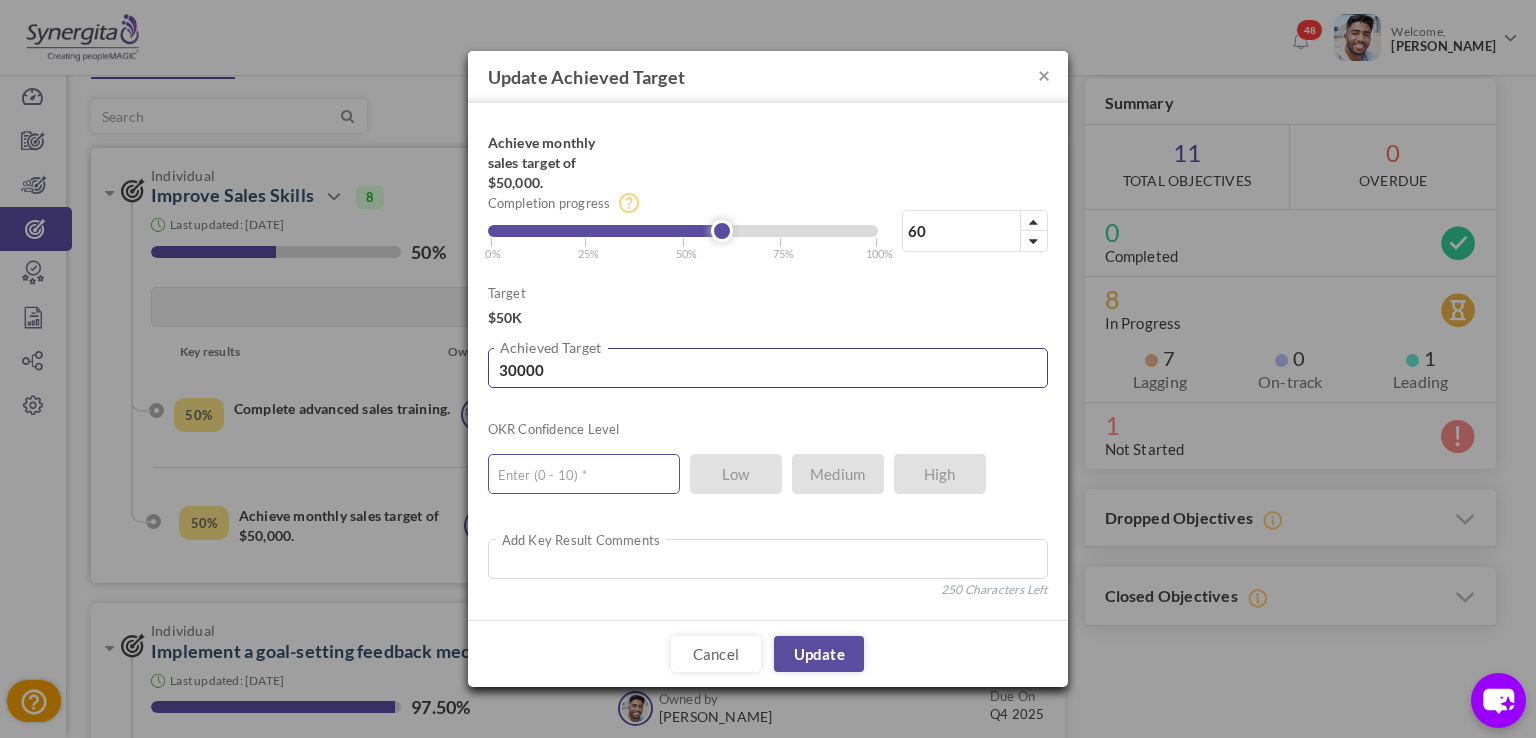 type on "30000" 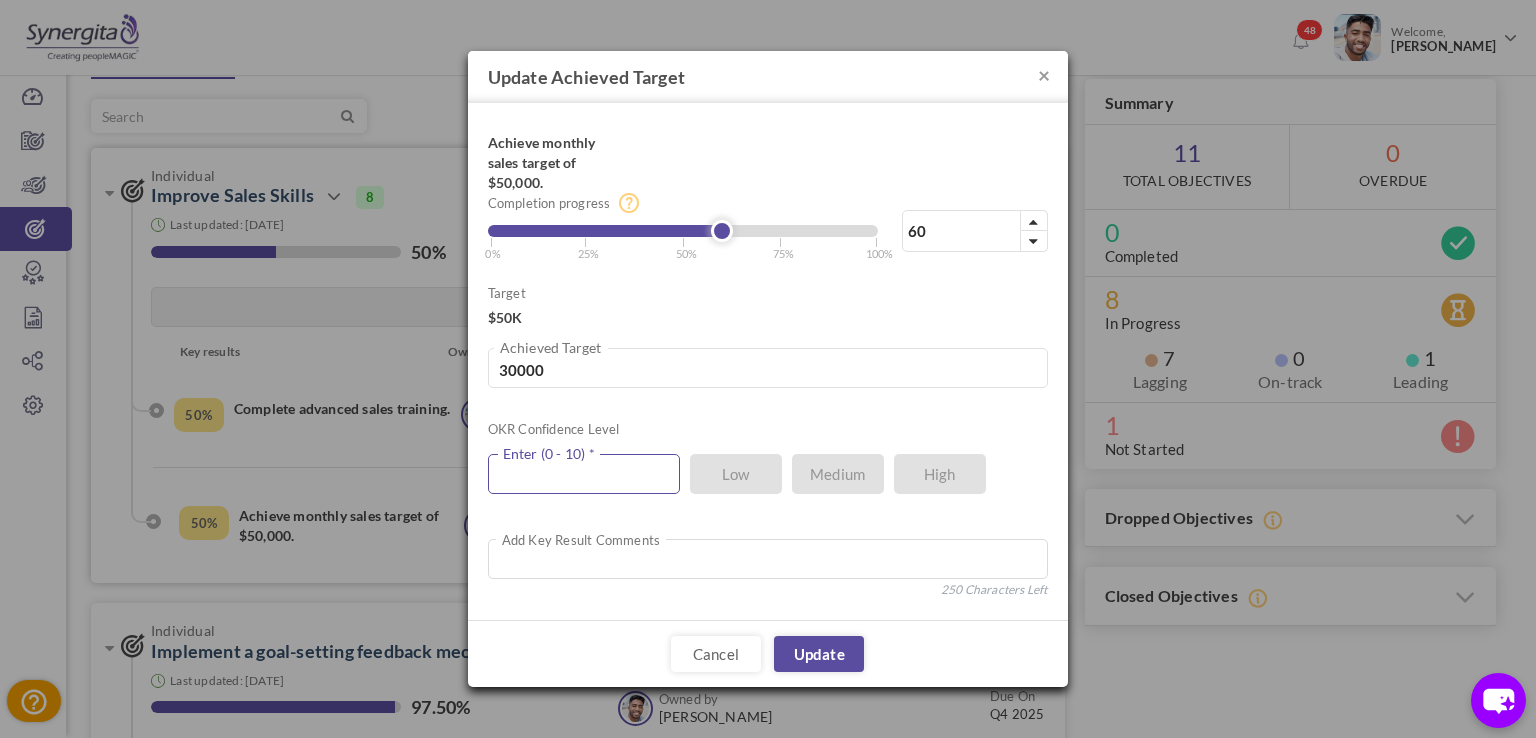 click at bounding box center [584, 474] 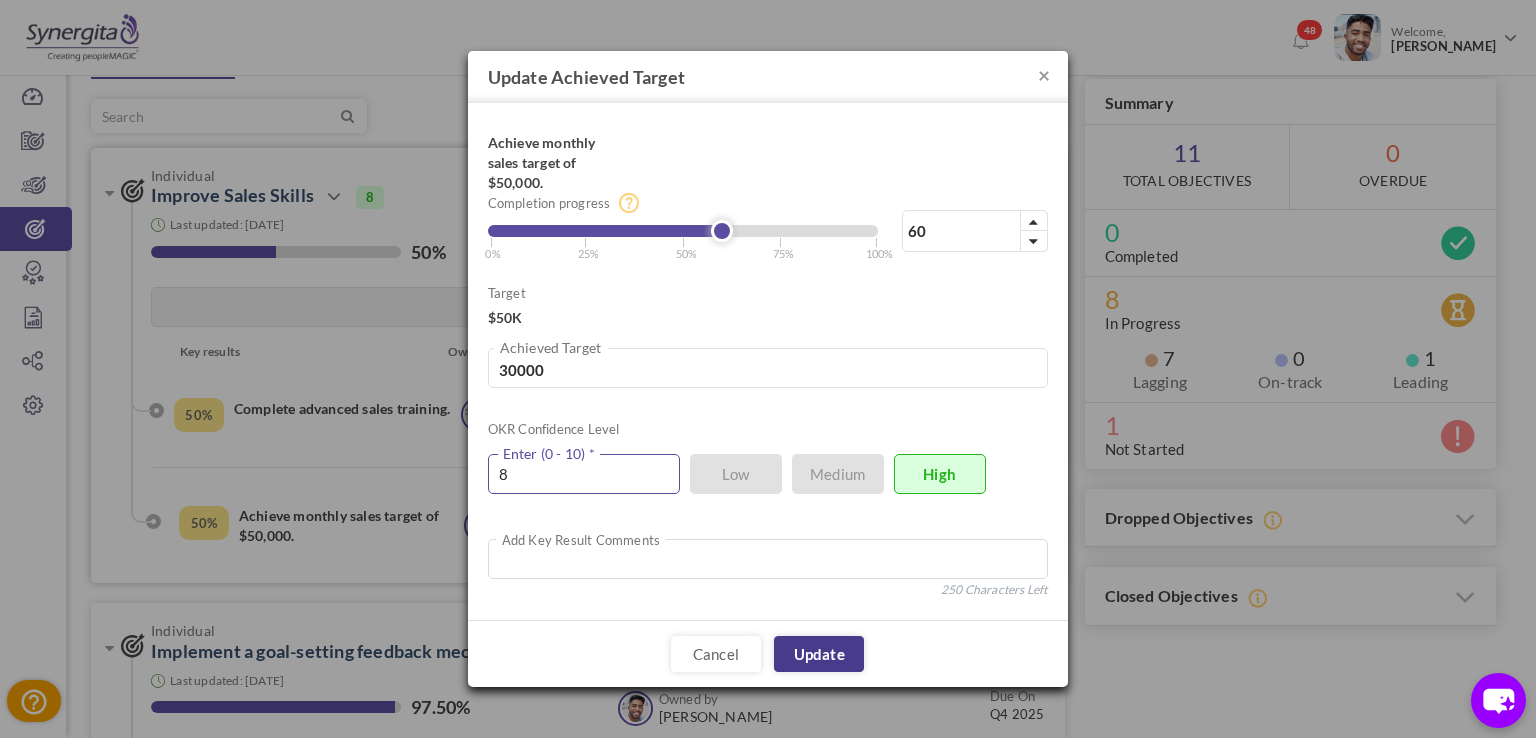 type on "8" 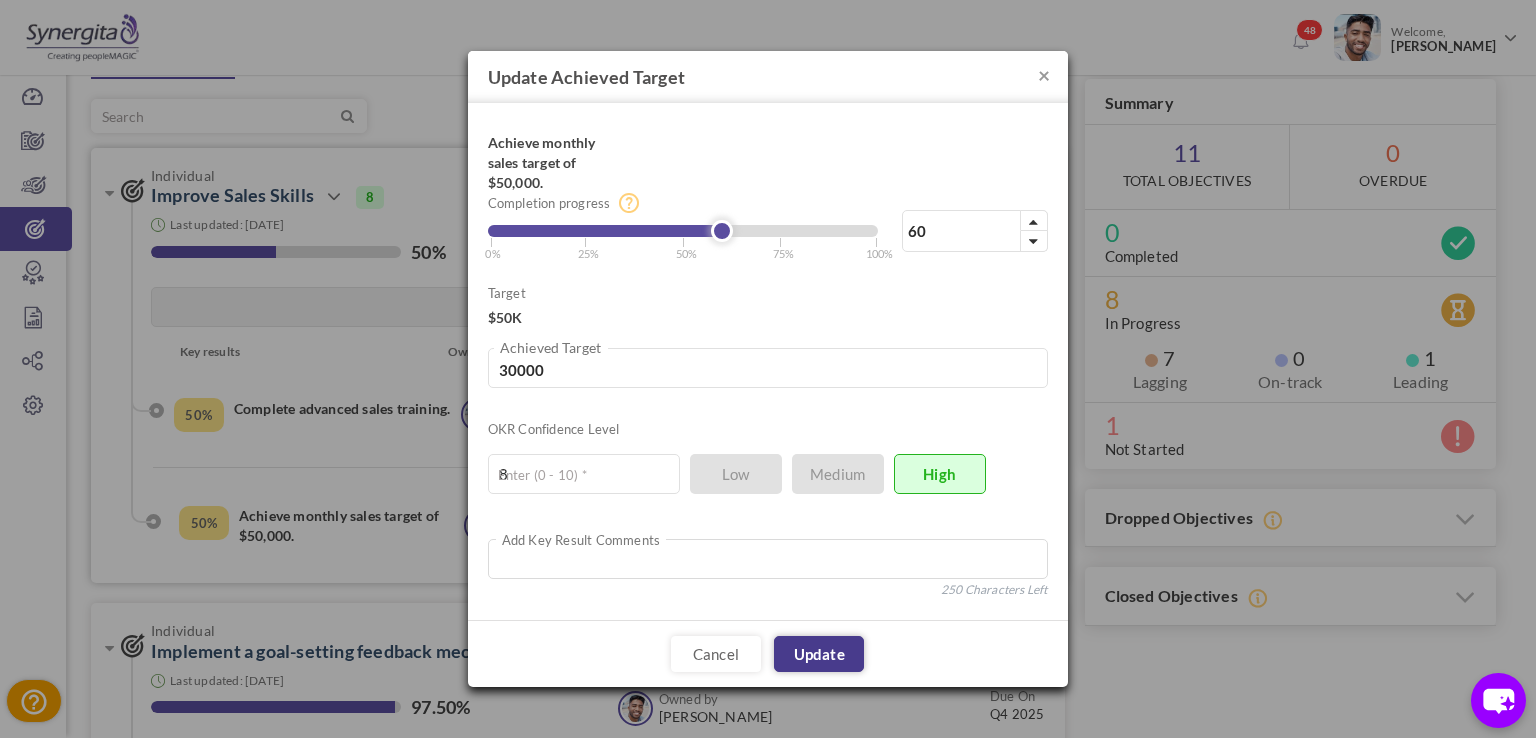 click on "Update" at bounding box center (819, 654) 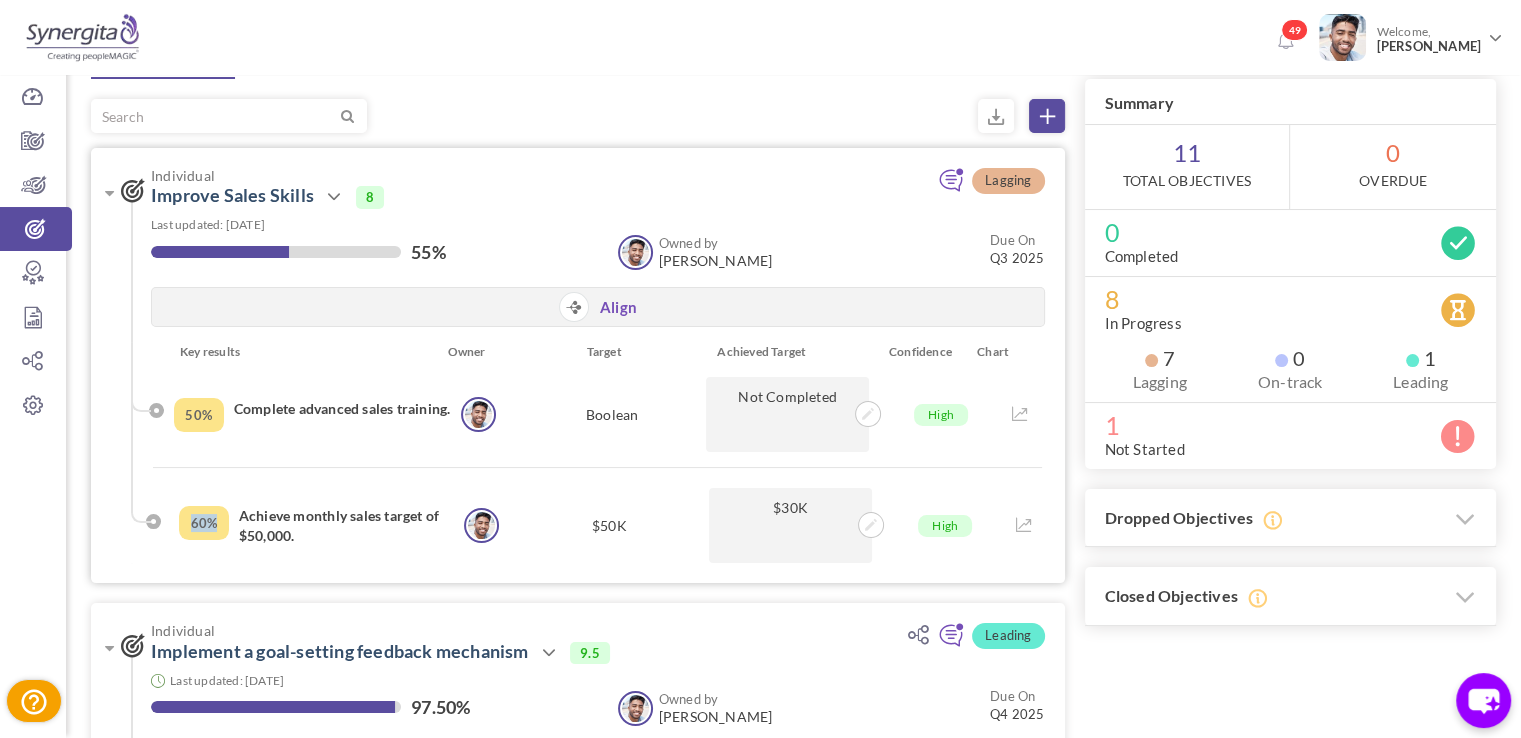 drag, startPoint x: 189, startPoint y: 524, endPoint x: 224, endPoint y: 518, distance: 35.510563 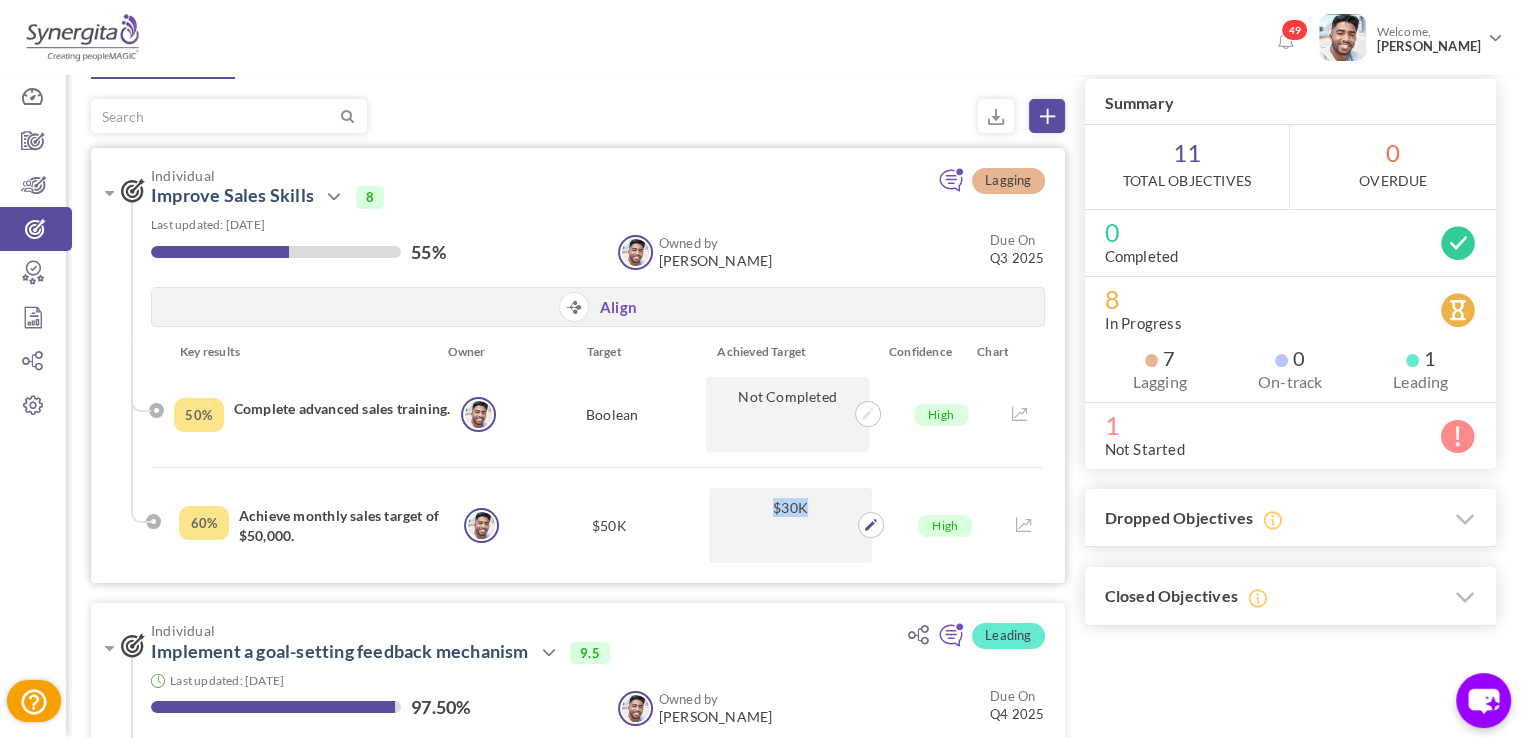 drag, startPoint x: 759, startPoint y: 501, endPoint x: 812, endPoint y: 497, distance: 53.15073 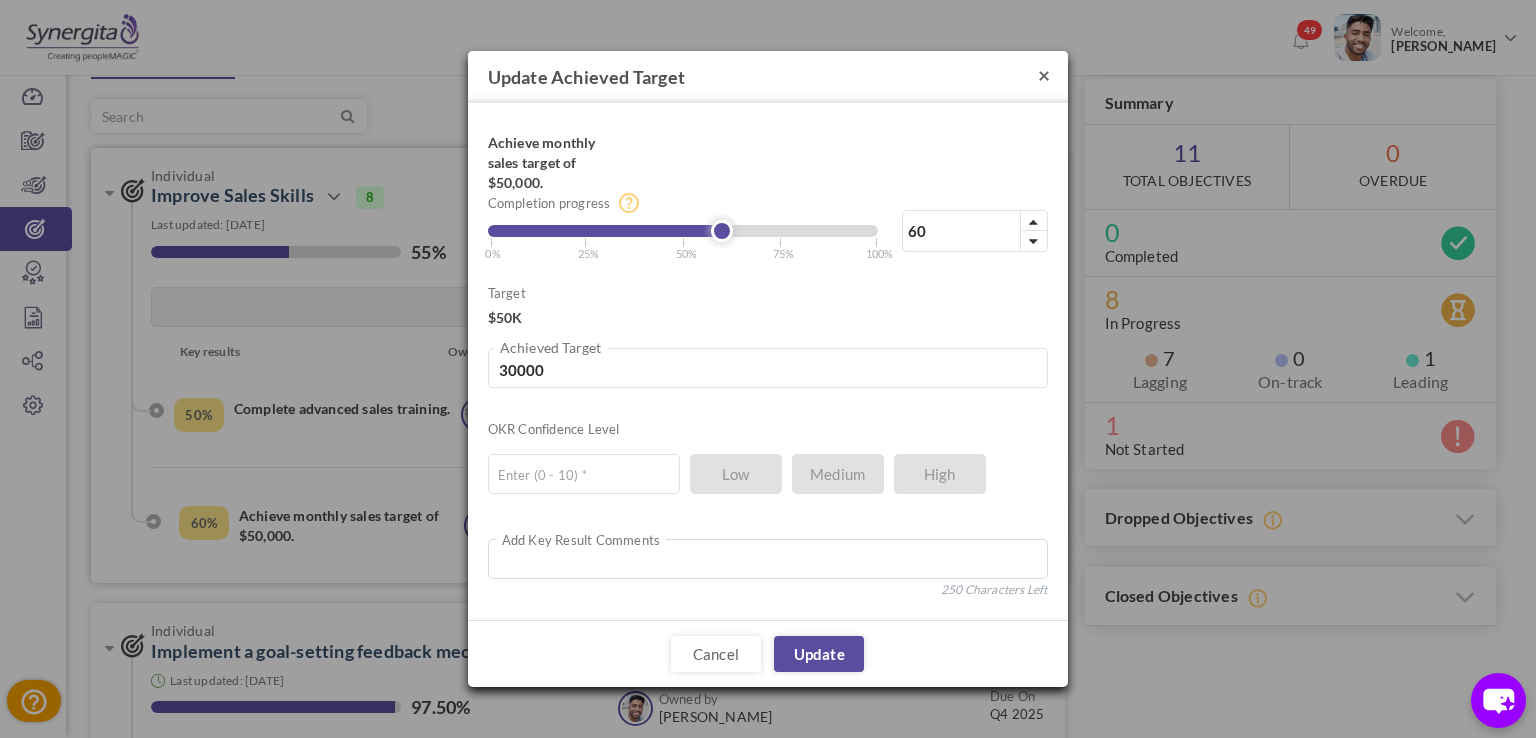 click on "×" at bounding box center [1044, 74] 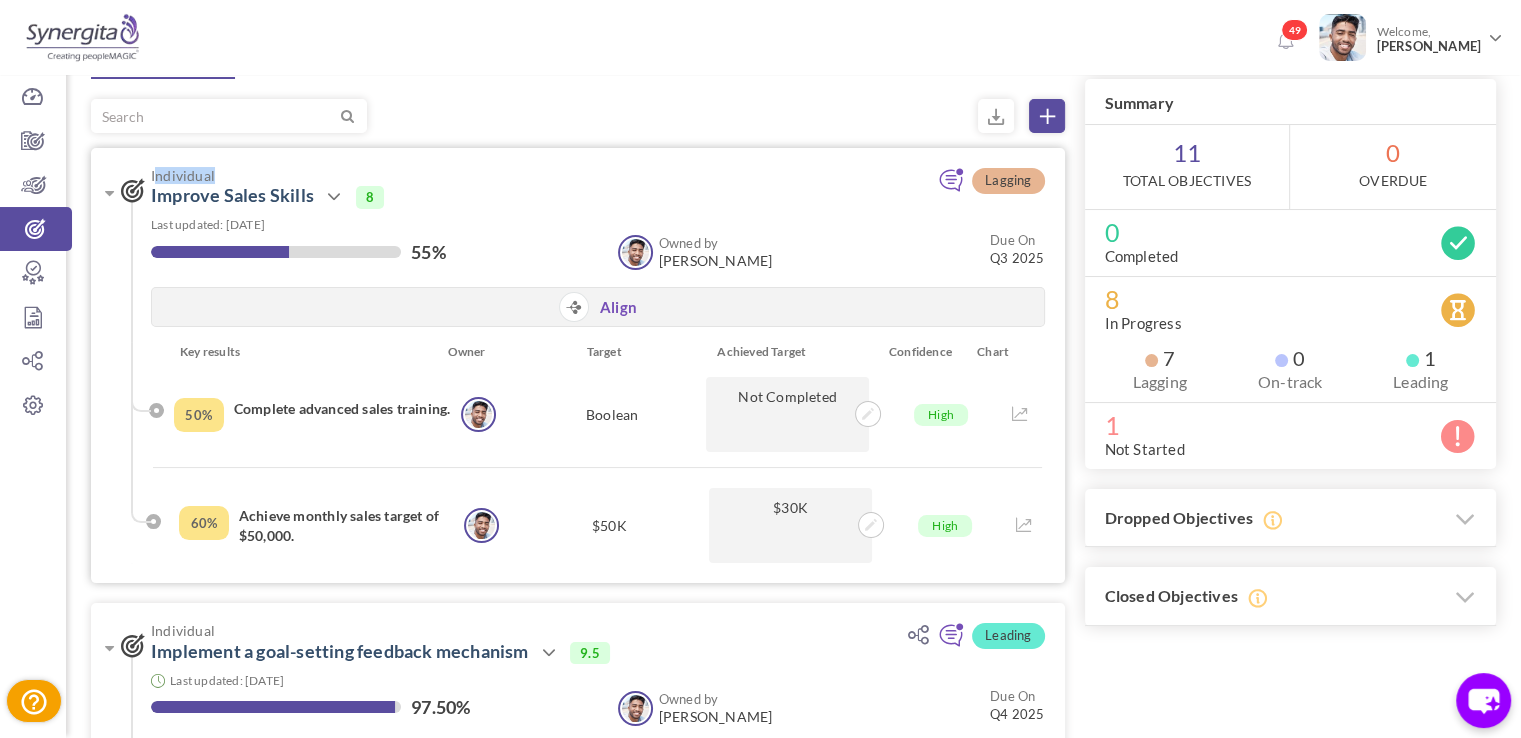 drag, startPoint x: 228, startPoint y: 173, endPoint x: 154, endPoint y: 178, distance: 74.168724 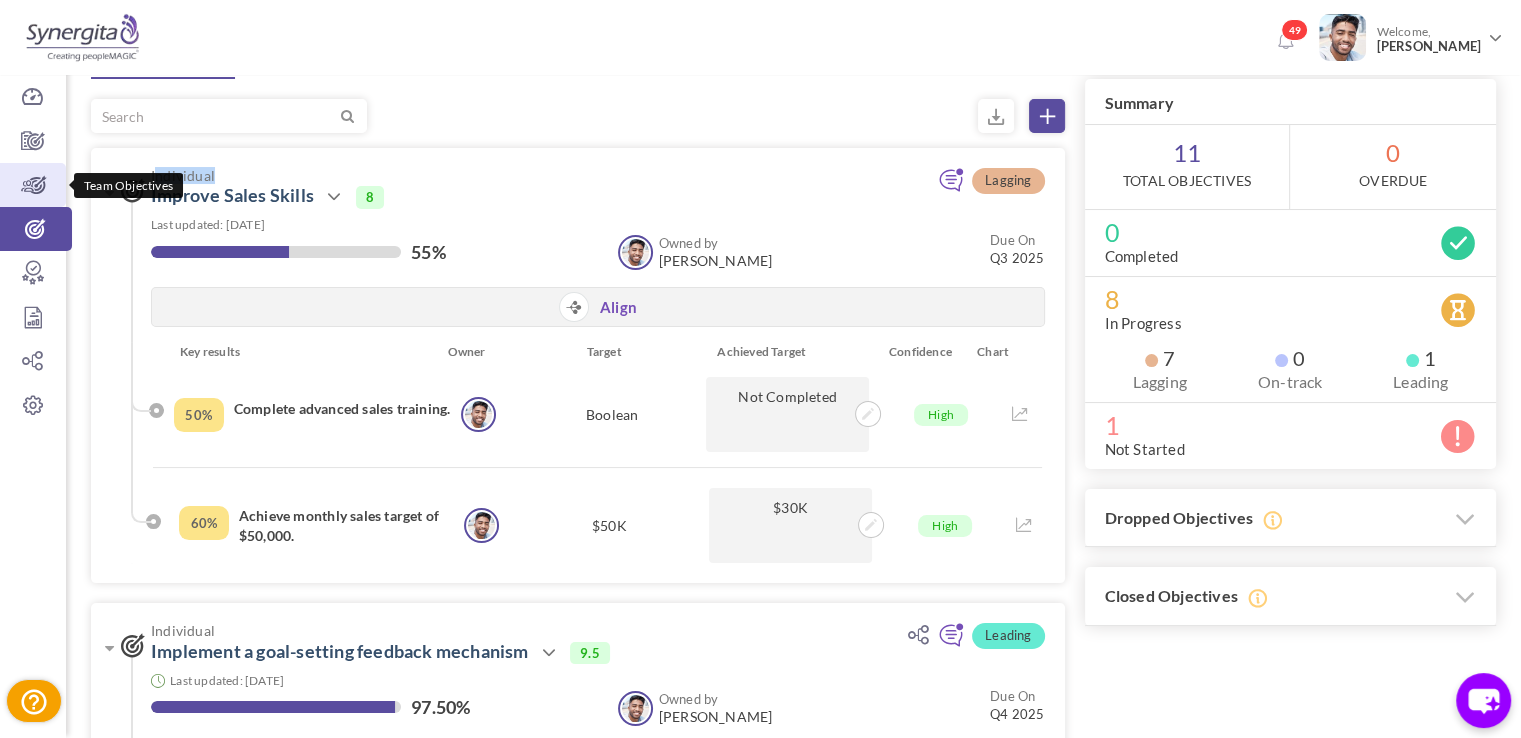 click at bounding box center (33, 185) 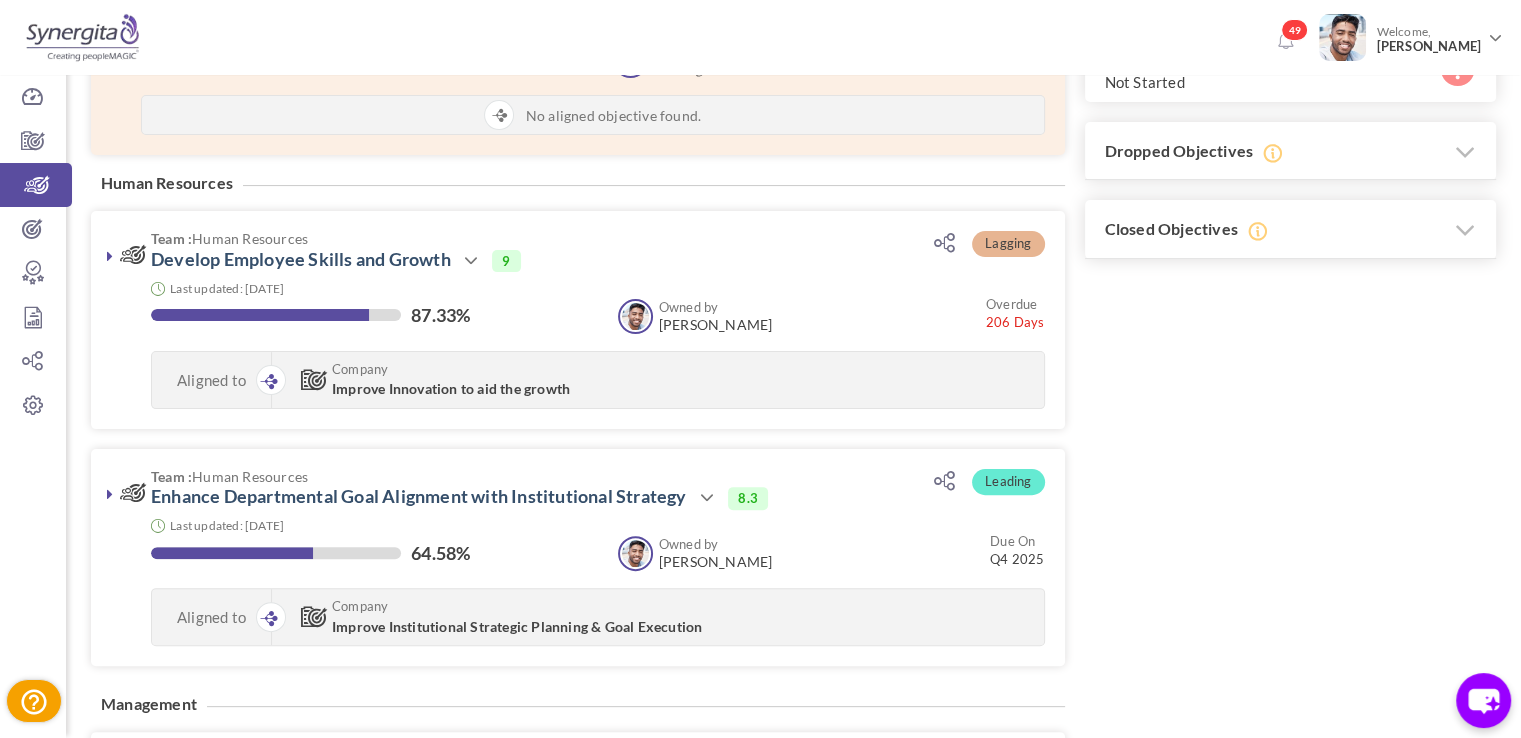 scroll, scrollTop: 600, scrollLeft: 0, axis: vertical 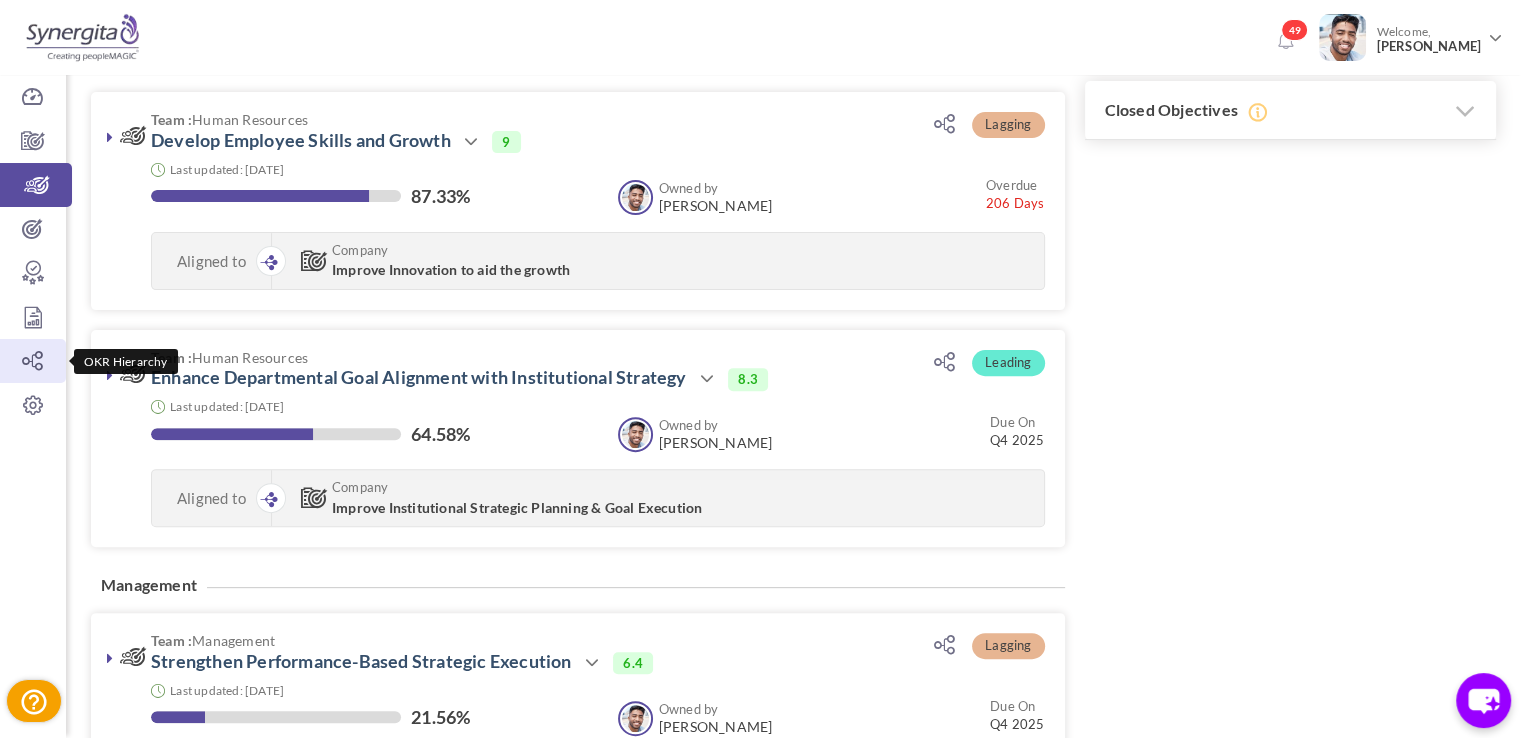 click at bounding box center [33, 361] 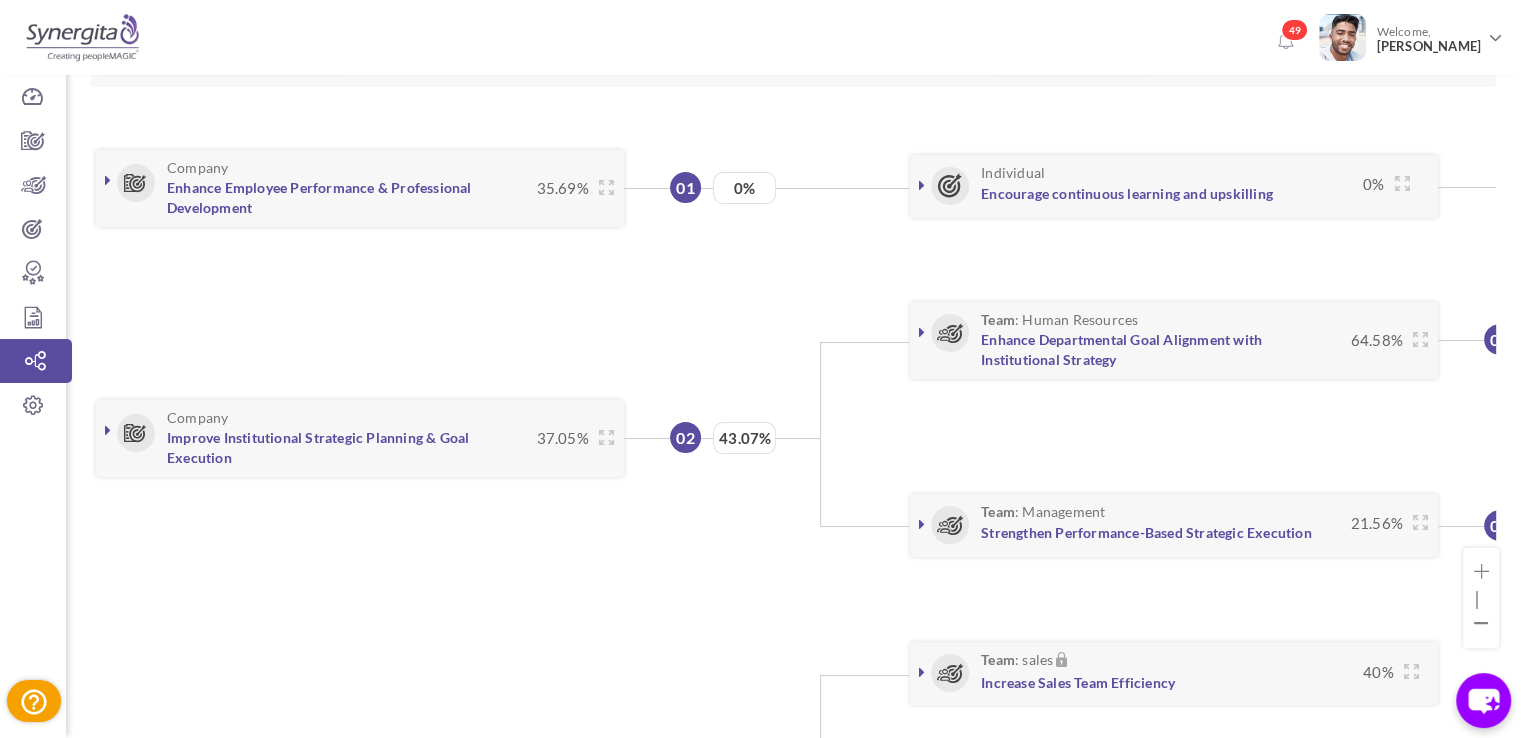 scroll, scrollTop: 200, scrollLeft: 0, axis: vertical 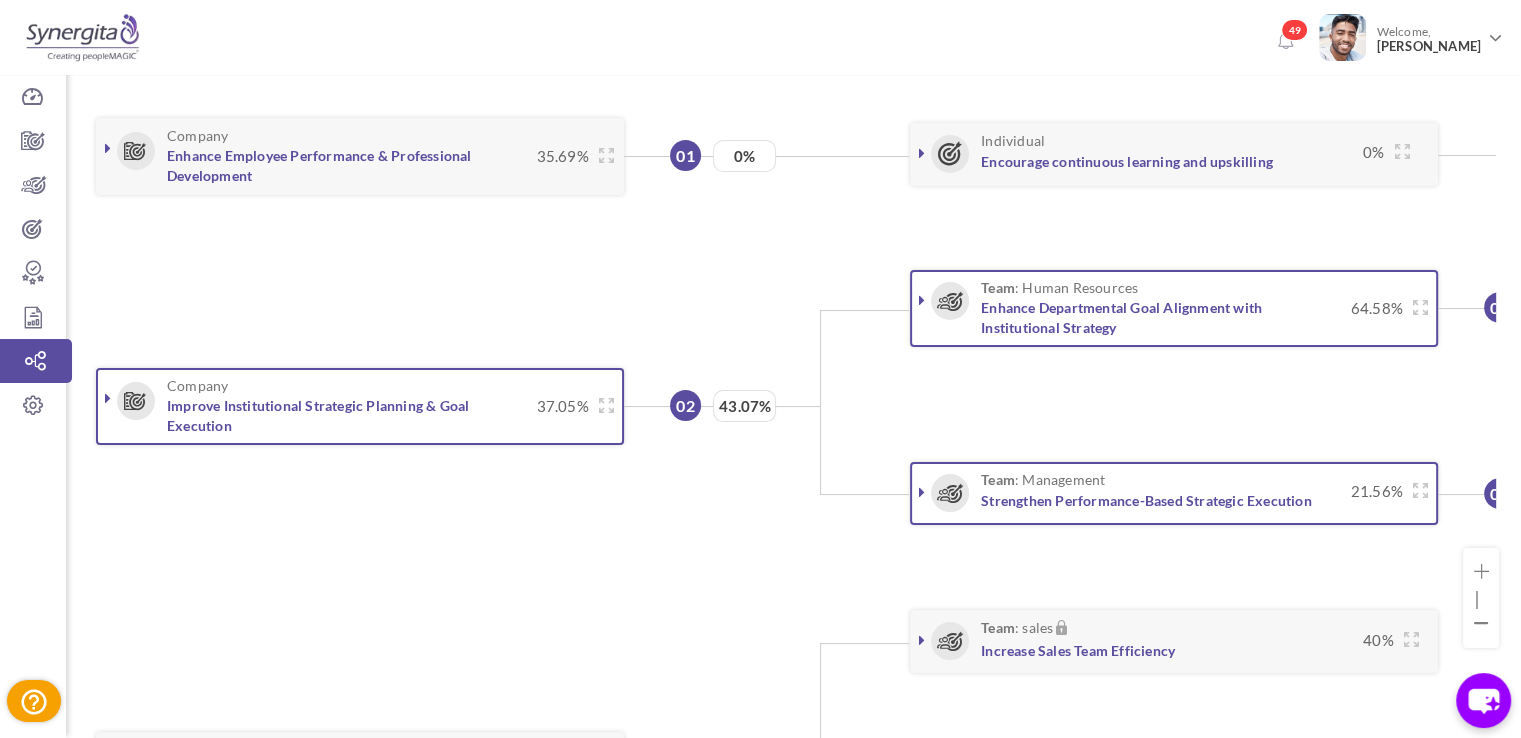 click at bounding box center [108, 398] 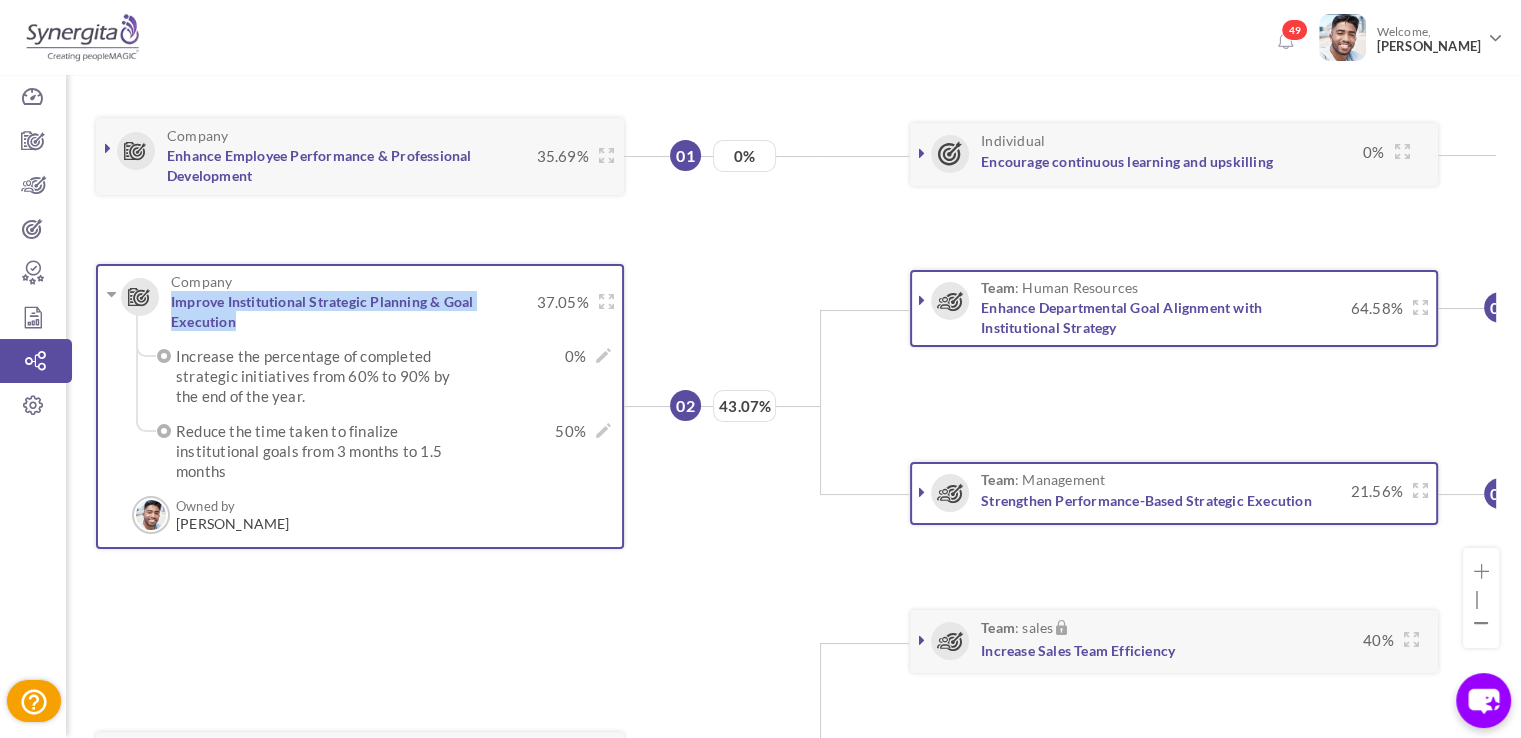 drag, startPoint x: 164, startPoint y: 296, endPoint x: 248, endPoint y: 309, distance: 85 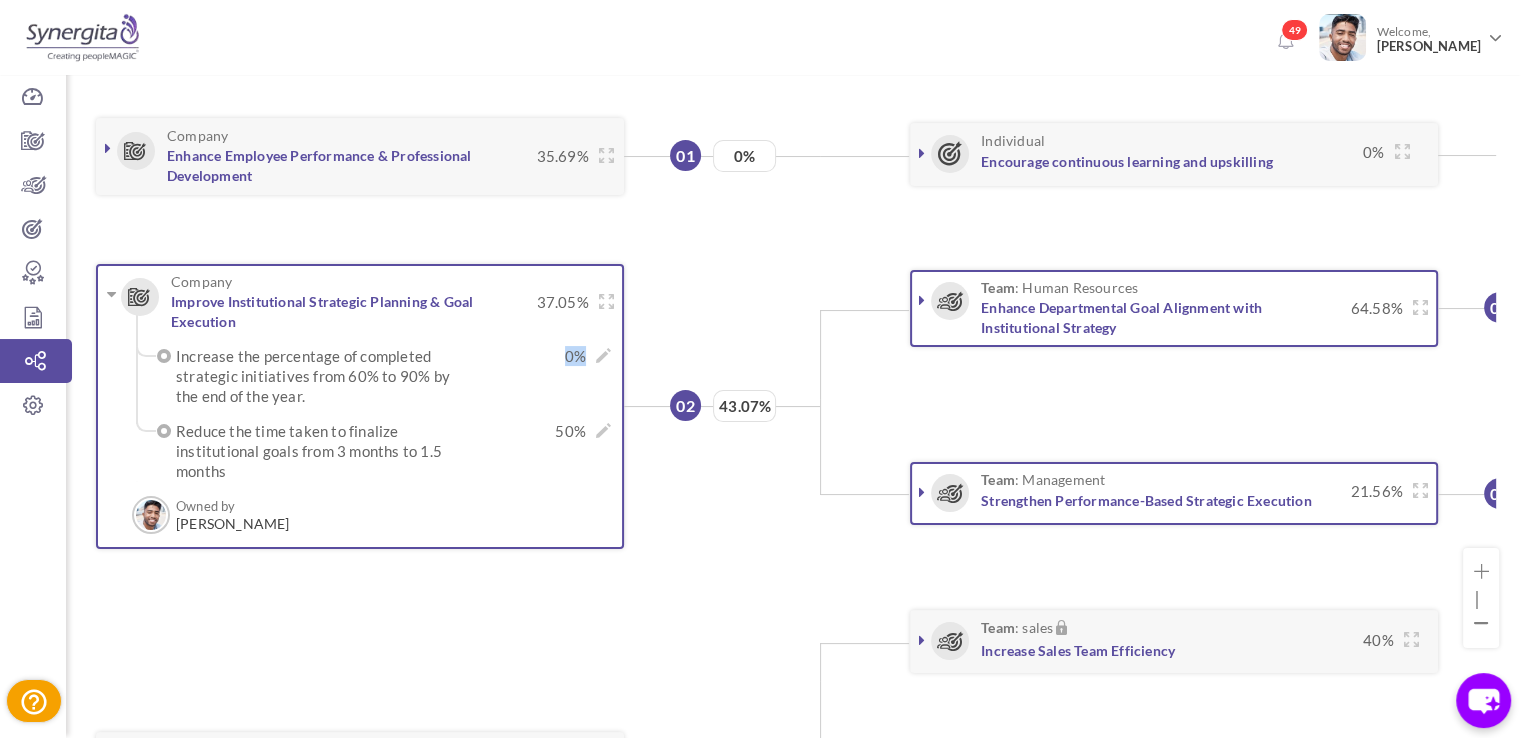 drag, startPoint x: 566, startPoint y: 356, endPoint x: 584, endPoint y: 355, distance: 18.027756 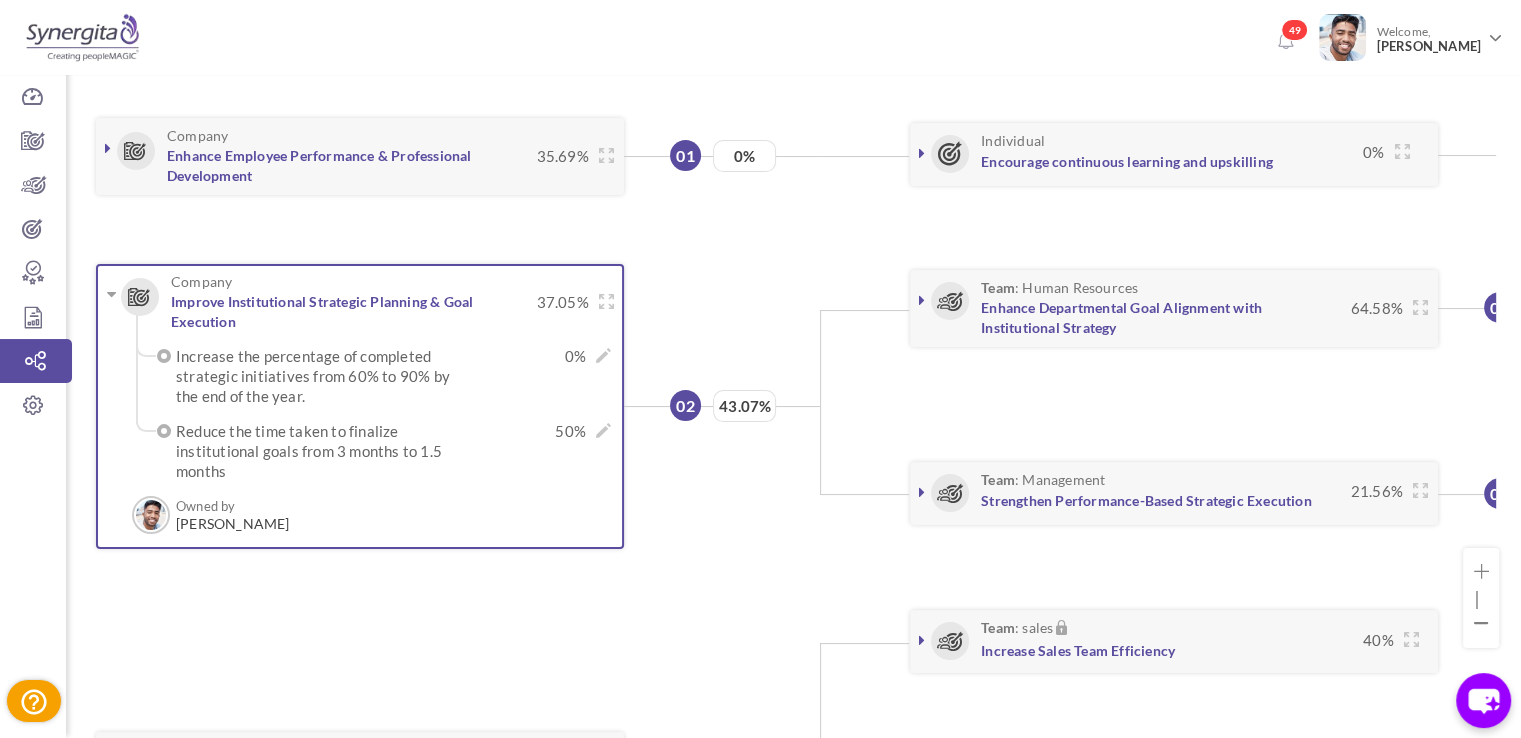 click on "02
43.07%
Team : Human Resources
Enhance Departmental Goal Alignment with Institutional Strategy
64.58%
70%
× 70% |" at bounding box center [1845, 406] 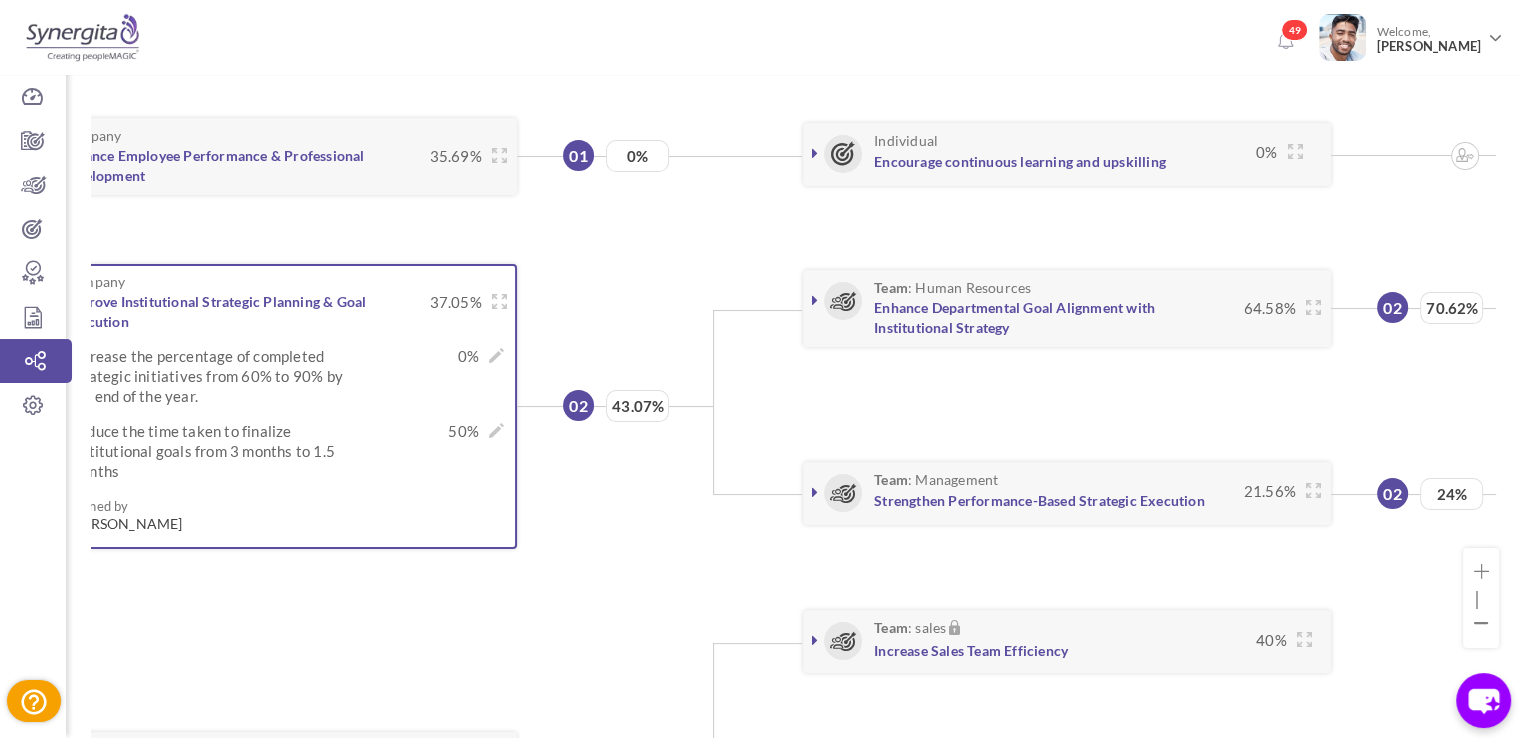 scroll, scrollTop: 0, scrollLeft: 140, axis: horizontal 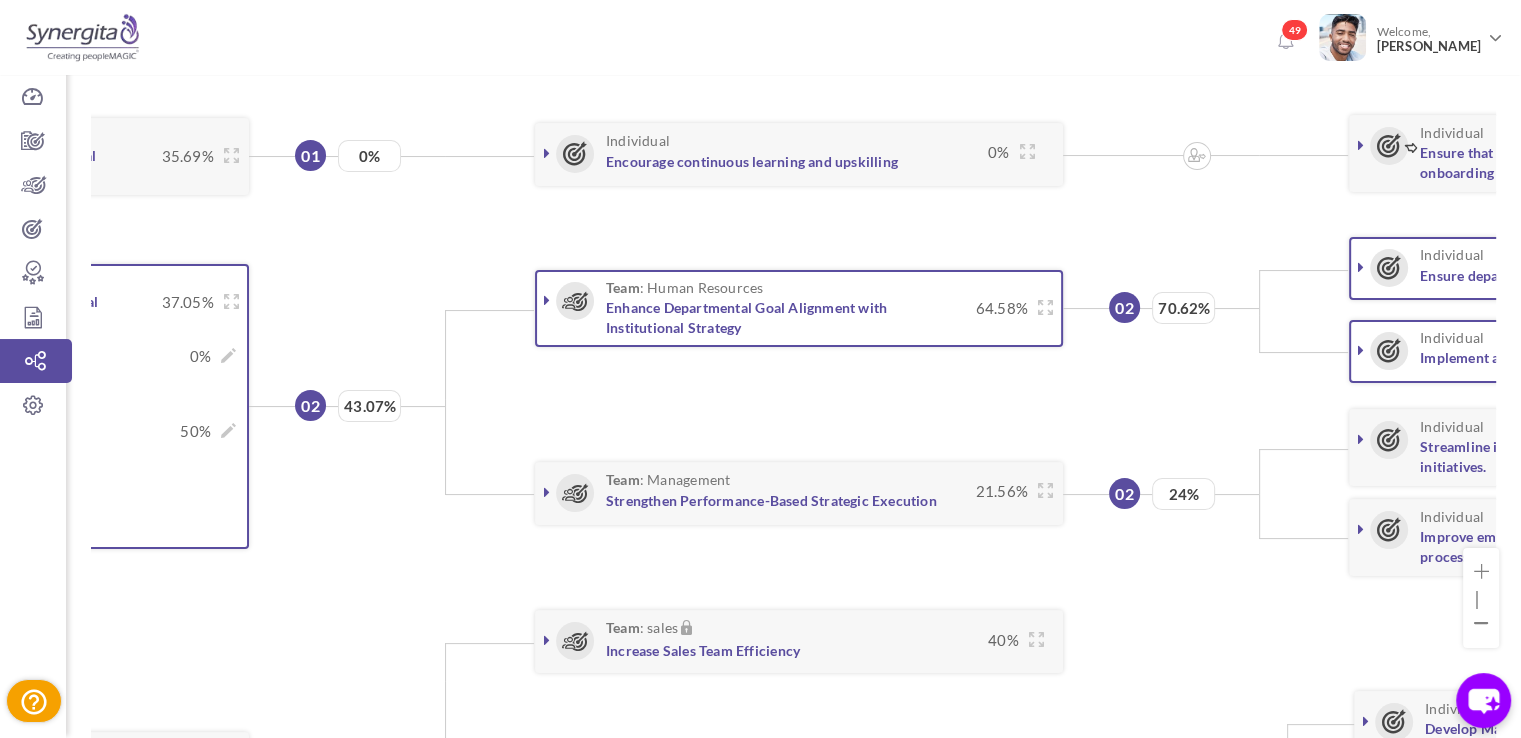 click at bounding box center (547, 300) 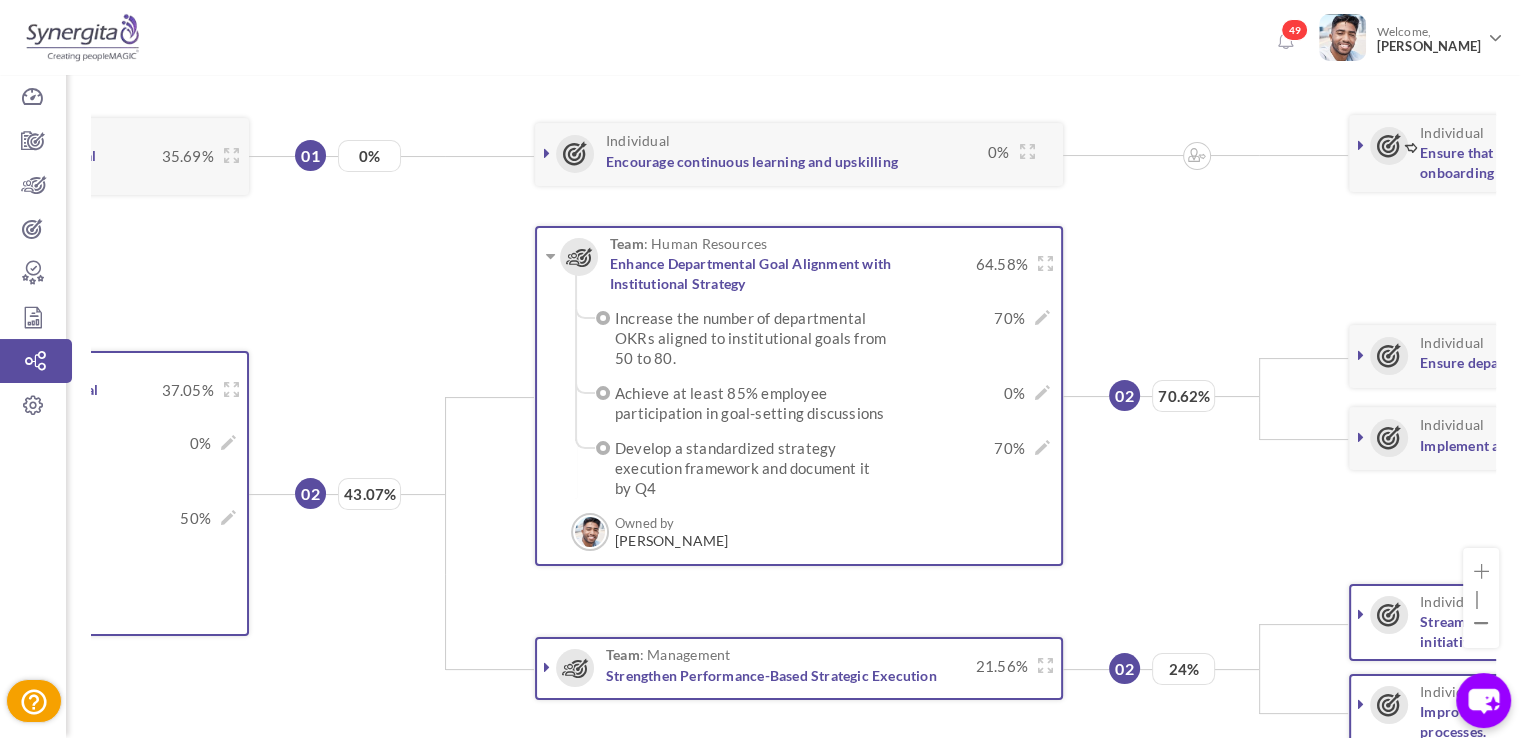 click at bounding box center (547, 667) 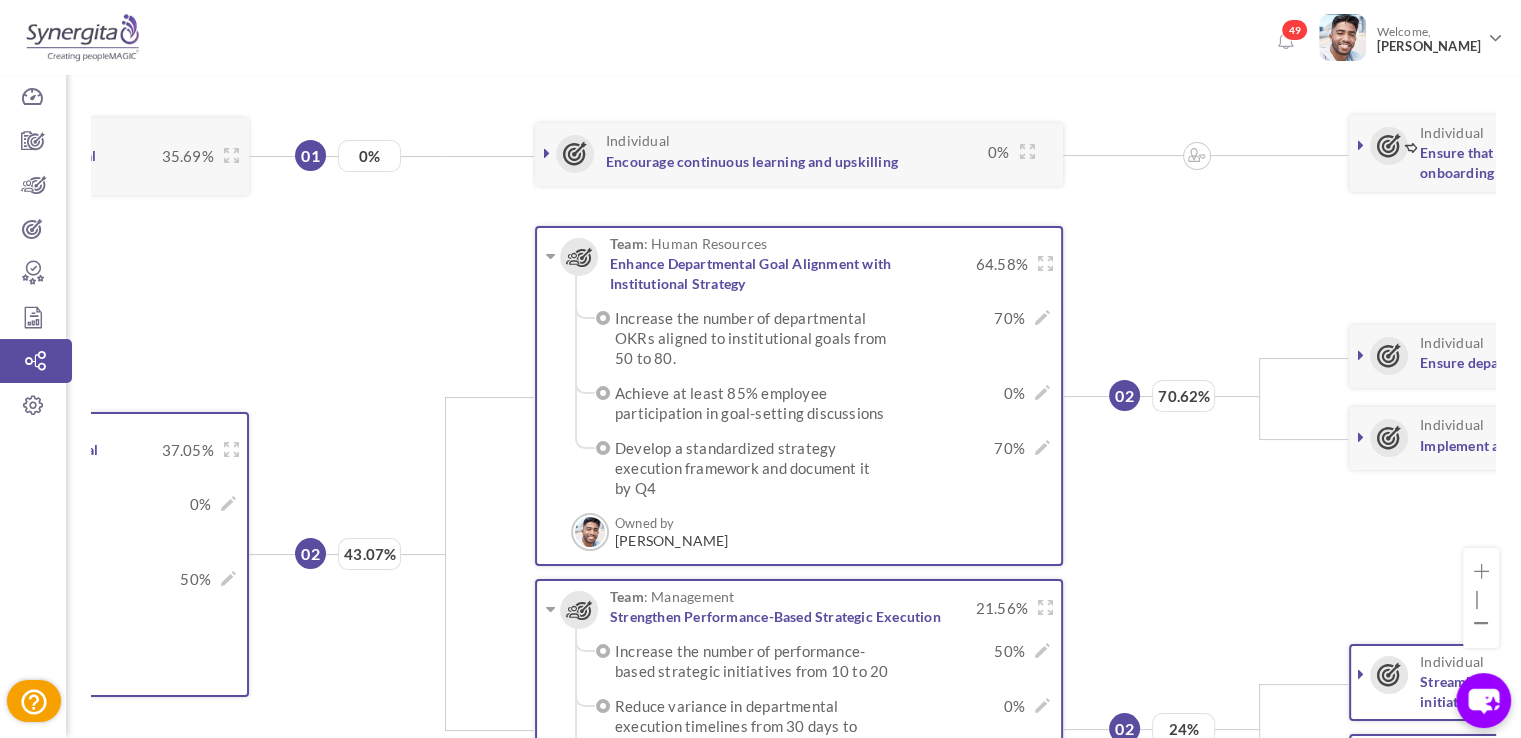 scroll, scrollTop: 300, scrollLeft: 0, axis: vertical 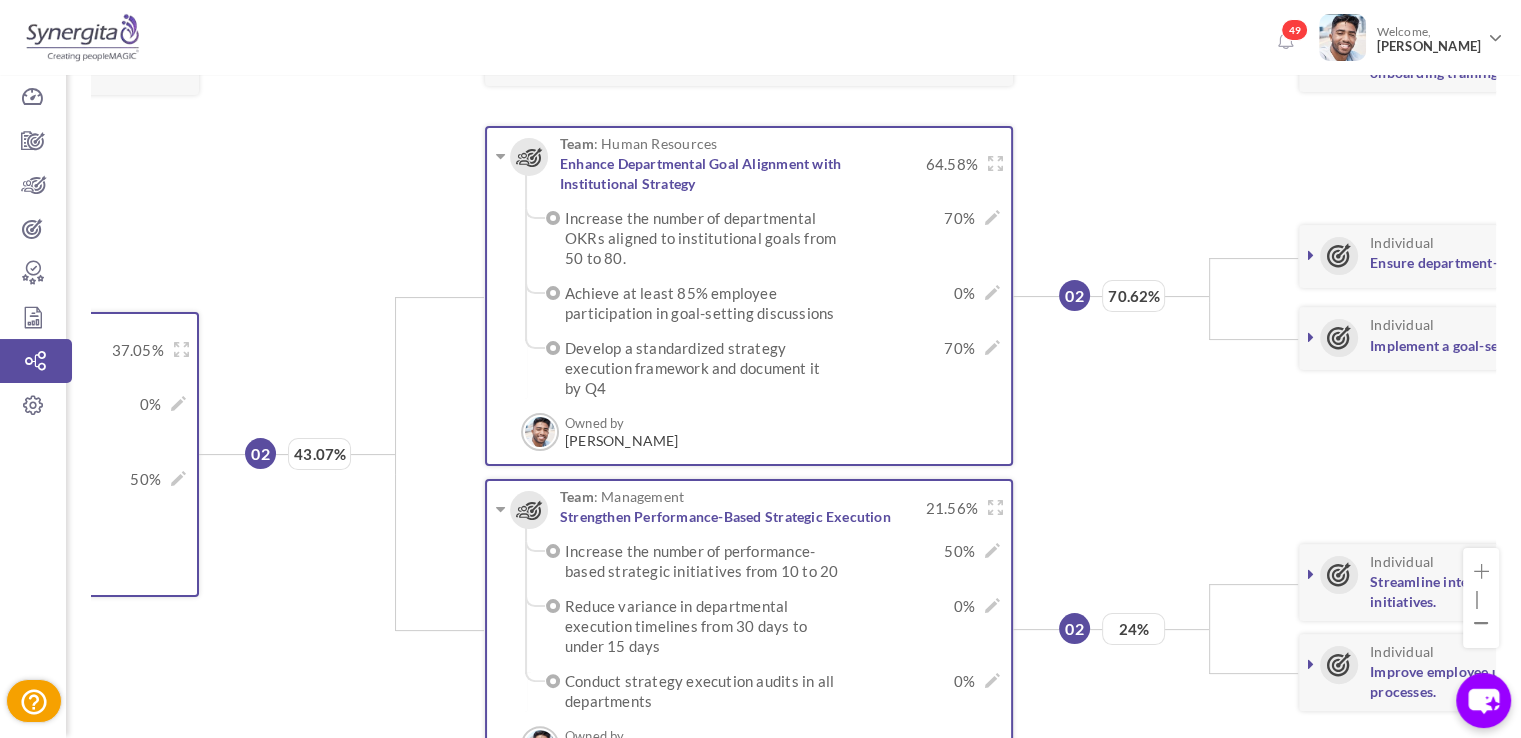 drag, startPoint x: 1094, startPoint y: 436, endPoint x: 1112, endPoint y: 440, distance: 18.439089 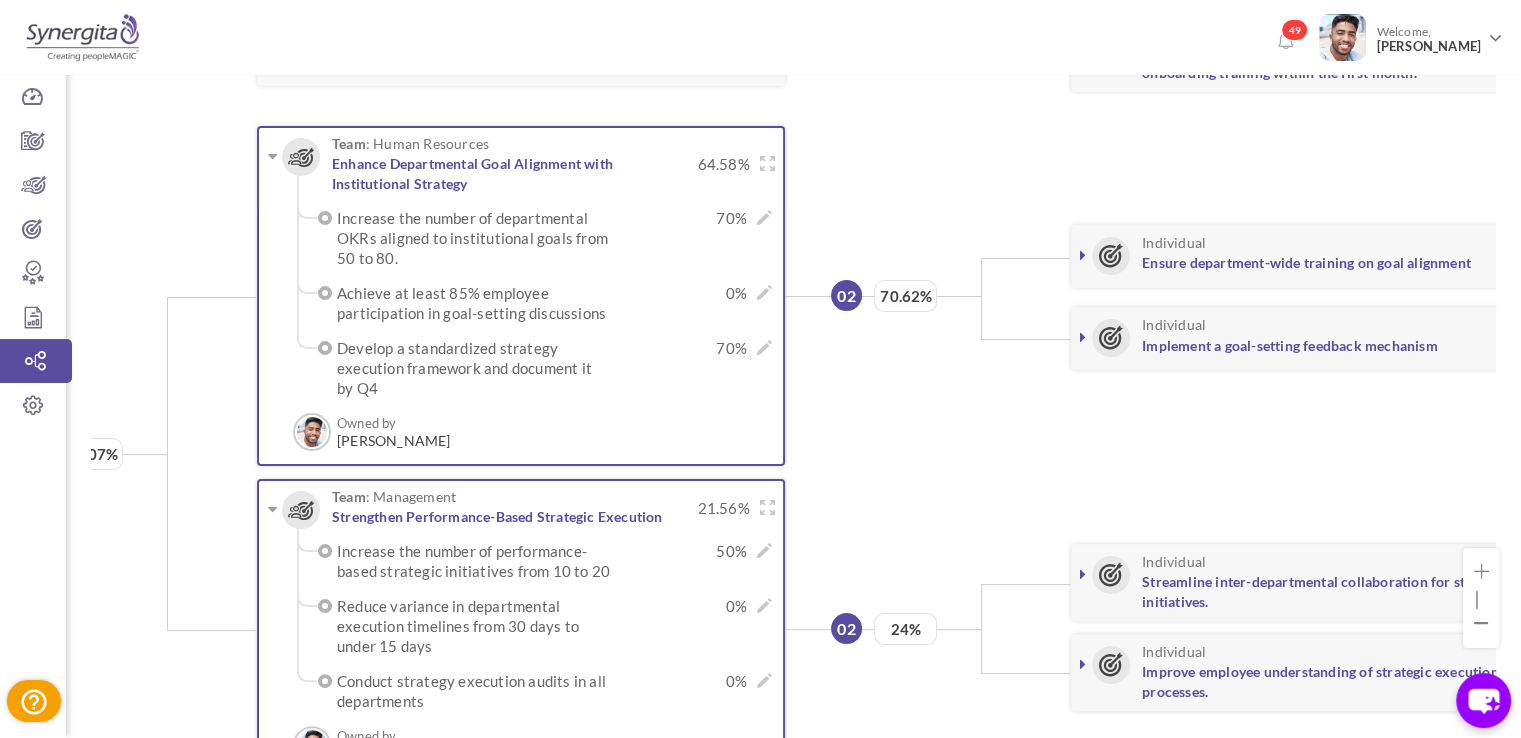 scroll, scrollTop: 0, scrollLeft: 841, axis: horizontal 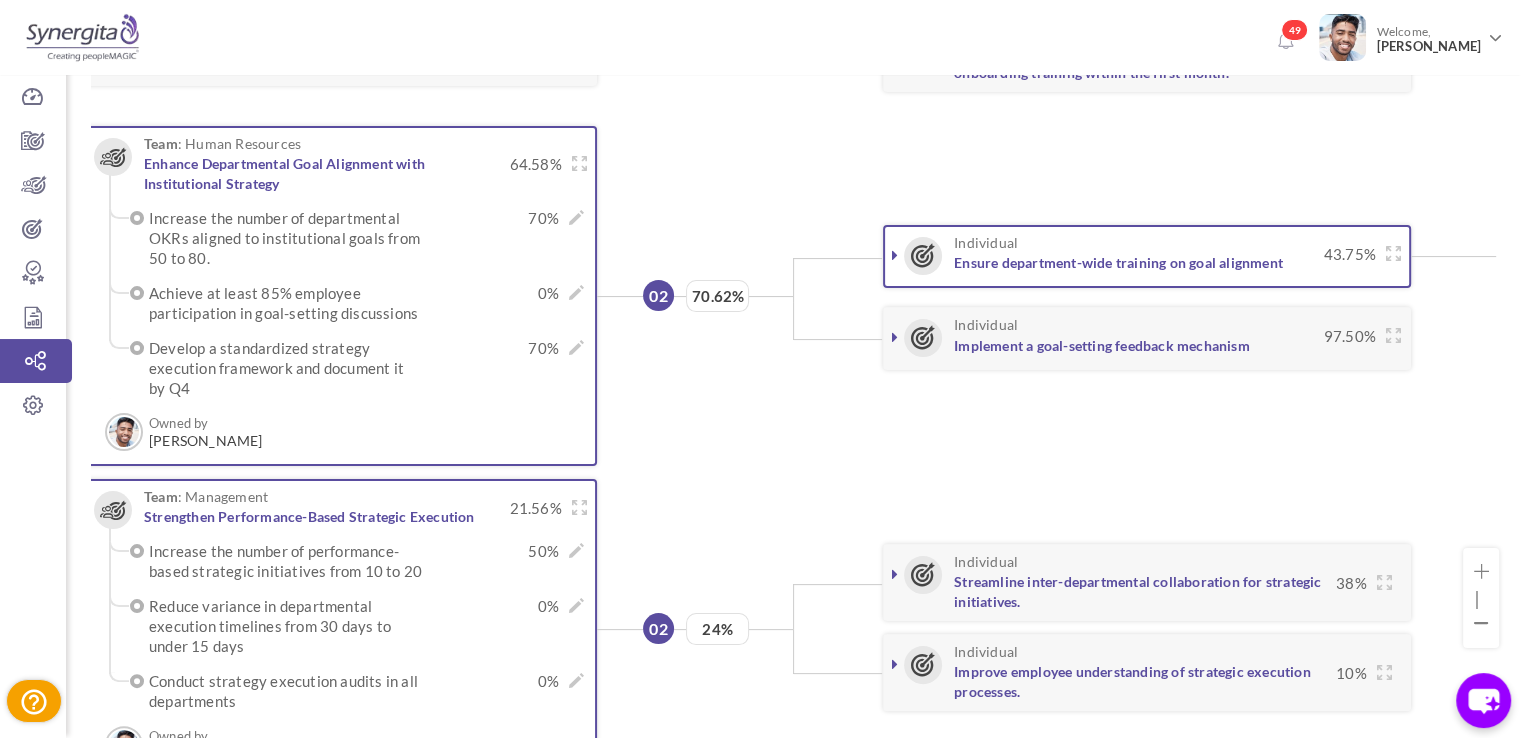 click at bounding box center (895, 255) 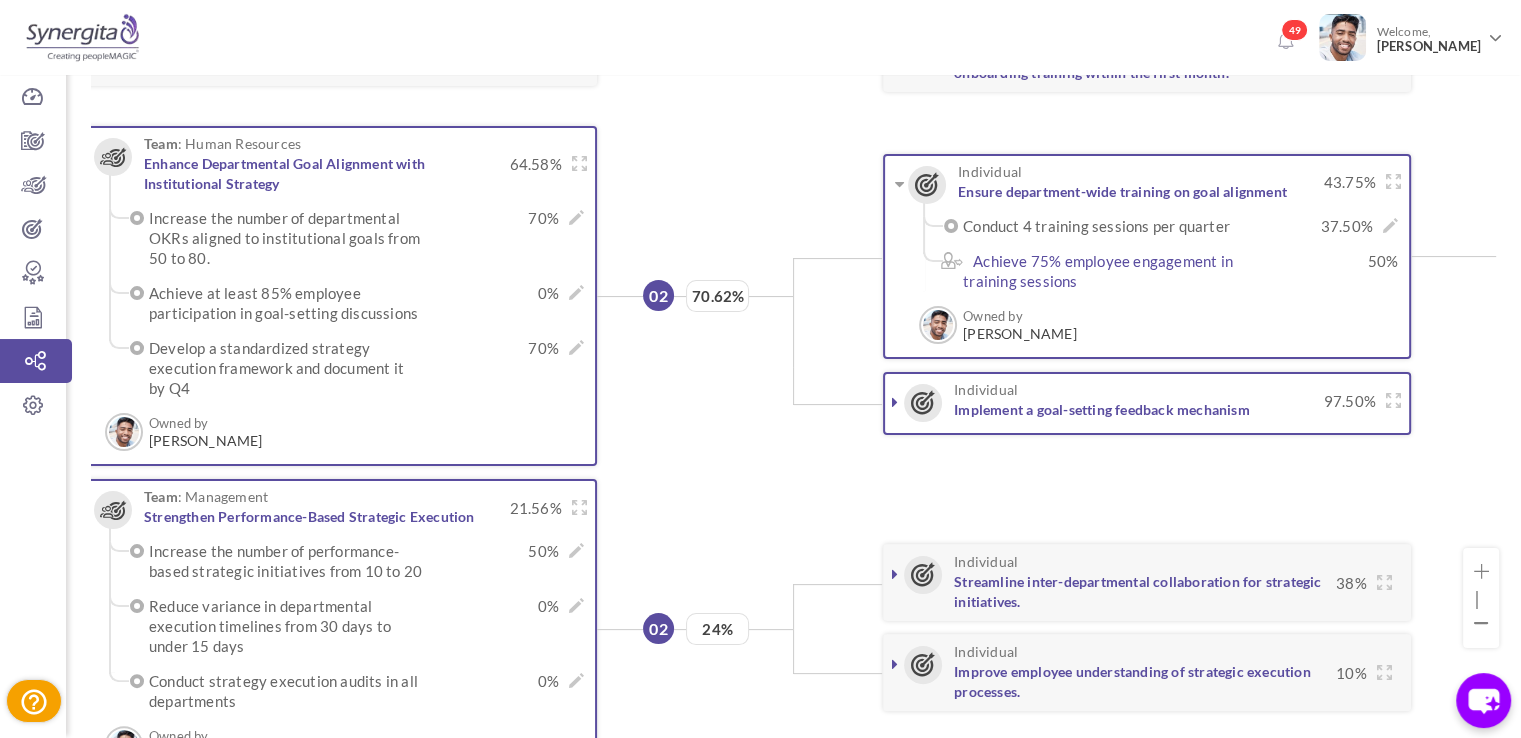click at bounding box center [895, 402] 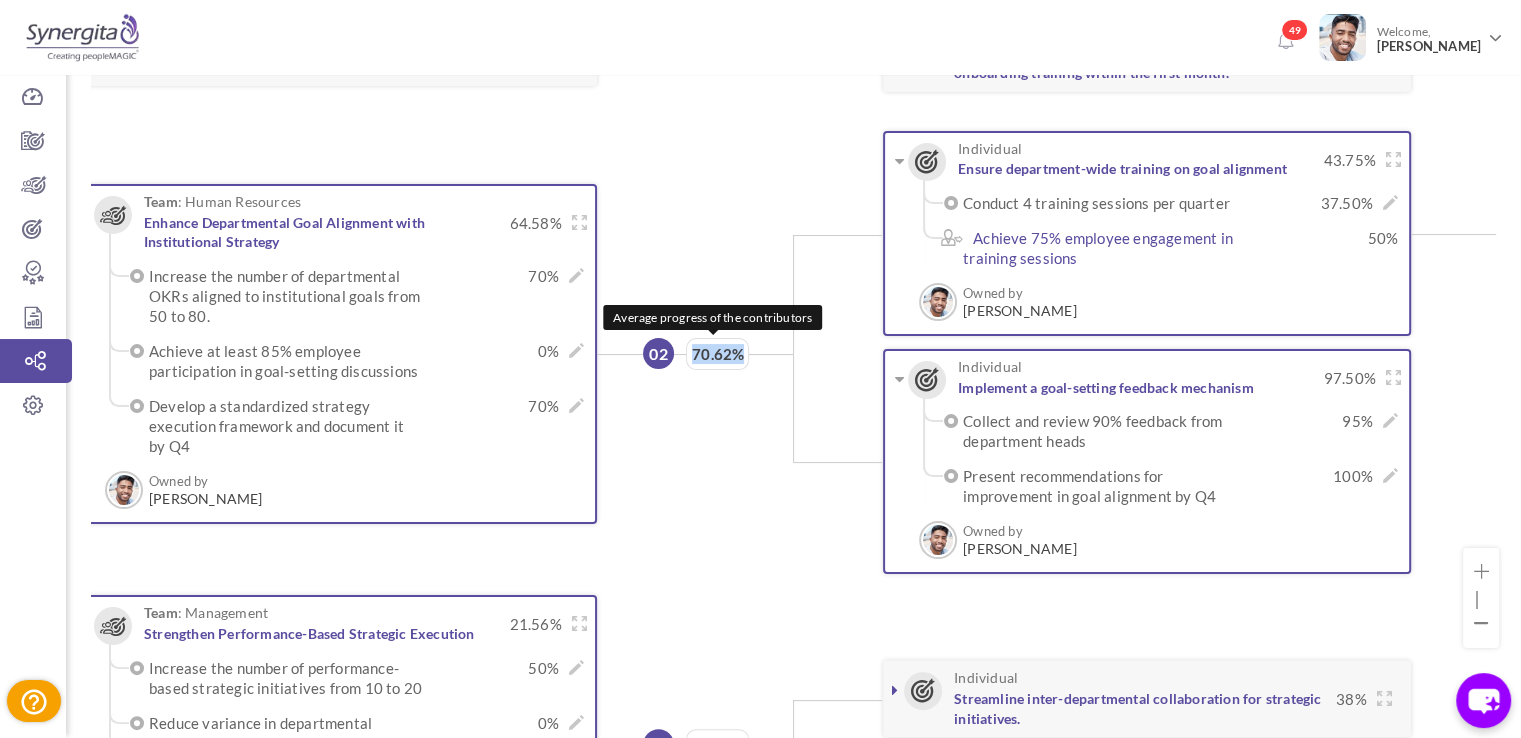 drag, startPoint x: 693, startPoint y: 351, endPoint x: 742, endPoint y: 349, distance: 49.0408 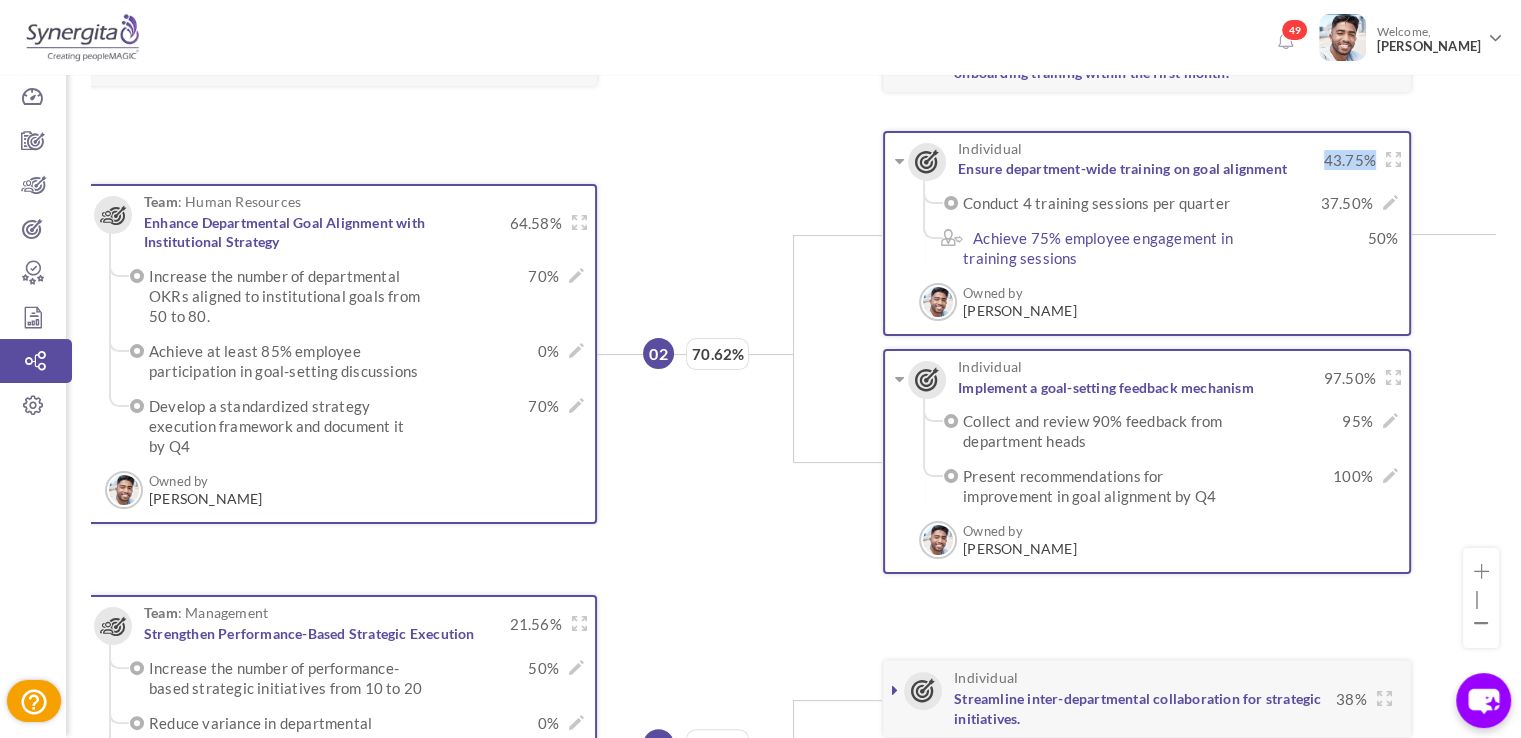 drag, startPoint x: 1328, startPoint y: 152, endPoint x: 1371, endPoint y: 150, distance: 43.046486 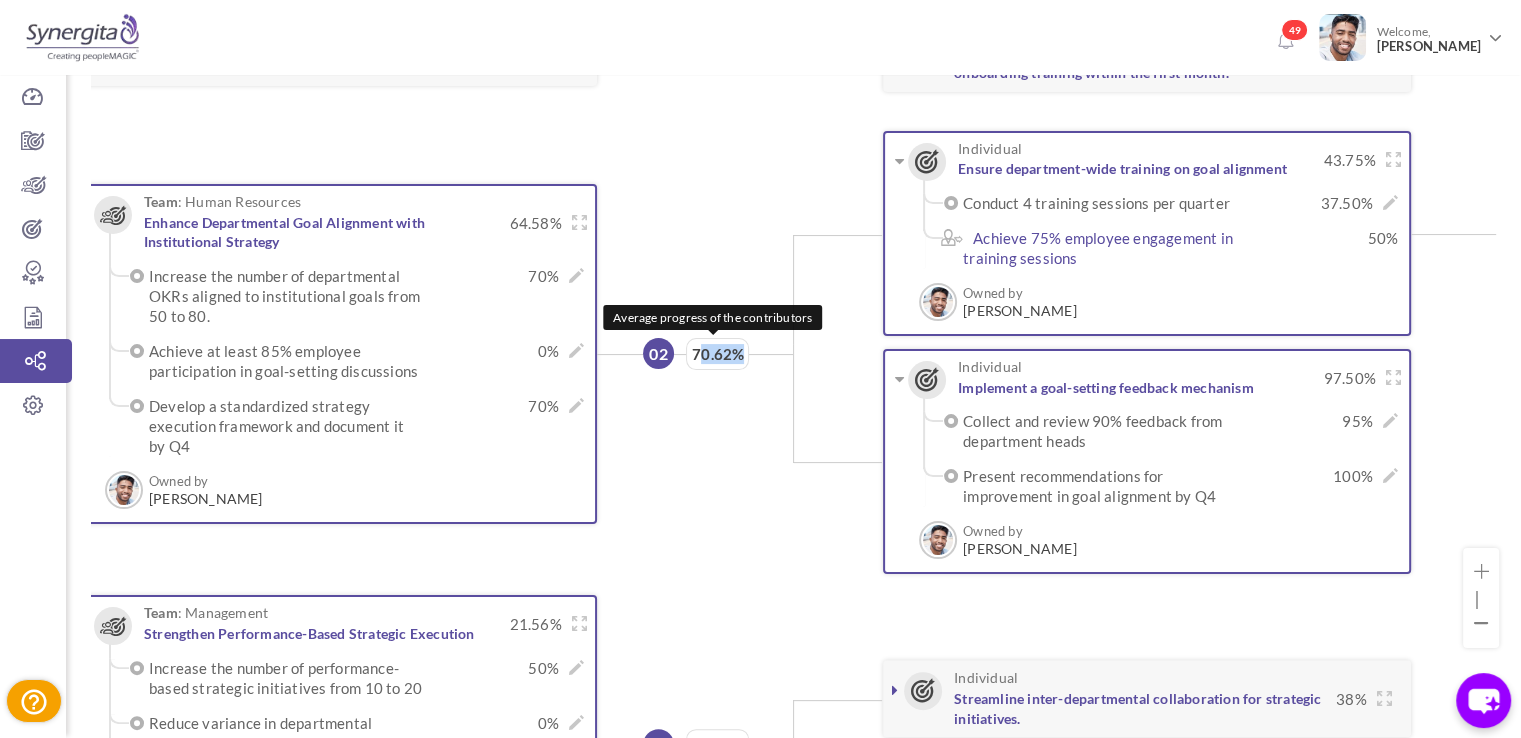 drag, startPoint x: 696, startPoint y: 353, endPoint x: 740, endPoint y: 353, distance: 44 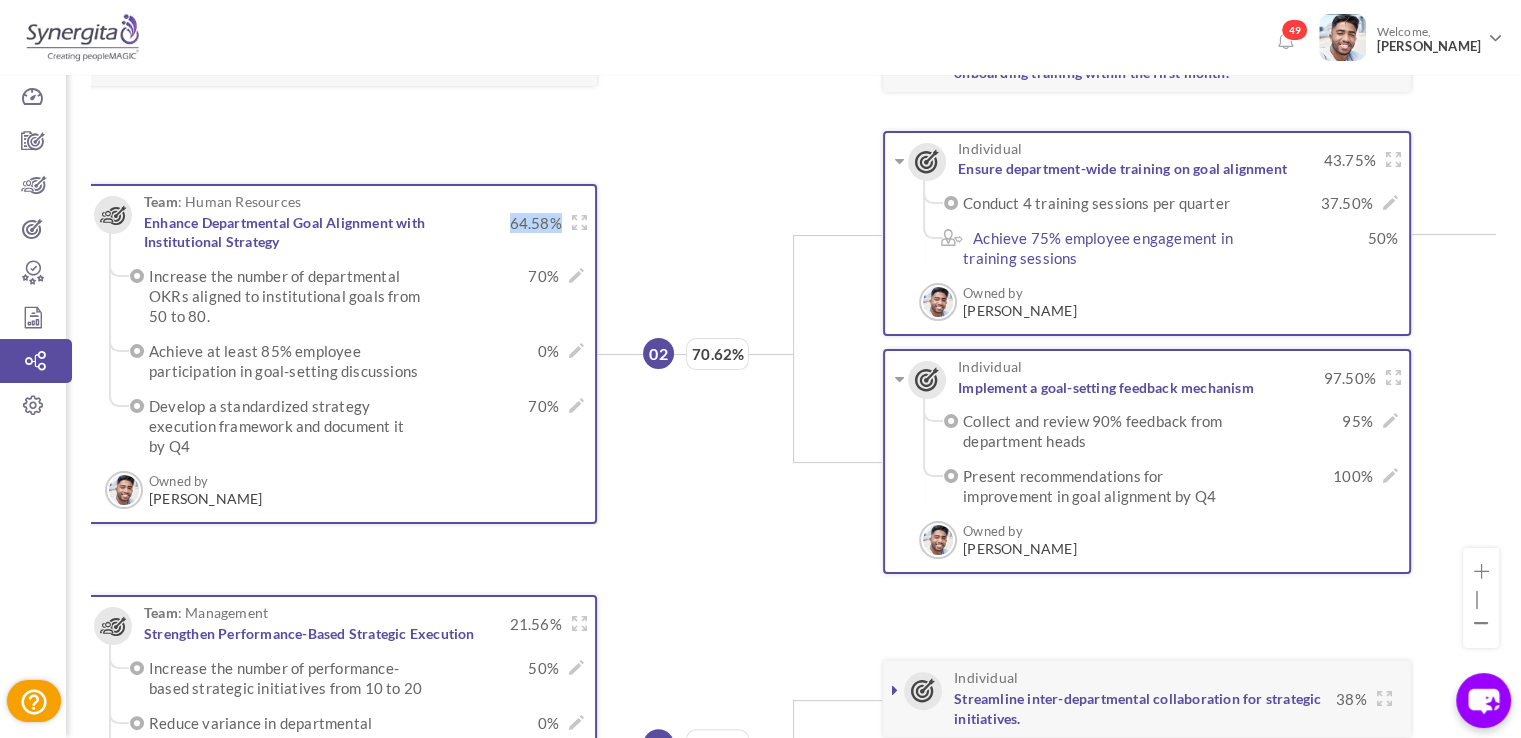 drag, startPoint x: 507, startPoint y: 225, endPoint x: 558, endPoint y: 222, distance: 51.088158 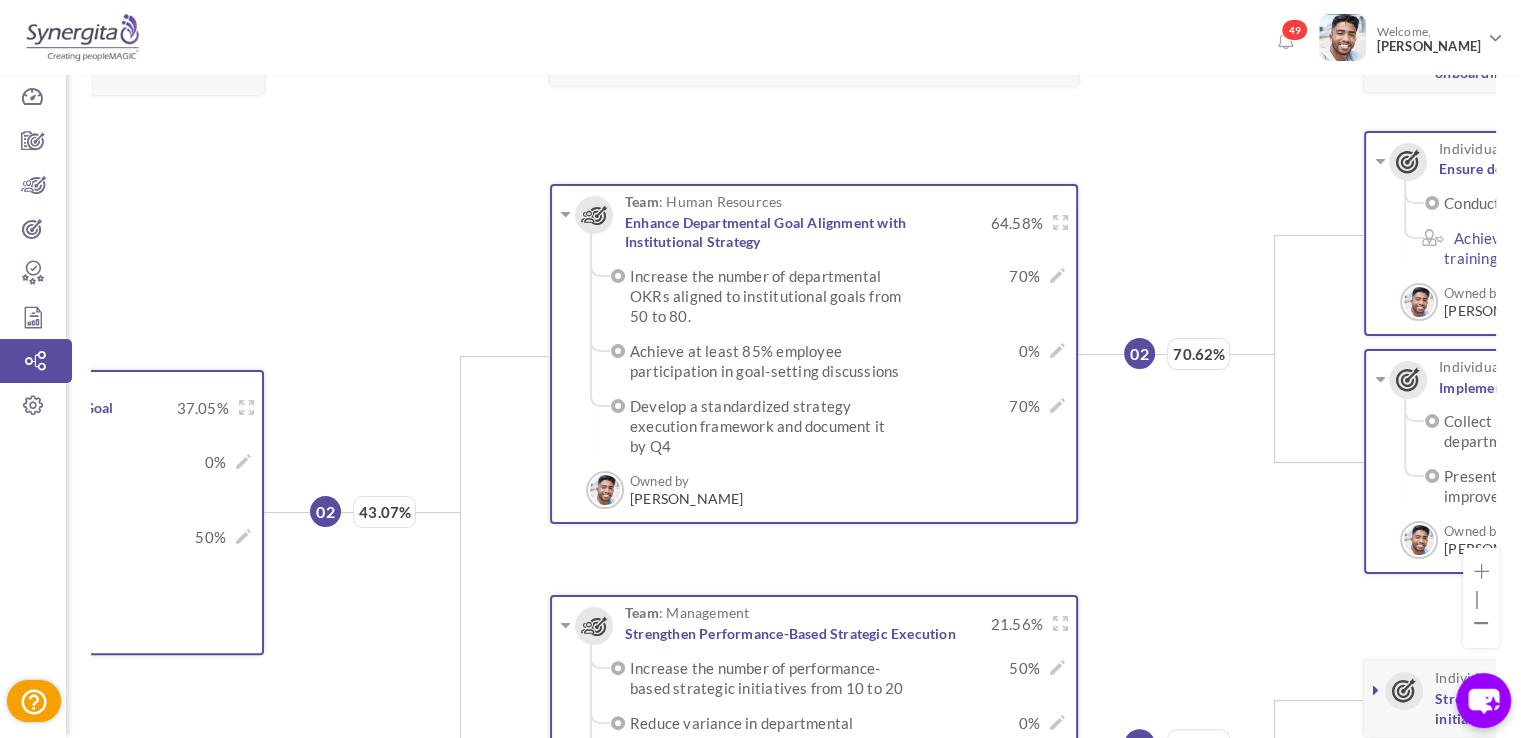scroll, scrollTop: 0, scrollLeft: 109, axis: horizontal 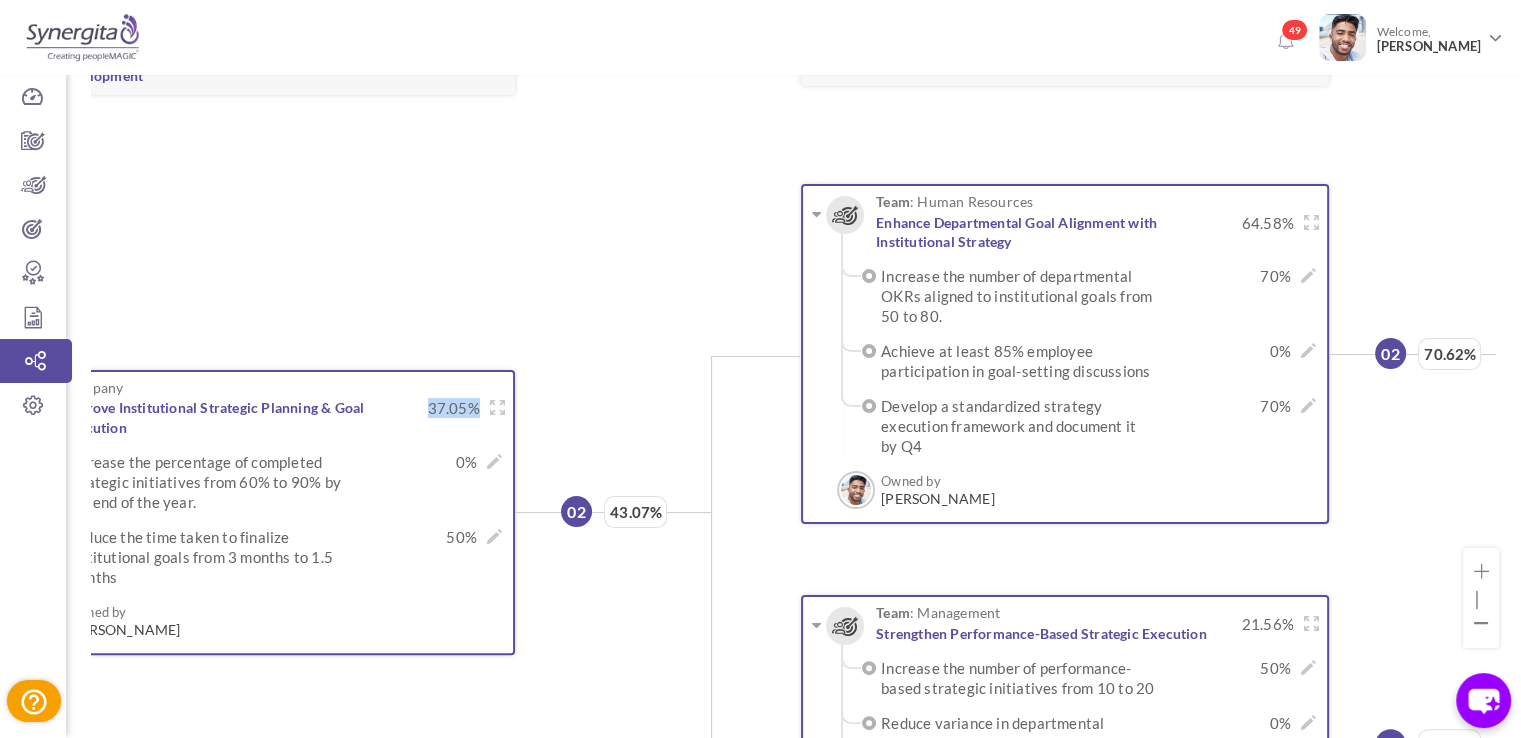 drag, startPoint x: 428, startPoint y: 411, endPoint x: 479, endPoint y: 403, distance: 51.62364 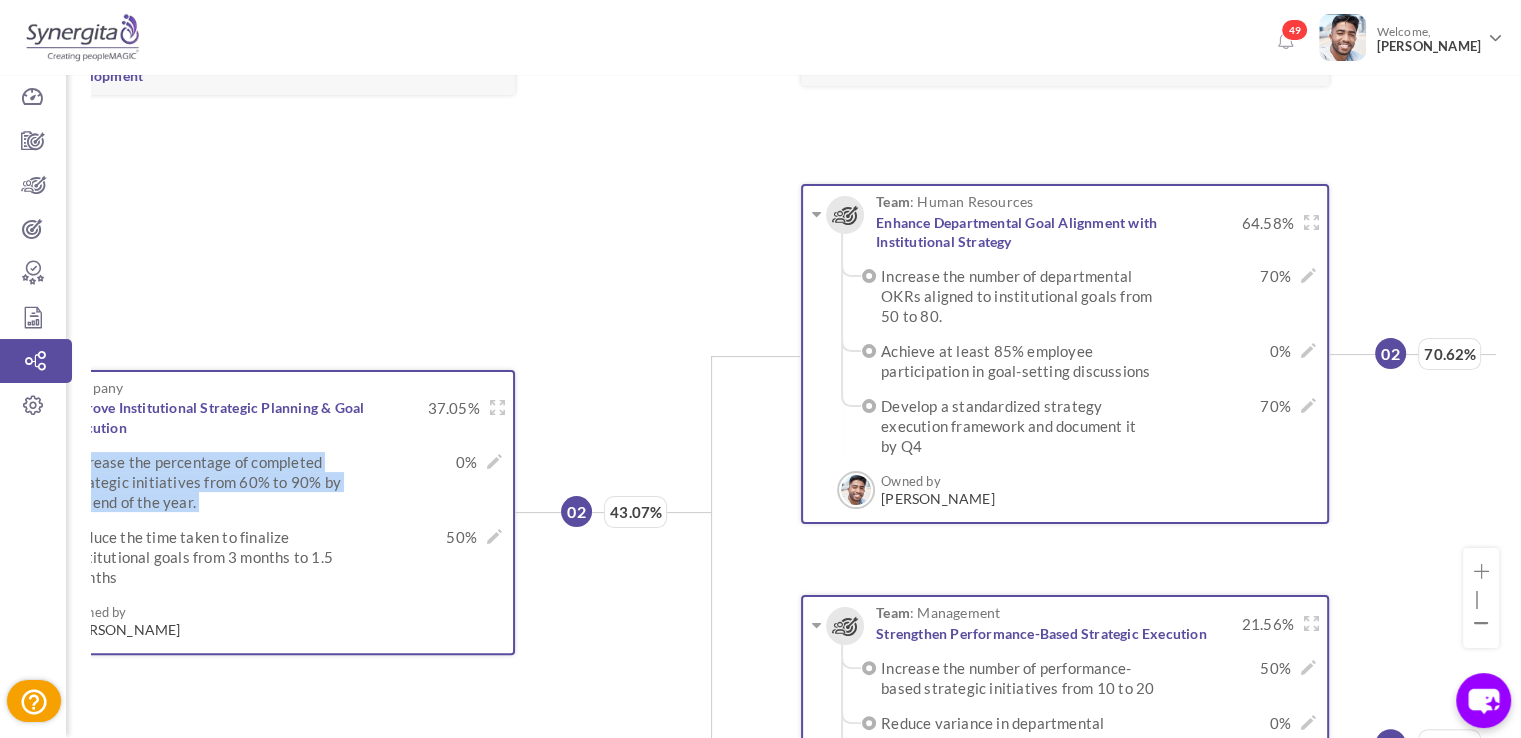 drag, startPoint x: 438, startPoint y: 462, endPoint x: 447, endPoint y: 513, distance: 51.78803 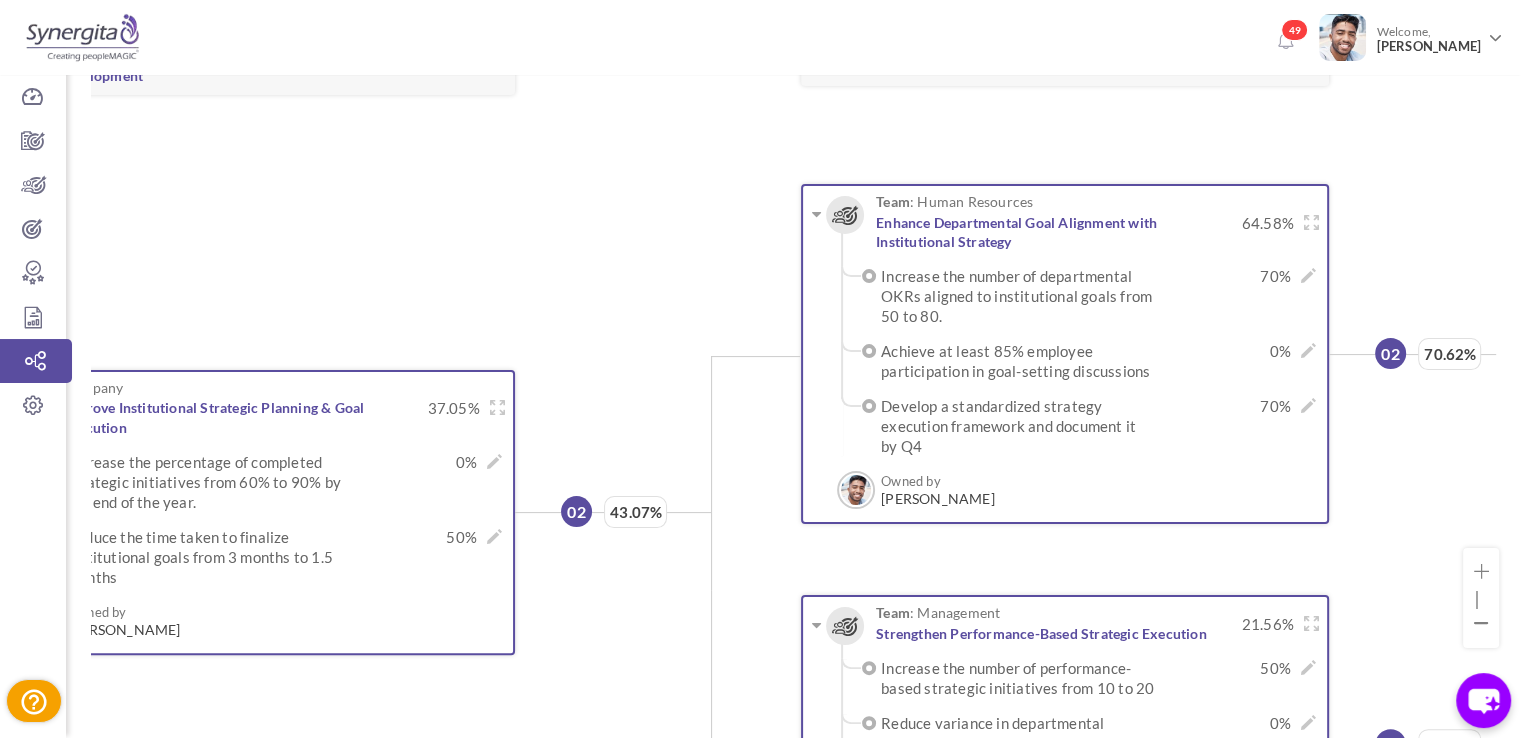 click on "02
43.07%
Team : Human Resources
Enhance Departmental Goal Alignment with Institutional Strategy
64.58%
70%
× 70% |" at bounding box center [1736, 512] 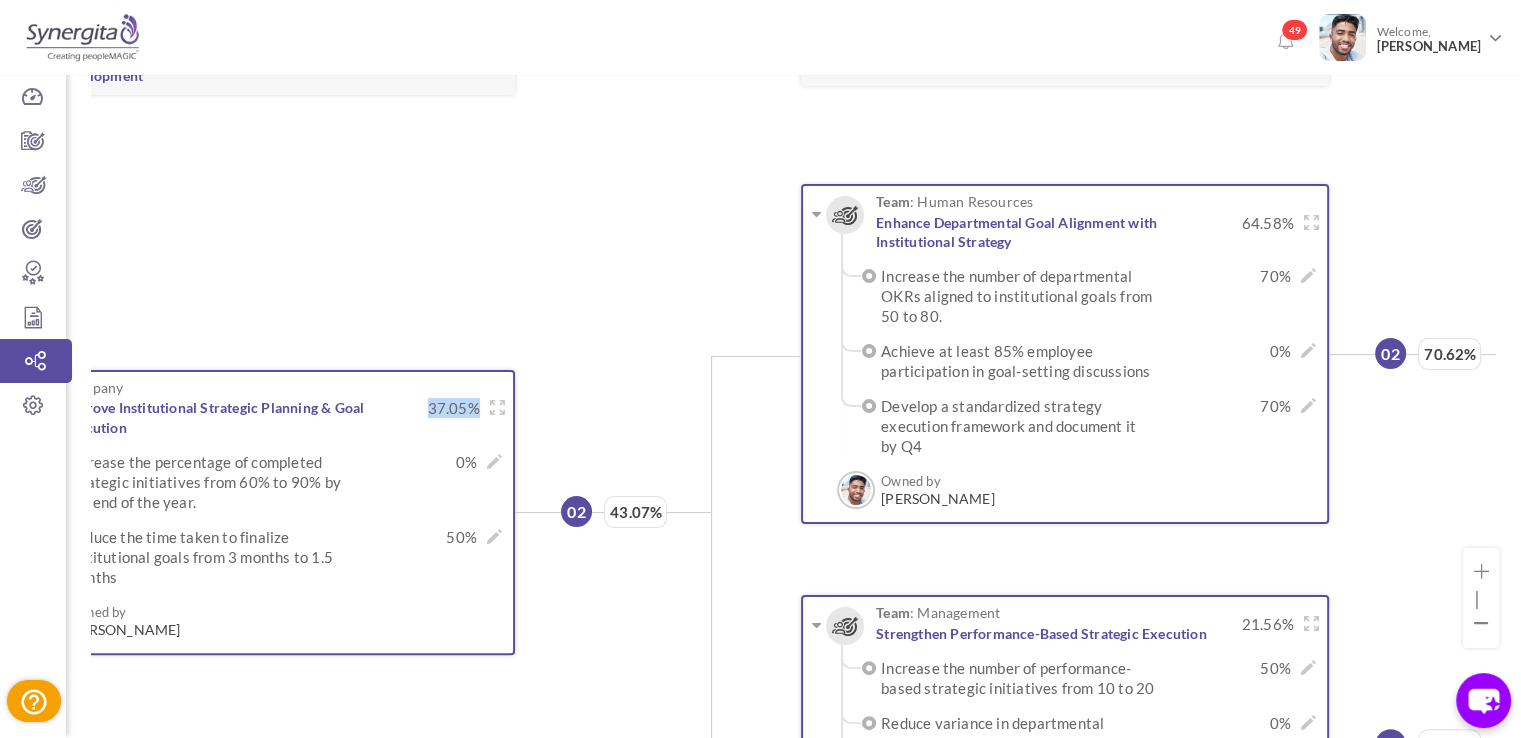 drag, startPoint x: 428, startPoint y: 413, endPoint x: 474, endPoint y: 406, distance: 46.52956 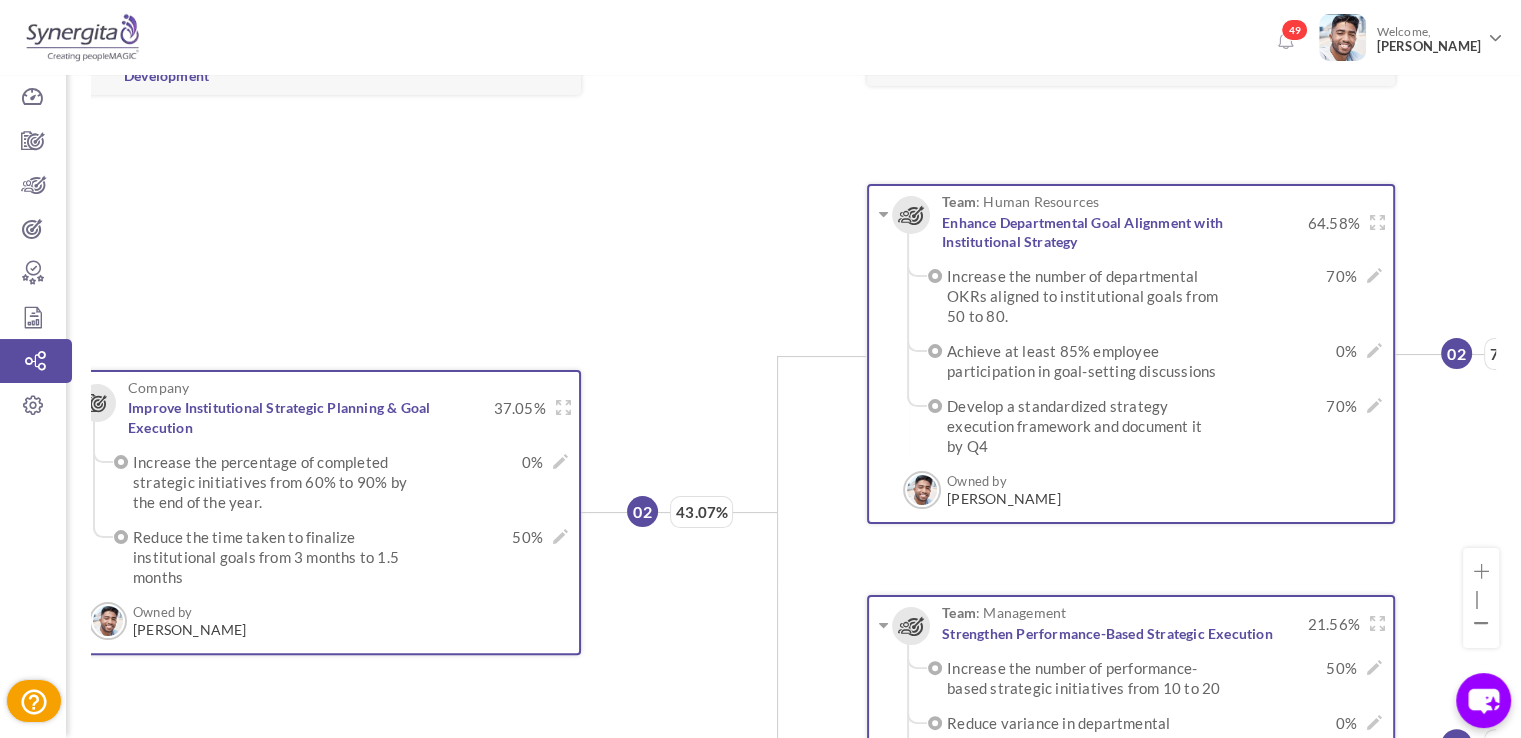 scroll, scrollTop: 0, scrollLeft: 0, axis: both 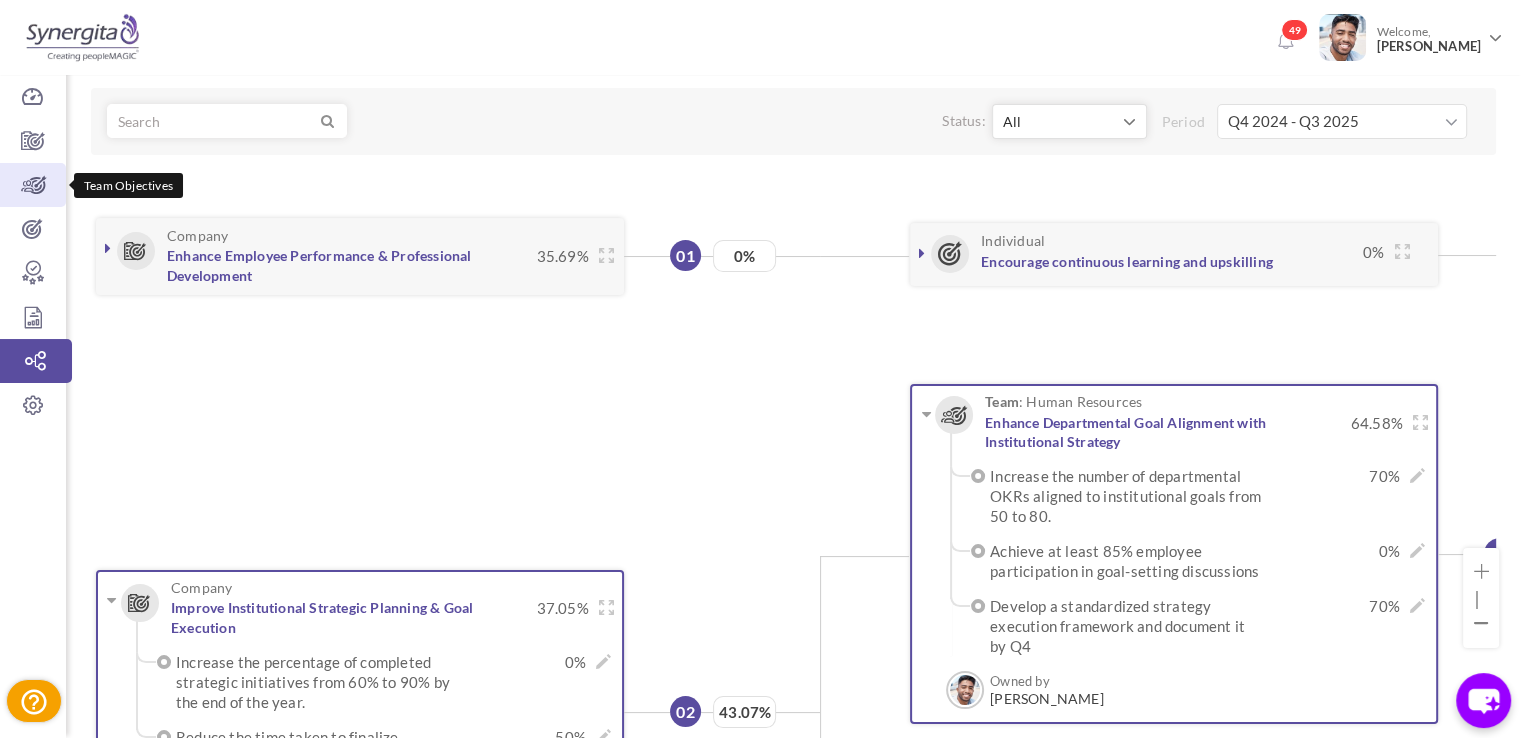 click on "Team Objectives" at bounding box center (33, 185) 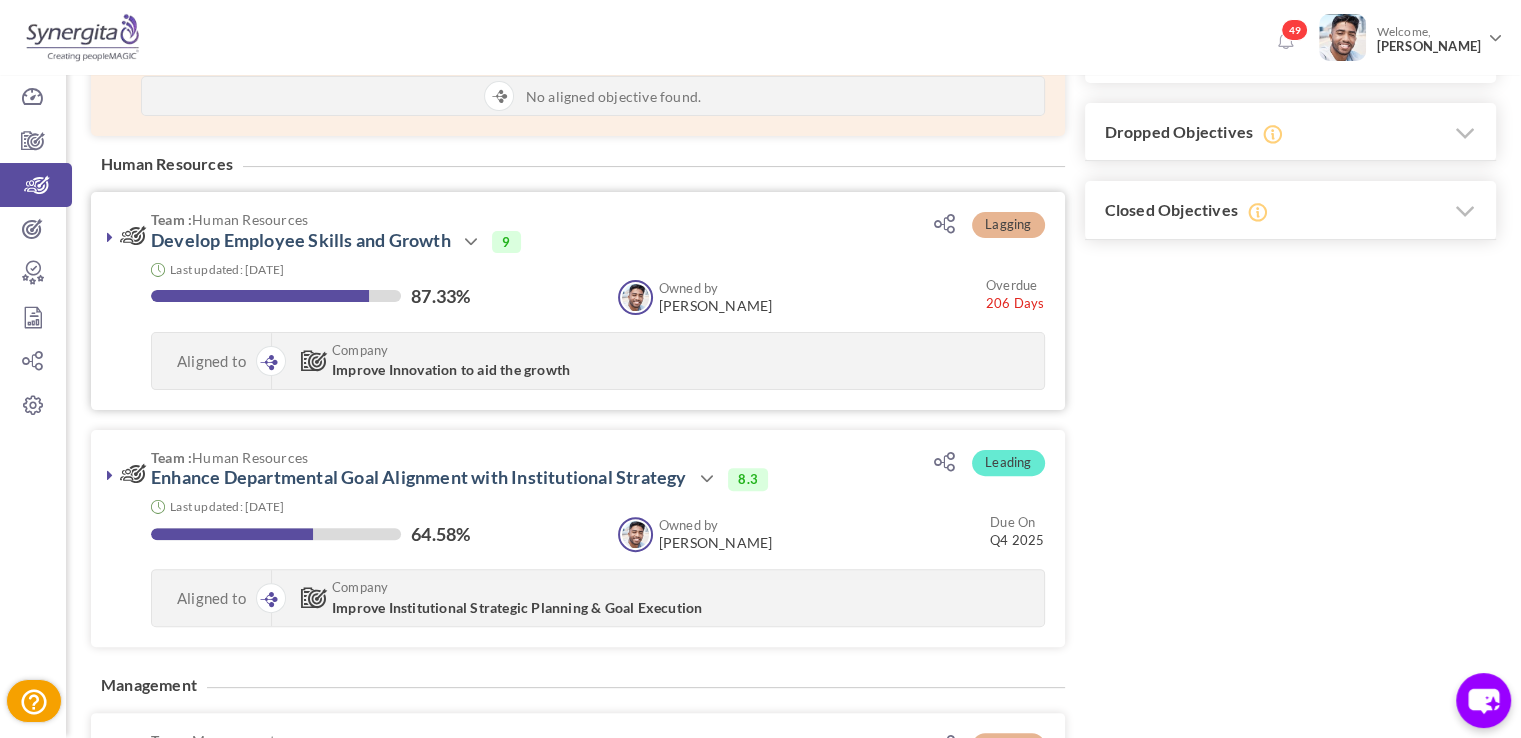 scroll, scrollTop: 500, scrollLeft: 0, axis: vertical 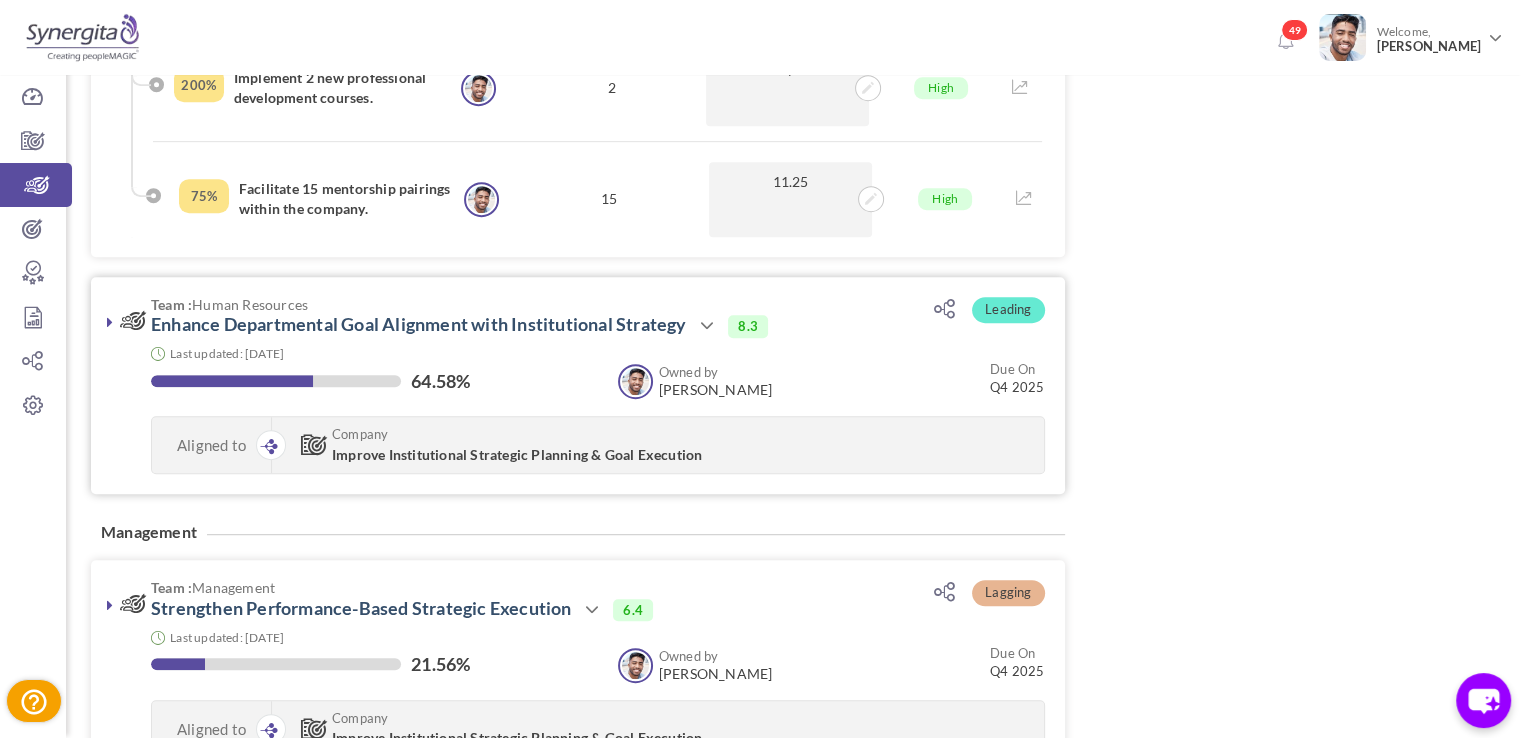 click at bounding box center [110, 322] 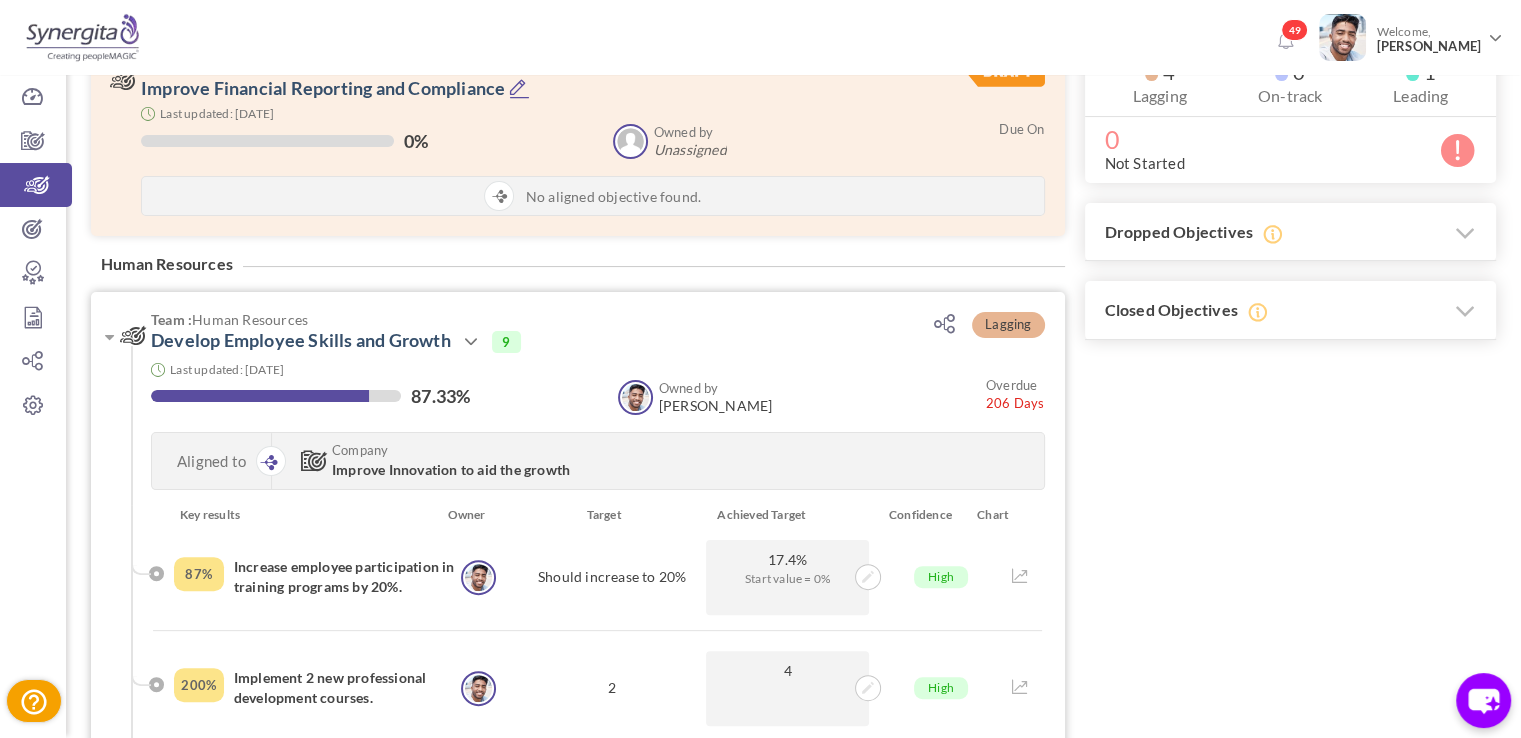 scroll, scrollTop: 0, scrollLeft: 0, axis: both 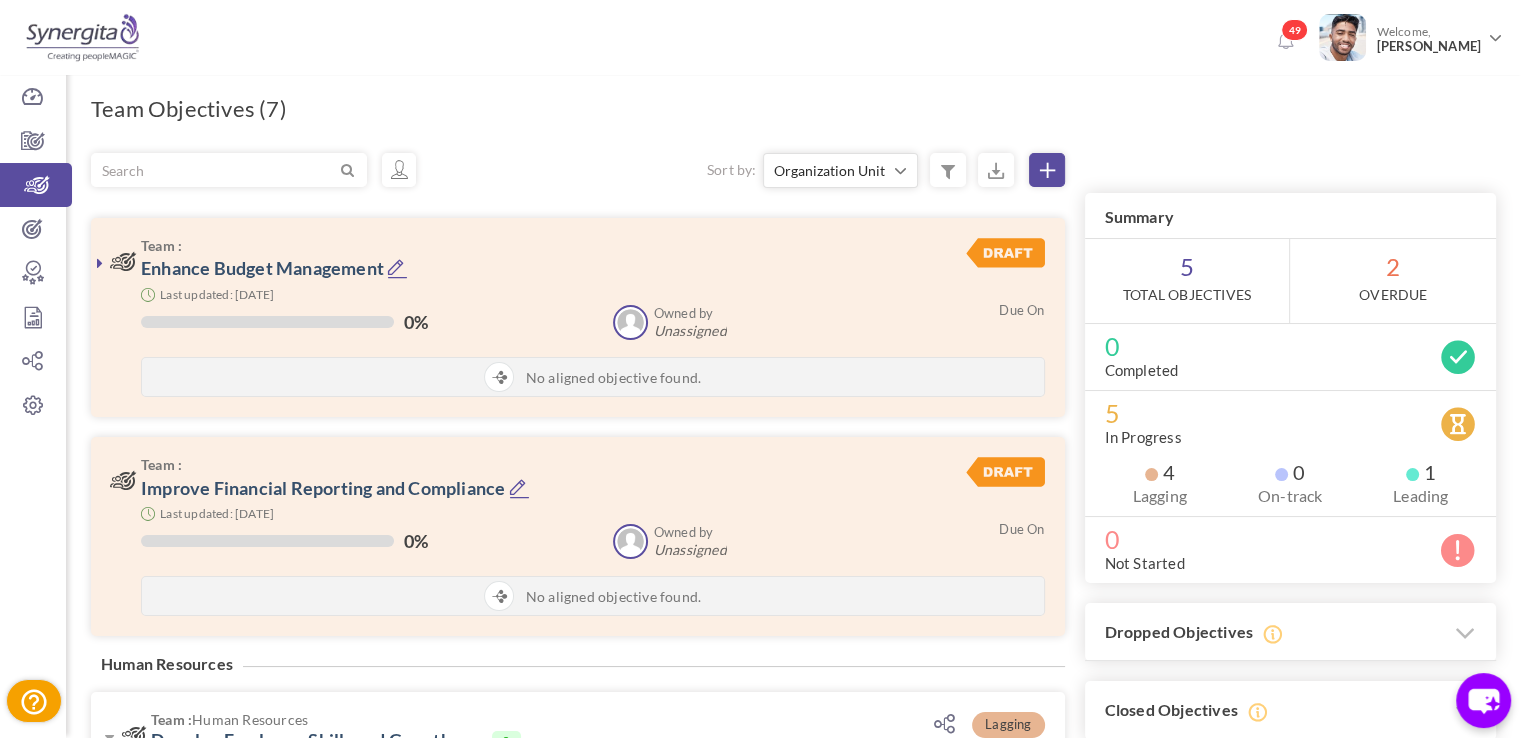 click at bounding box center (1047, 170) 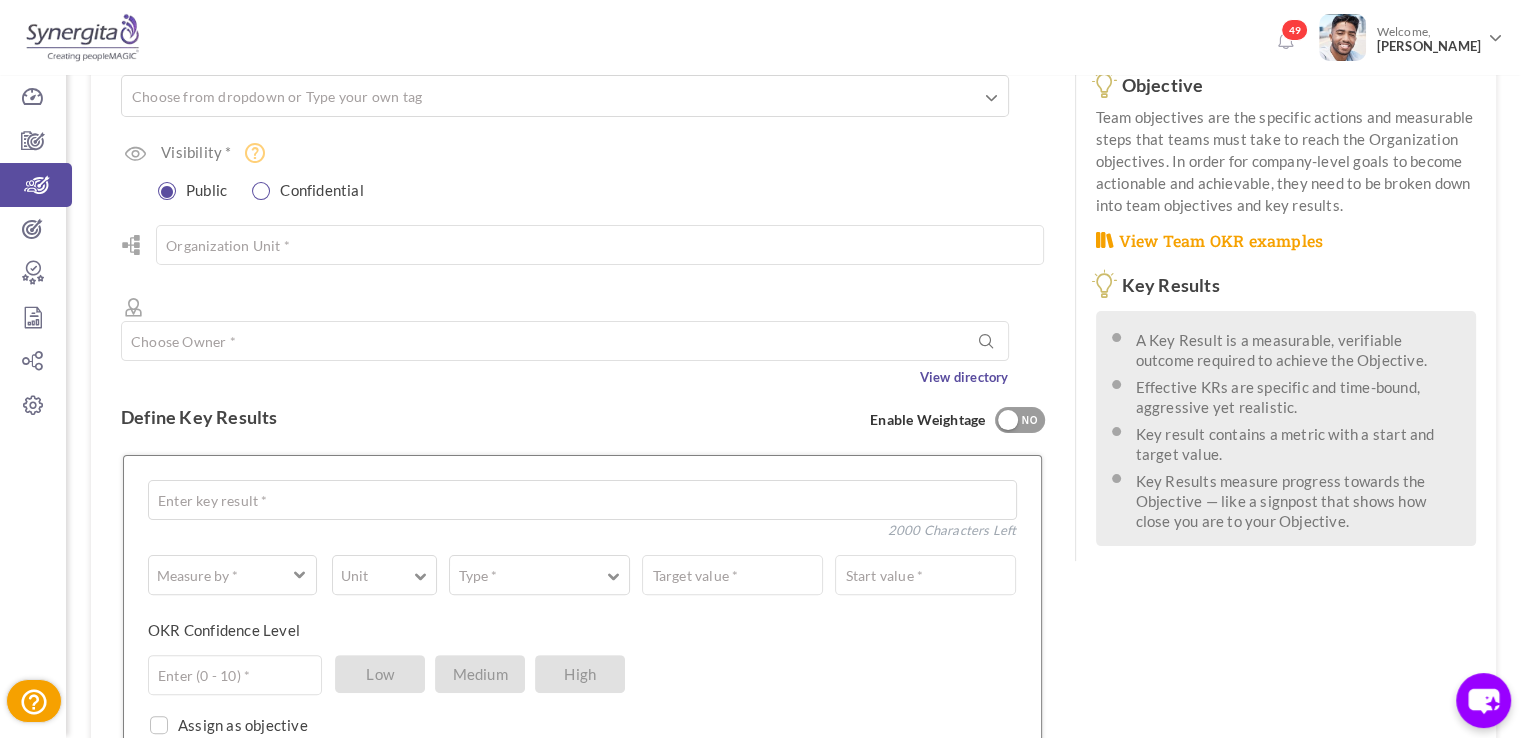 scroll, scrollTop: 400, scrollLeft: 0, axis: vertical 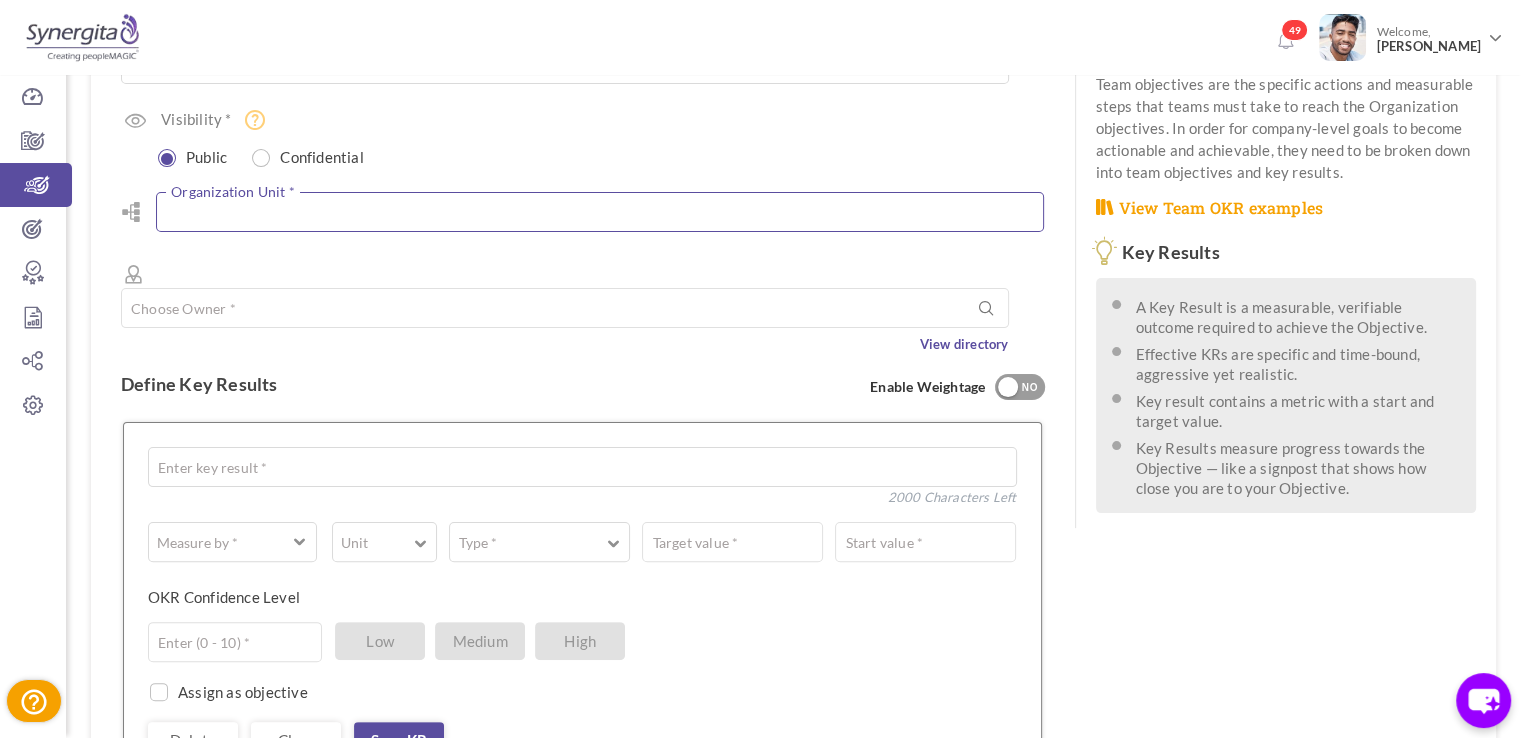 click at bounding box center [600, 212] 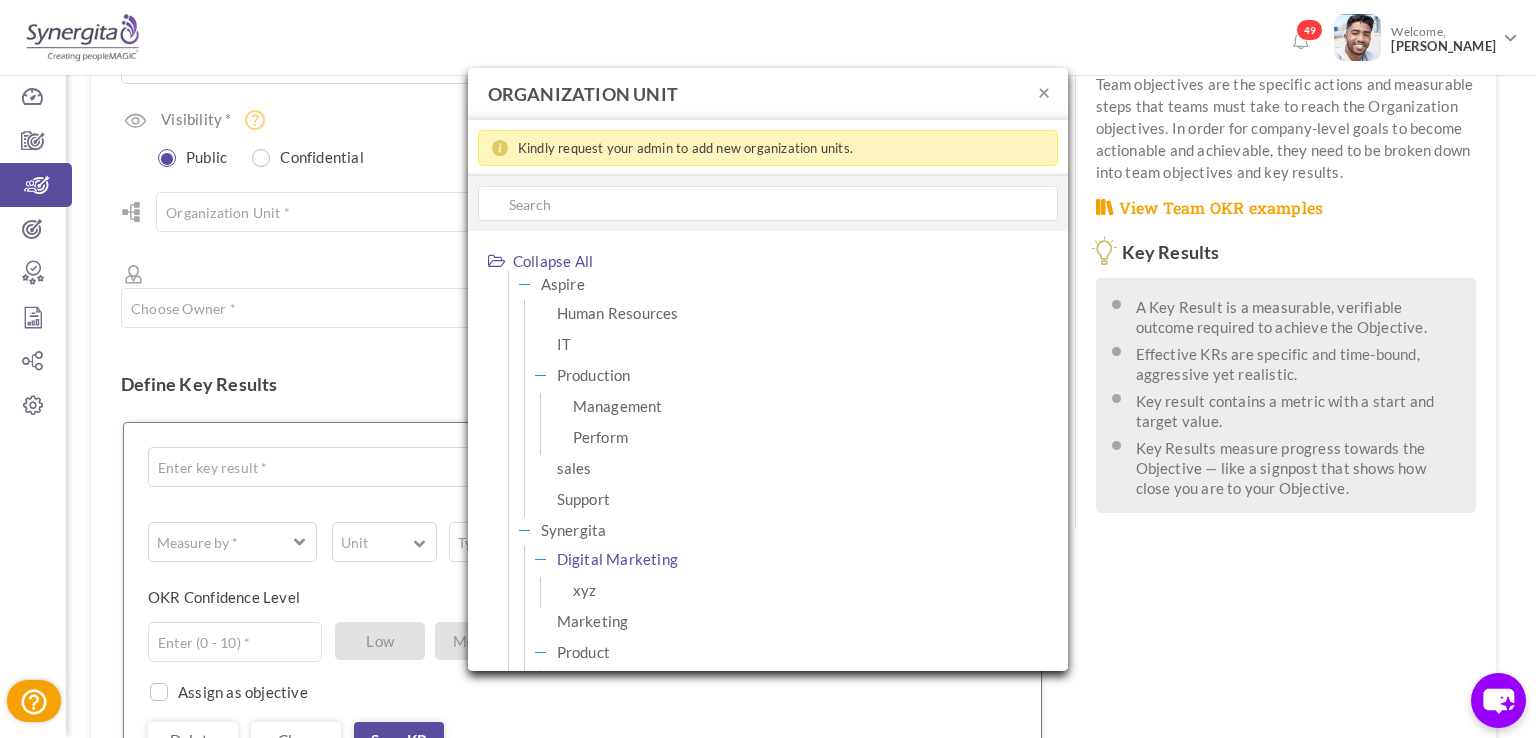 click on "Digital Marketing" at bounding box center (617, 559) 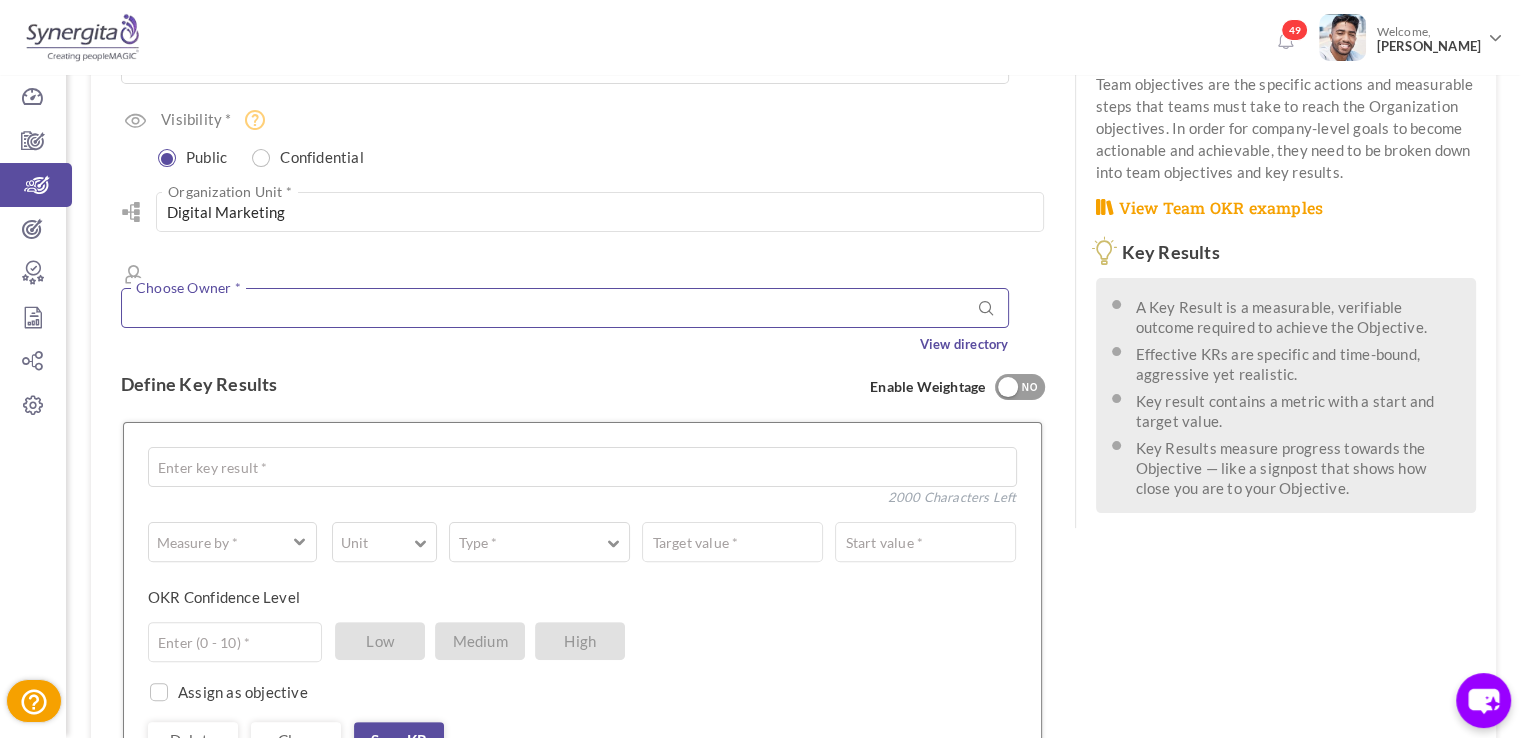 click at bounding box center (565, 308) 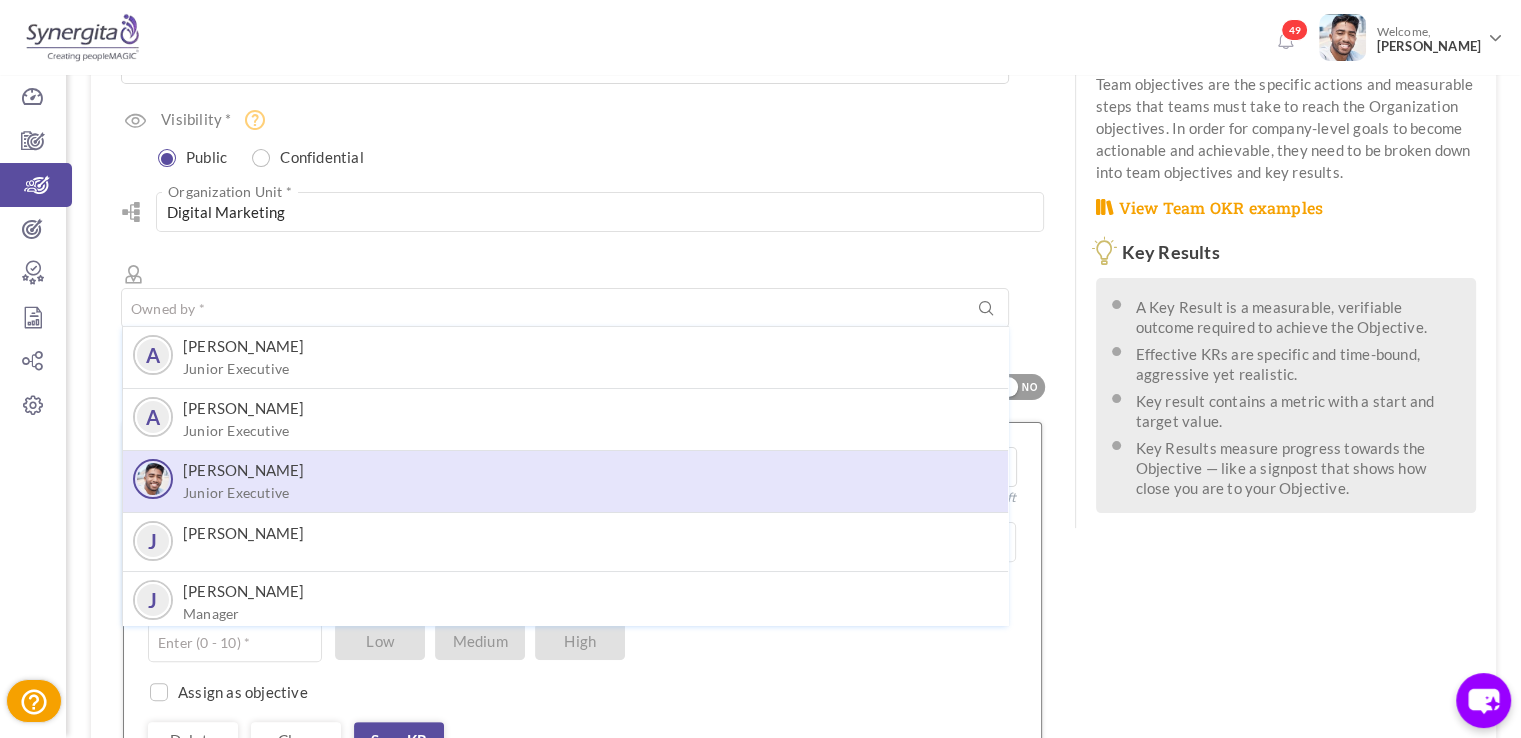 click on "Frank N Junior Executive" at bounding box center (565, 481) 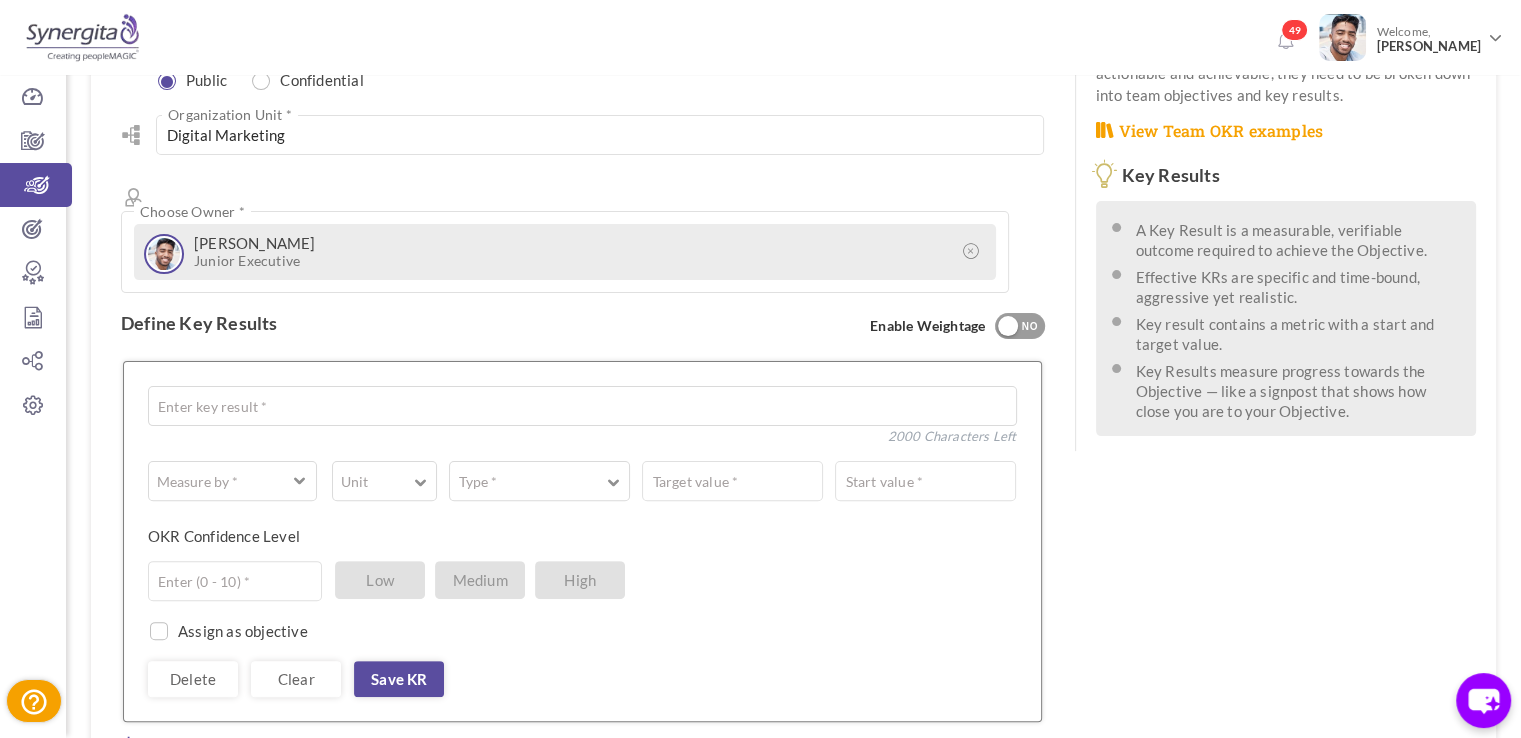 scroll, scrollTop: 500, scrollLeft: 0, axis: vertical 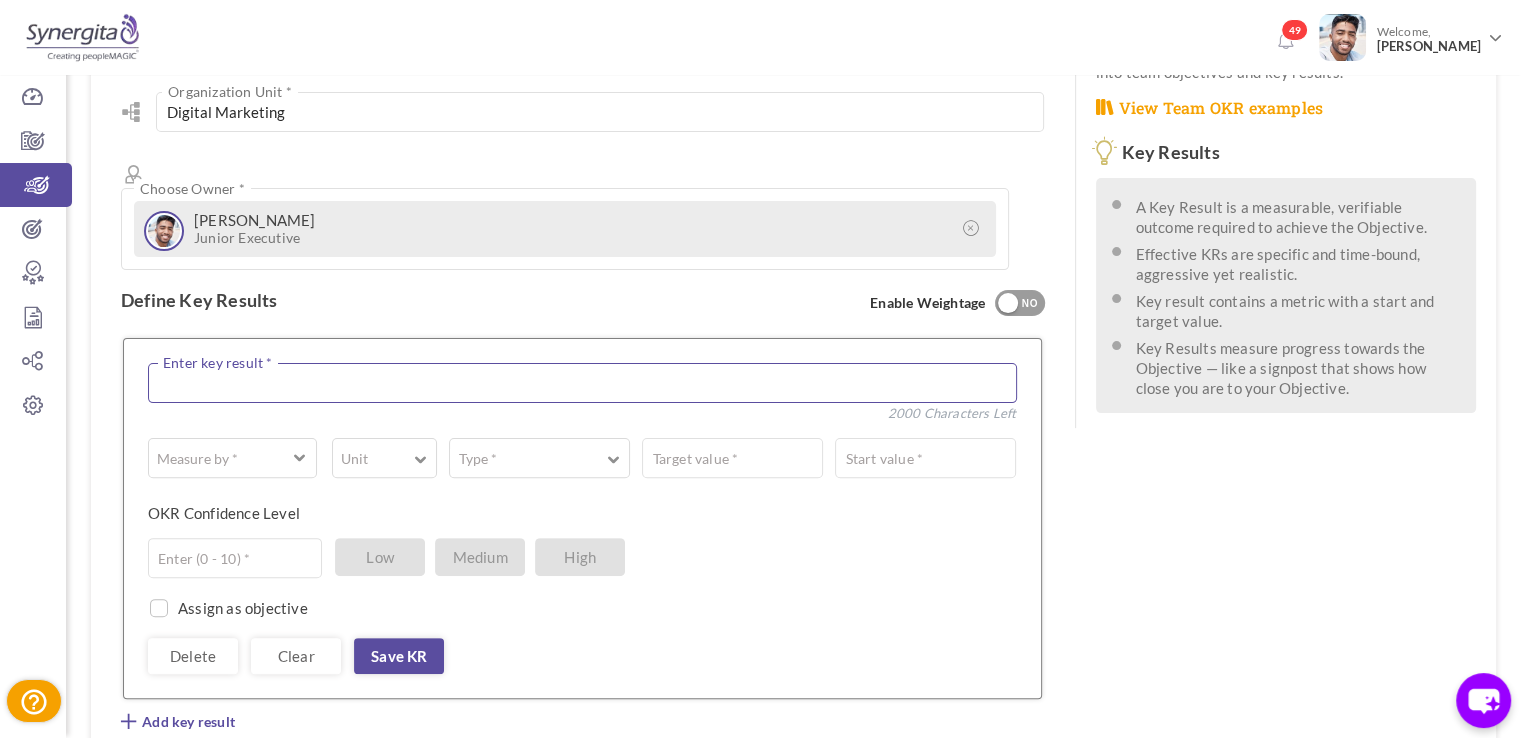 click at bounding box center [582, 383] 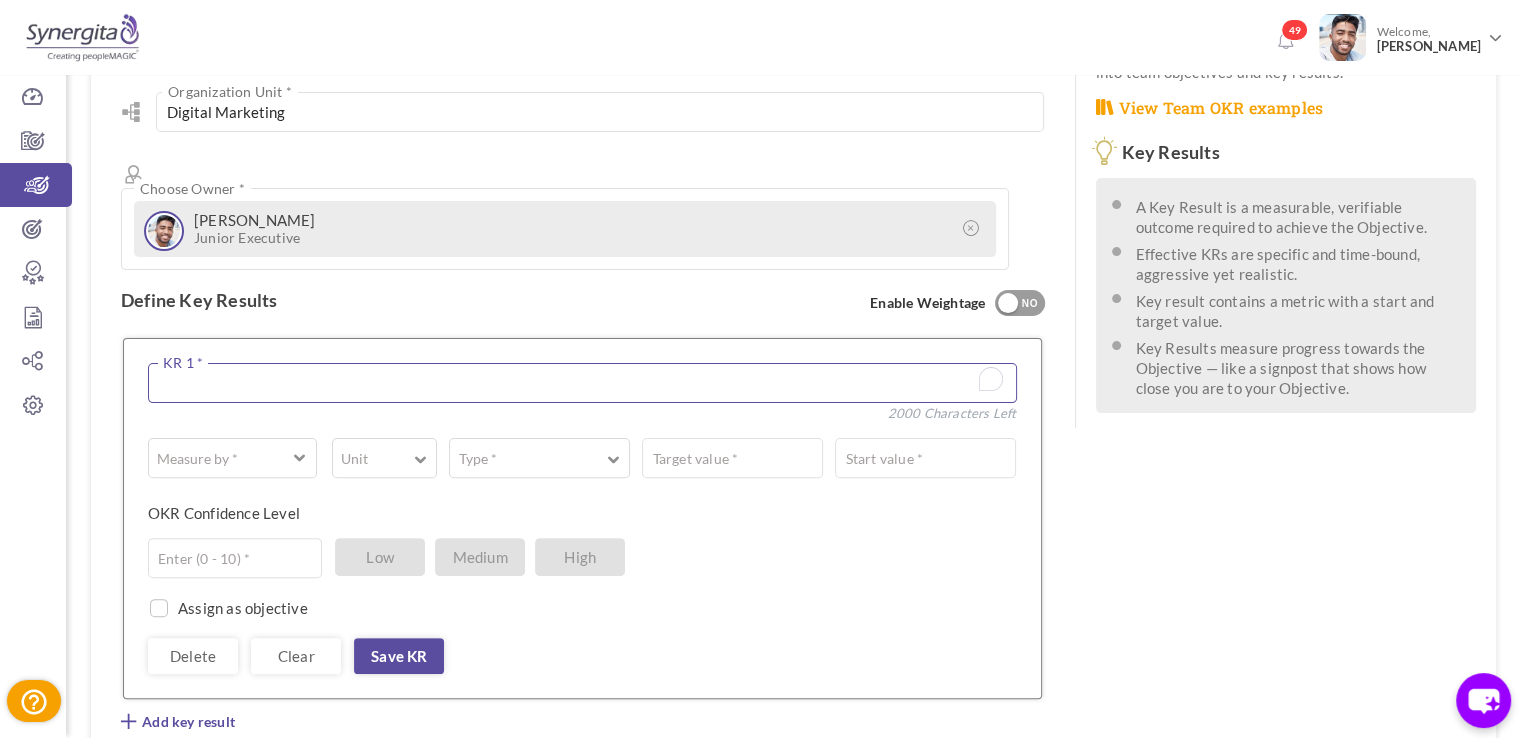 click at bounding box center (582, 383) 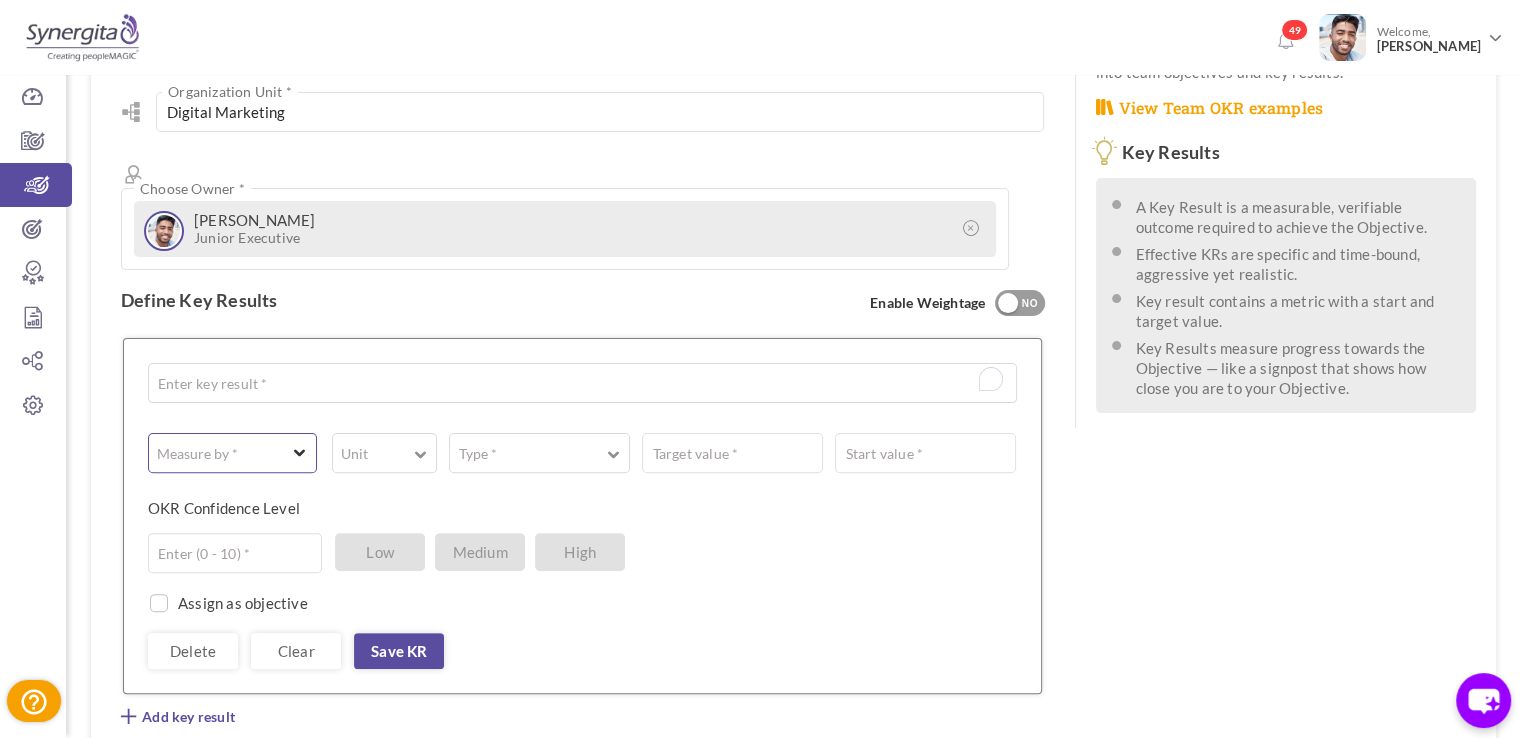 click at bounding box center [222, 453] 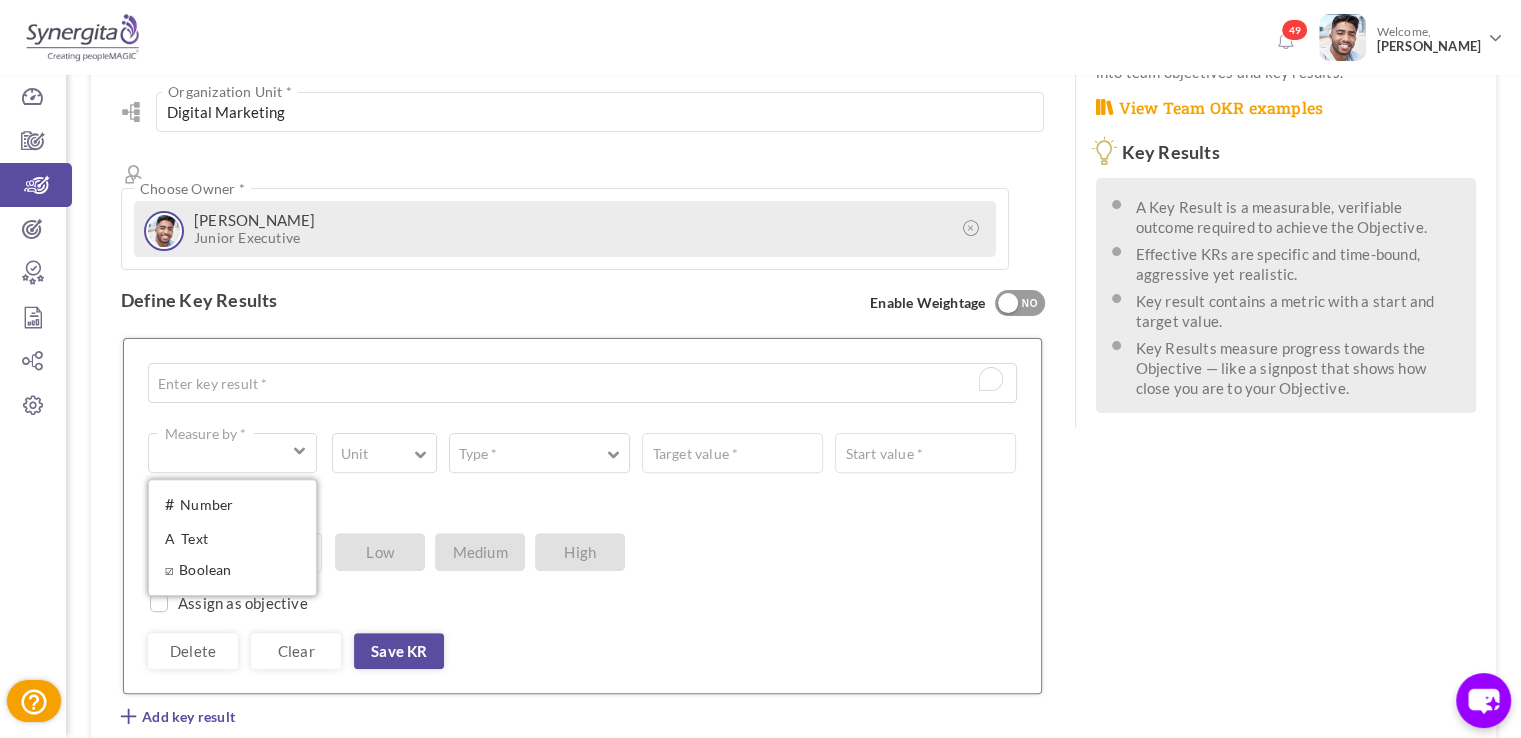 click on "# Number" at bounding box center (232, 505) 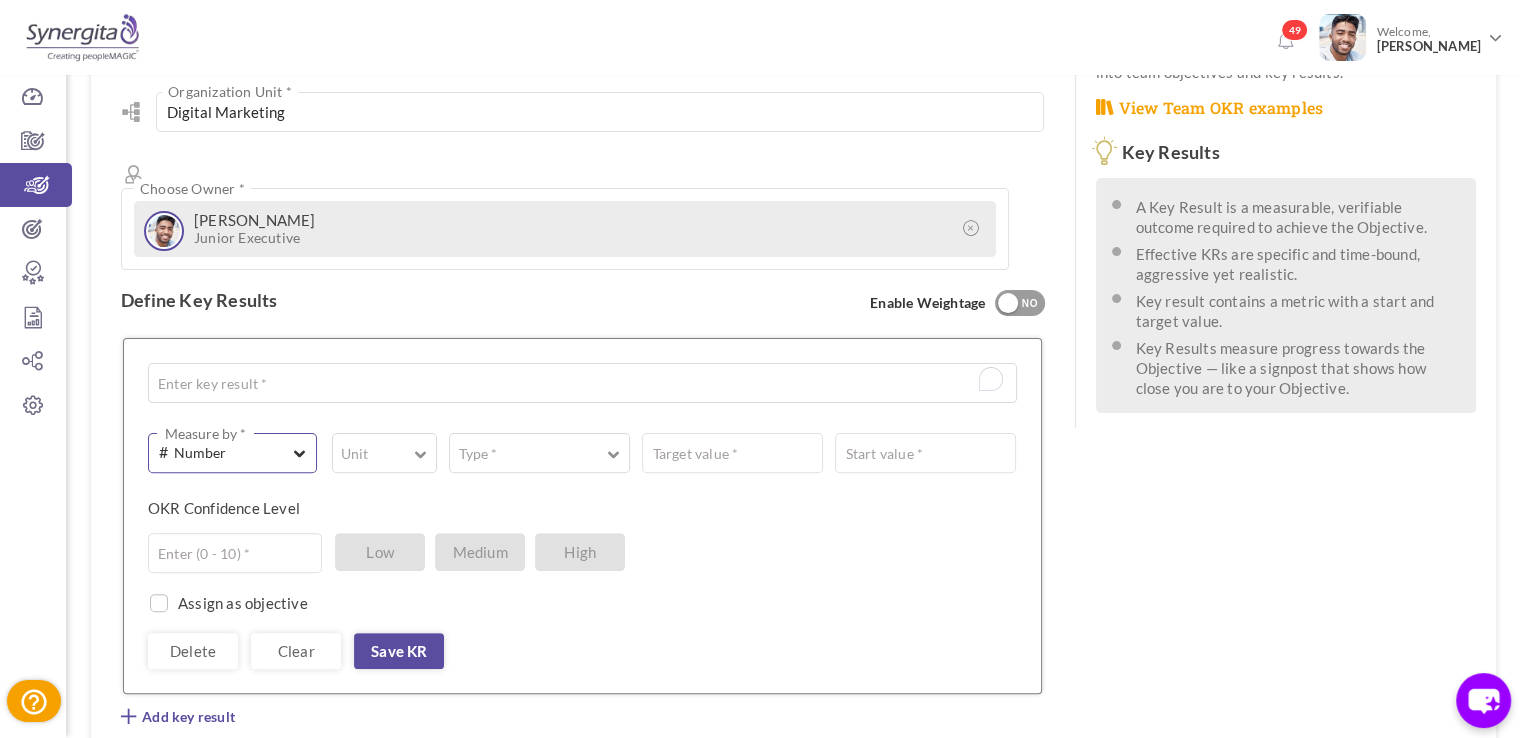 click on "# Number         Measure by *" at bounding box center (232, 453) 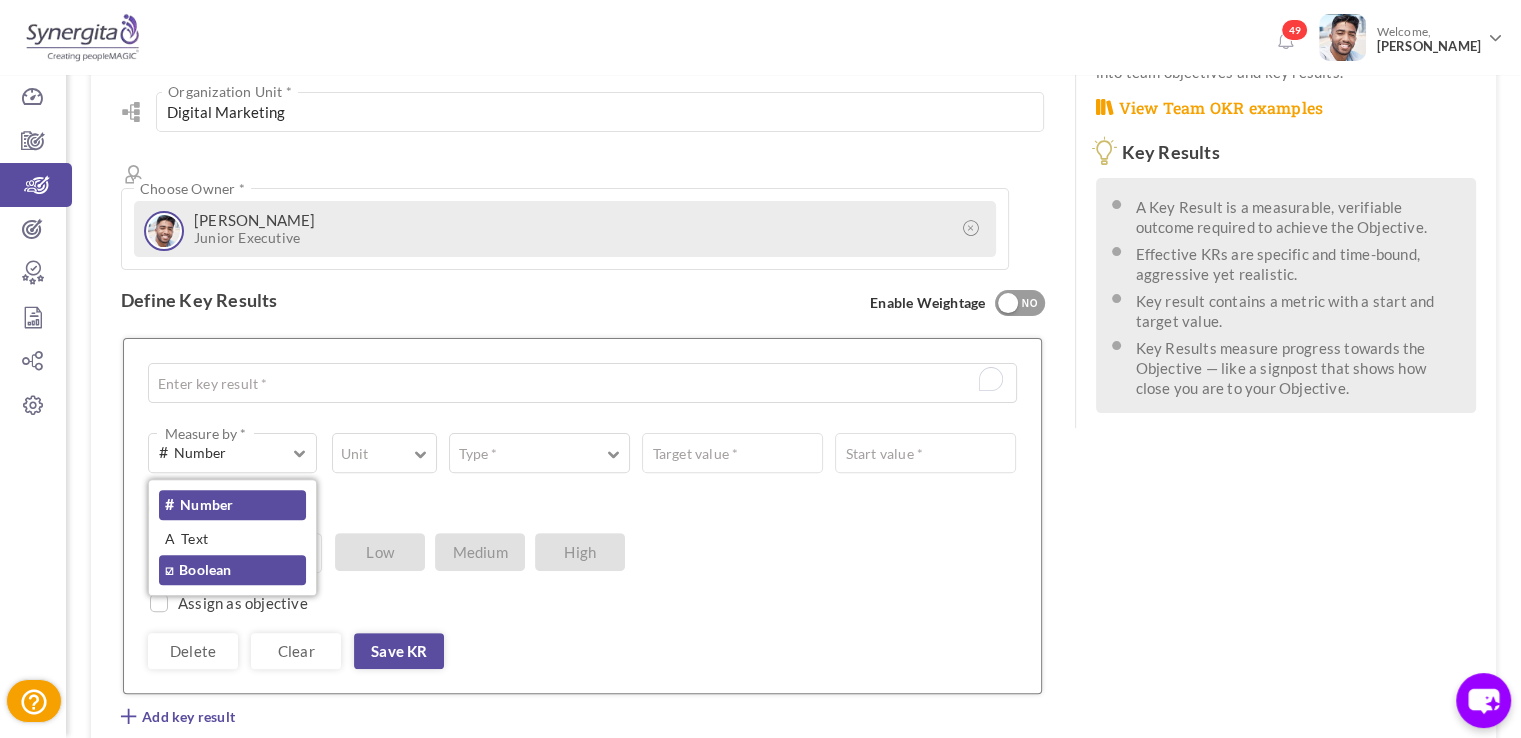 click on "☑ Boolean" at bounding box center (232, 570) 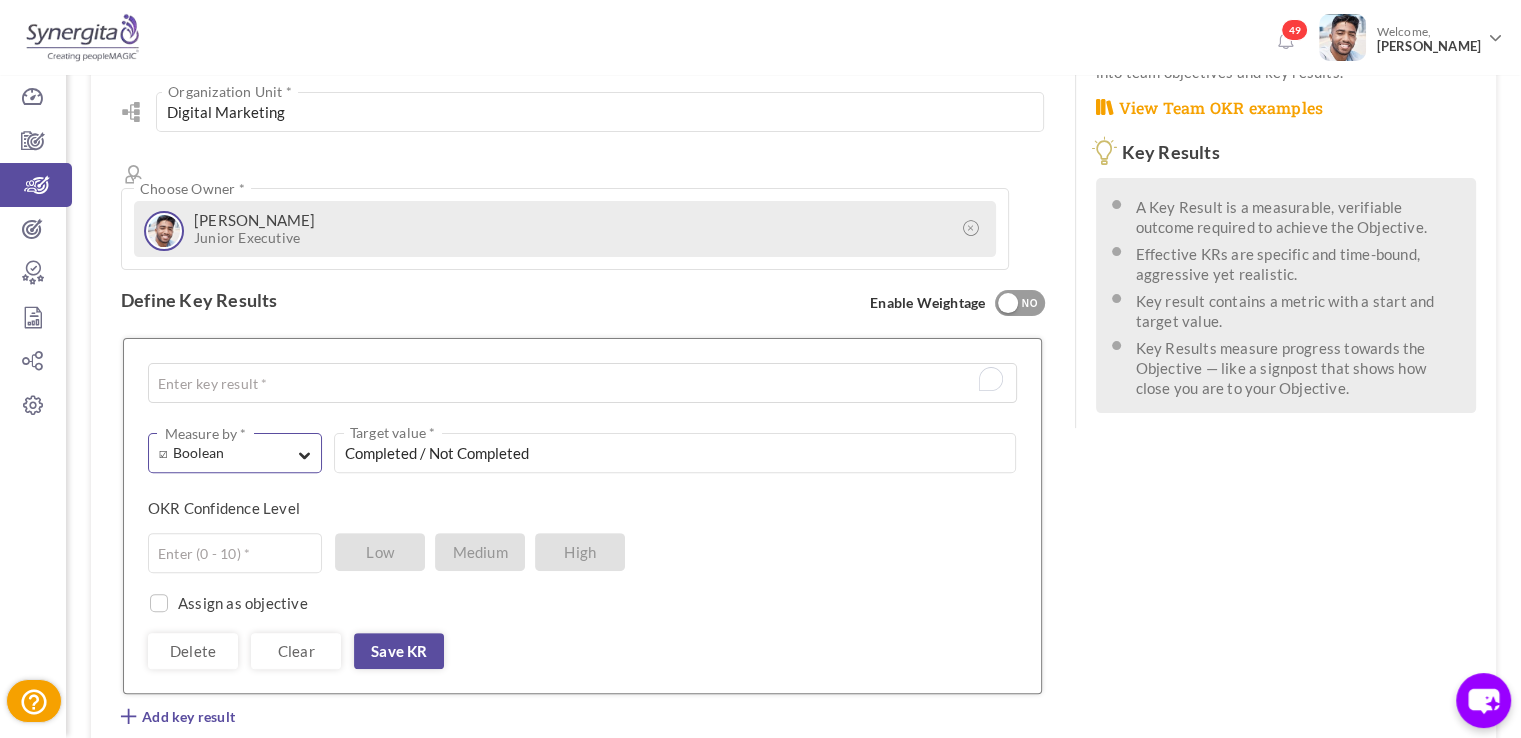 click on "☑ Boolean" at bounding box center [224, 453] 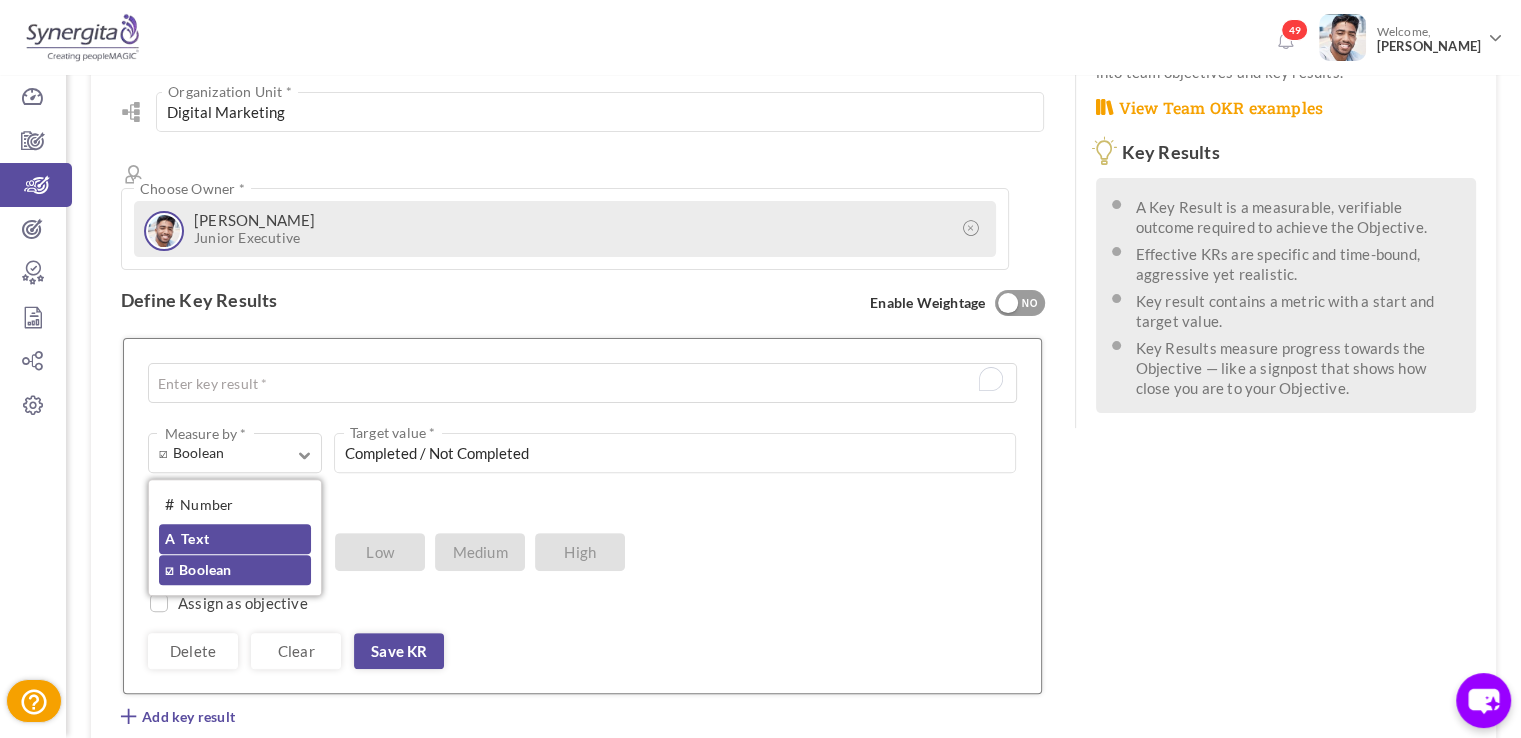 click on "A Text" at bounding box center (235, 539) 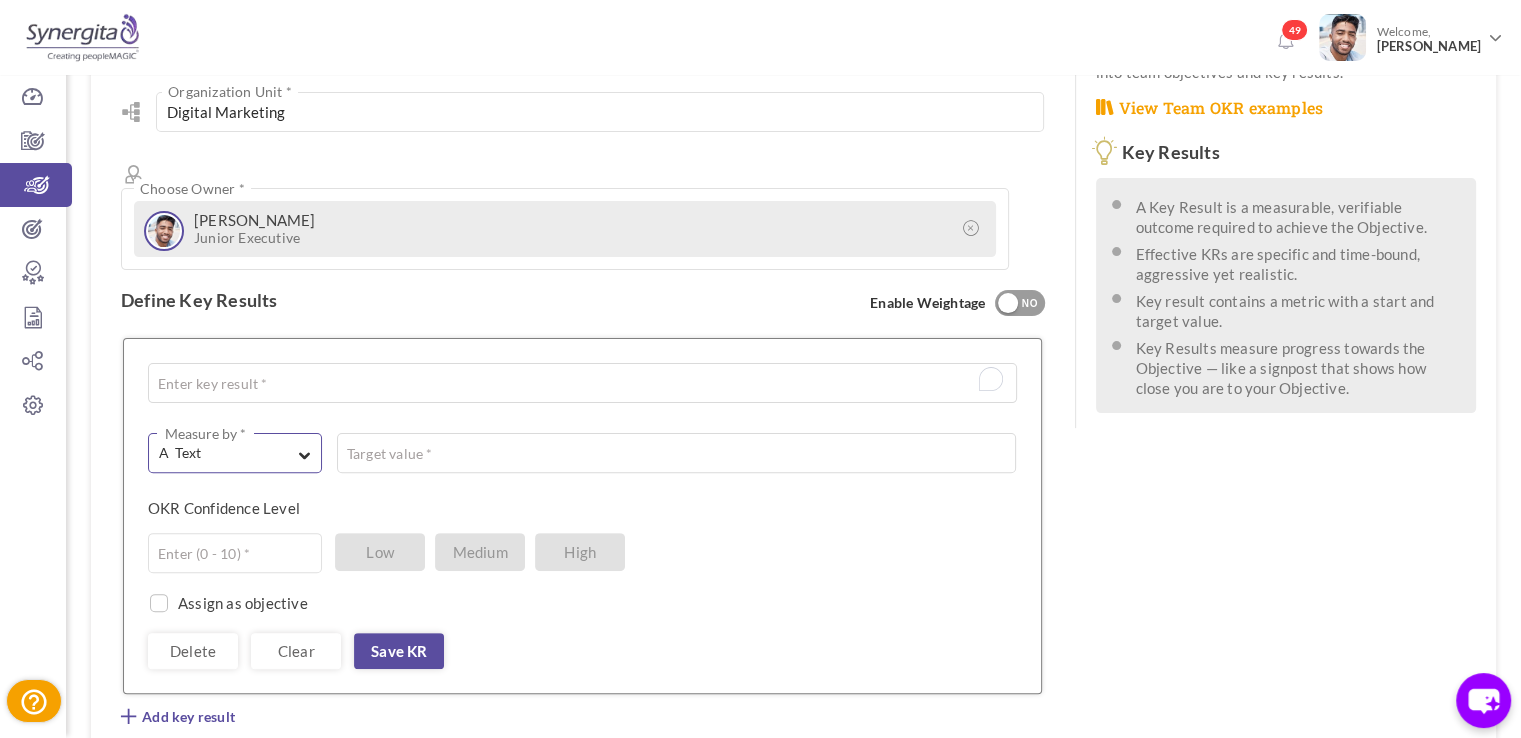 click on "A Text" at bounding box center [224, 453] 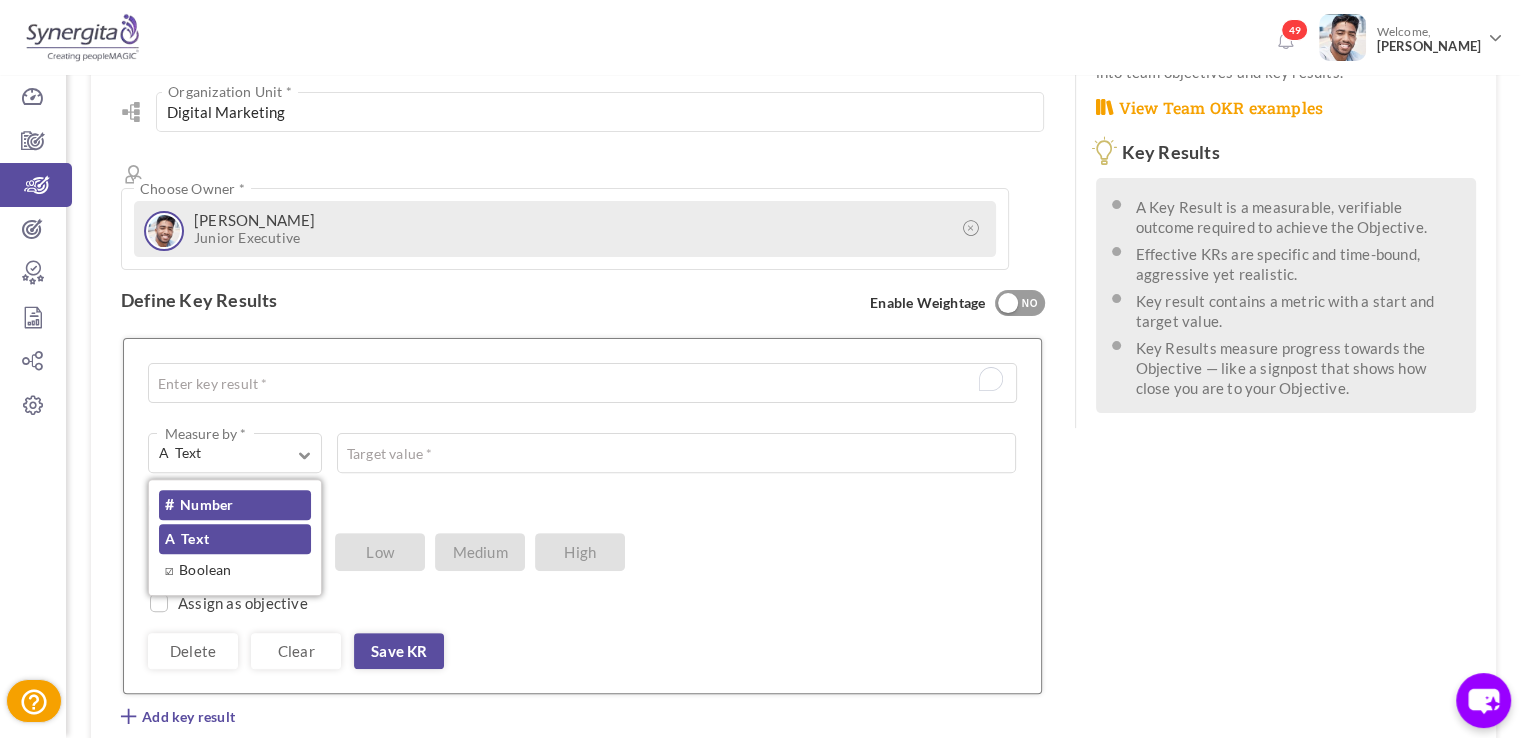 click on "# Number" at bounding box center [235, 505] 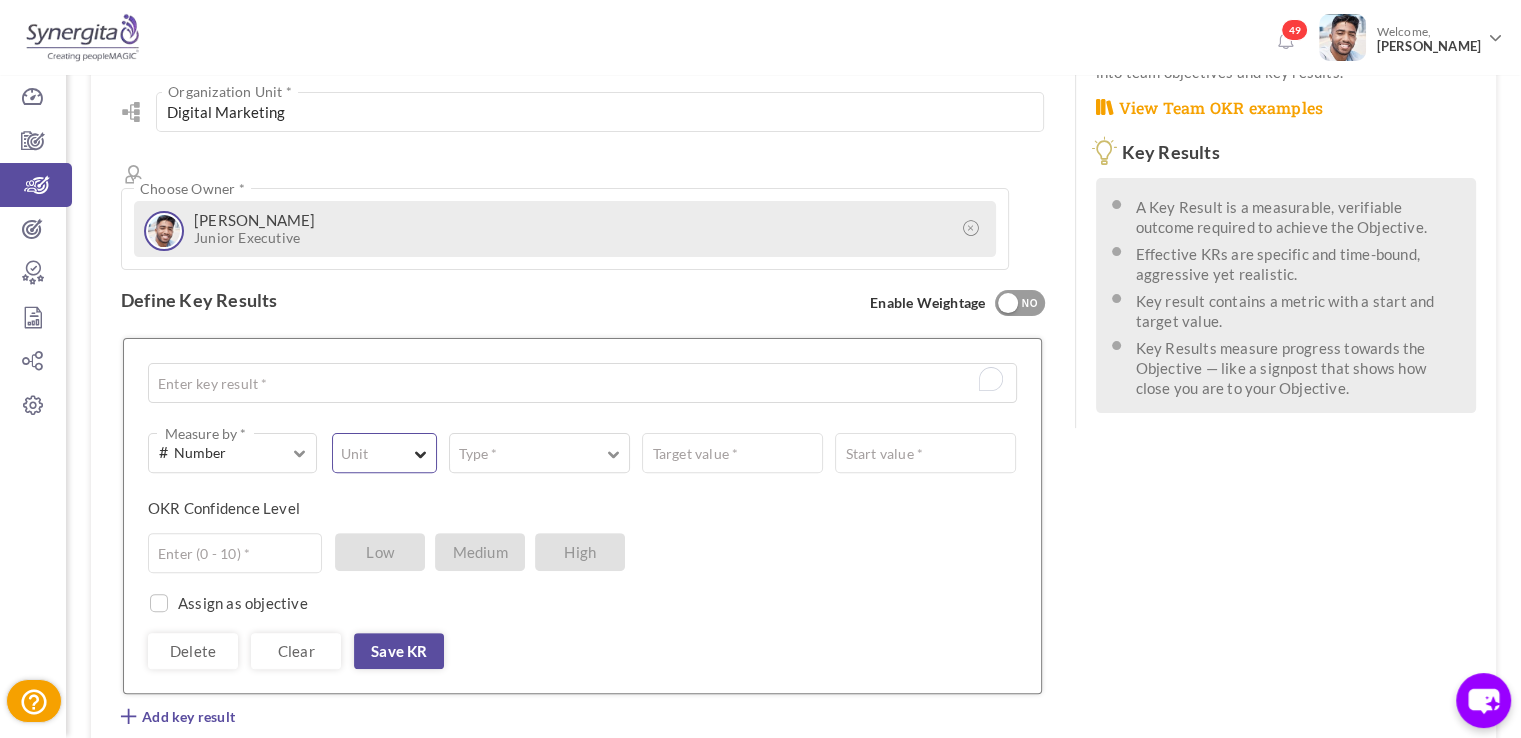 click on "Unit" at bounding box center [385, 453] 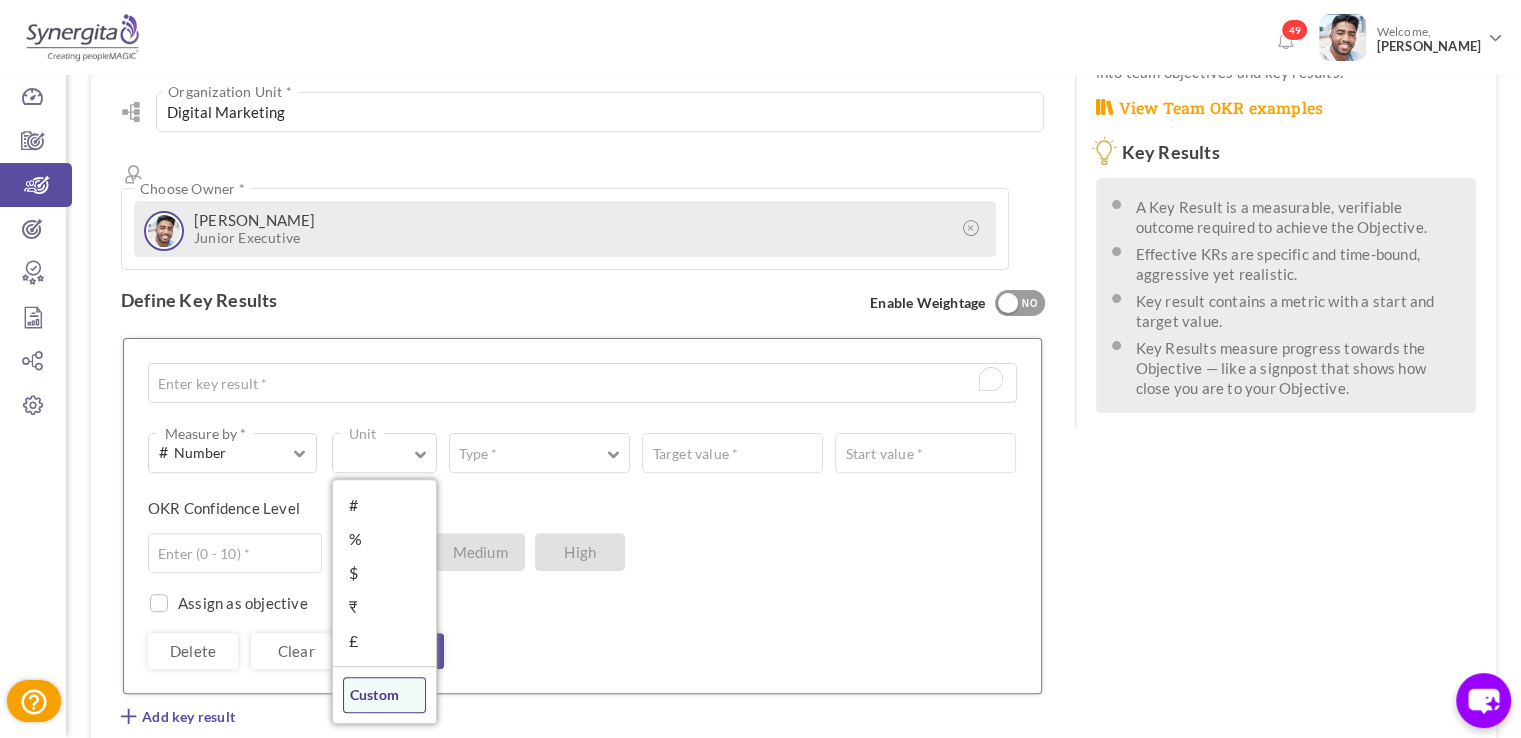 click on "Custom" at bounding box center (385, 695) 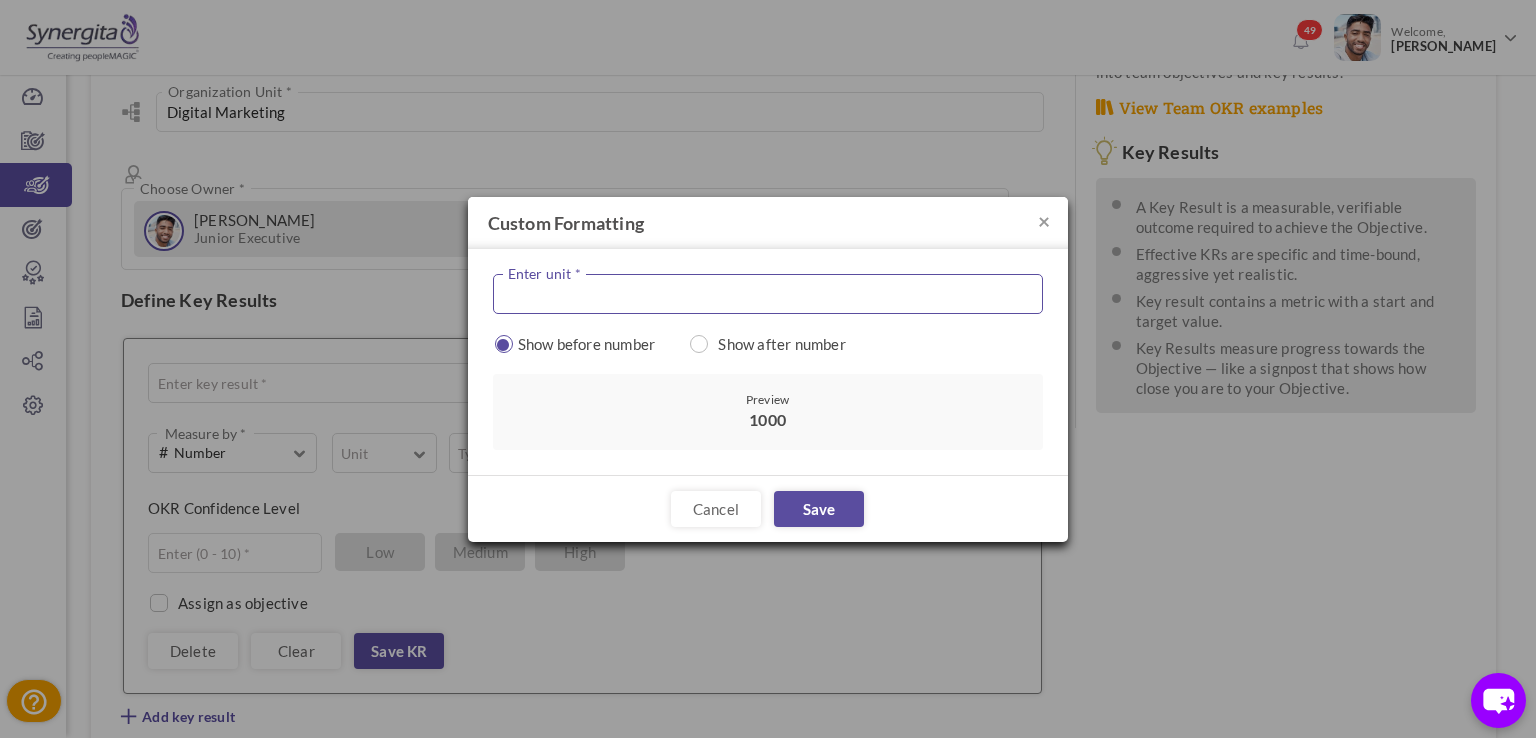 click at bounding box center [768, 294] 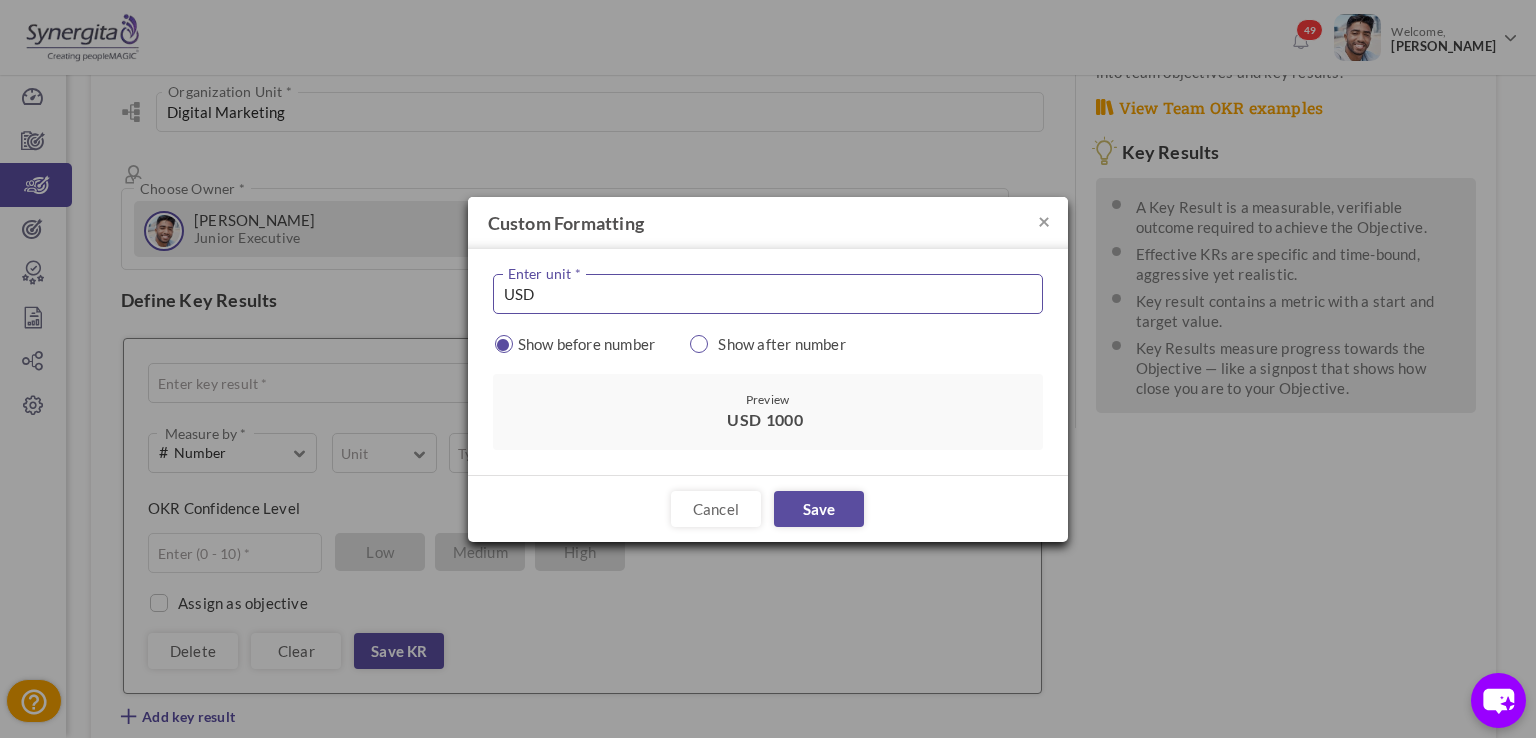type on "USD" 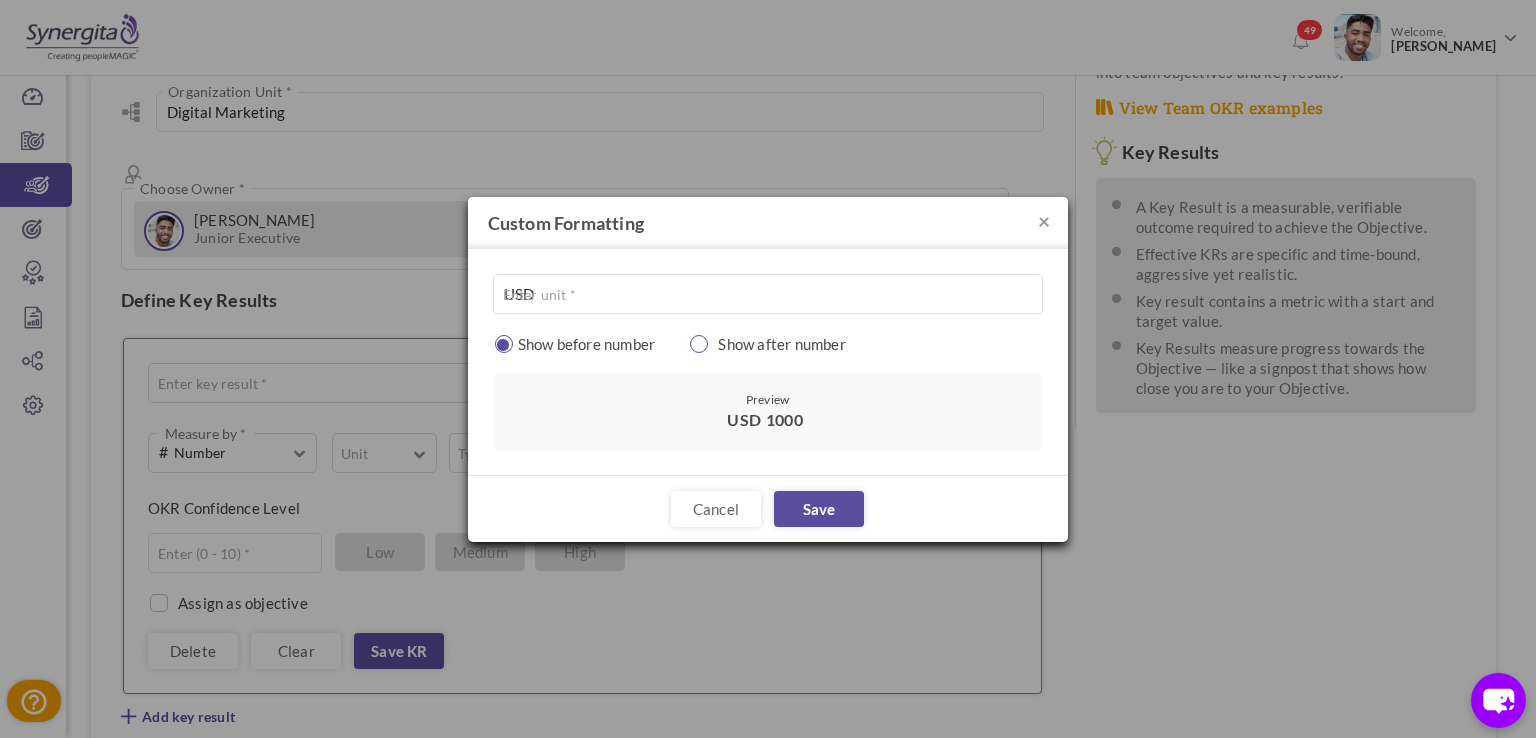 click at bounding box center (700, 344) 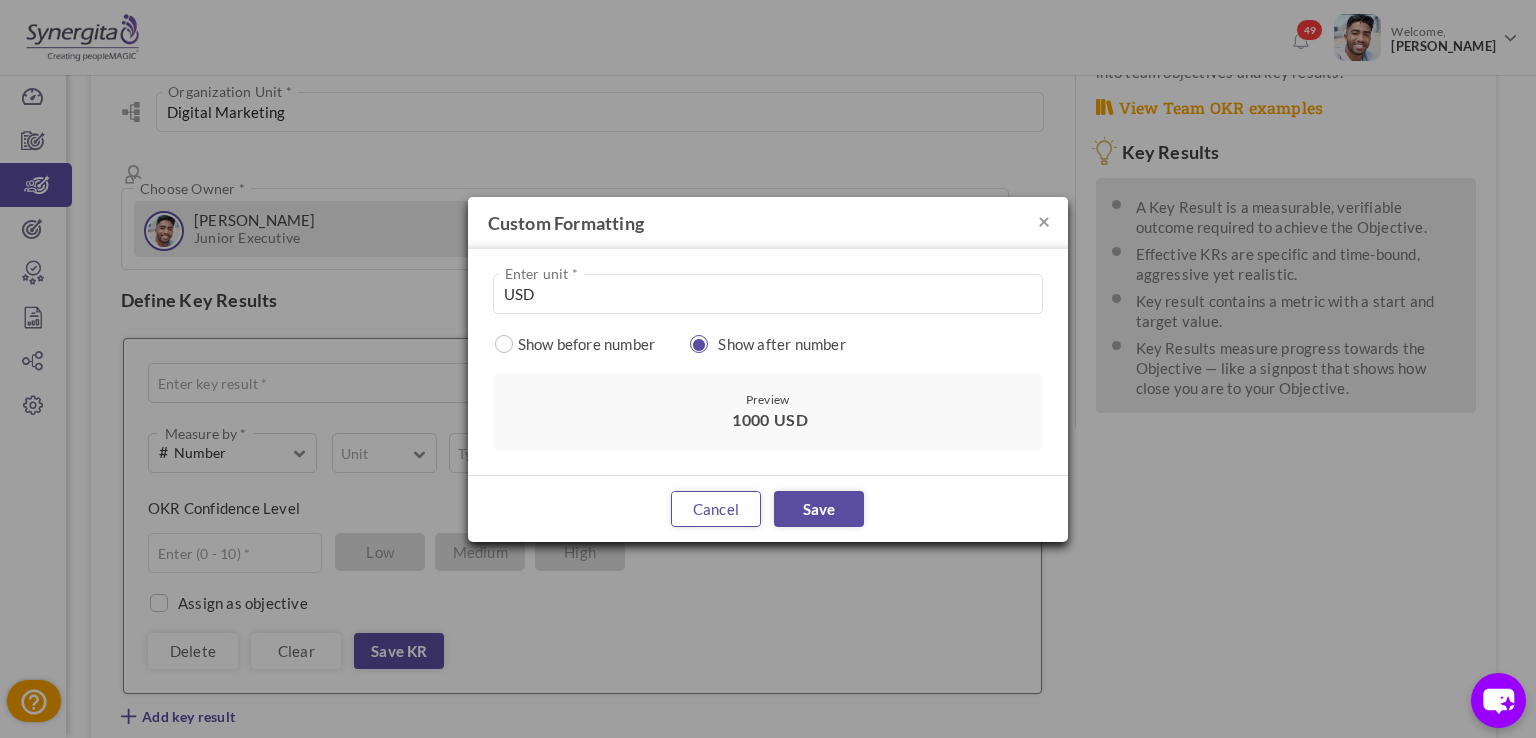 click on "Cancel" at bounding box center (716, 509) 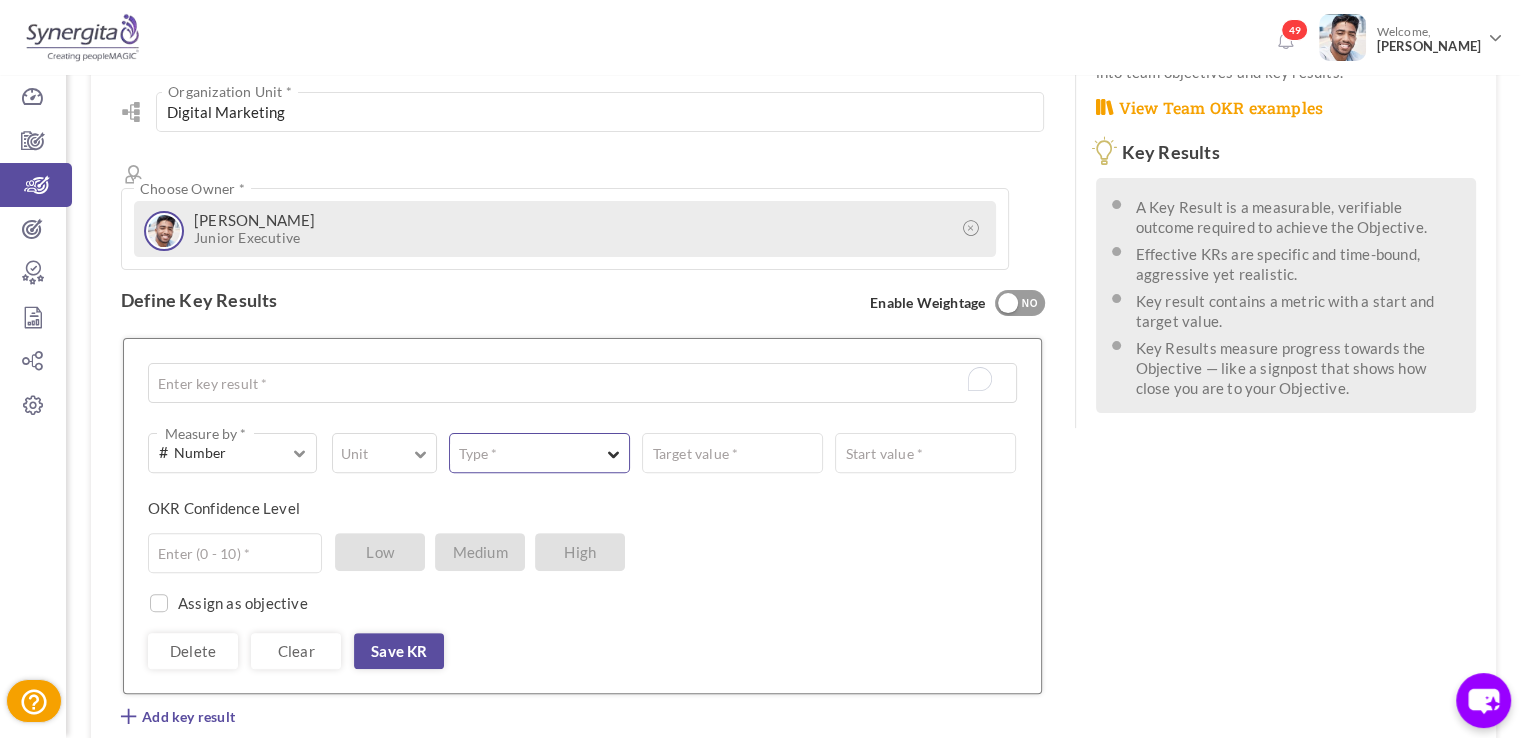 click on "Type *" at bounding box center [539, 453] 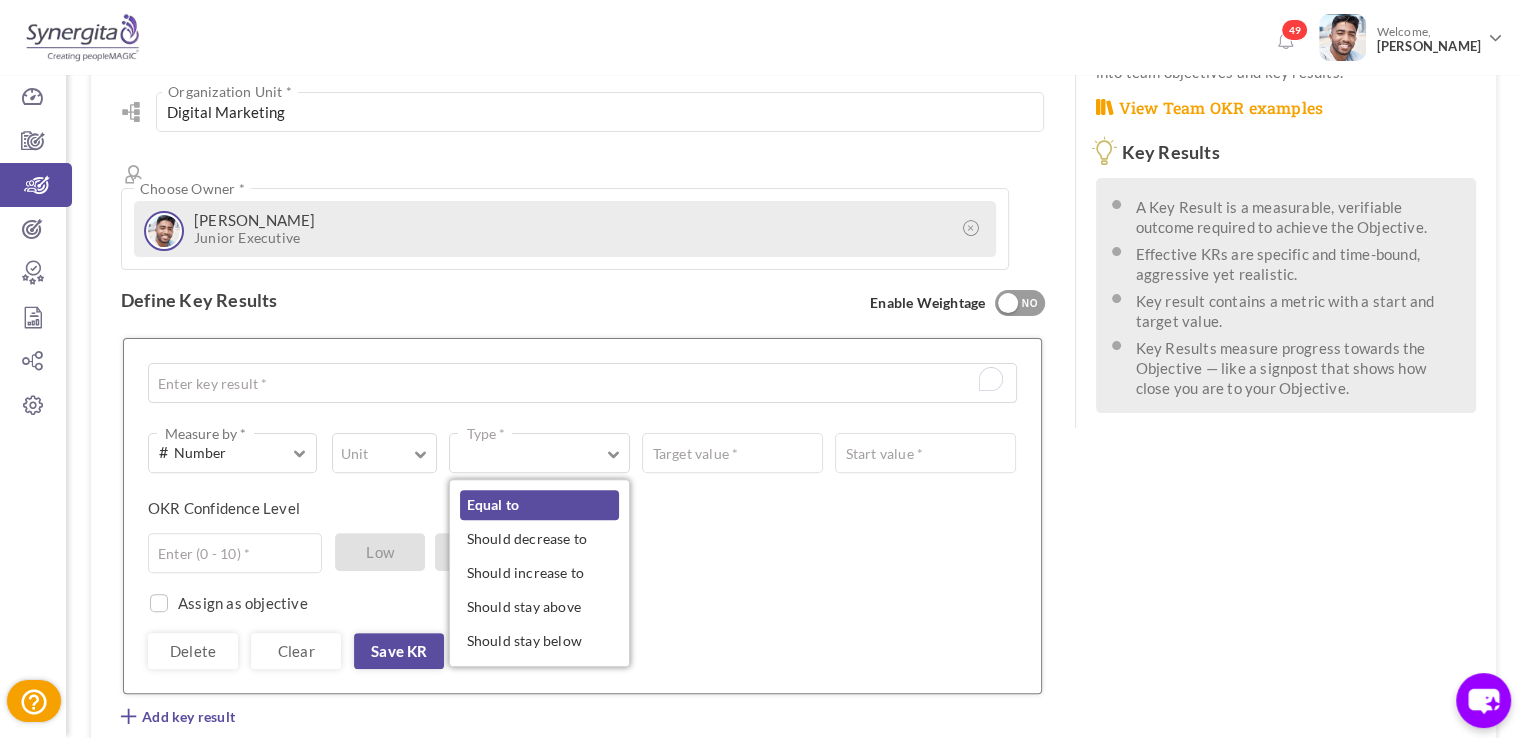 click on "Equal to" at bounding box center [539, 505] 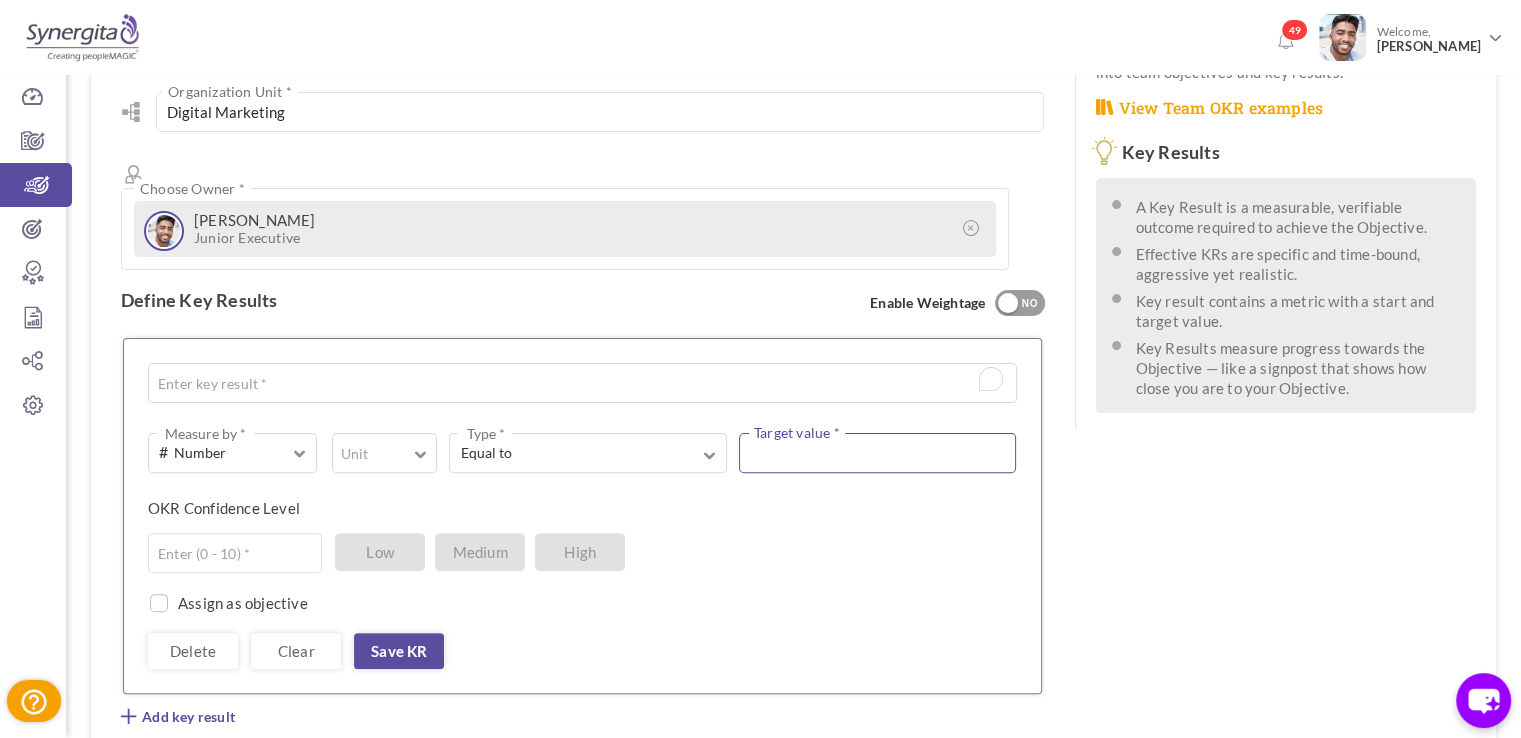 click at bounding box center [877, 453] 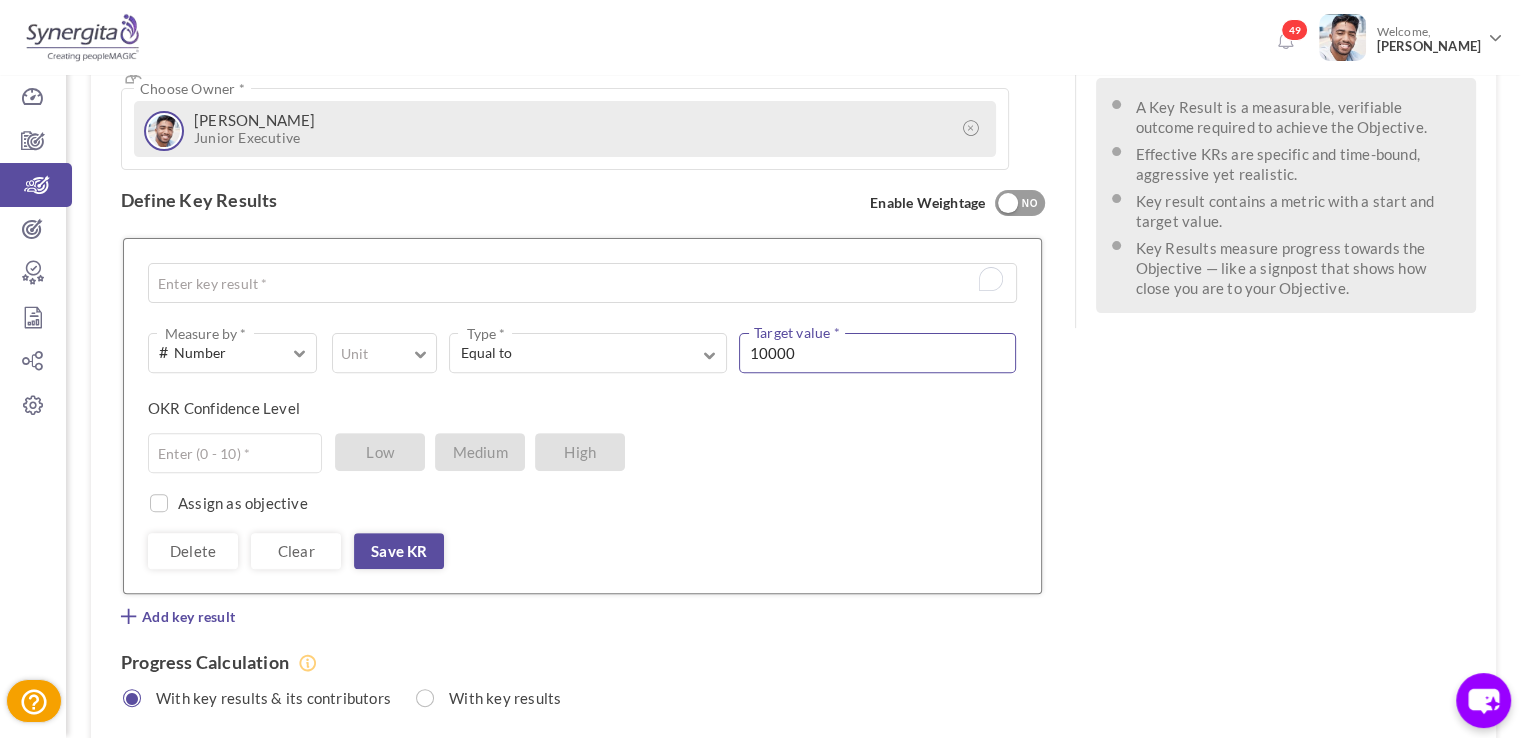 scroll, scrollTop: 100, scrollLeft: 0, axis: vertical 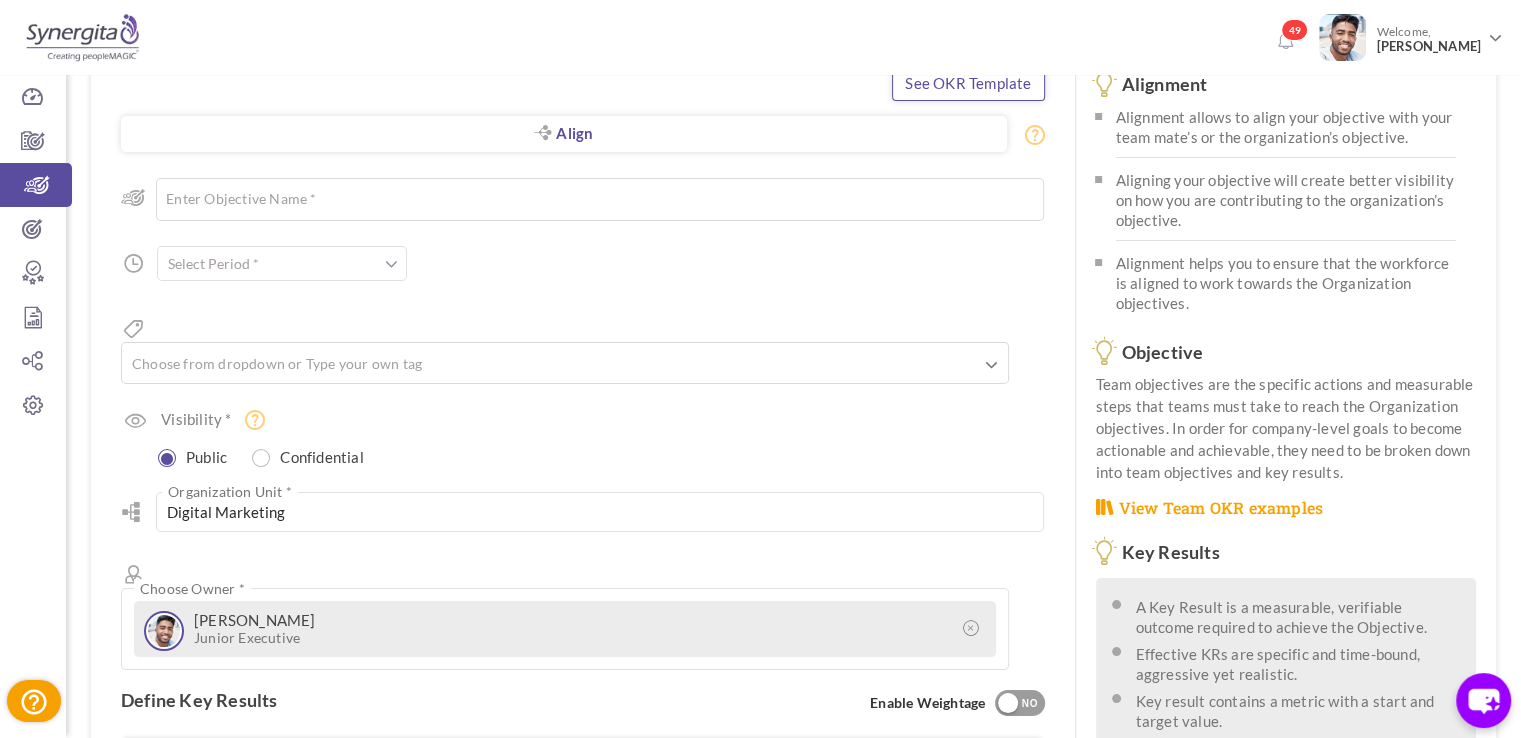 type on "10000" 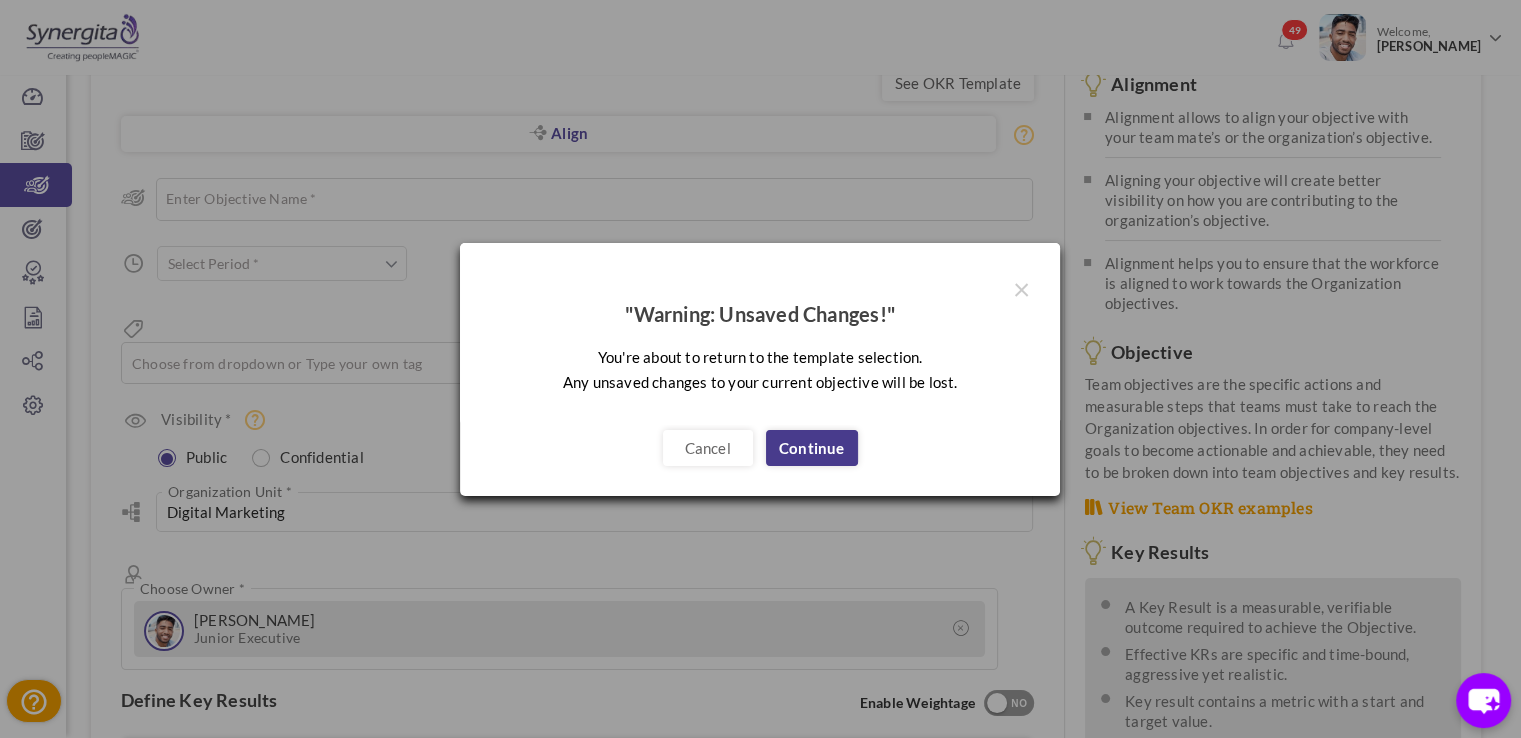 click on "Continue" at bounding box center (812, 448) 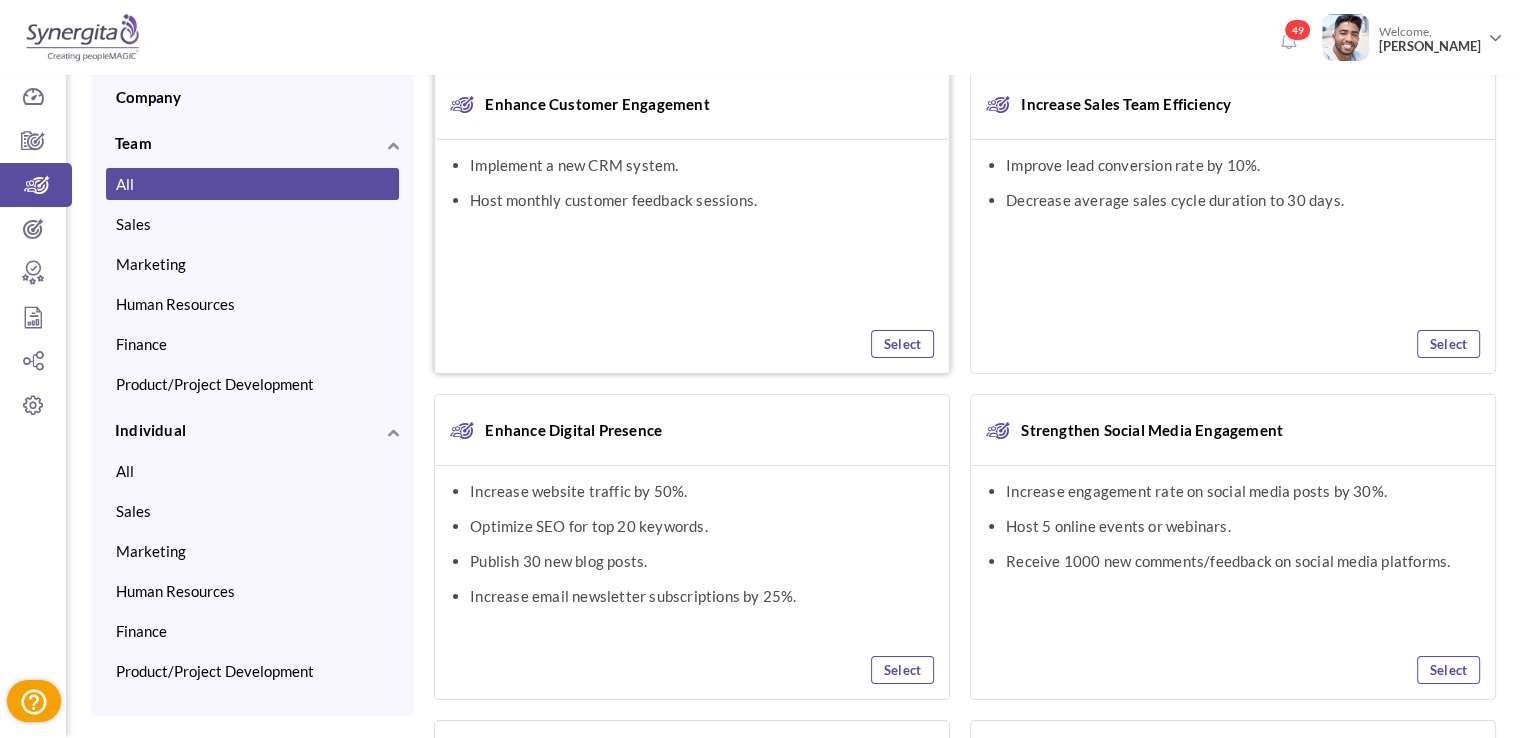scroll, scrollTop: 100, scrollLeft: 0, axis: vertical 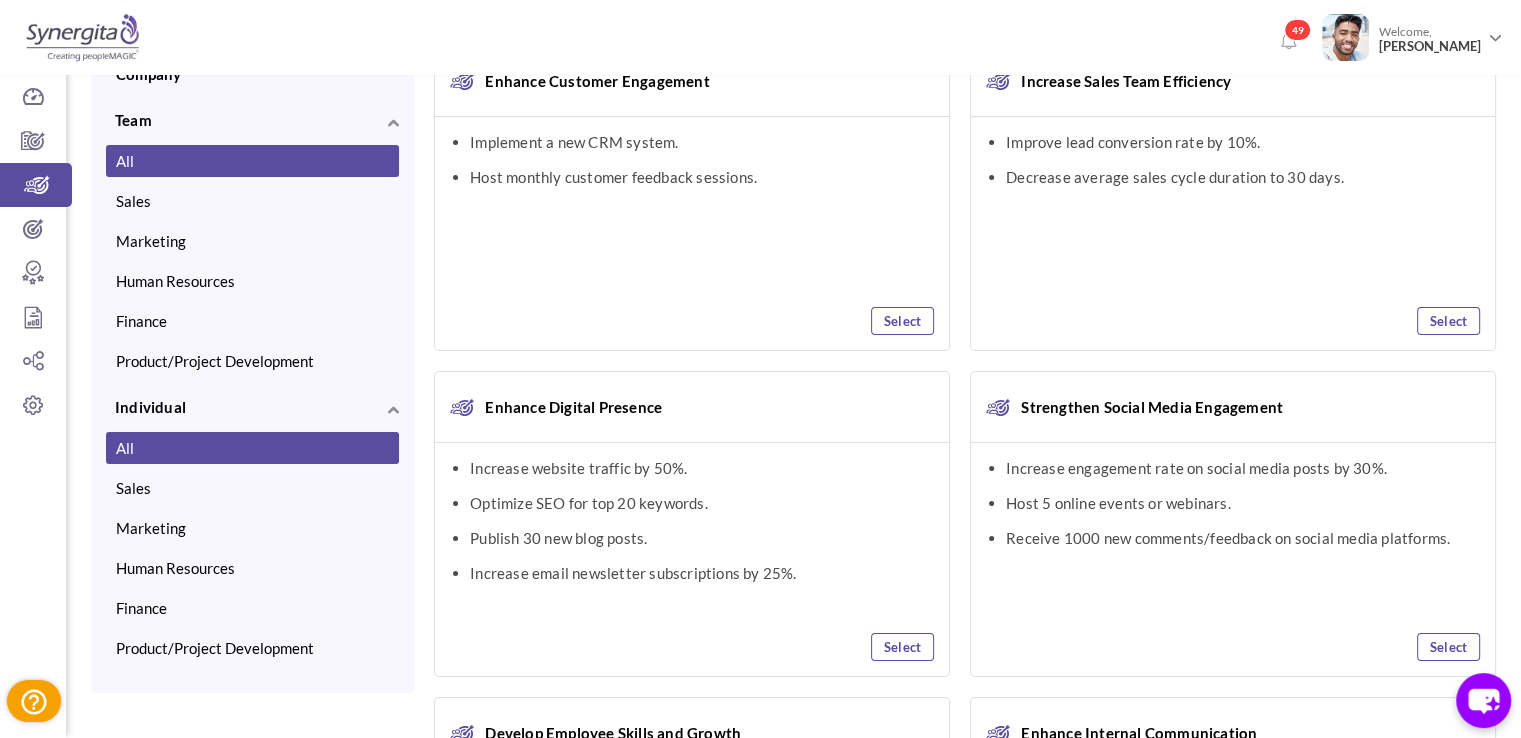 click on "All" at bounding box center (252, 448) 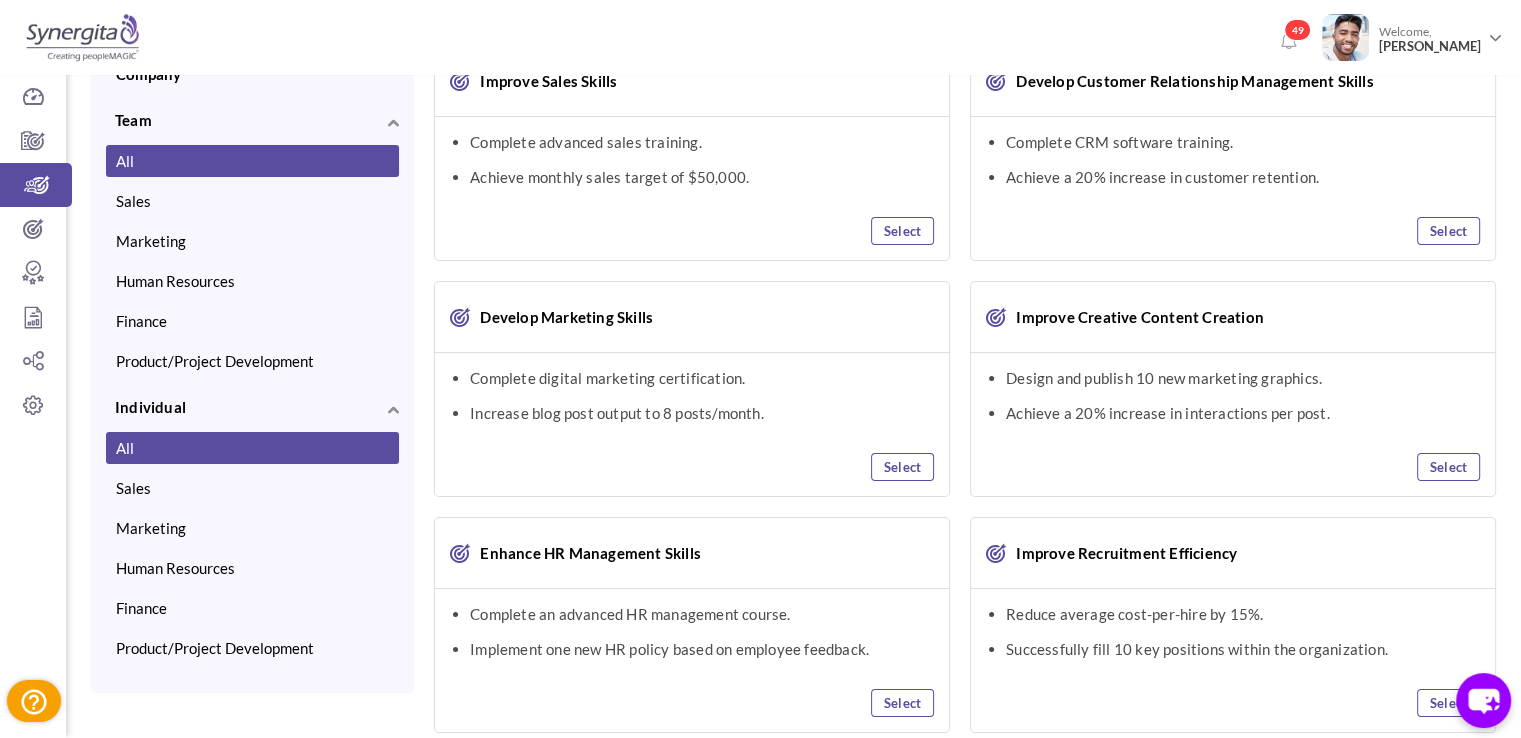 click on "All" at bounding box center (252, 161) 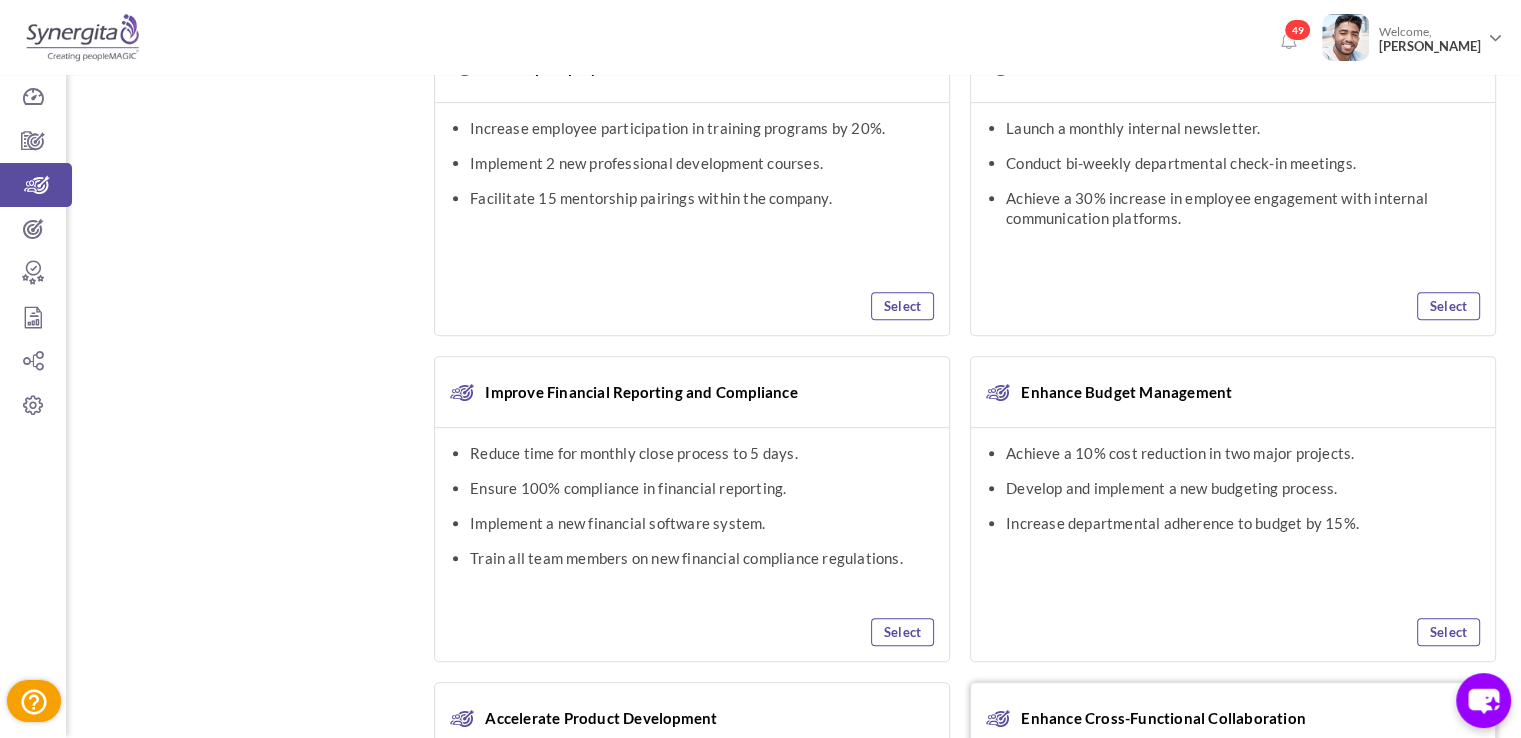 scroll, scrollTop: 900, scrollLeft: 0, axis: vertical 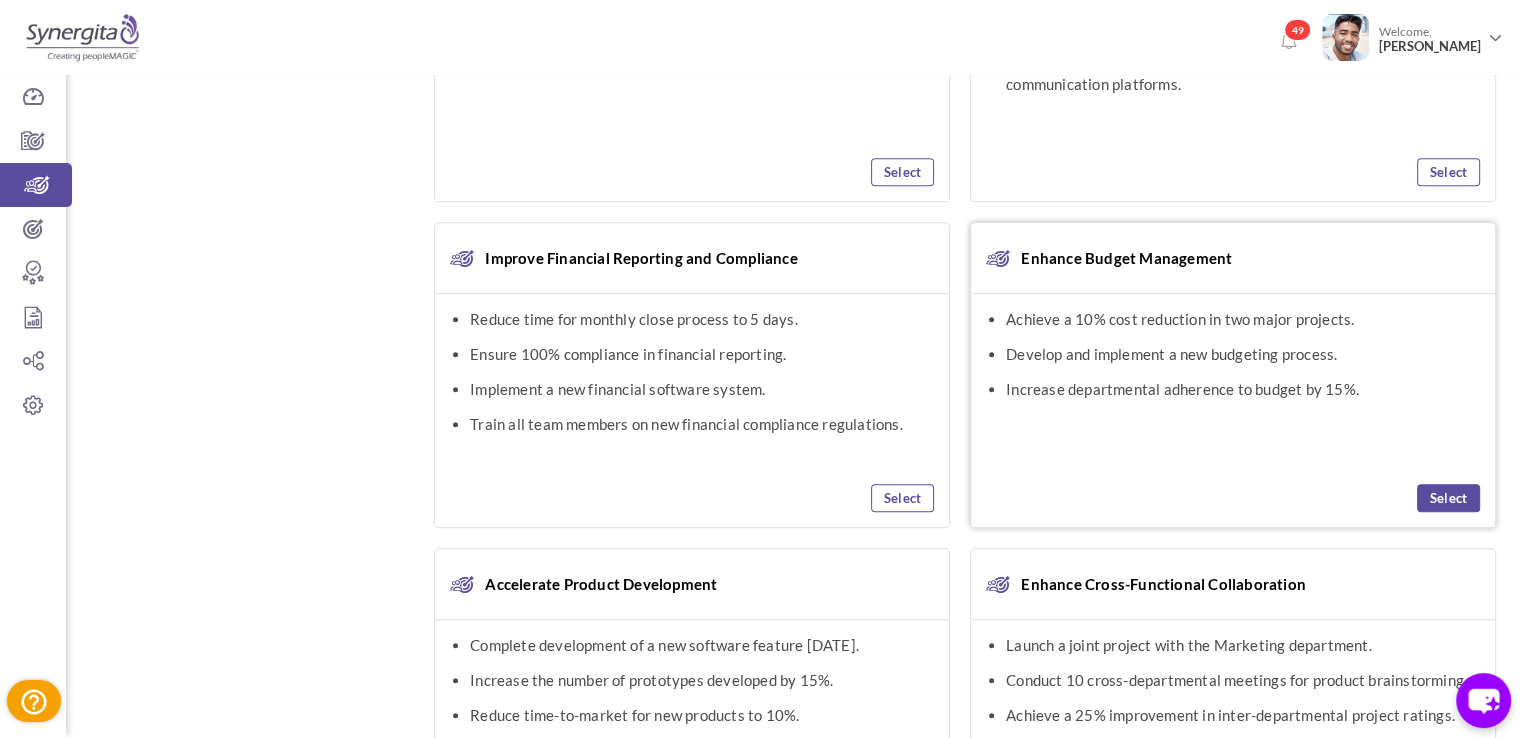 click on "Select" at bounding box center (1448, 498) 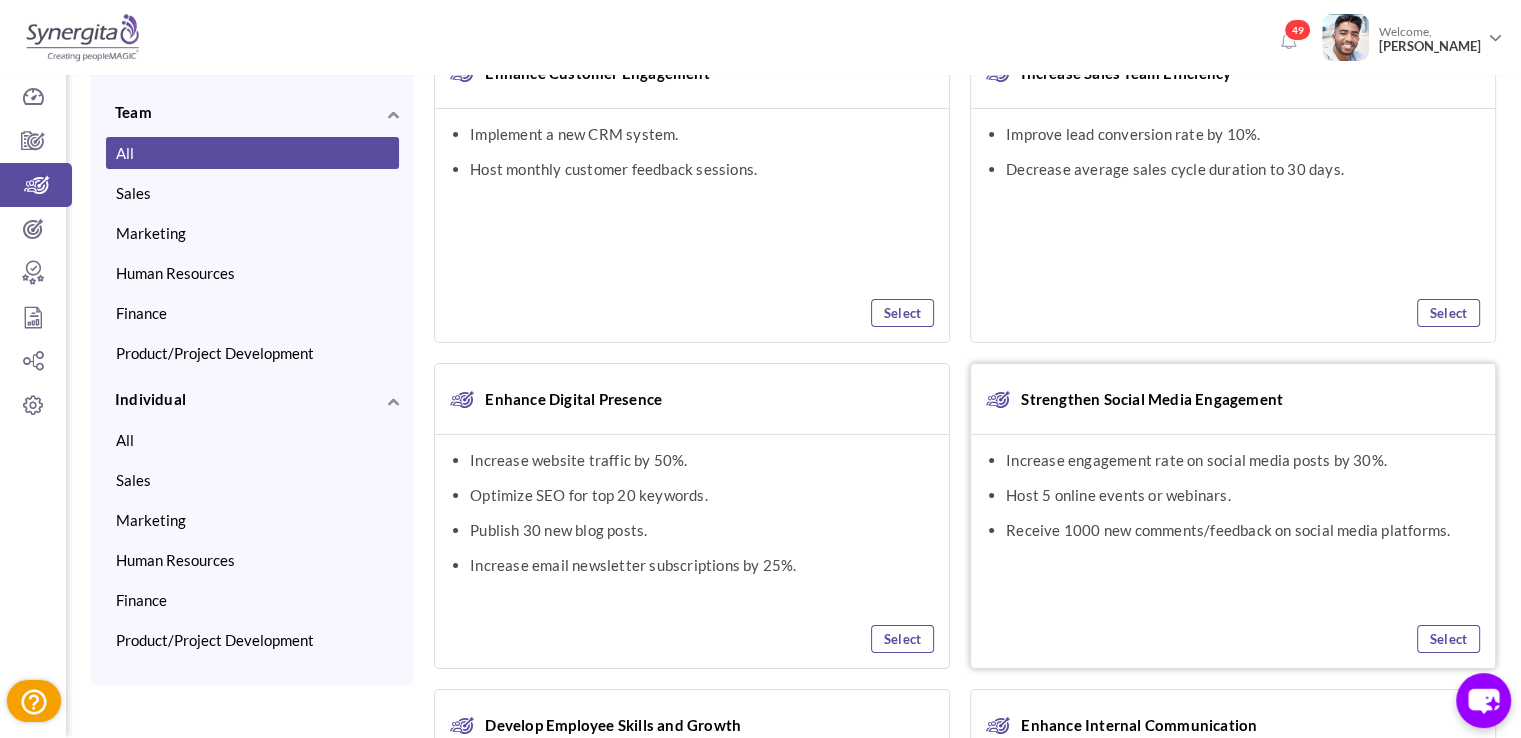 scroll, scrollTop: 0, scrollLeft: 0, axis: both 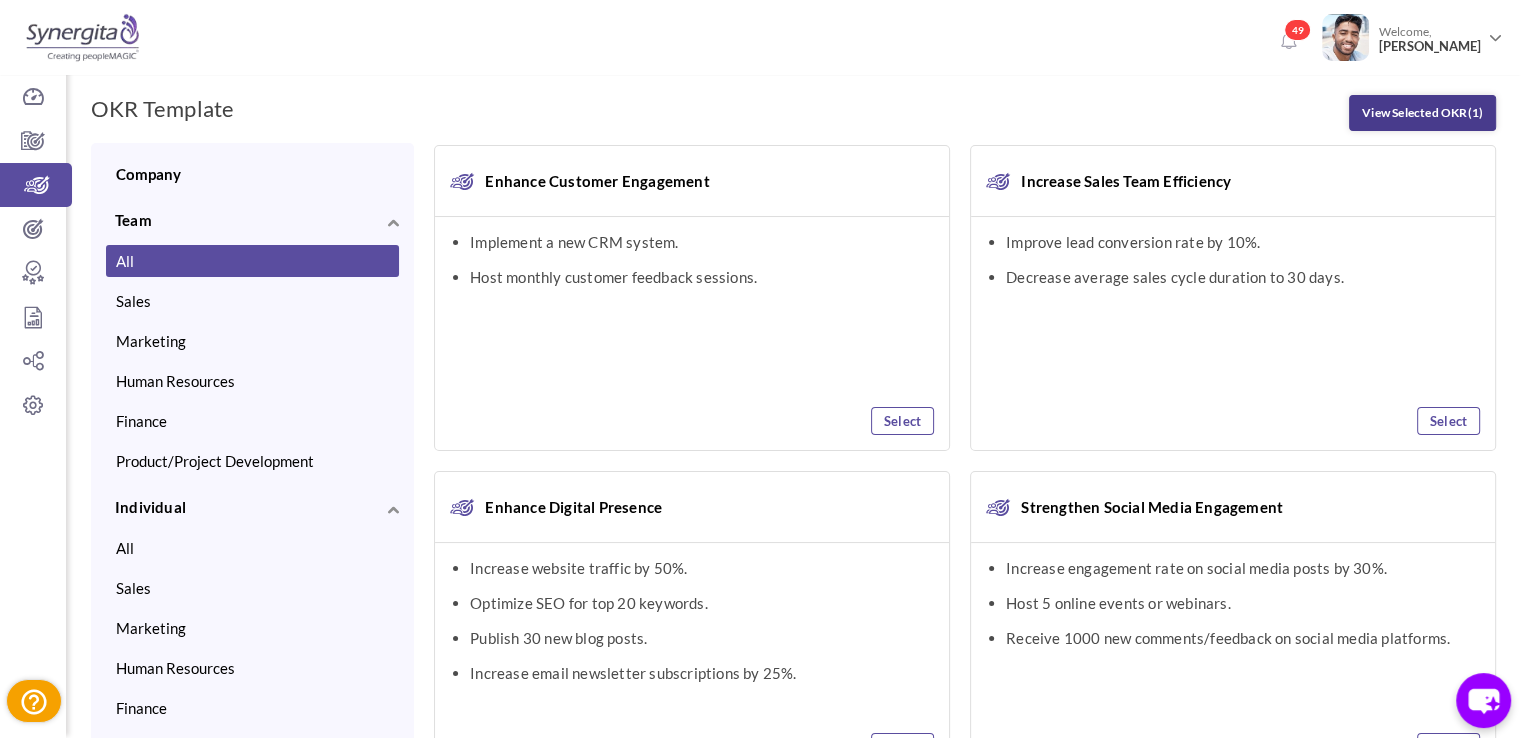 click on "View Selected OKR  (1)" at bounding box center (1422, 113) 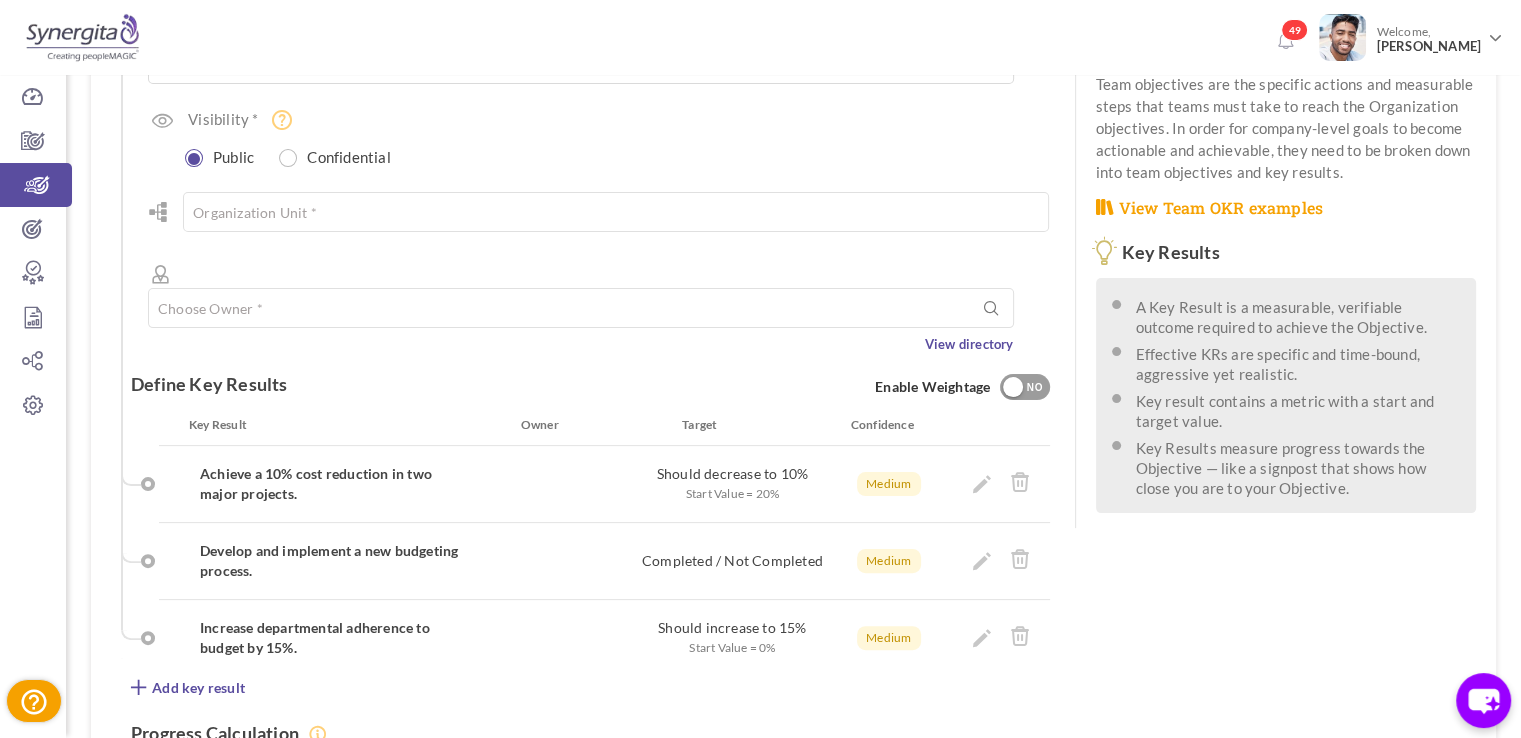 scroll, scrollTop: 0, scrollLeft: 0, axis: both 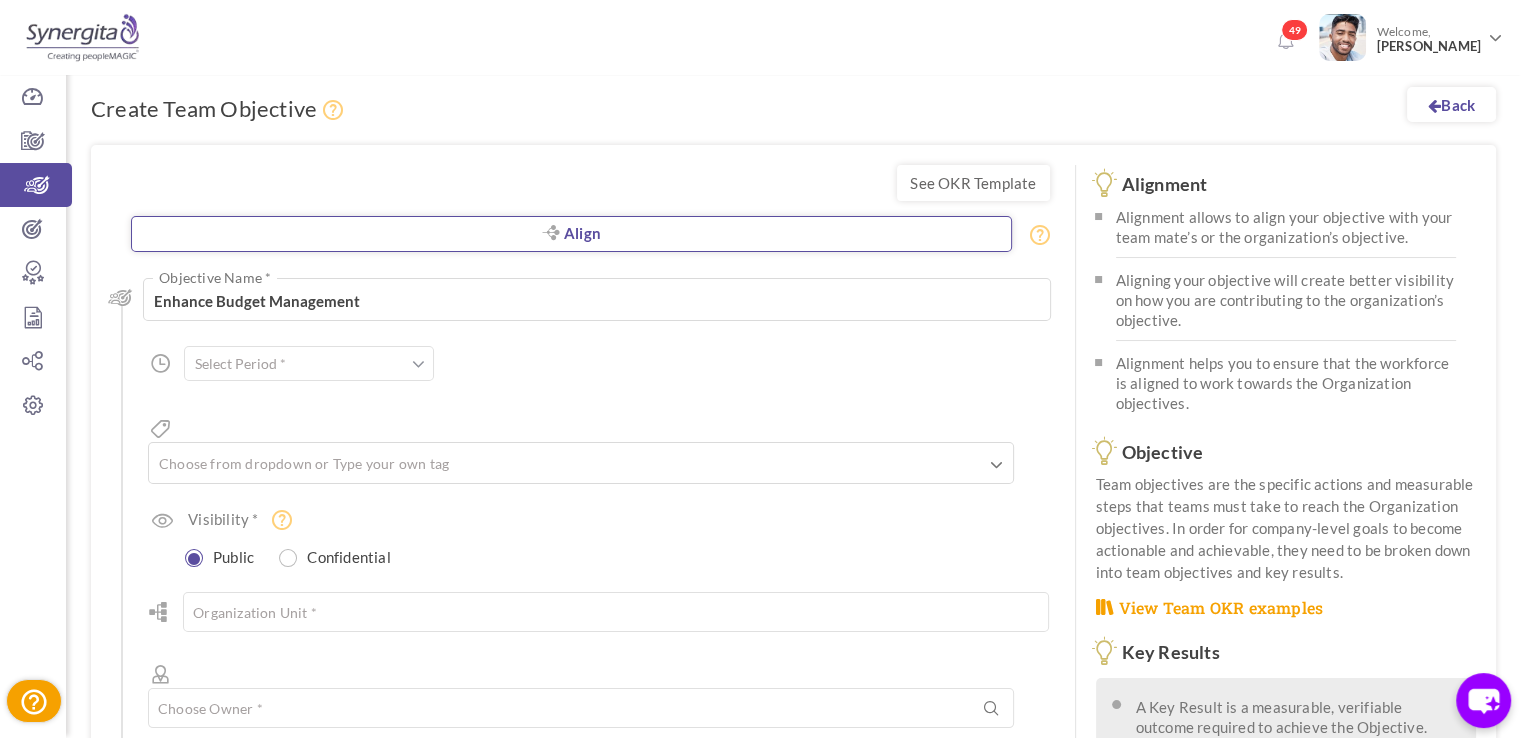click on "Align" at bounding box center [571, 234] 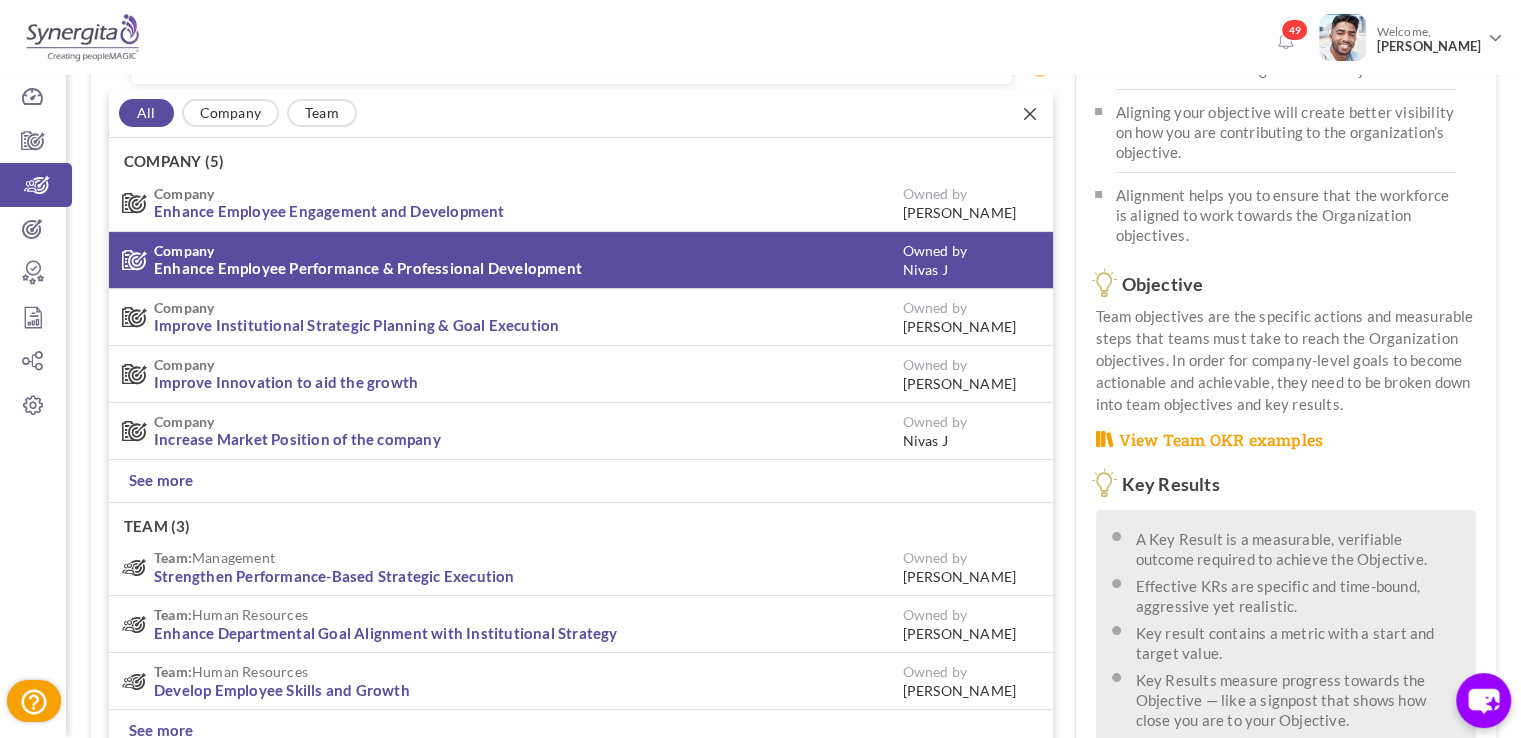 scroll, scrollTop: 171, scrollLeft: 0, axis: vertical 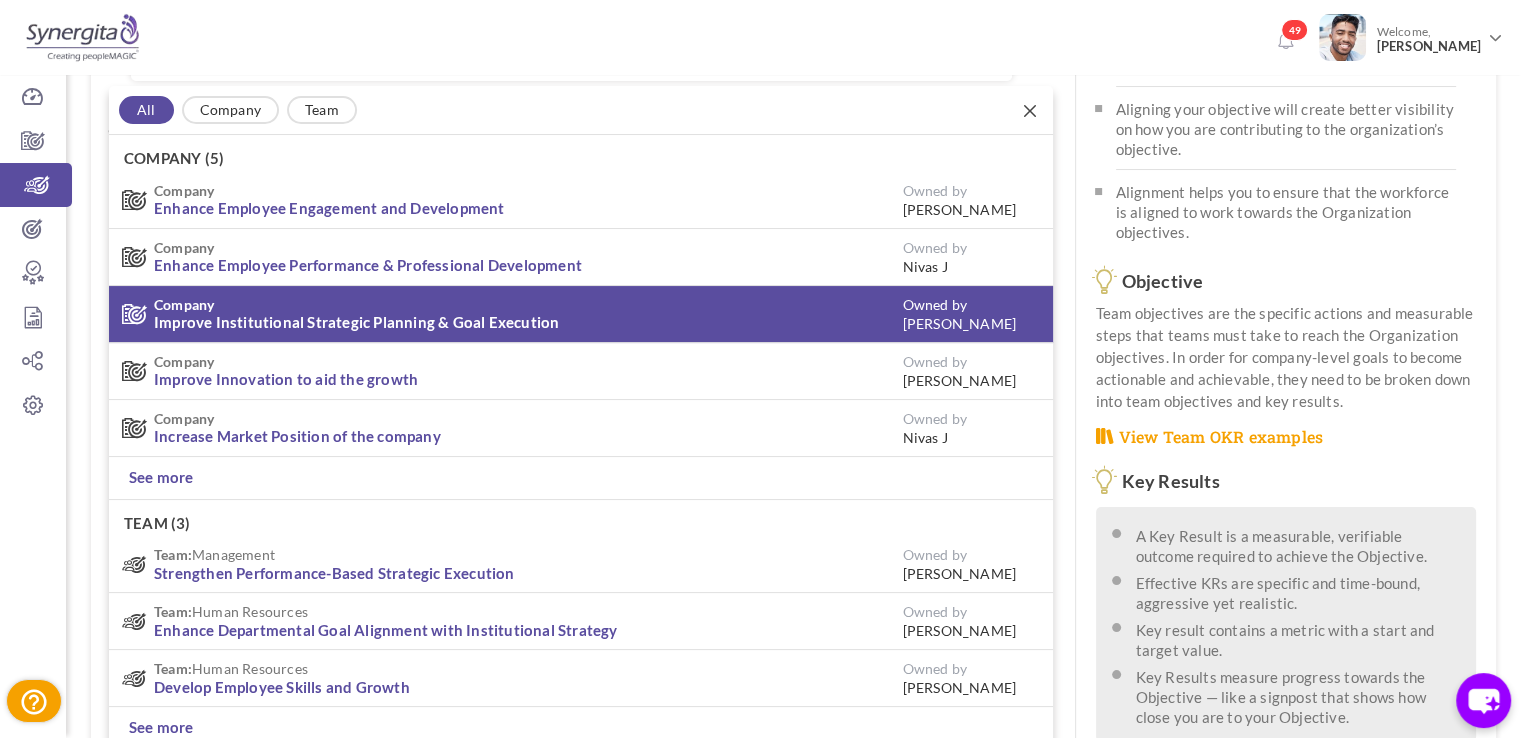 click on "Improve Institutional Strategic Planning & Goal Execution" at bounding box center (356, 322) 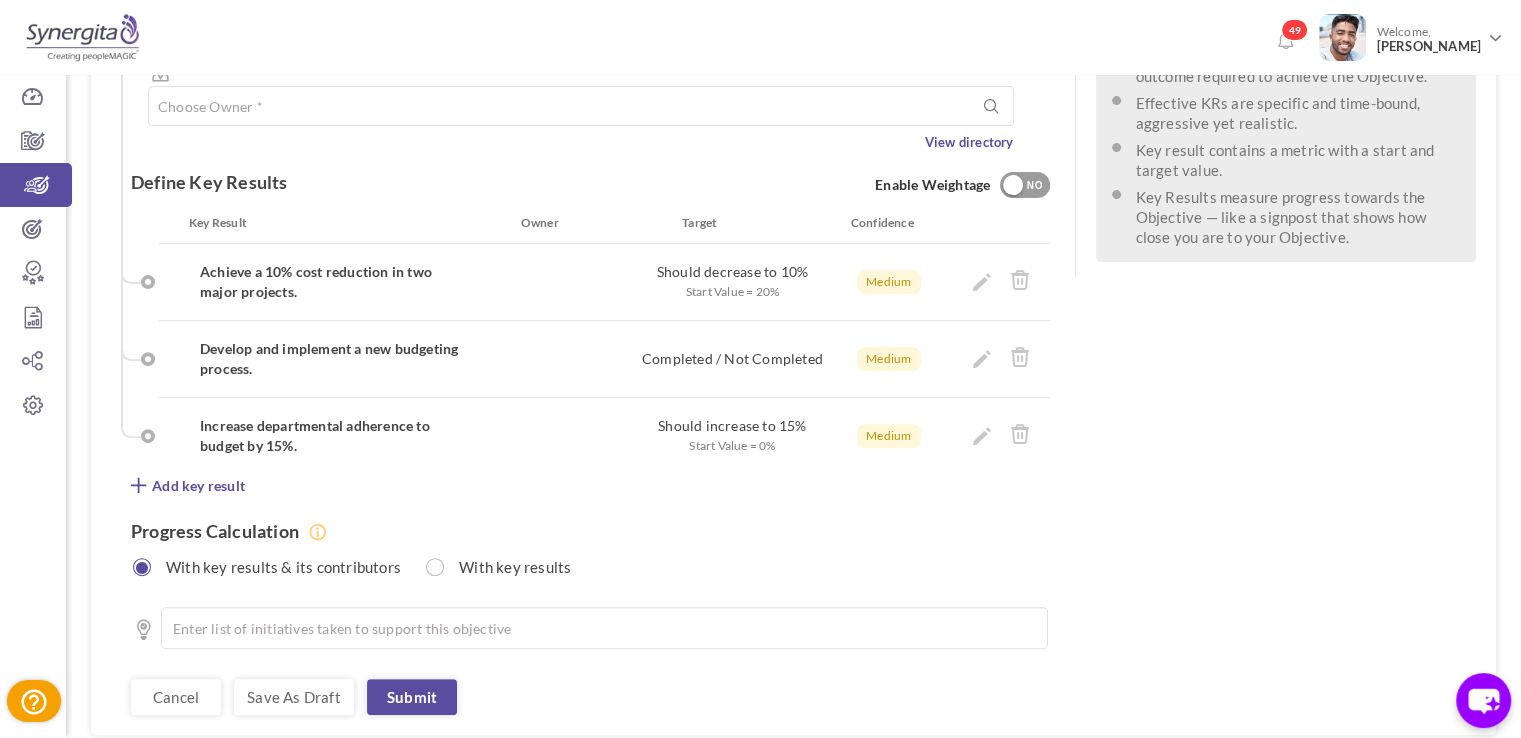 scroll, scrollTop: 698, scrollLeft: 0, axis: vertical 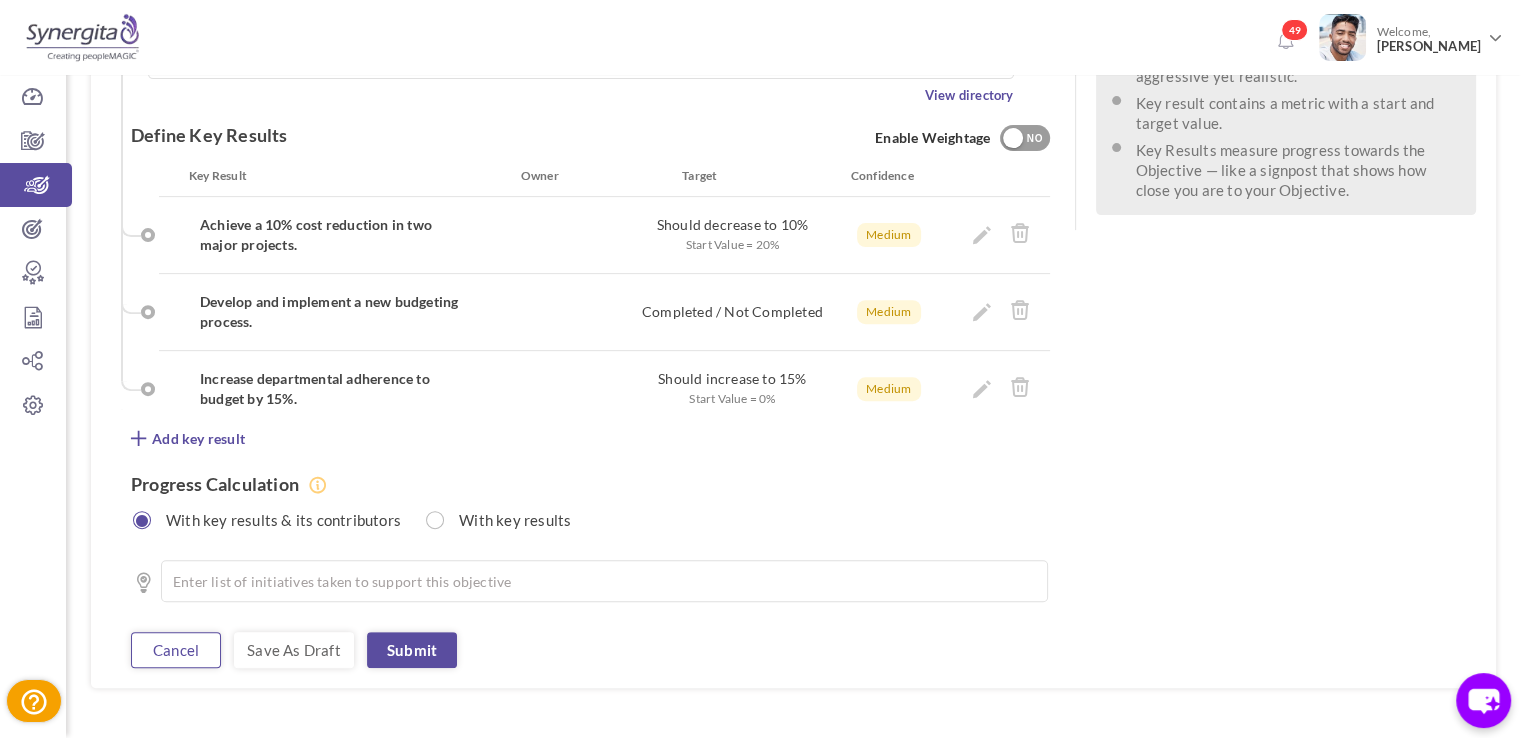 click on "Cancel" at bounding box center [176, 650] 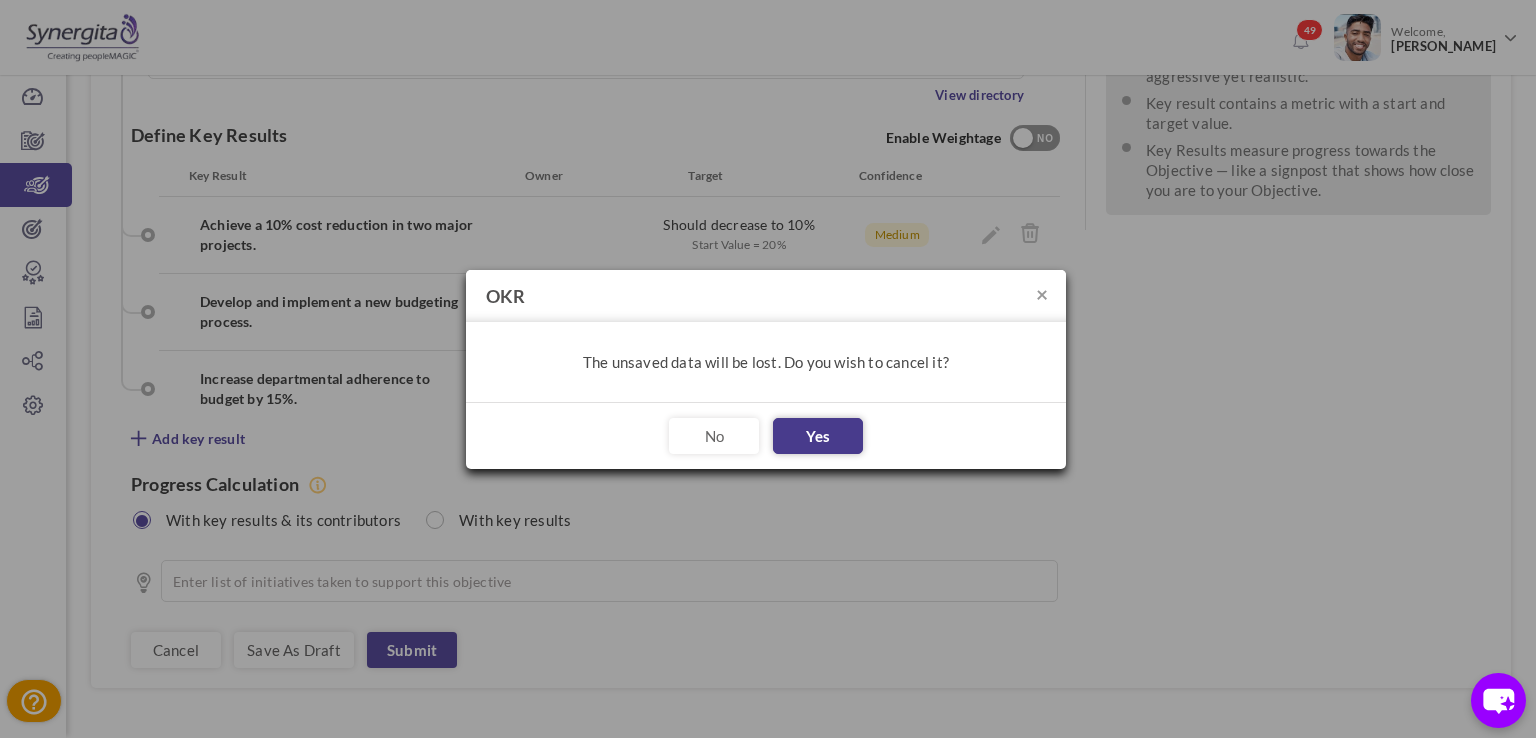 click on "Yes" at bounding box center (818, 436) 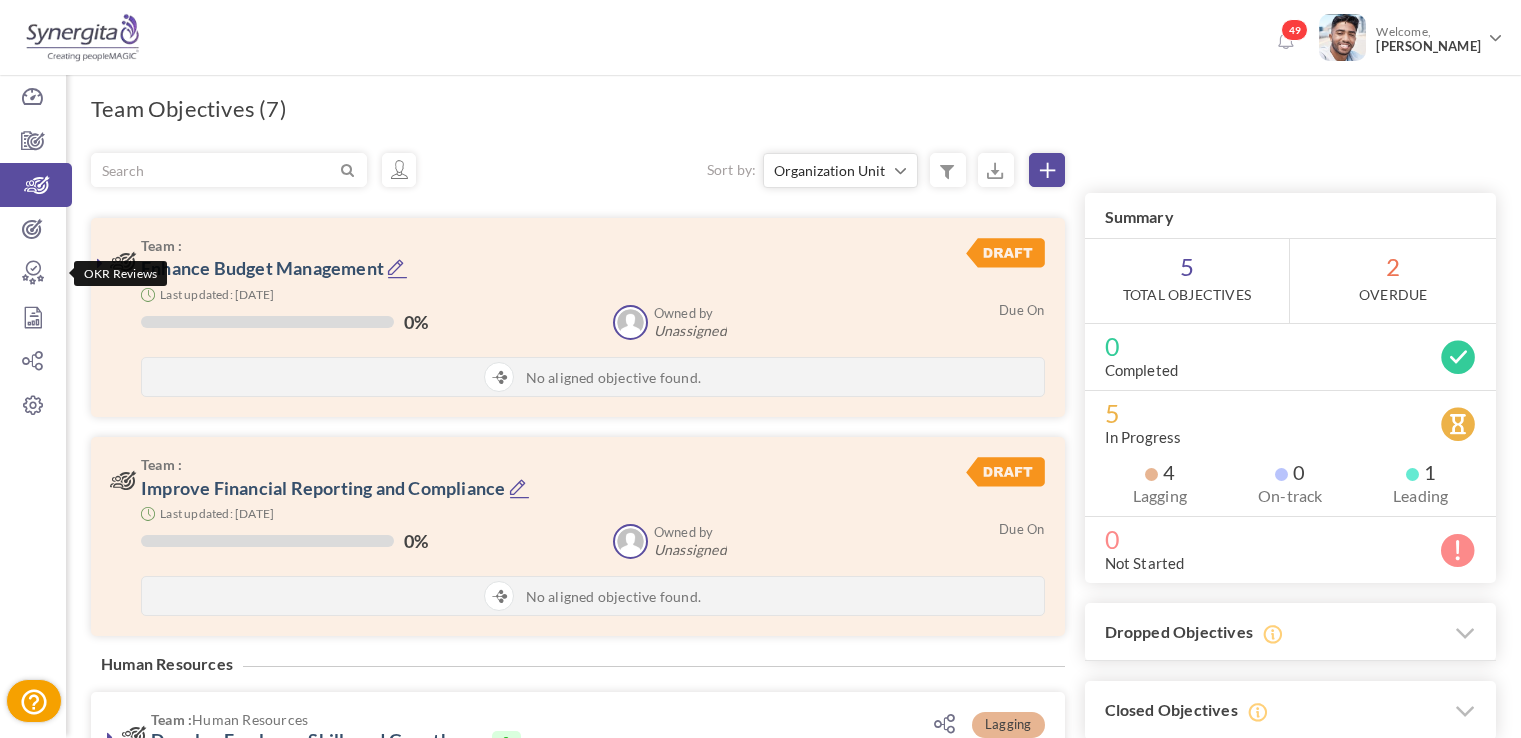scroll, scrollTop: 0, scrollLeft: 0, axis: both 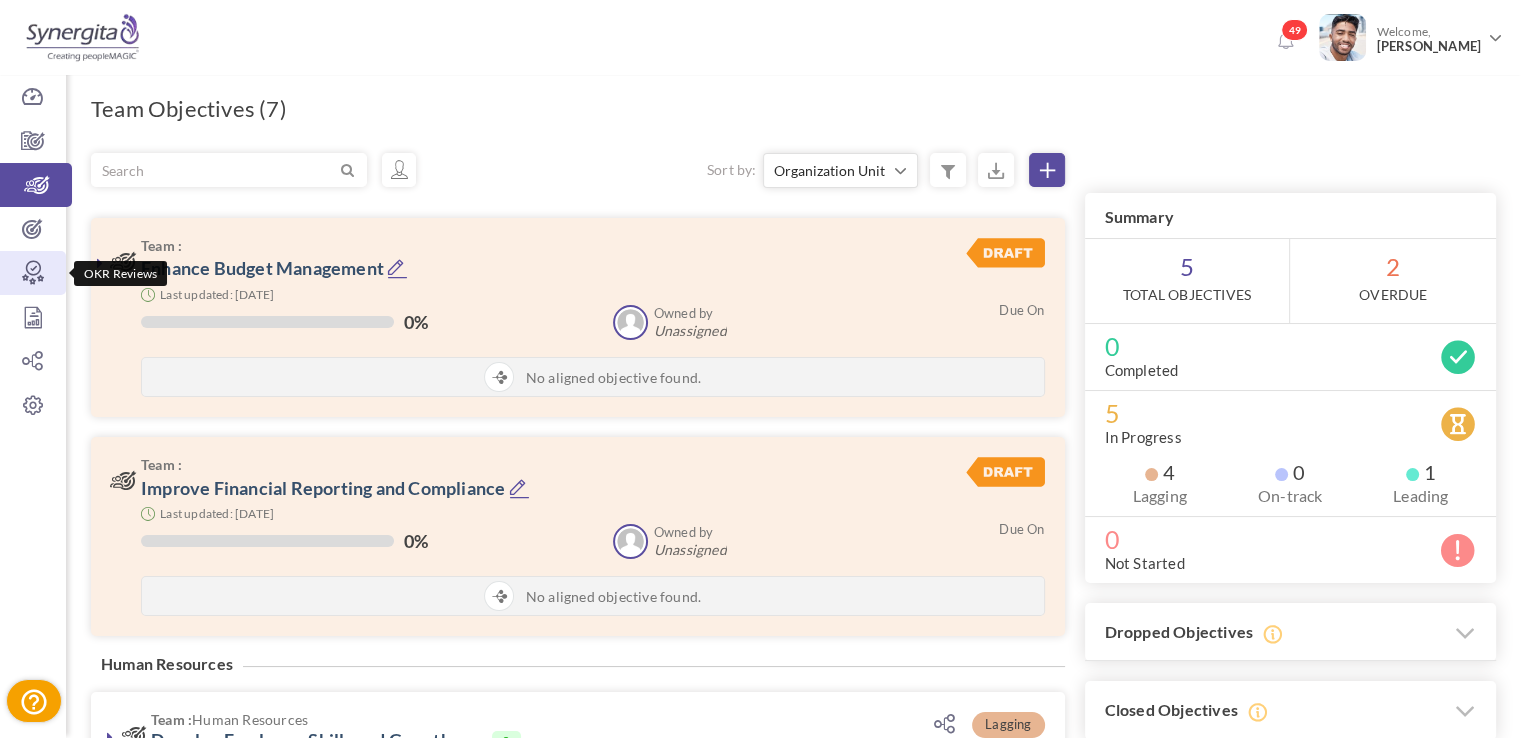 drag, startPoint x: 0, startPoint y: 0, endPoint x: 32, endPoint y: 273, distance: 274.86905 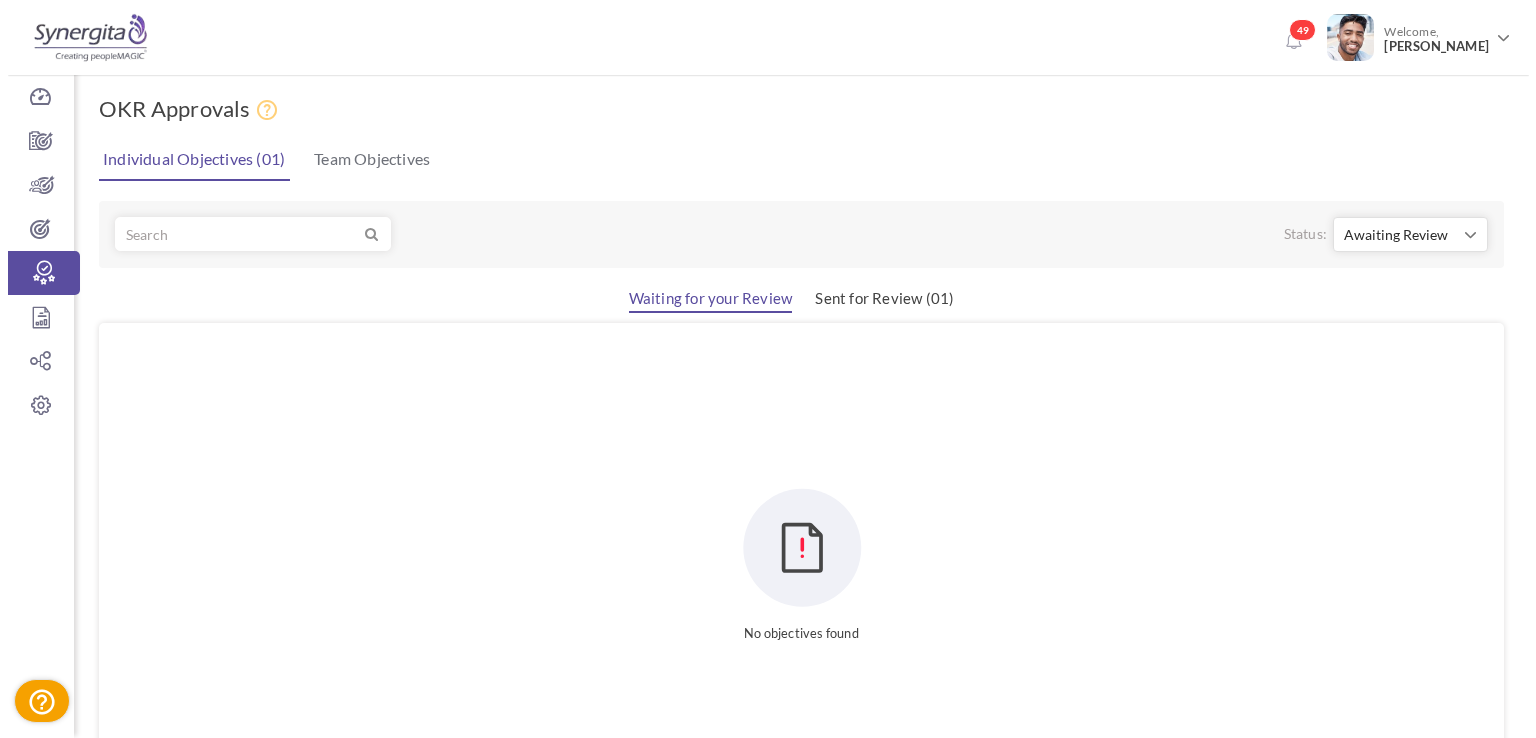 scroll, scrollTop: 0, scrollLeft: 0, axis: both 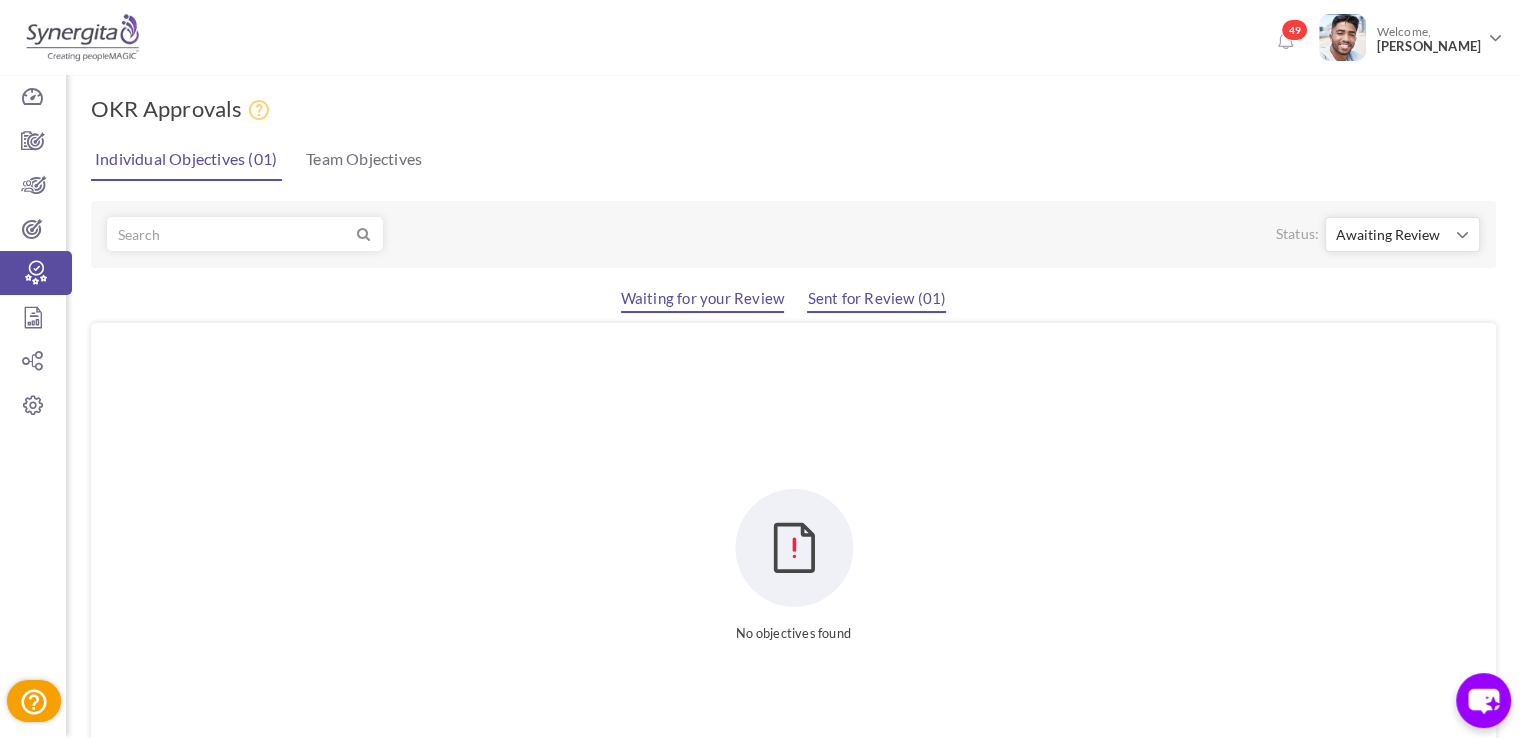 click on "Sent for Review (01)" at bounding box center (876, 301) 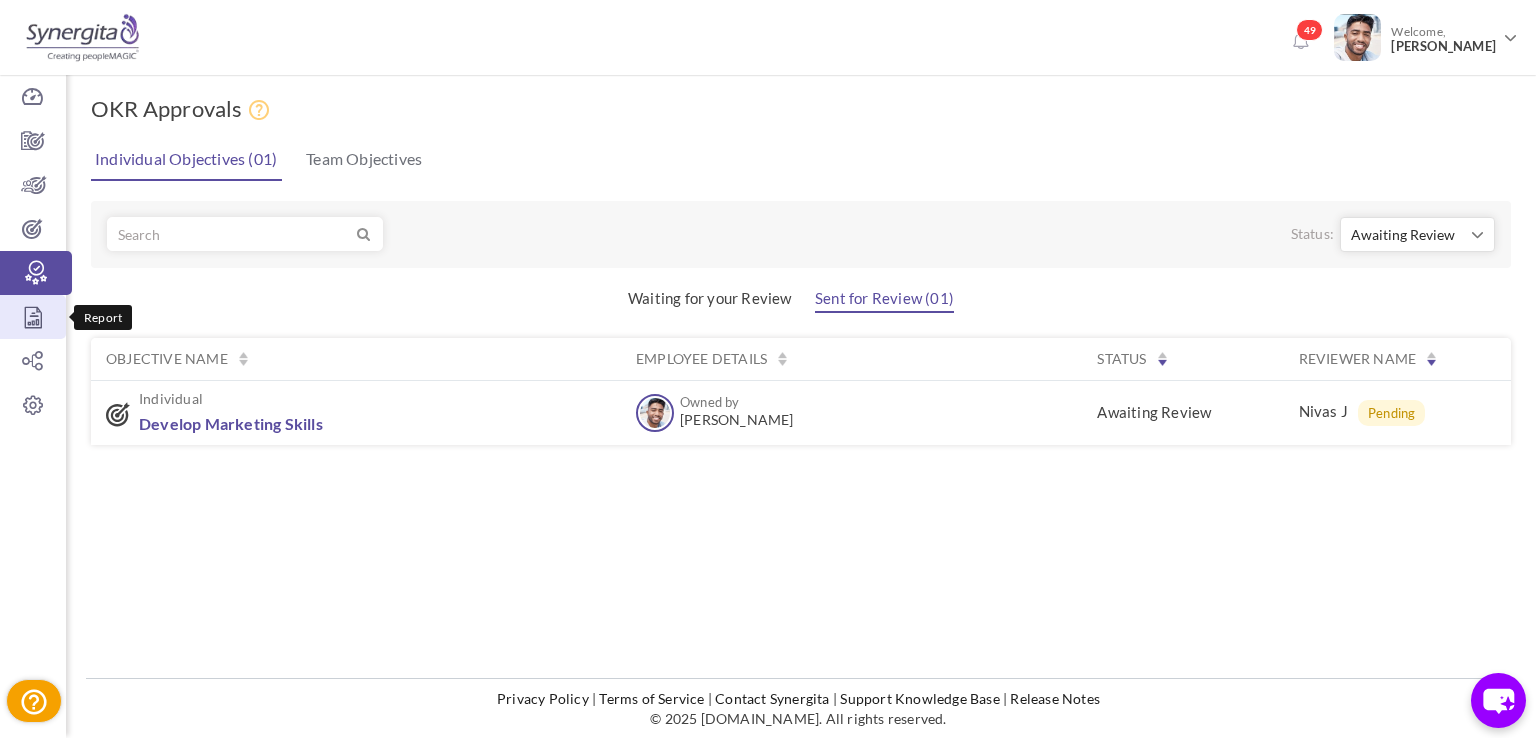 click at bounding box center [33, 317] 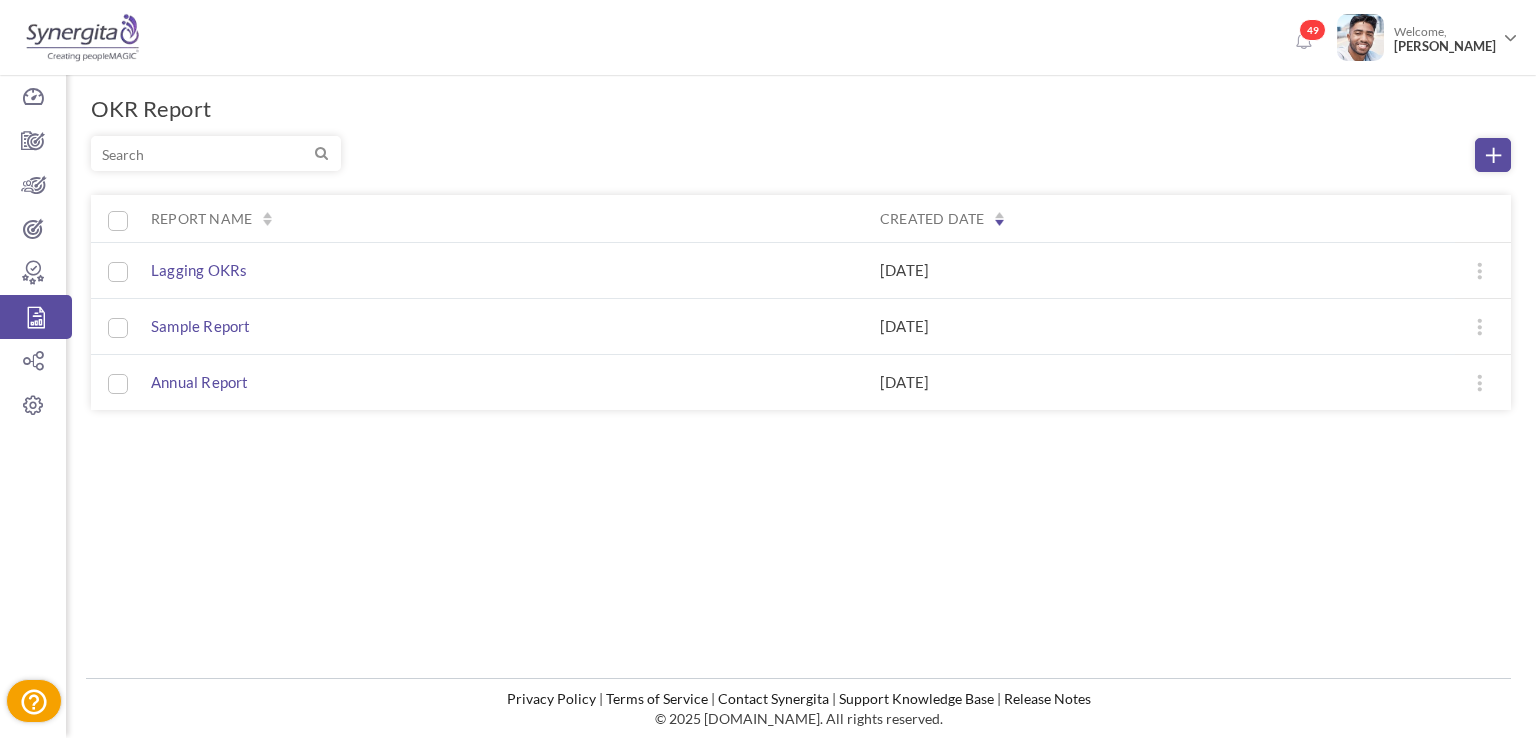 scroll, scrollTop: 0, scrollLeft: 0, axis: both 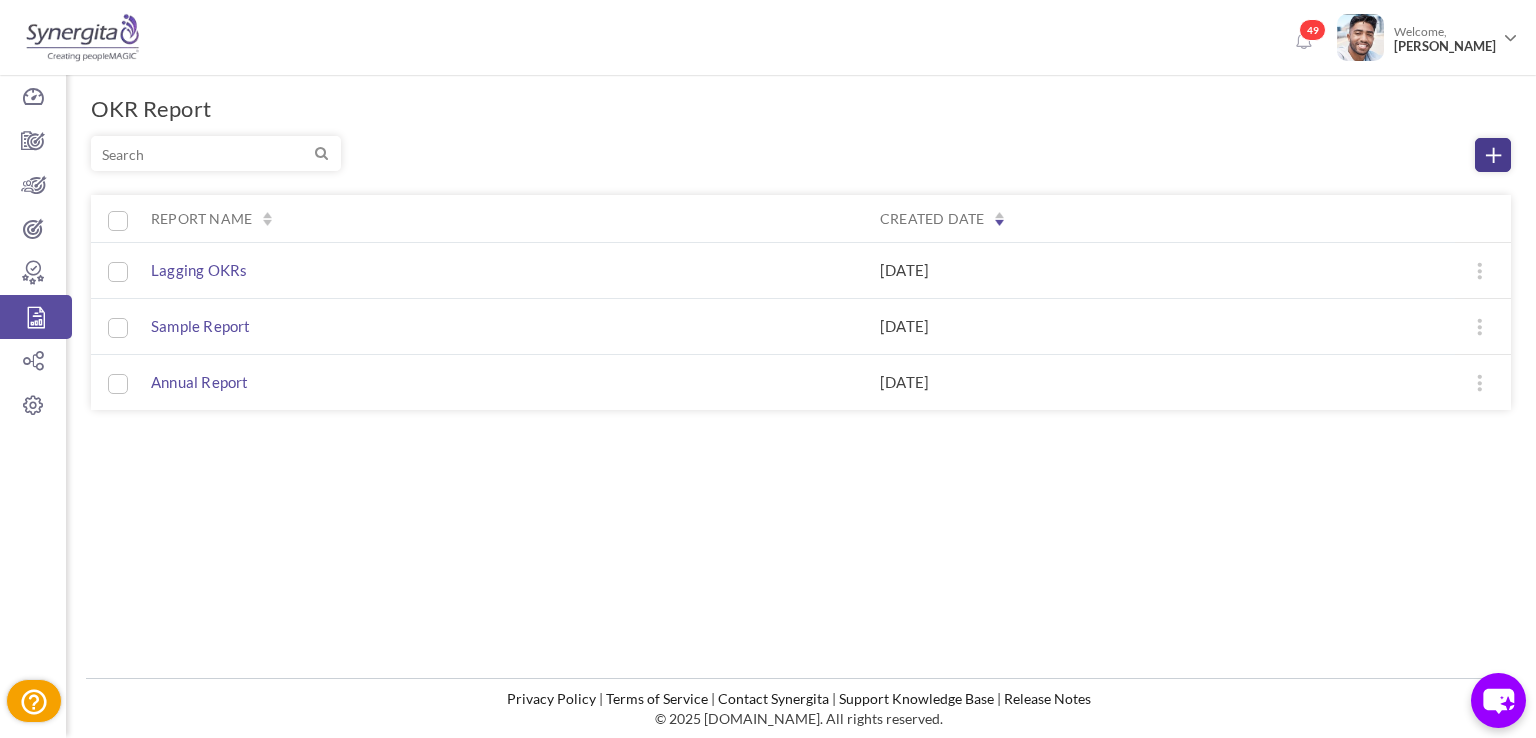 click at bounding box center (1493, 155) 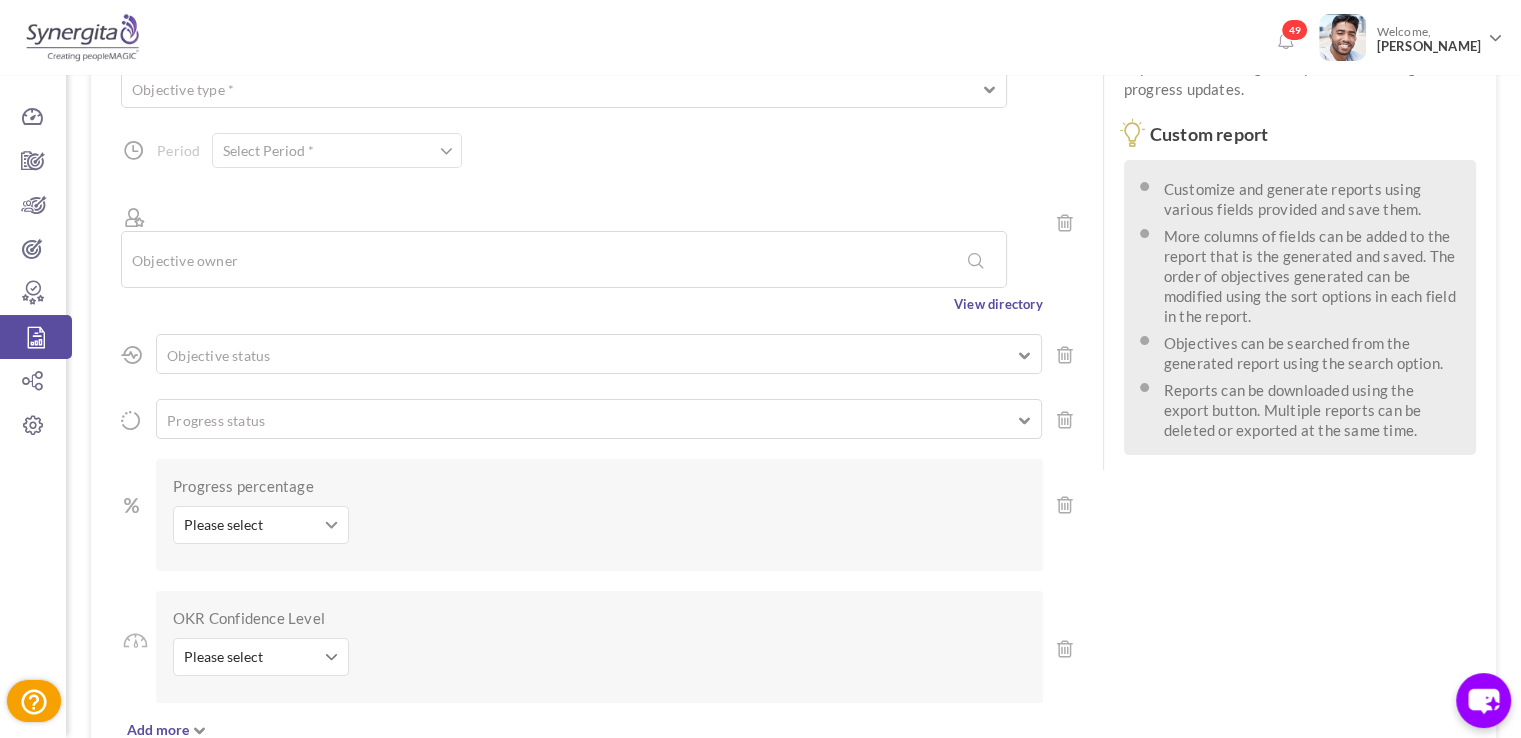 scroll, scrollTop: 300, scrollLeft: 0, axis: vertical 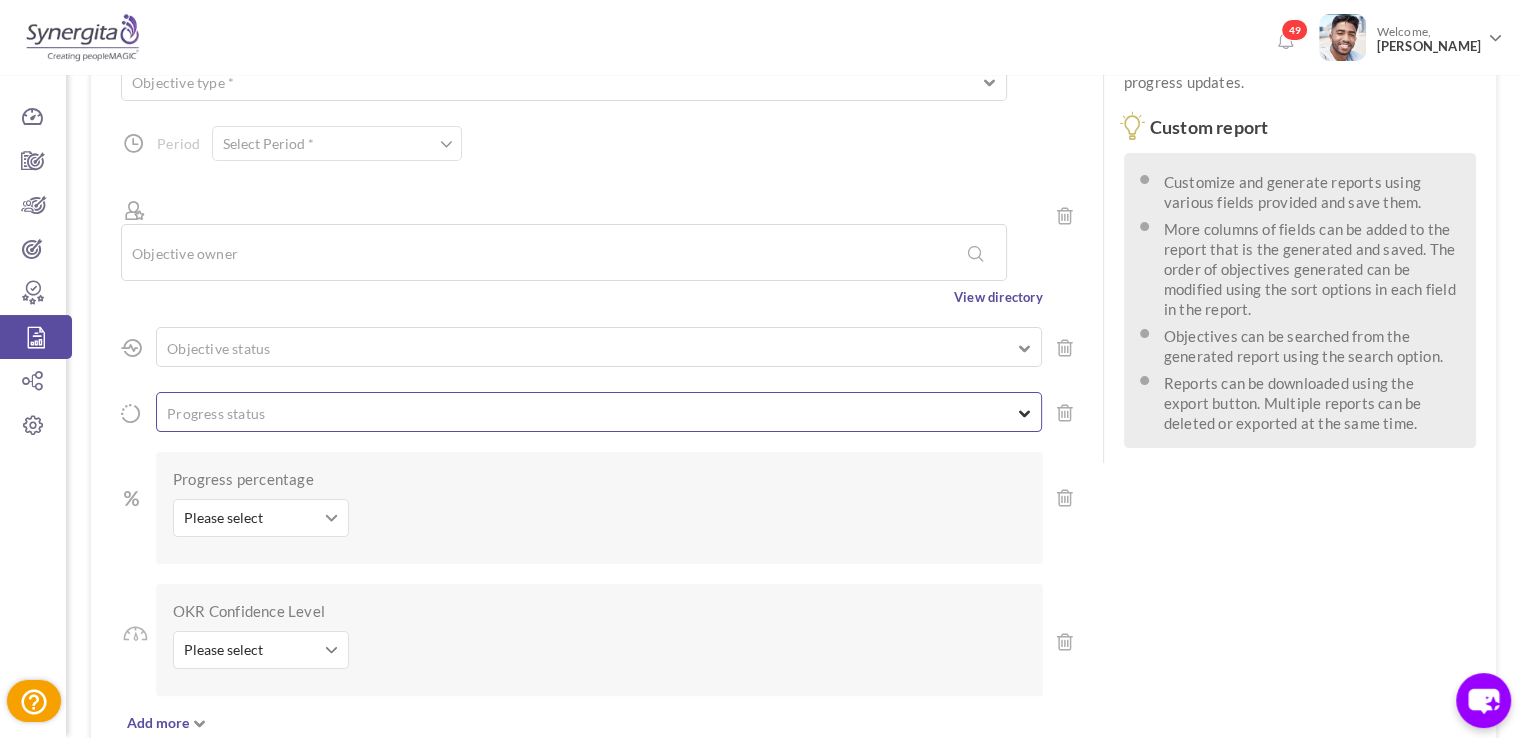 click on "Progress status
Leading
Lagging
On-track" at bounding box center (599, 412) 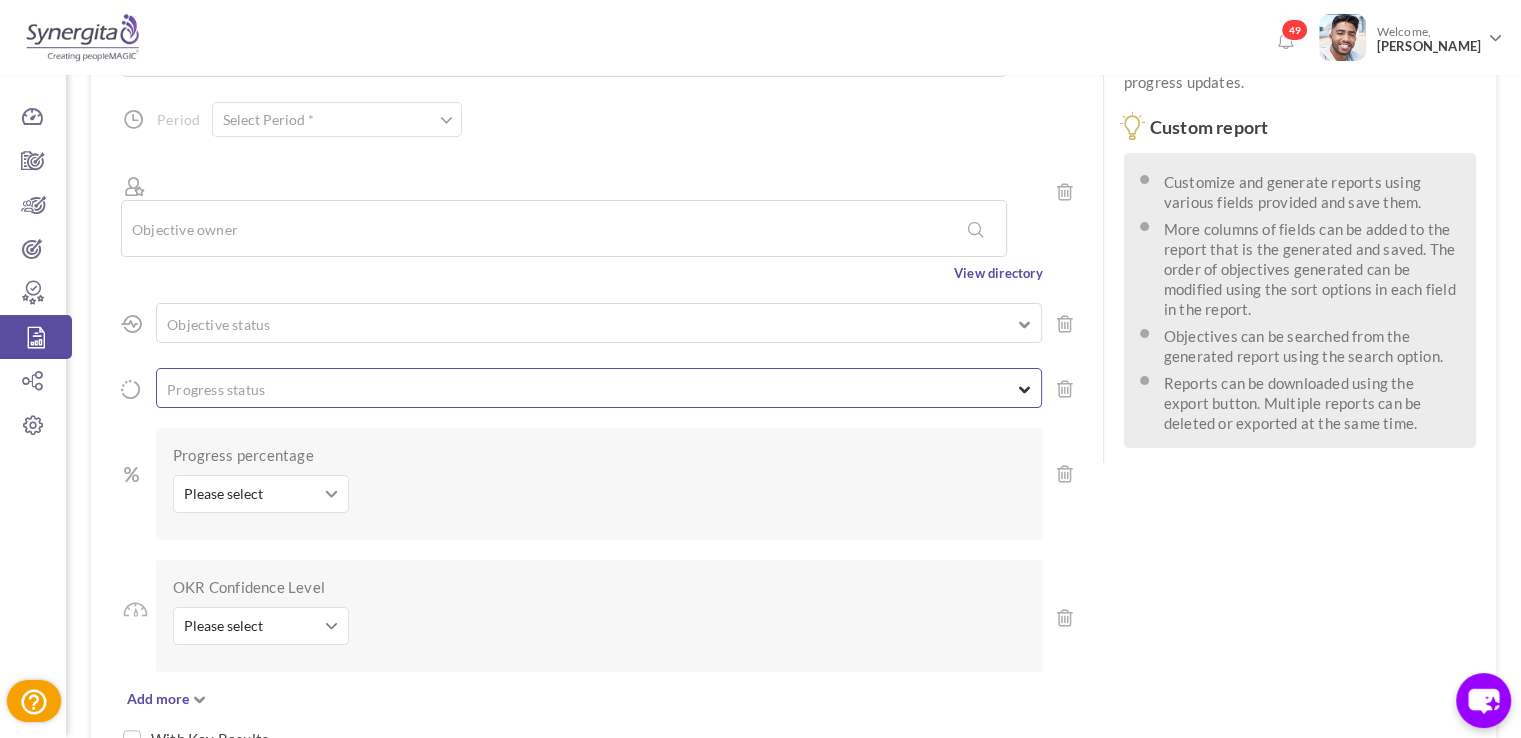 click at bounding box center [599, 386] 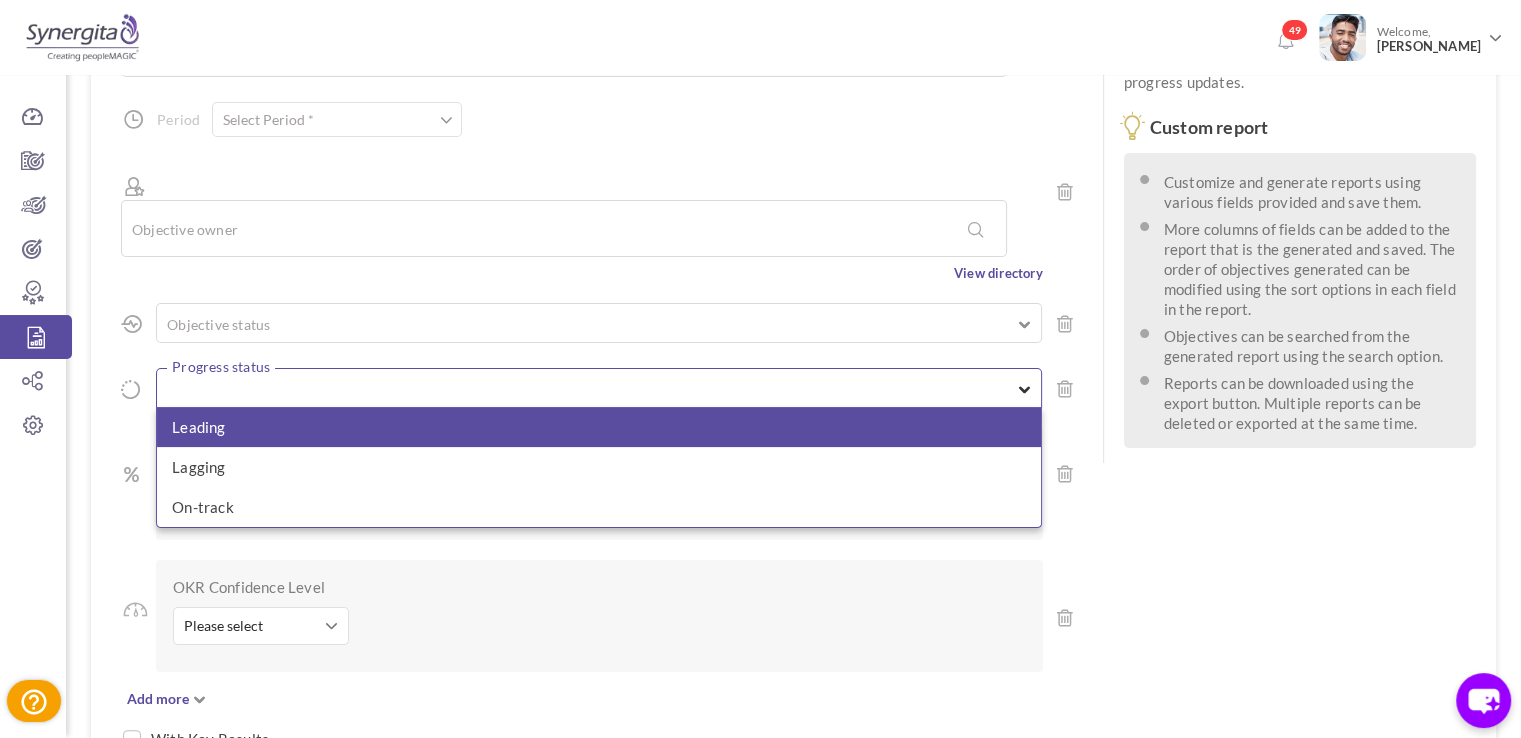 click on "Leading" at bounding box center [599, 427] 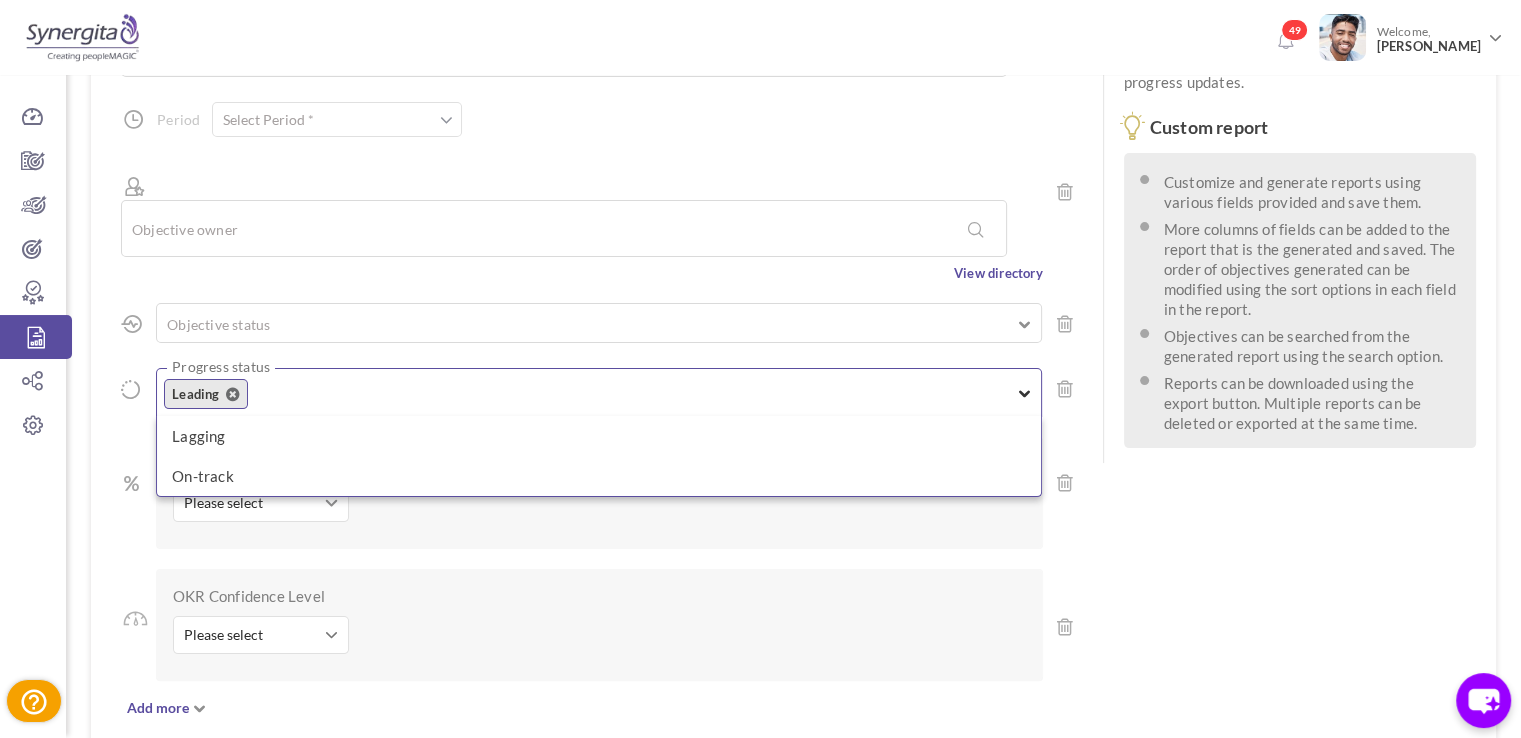 click at bounding box center (233, 394) 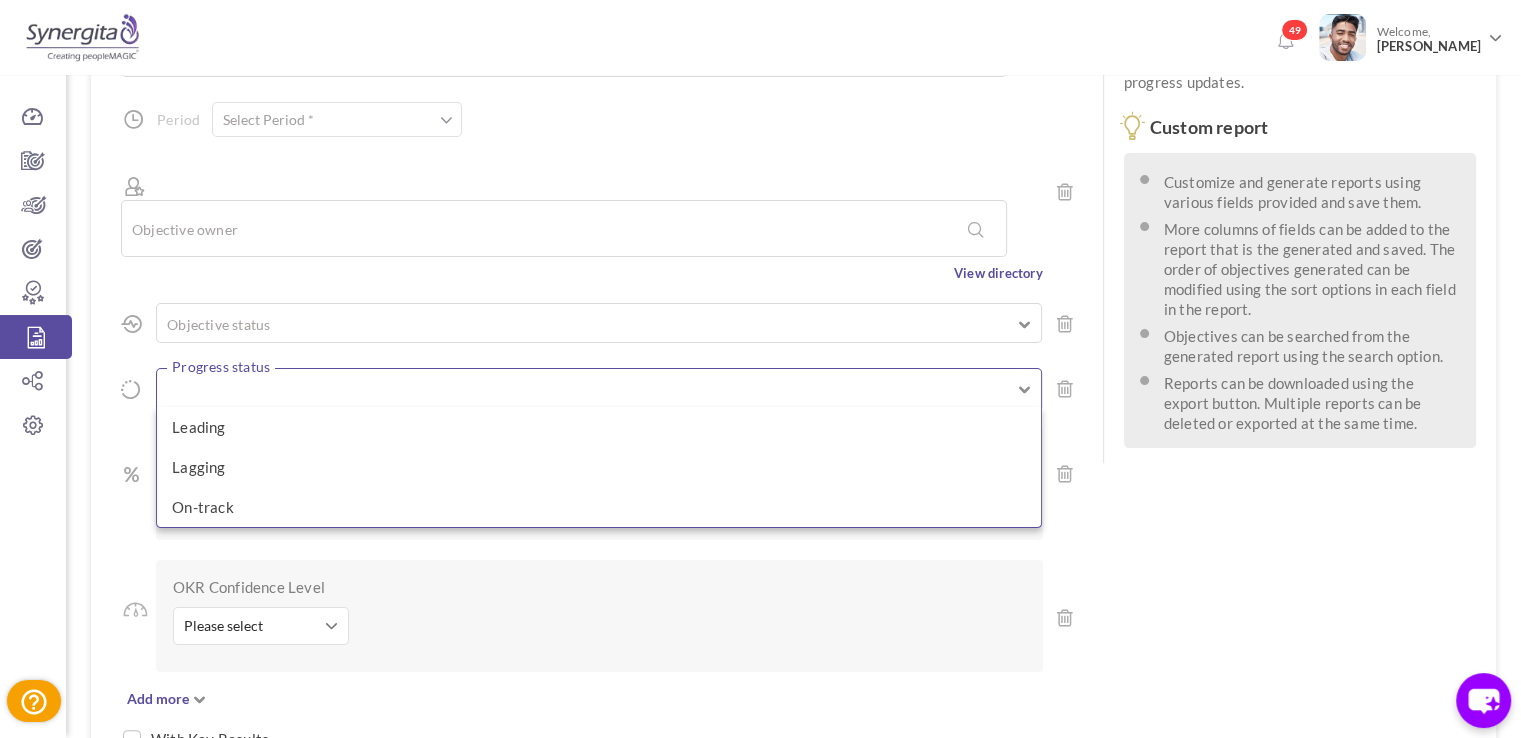 click on "Objective owner
View directory" at bounding box center [582, 222] 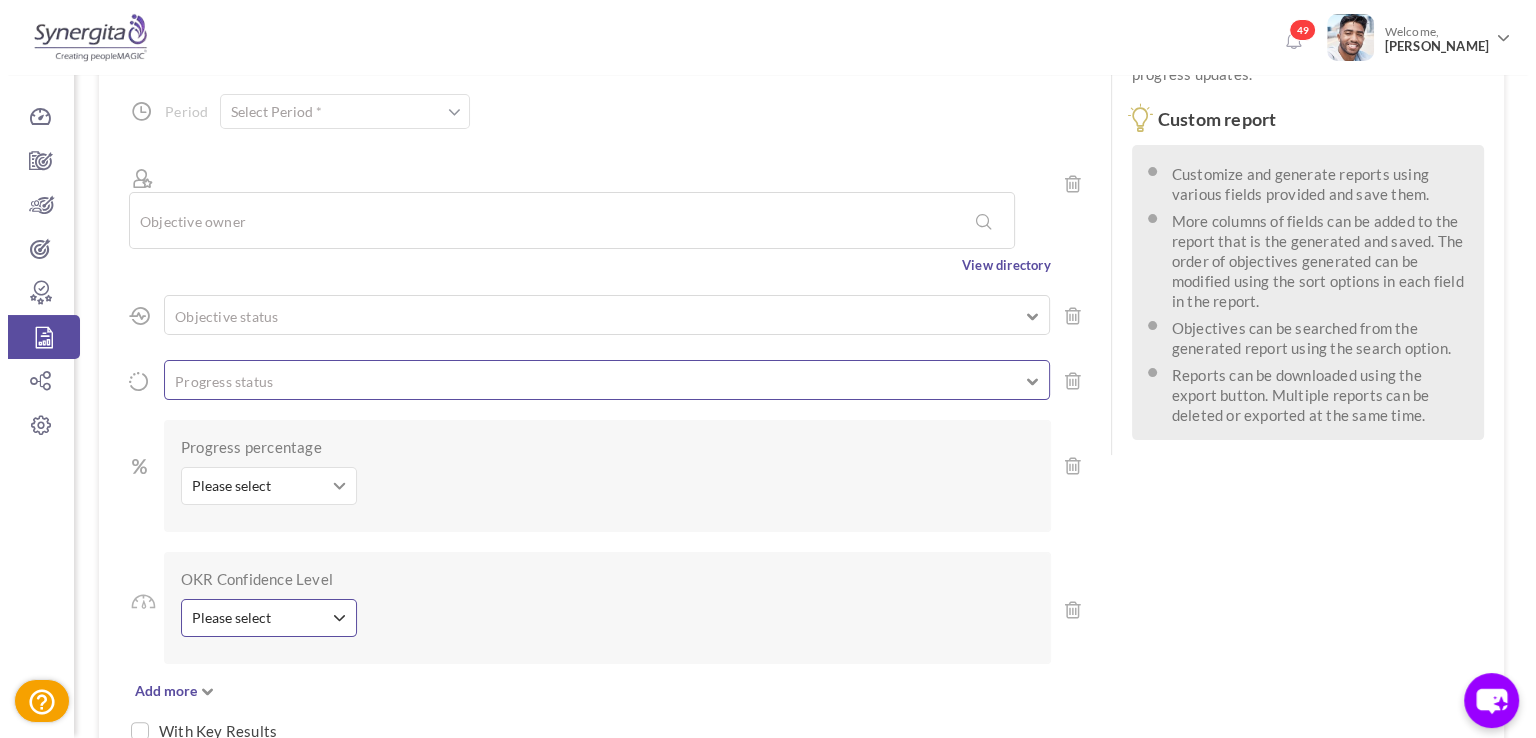 scroll, scrollTop: 374, scrollLeft: 0, axis: vertical 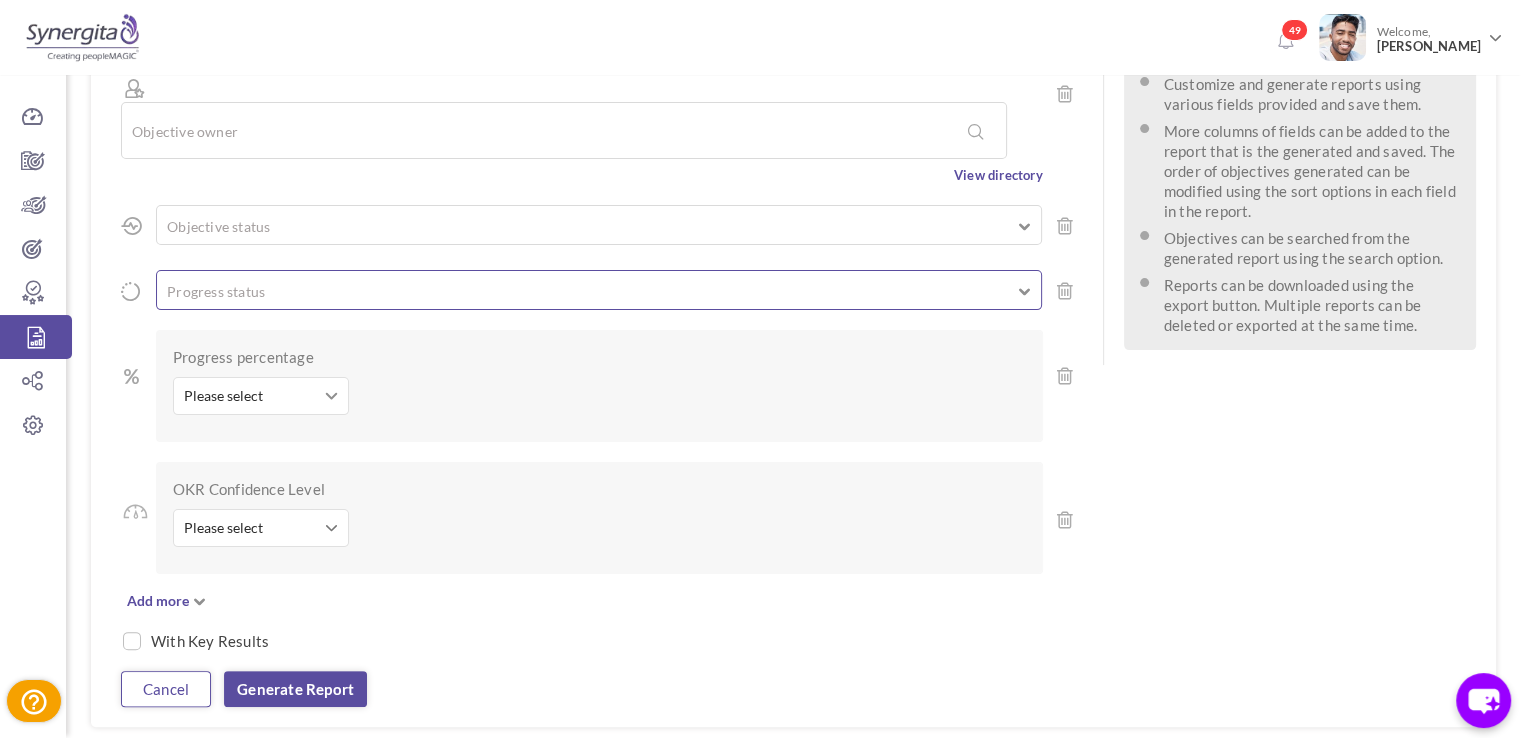 click on "Cancel" at bounding box center [166, 689] 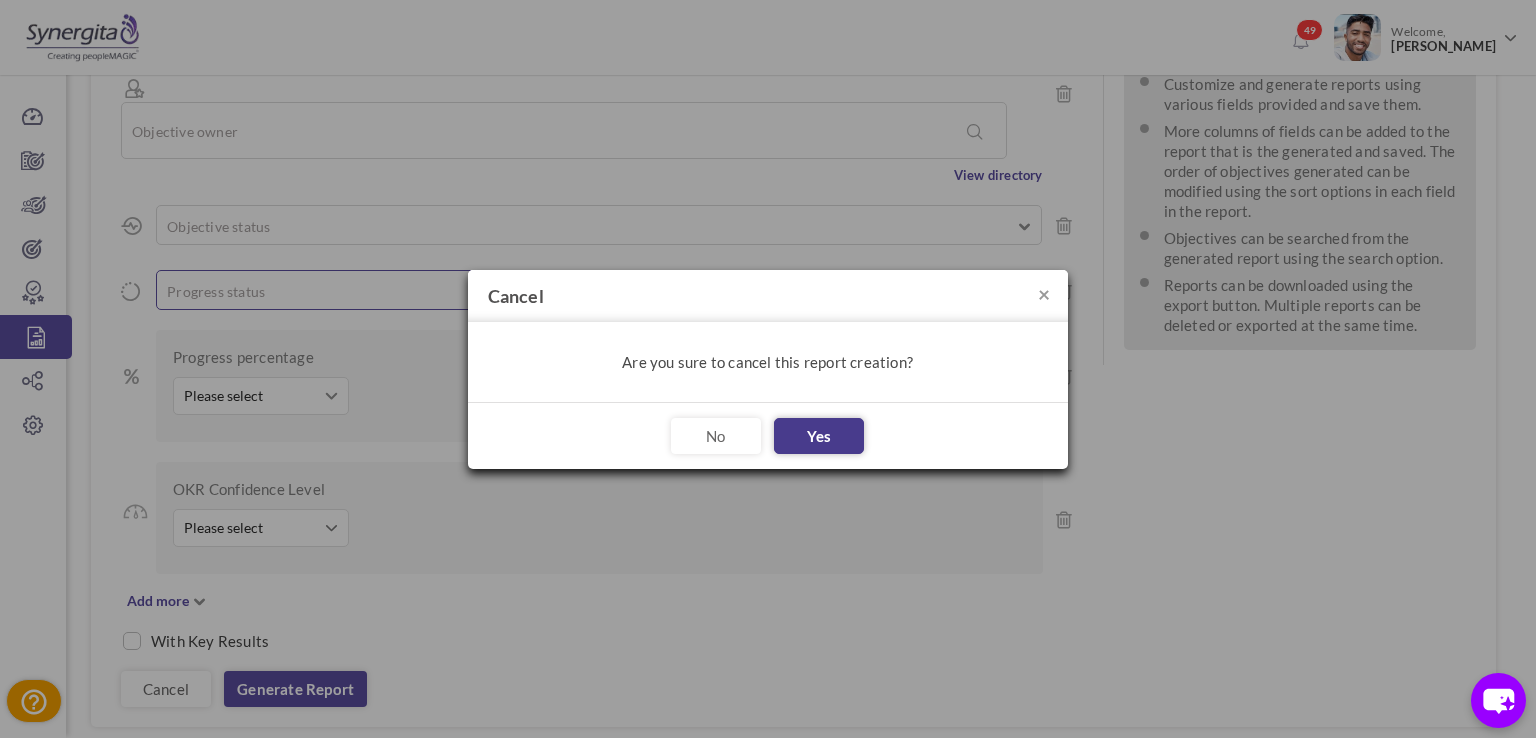 click on "Yes" at bounding box center [819, 436] 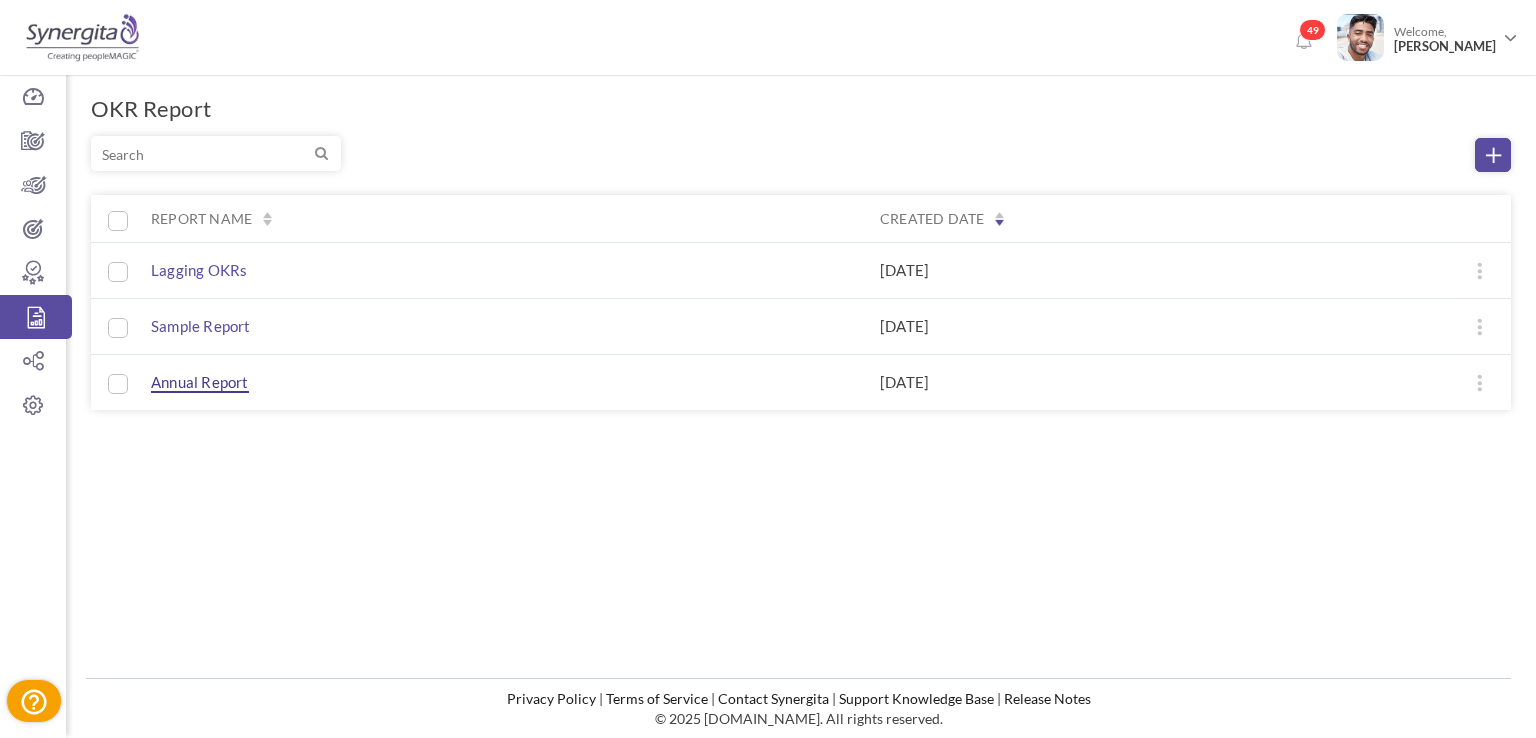 scroll, scrollTop: 0, scrollLeft: 0, axis: both 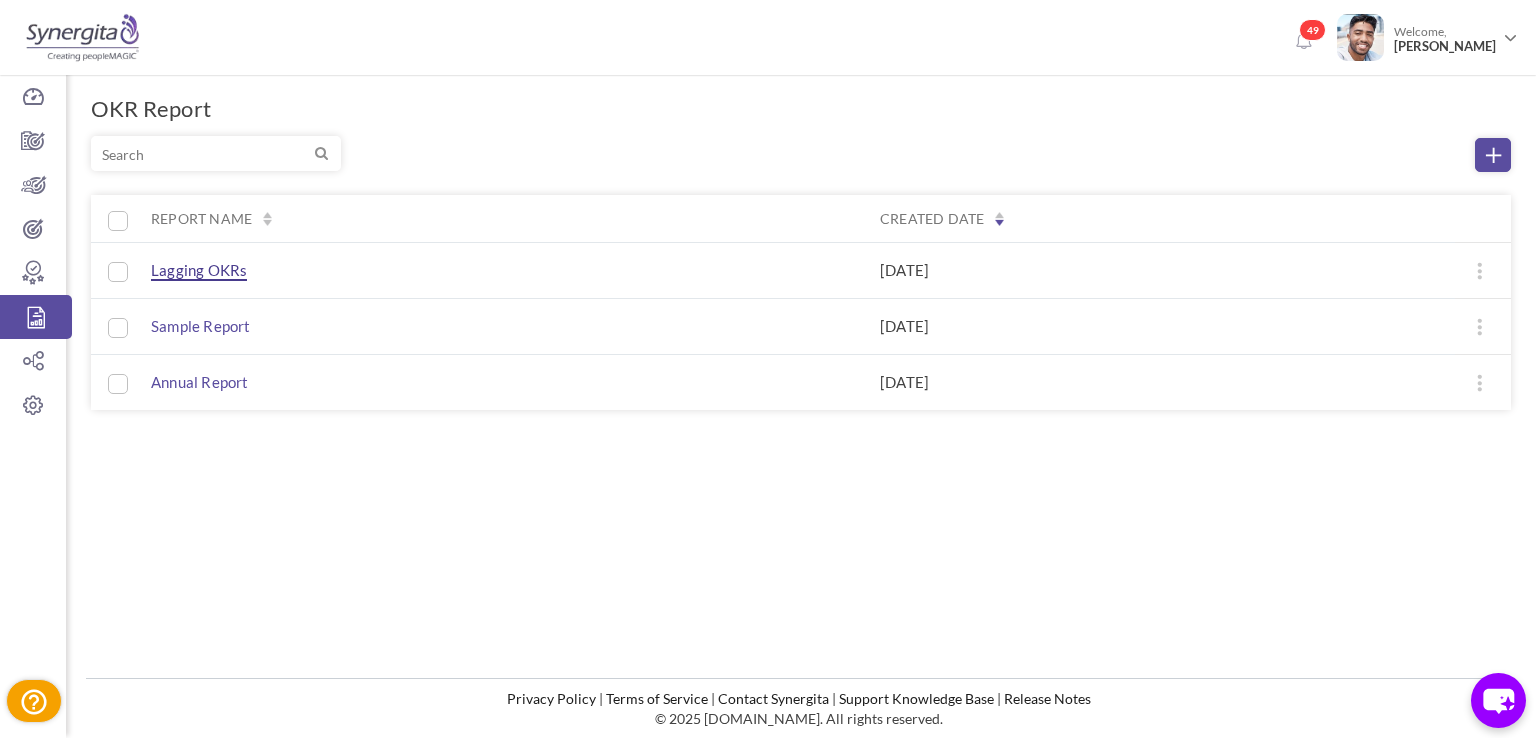 click on "Lagging OKRs" at bounding box center [199, 271] 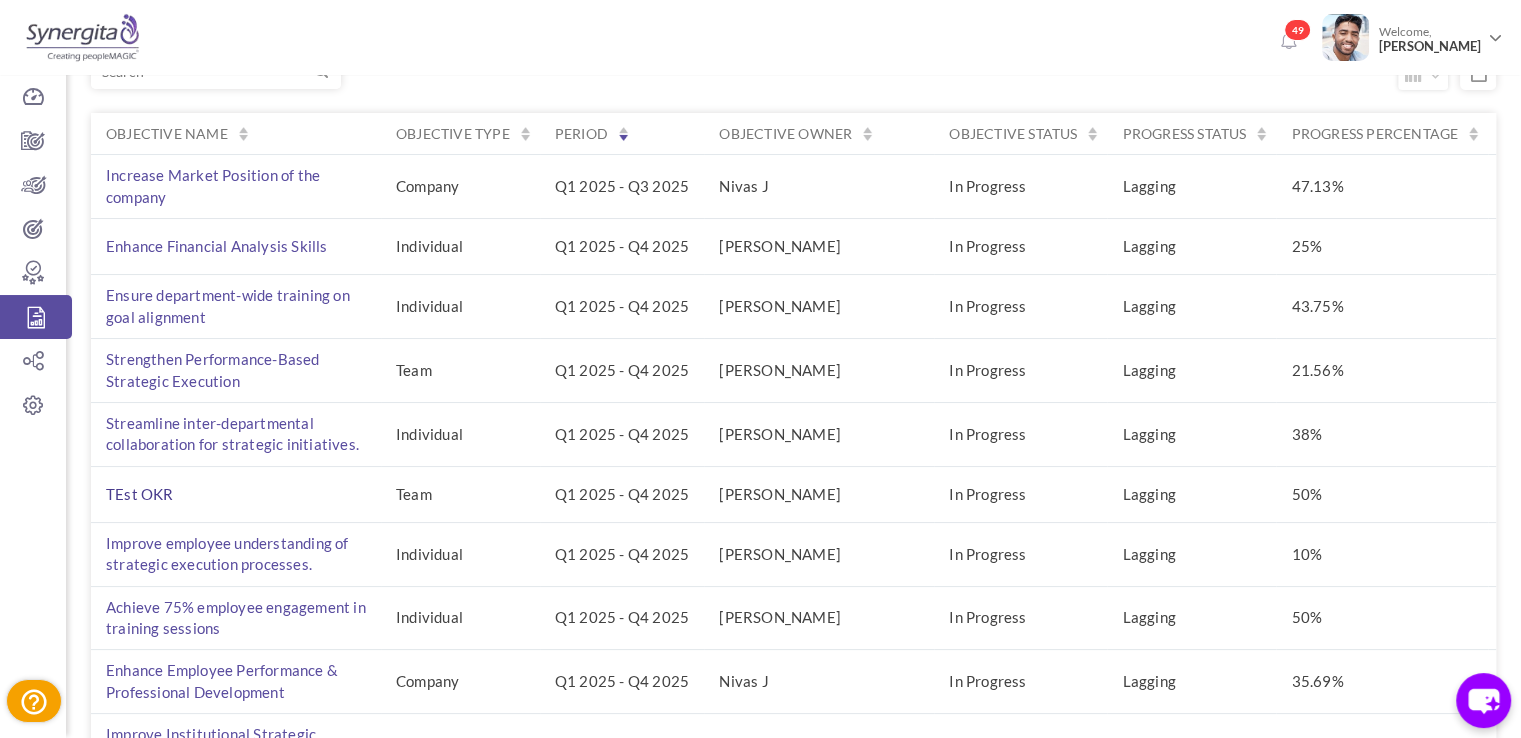 scroll, scrollTop: 0, scrollLeft: 0, axis: both 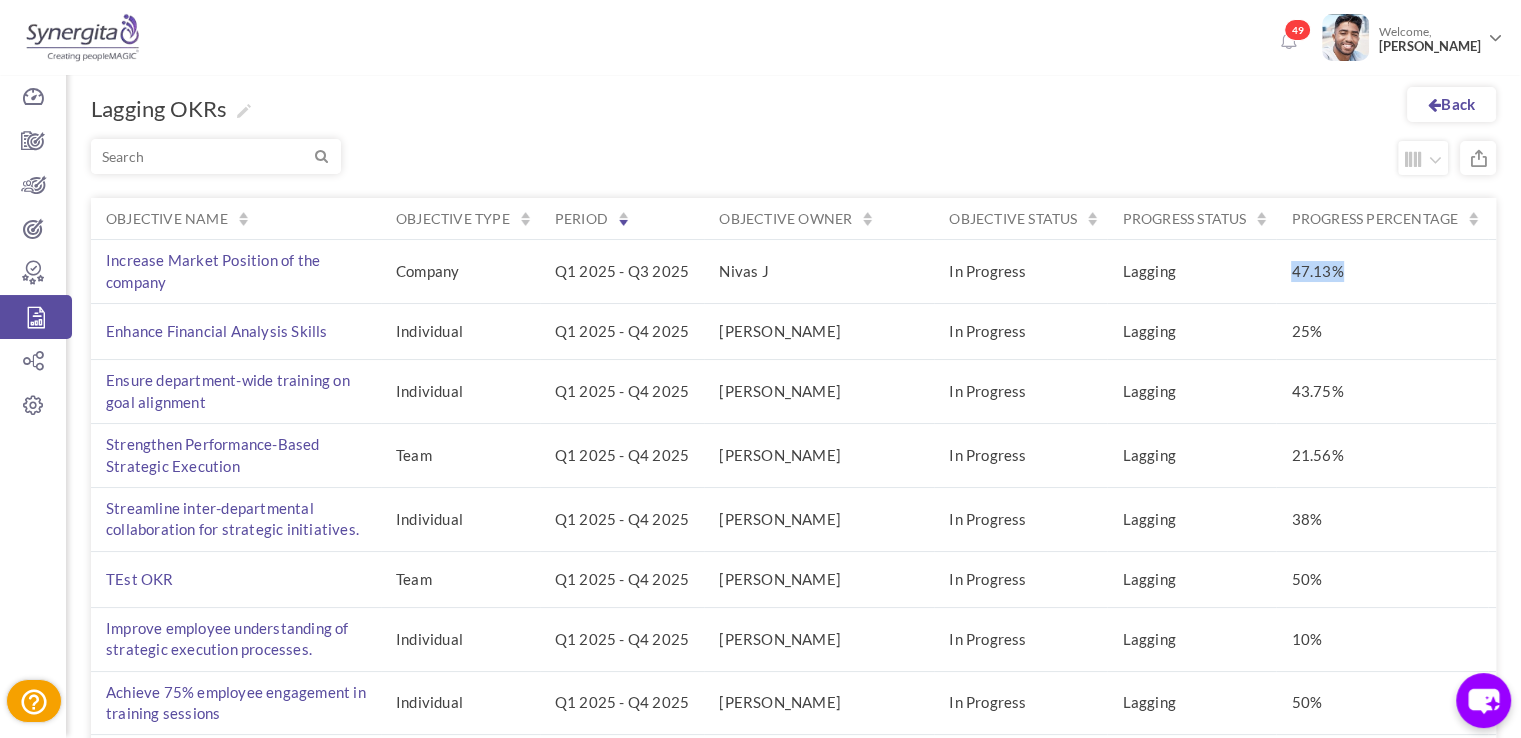 drag, startPoint x: 1280, startPoint y: 272, endPoint x: 1345, endPoint y: 269, distance: 65.06919 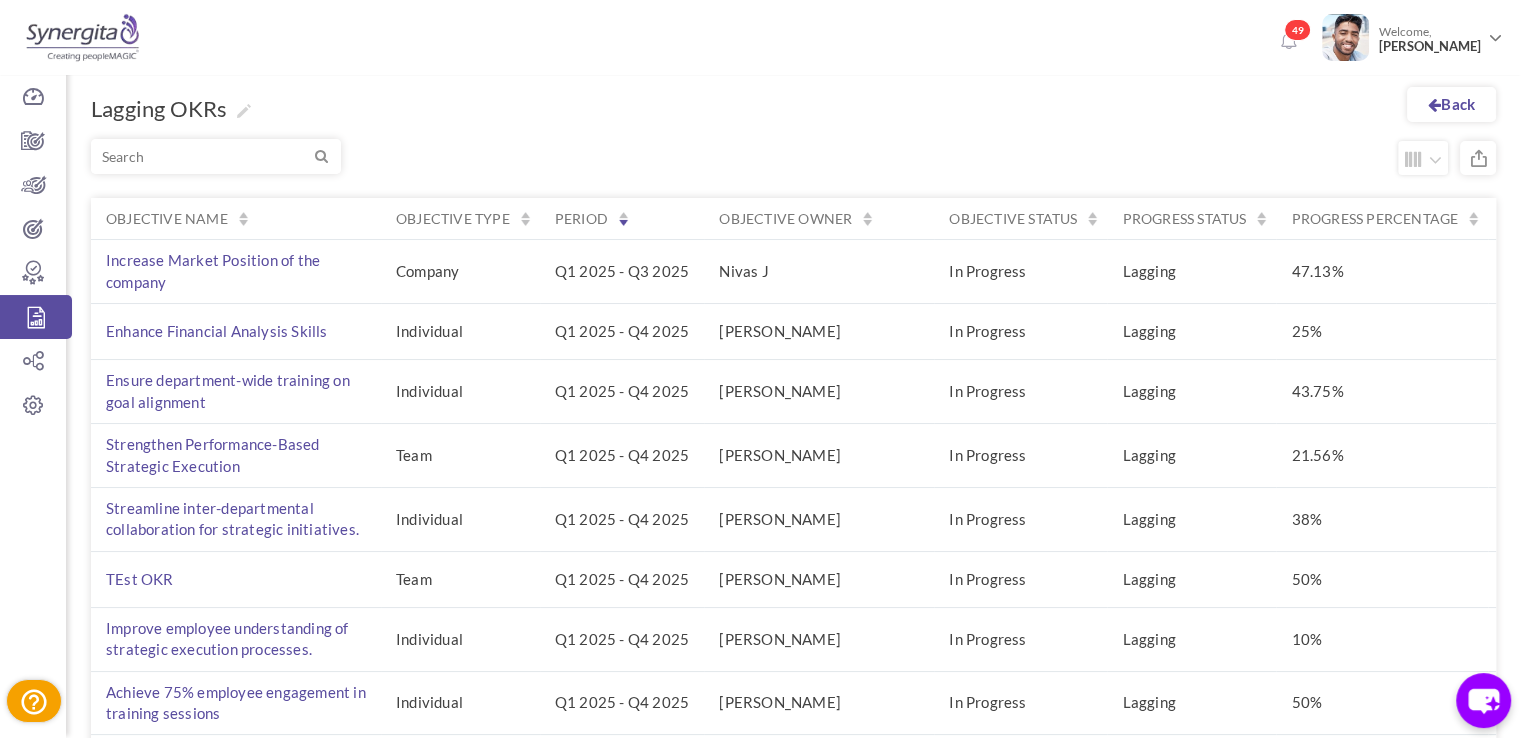 click on "Objective name
Objective type
Period
Objective owner
Objective status
Progress Status
Progress percentage" at bounding box center (793, 590) 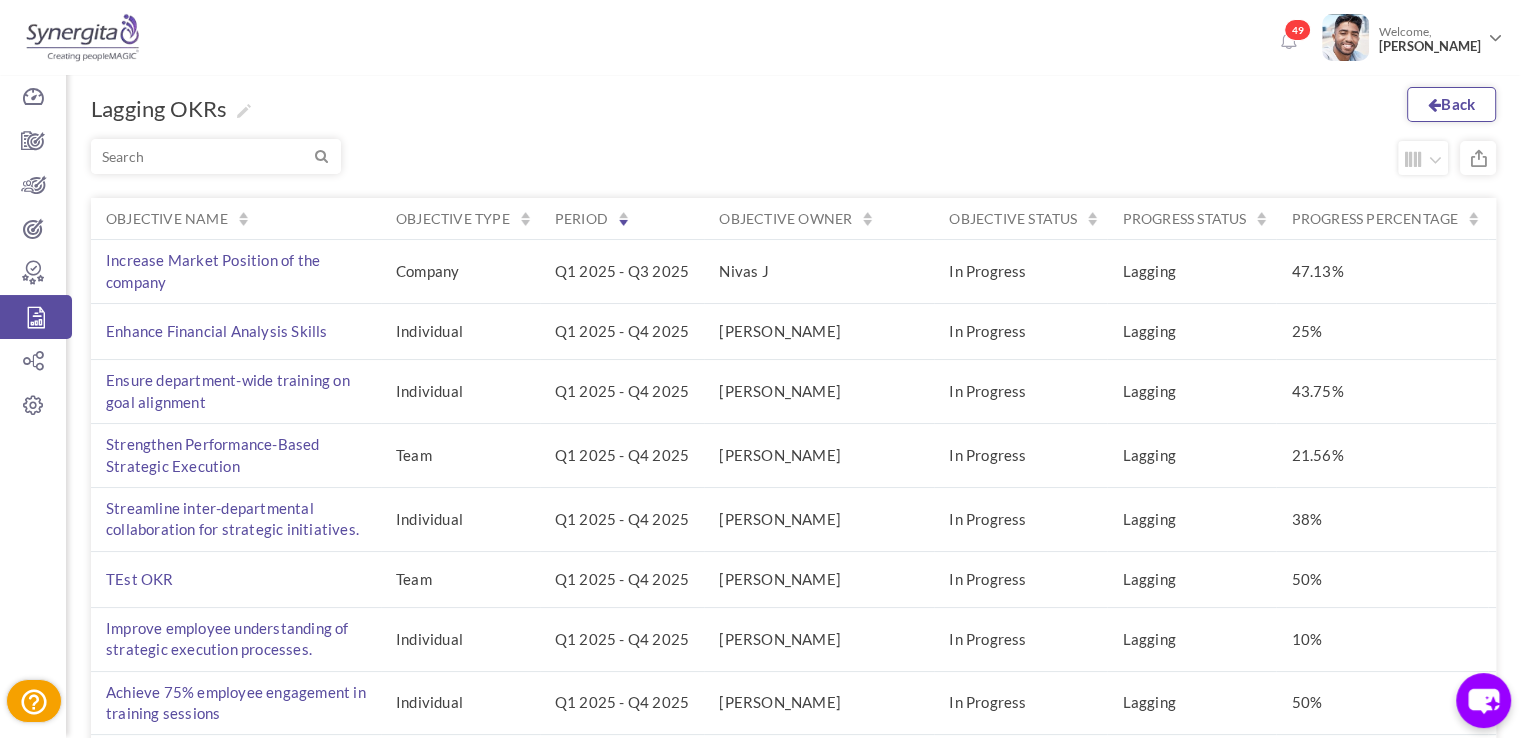 click on "Back" at bounding box center [1451, 104] 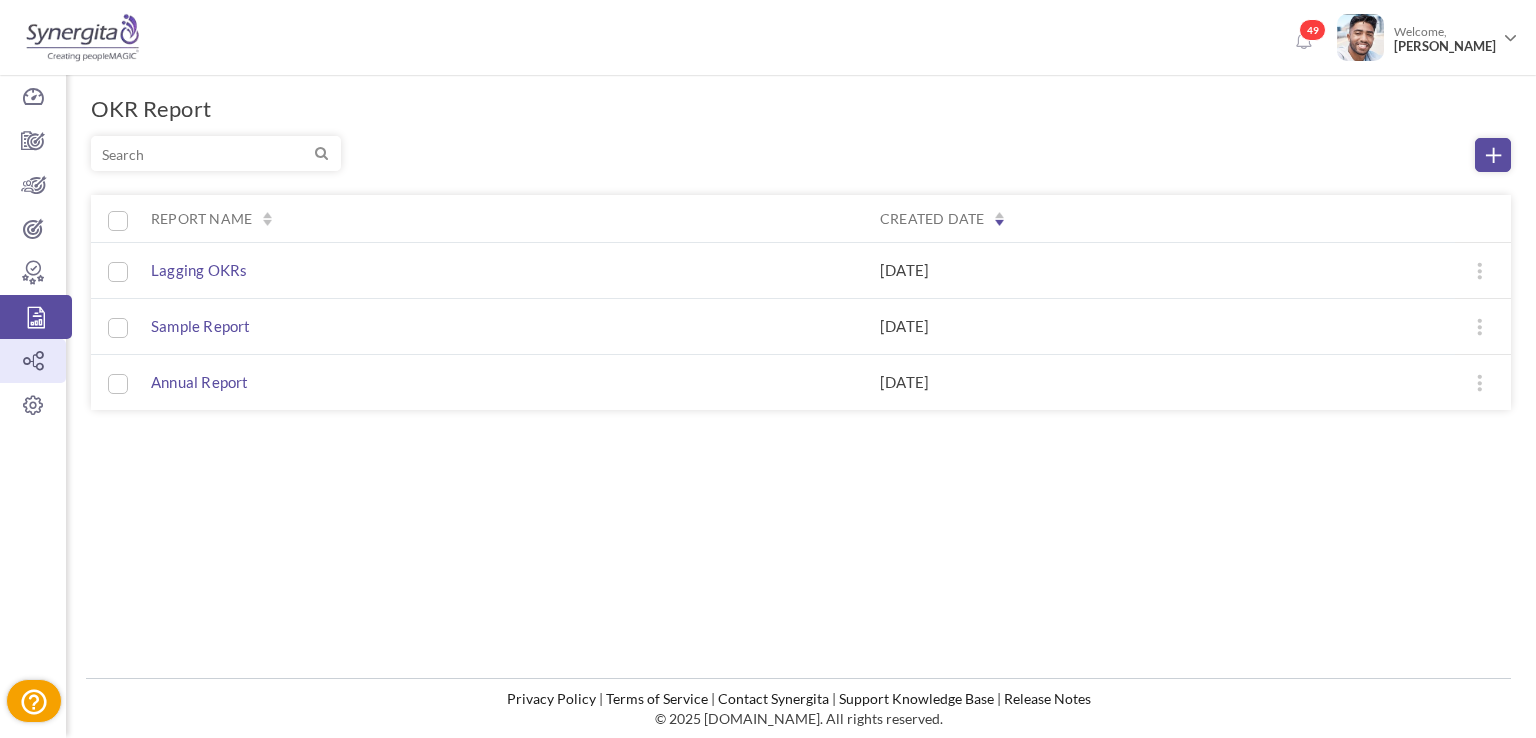 scroll, scrollTop: 0, scrollLeft: 0, axis: both 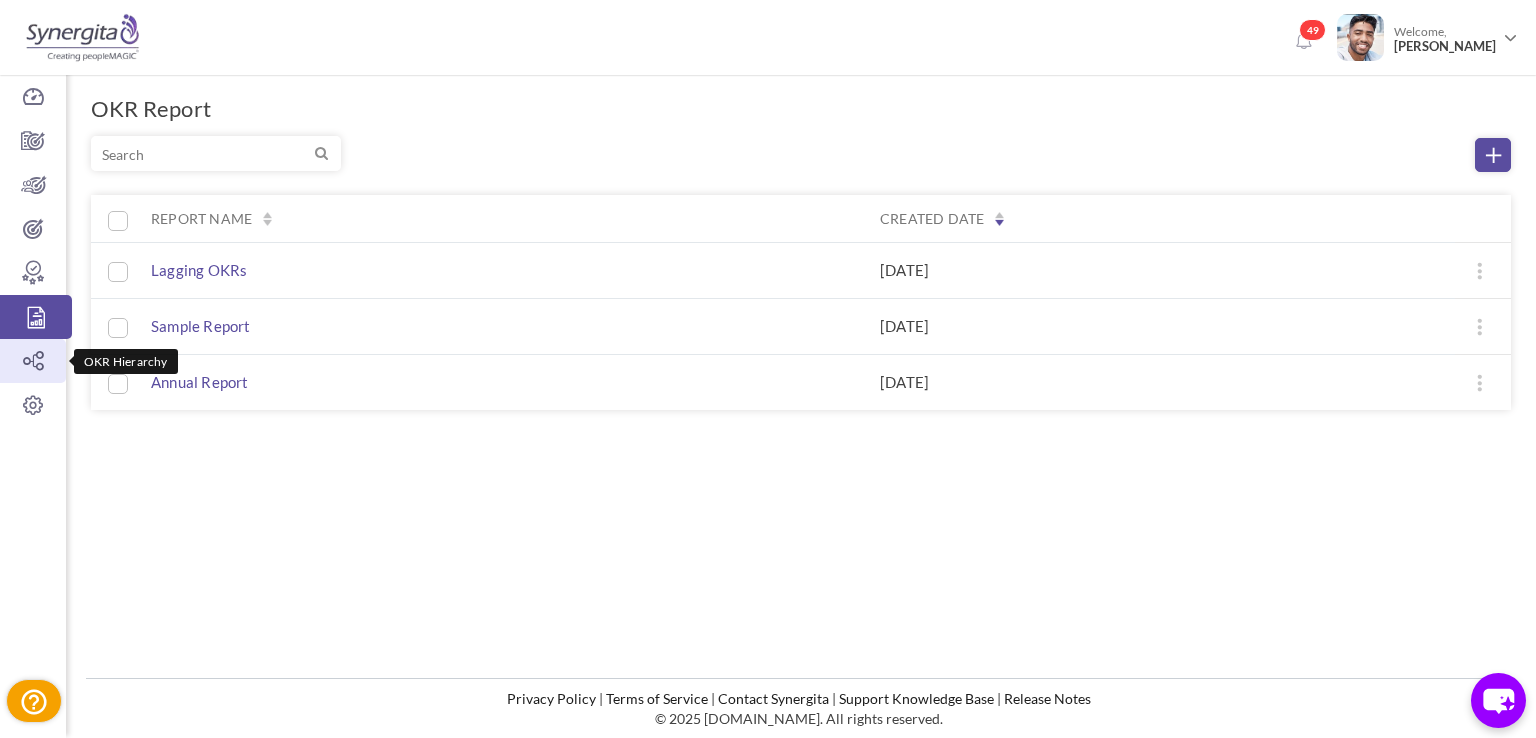 click at bounding box center [33, 361] 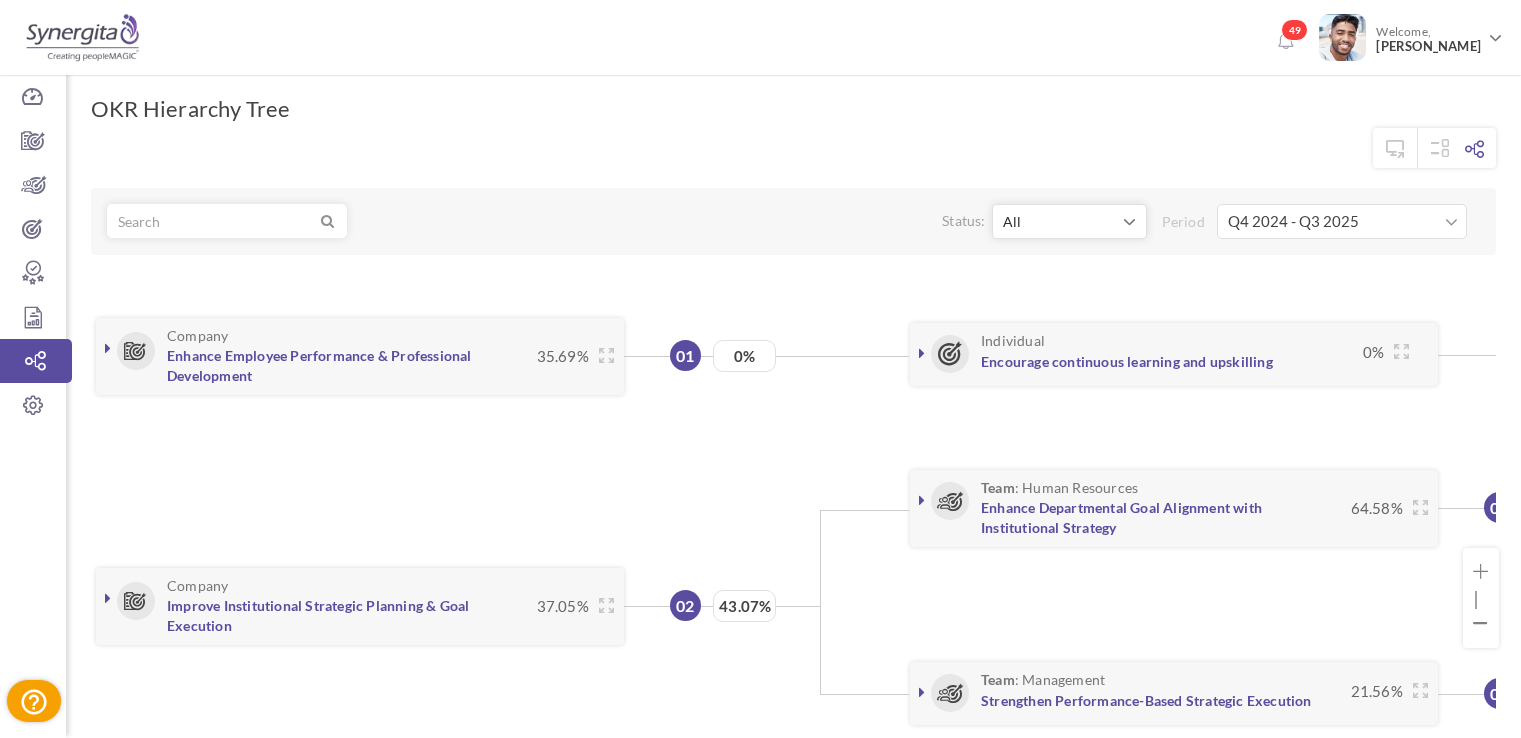 scroll, scrollTop: 0, scrollLeft: 0, axis: both 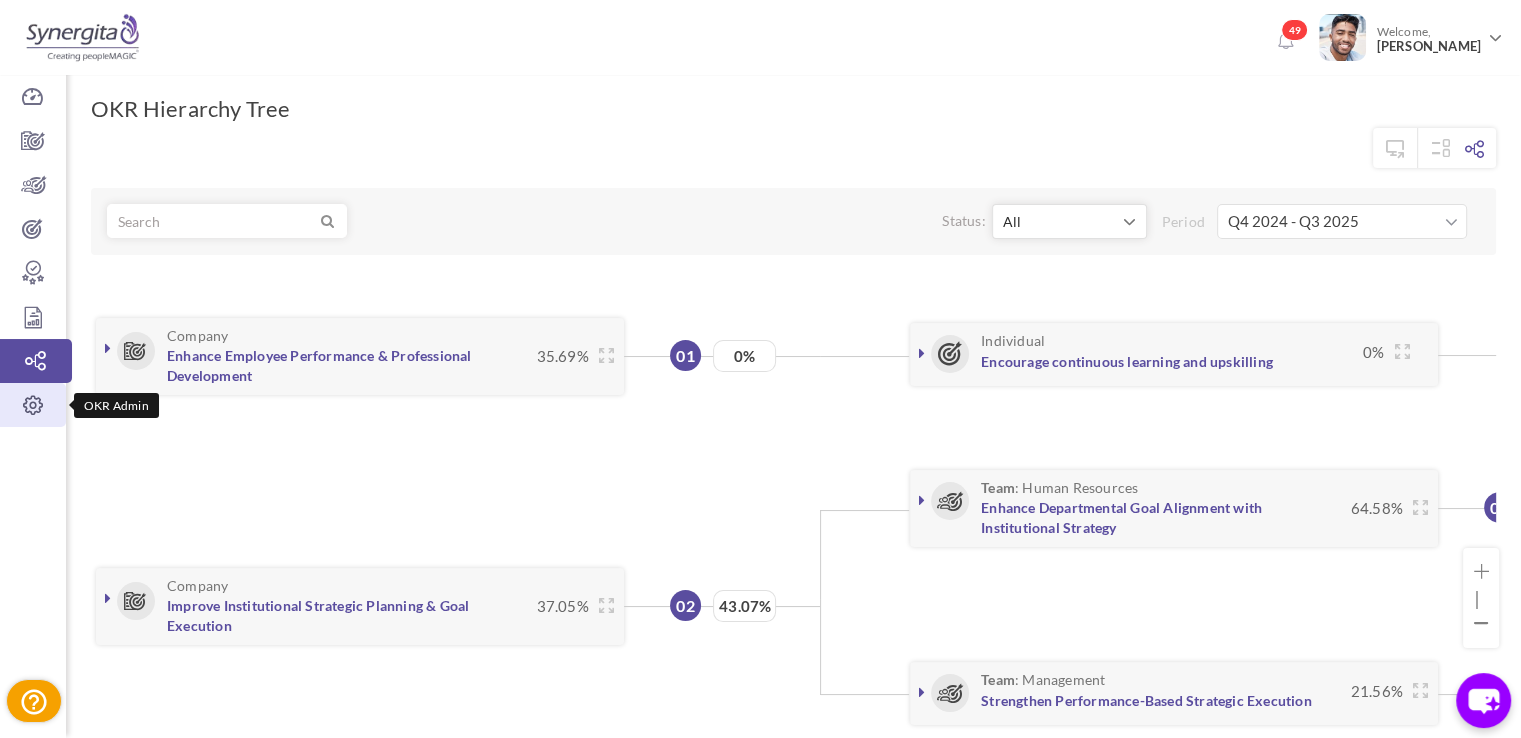 click at bounding box center (33, 405) 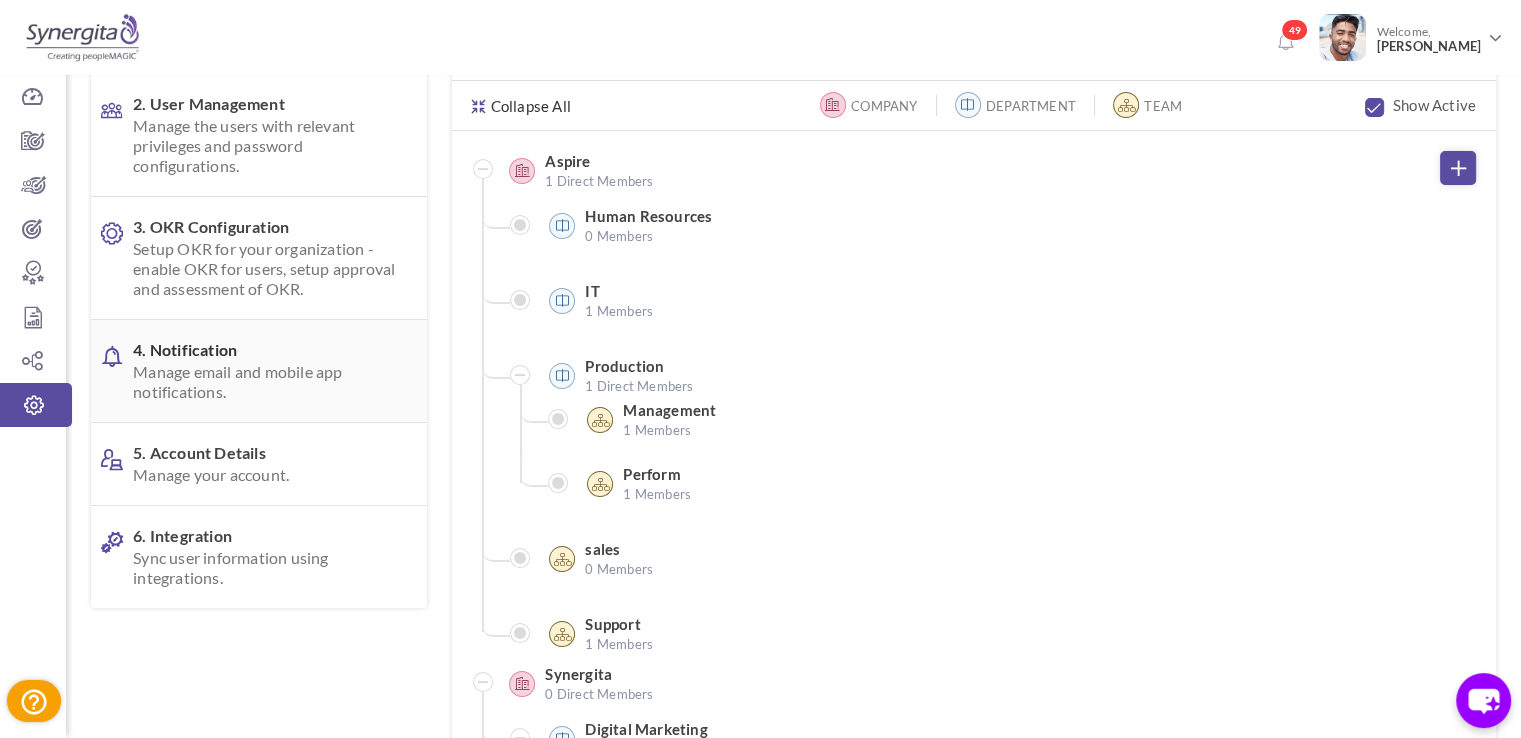scroll, scrollTop: 200, scrollLeft: 0, axis: vertical 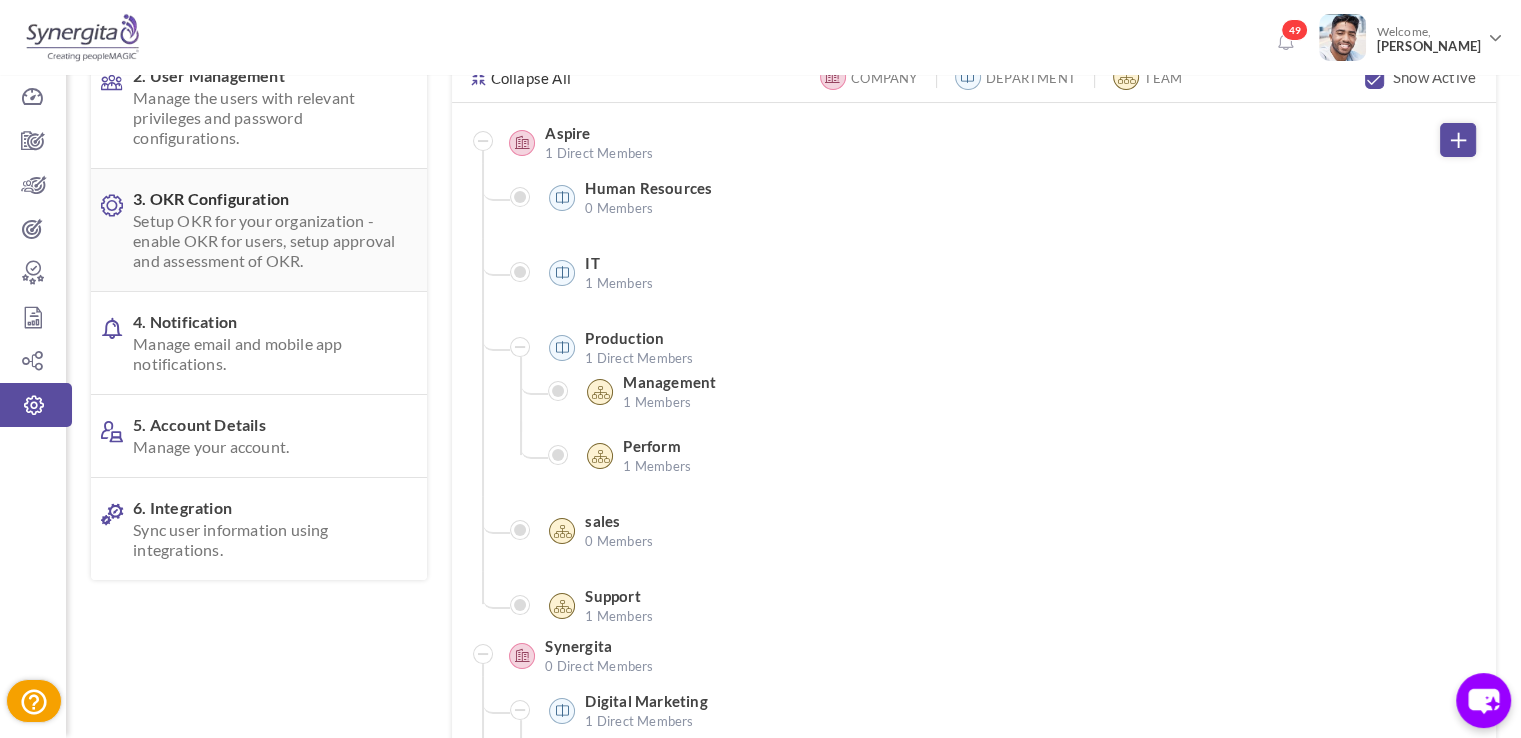 click on "Setup OKR for your organization - enable OKR for users, setup approval and assessment of OKR." at bounding box center (264, 241) 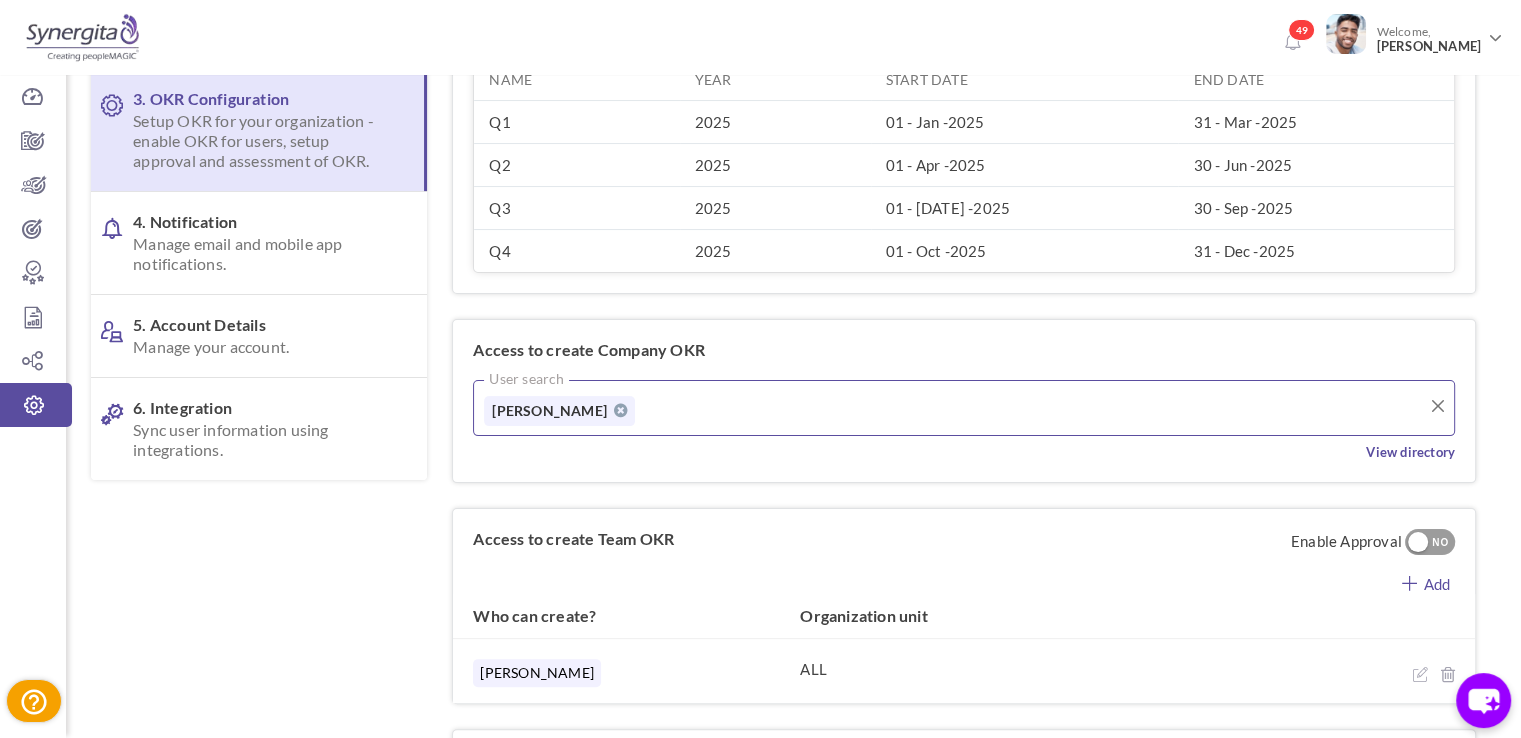 scroll, scrollTop: 200, scrollLeft: 0, axis: vertical 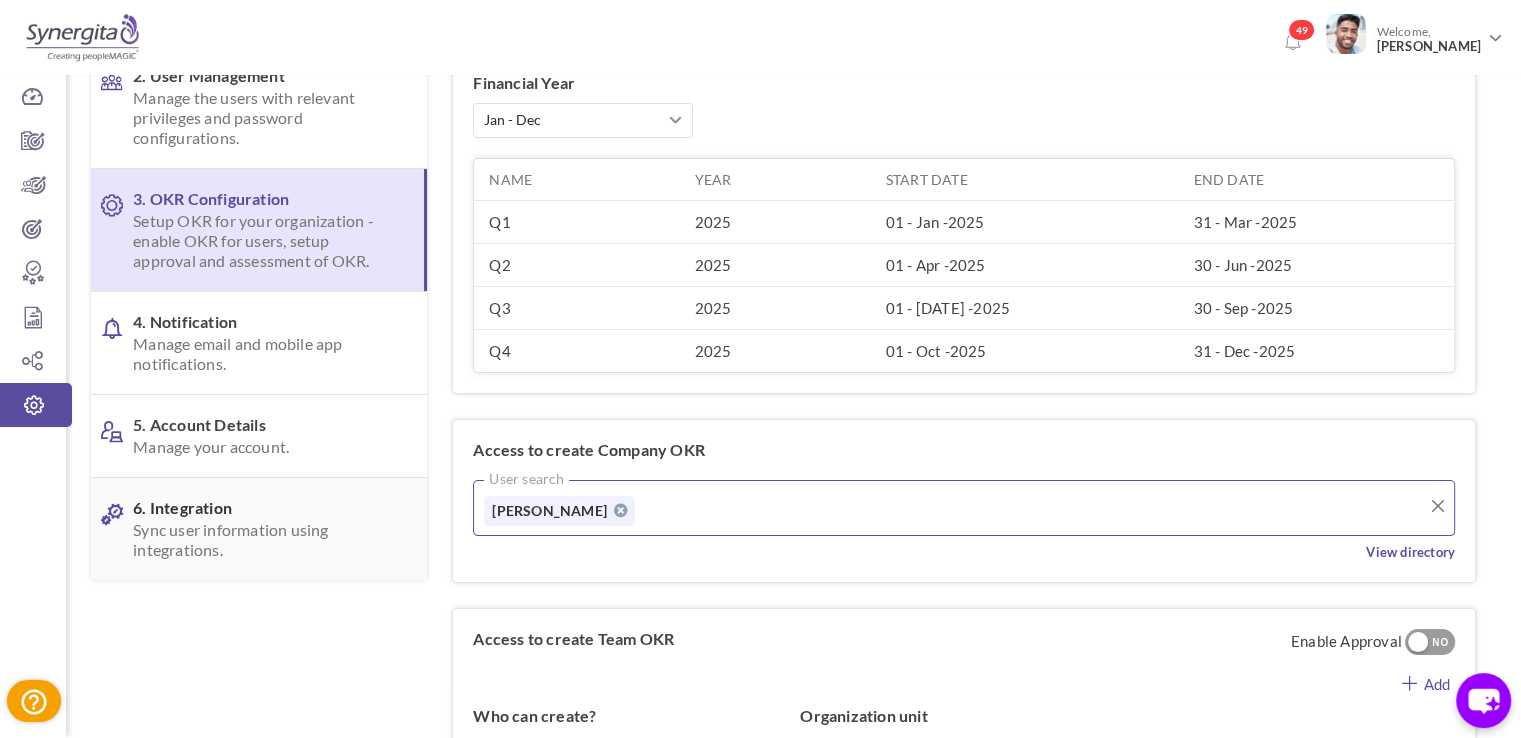 click on "6. Integration
Sync user information using integrations." at bounding box center (264, 529) 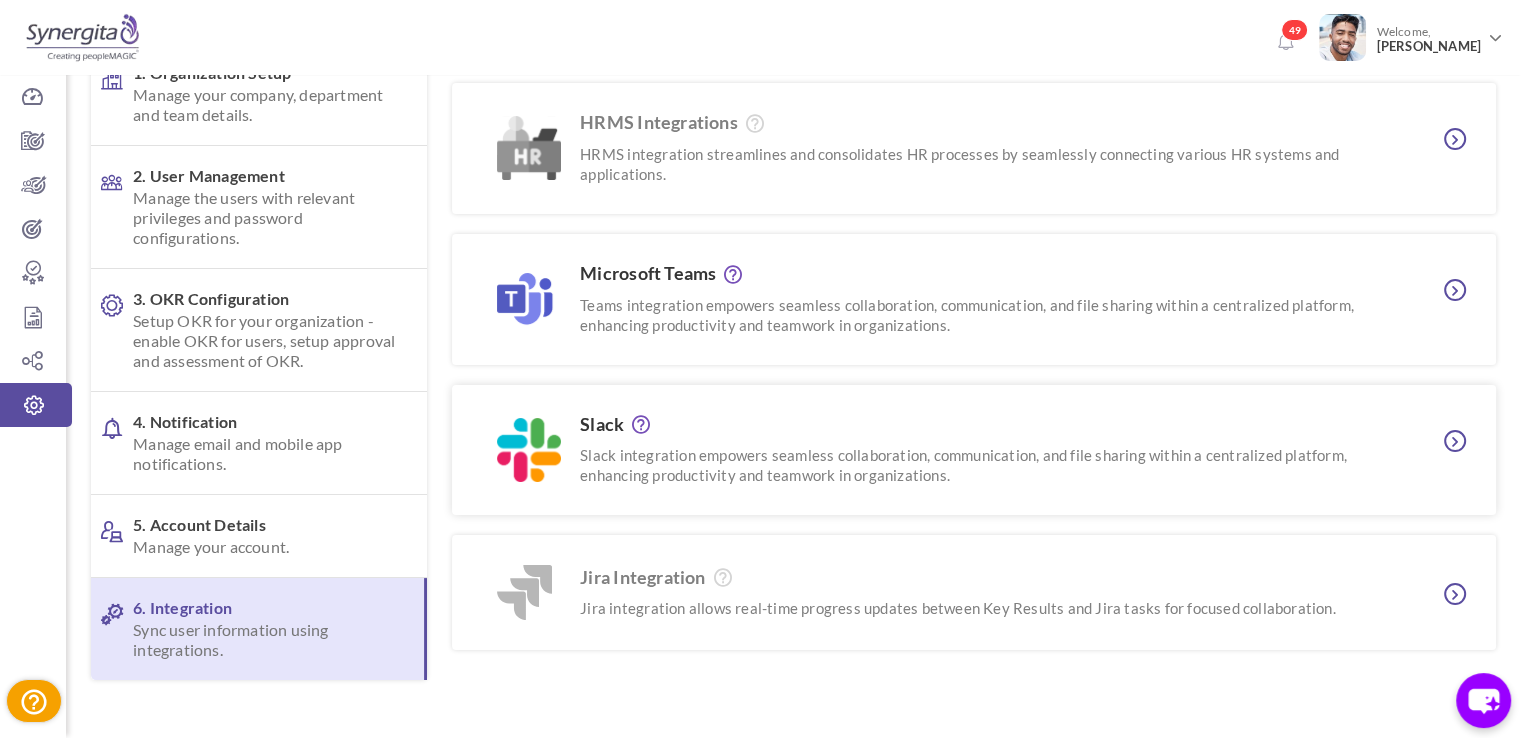 scroll, scrollTop: 161, scrollLeft: 0, axis: vertical 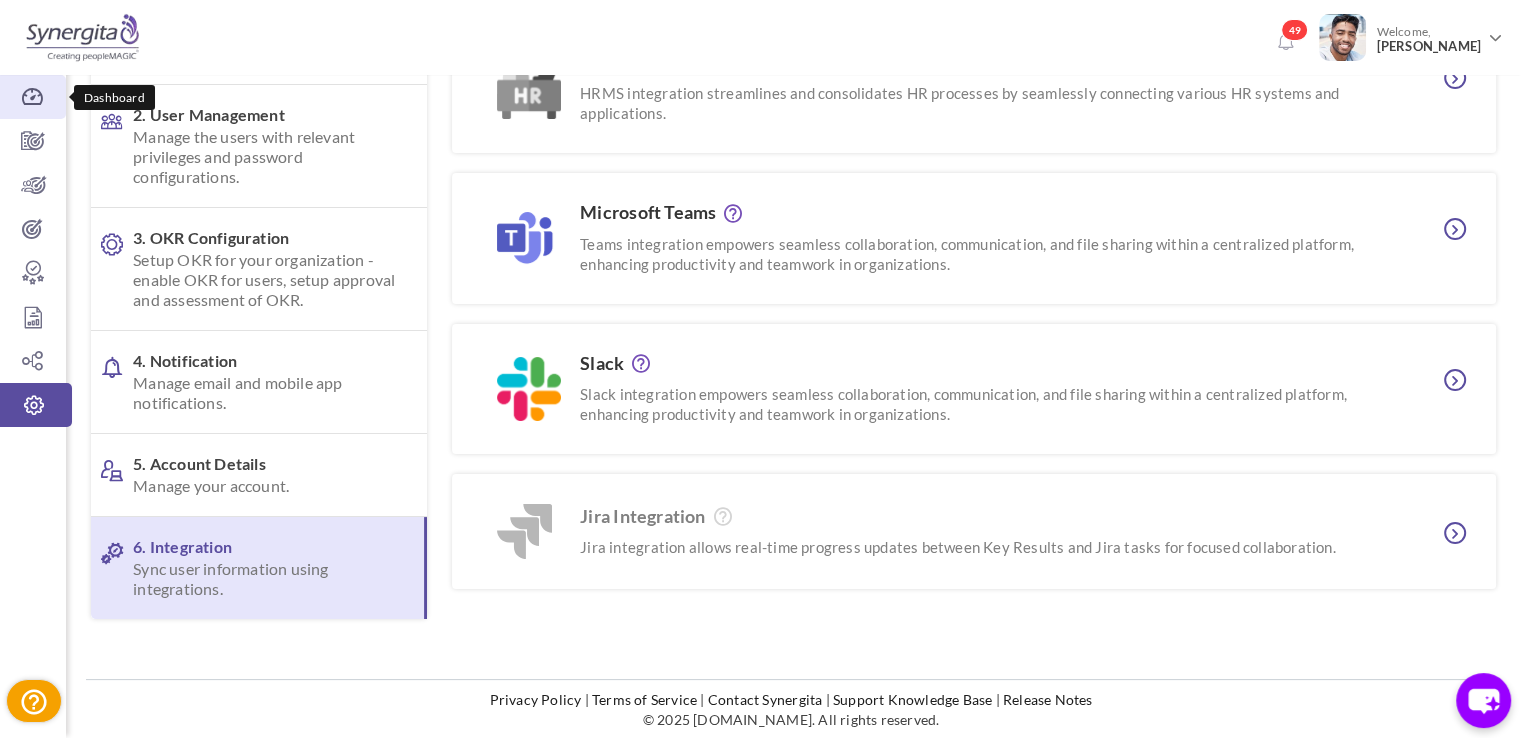 click at bounding box center [33, 97] 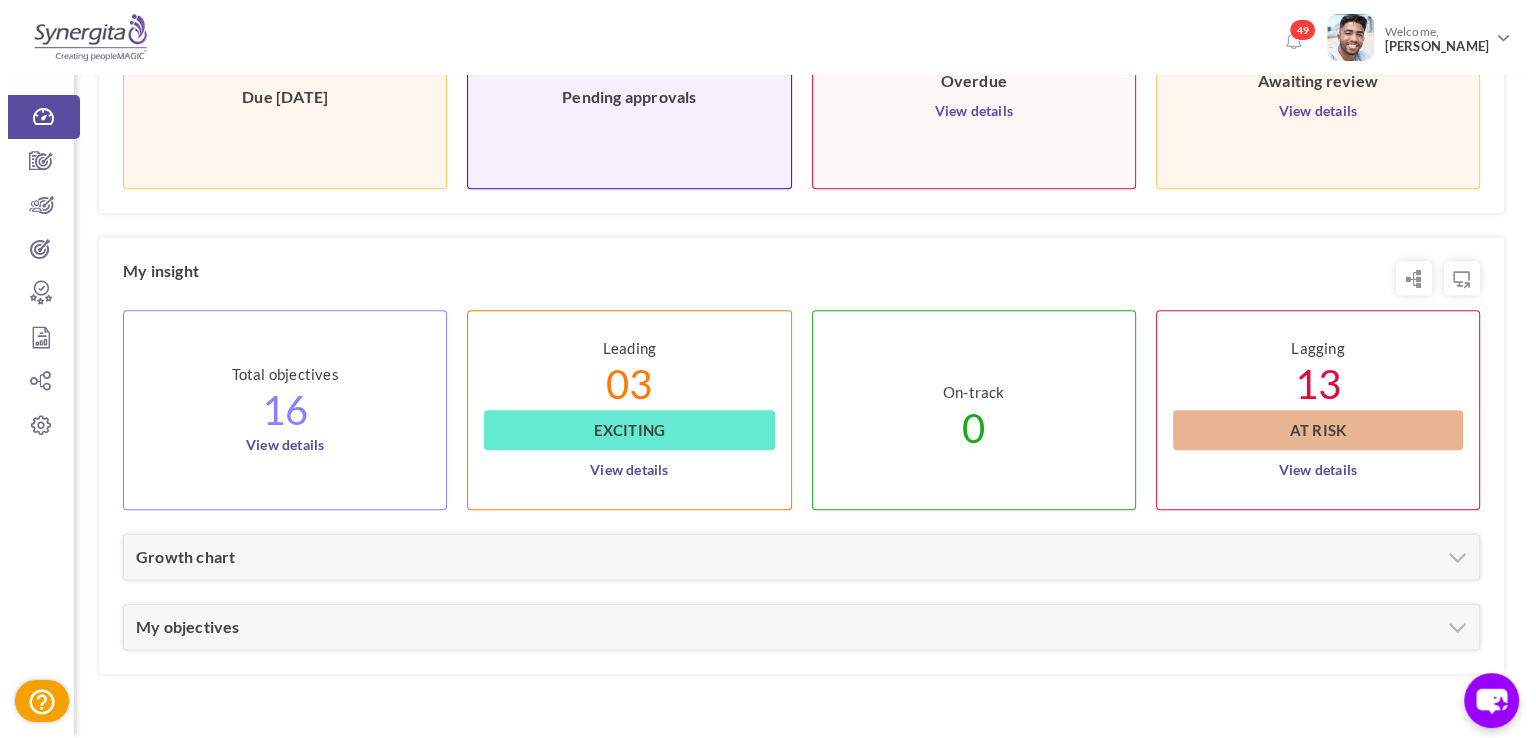 scroll, scrollTop: 800, scrollLeft: 0, axis: vertical 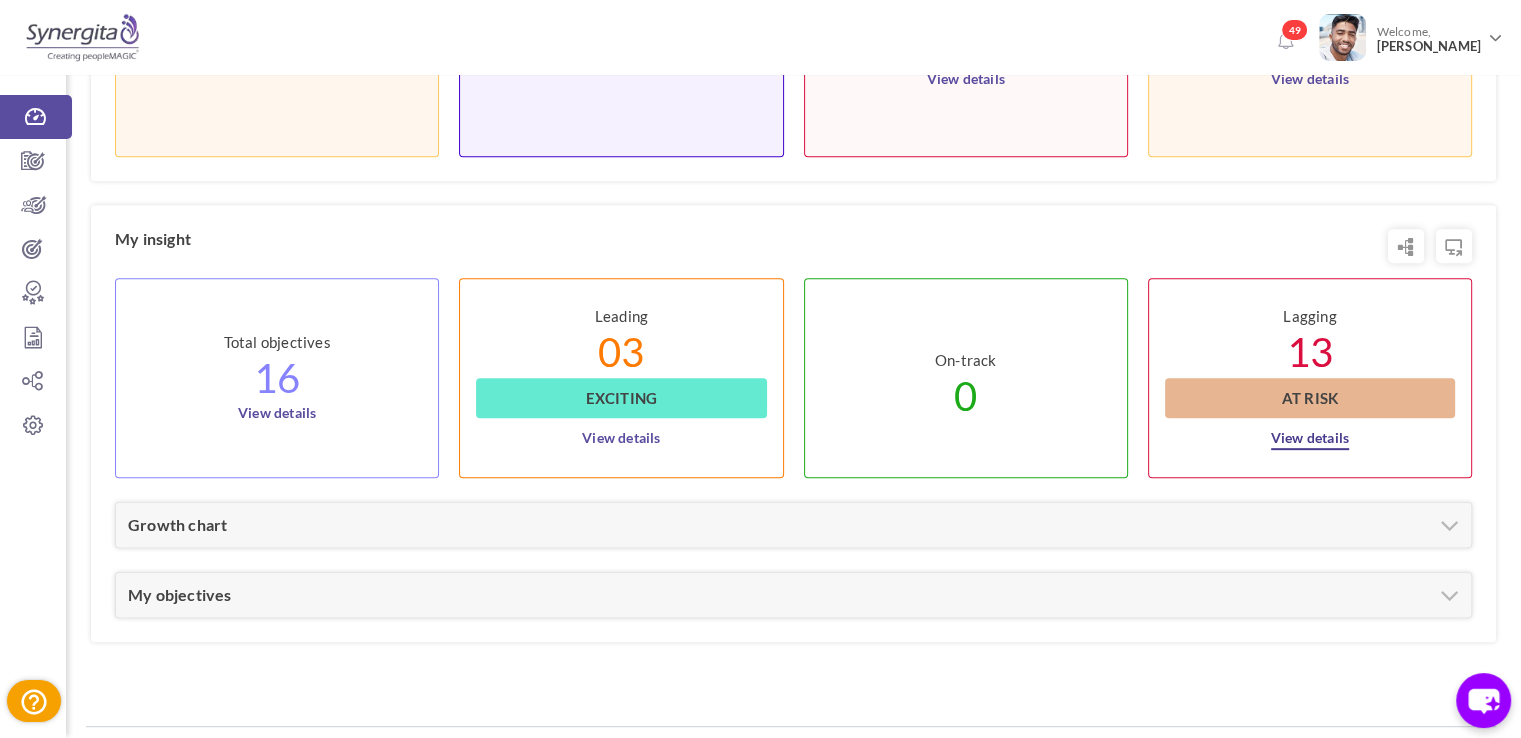 click on "View details" at bounding box center (1310, 434) 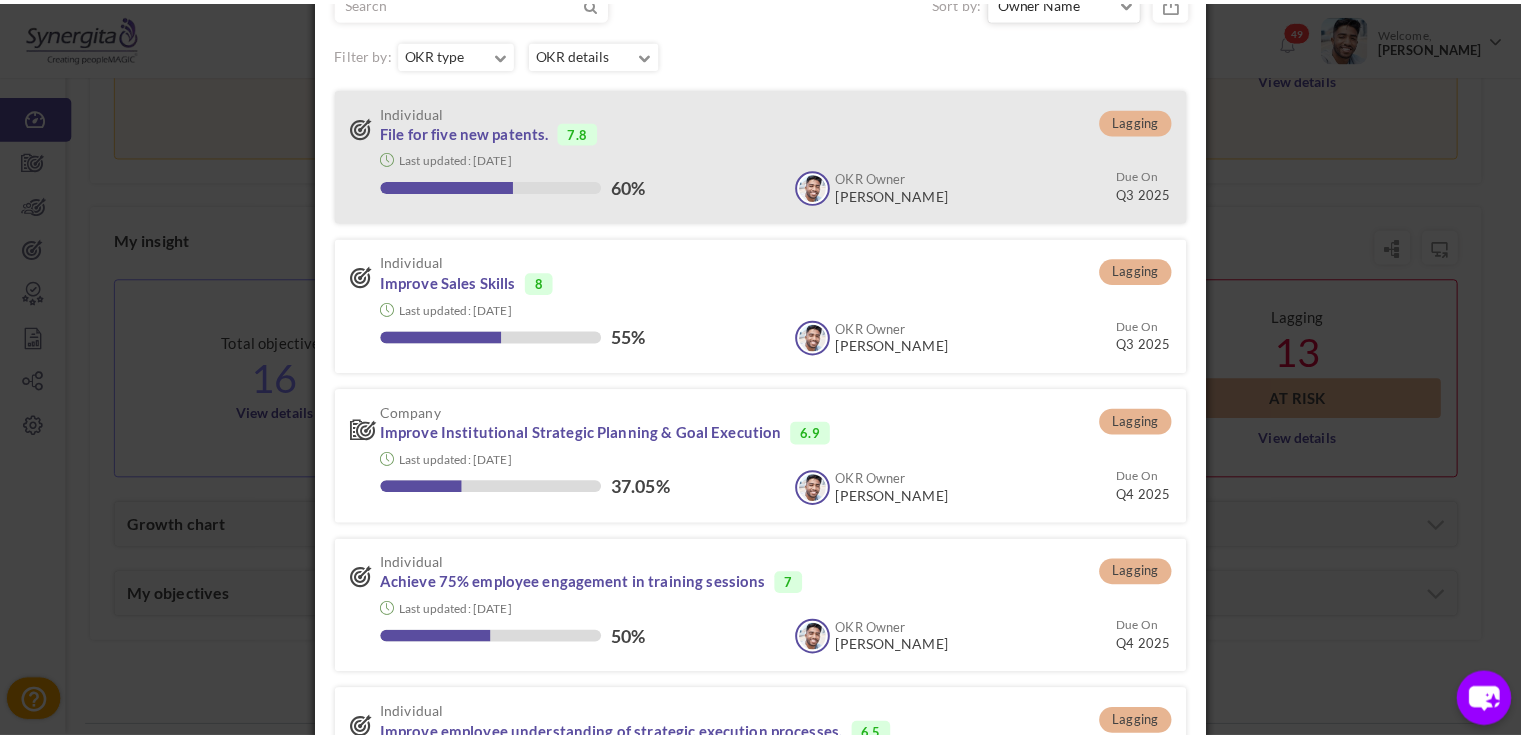 scroll, scrollTop: 0, scrollLeft: 0, axis: both 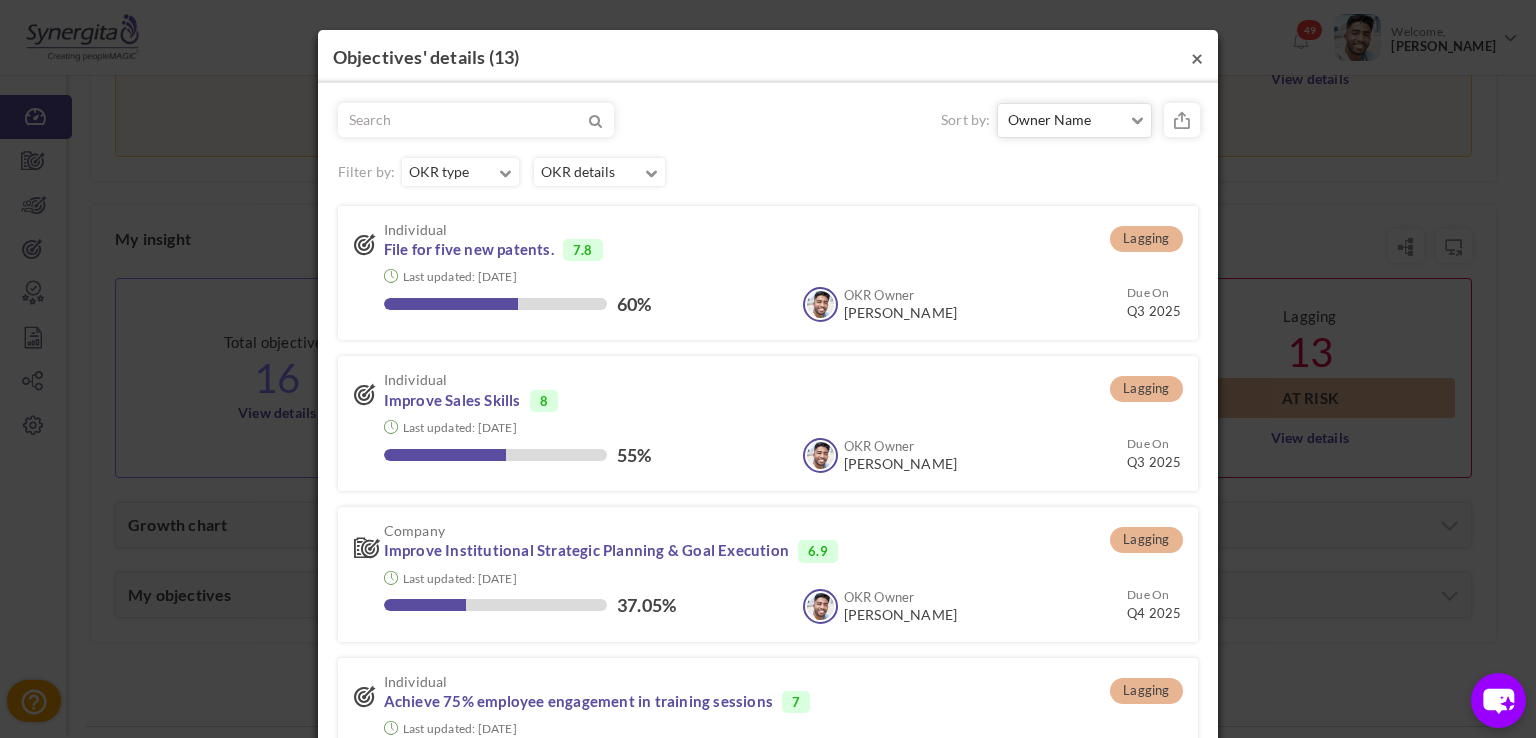 click on "×" at bounding box center [1197, 57] 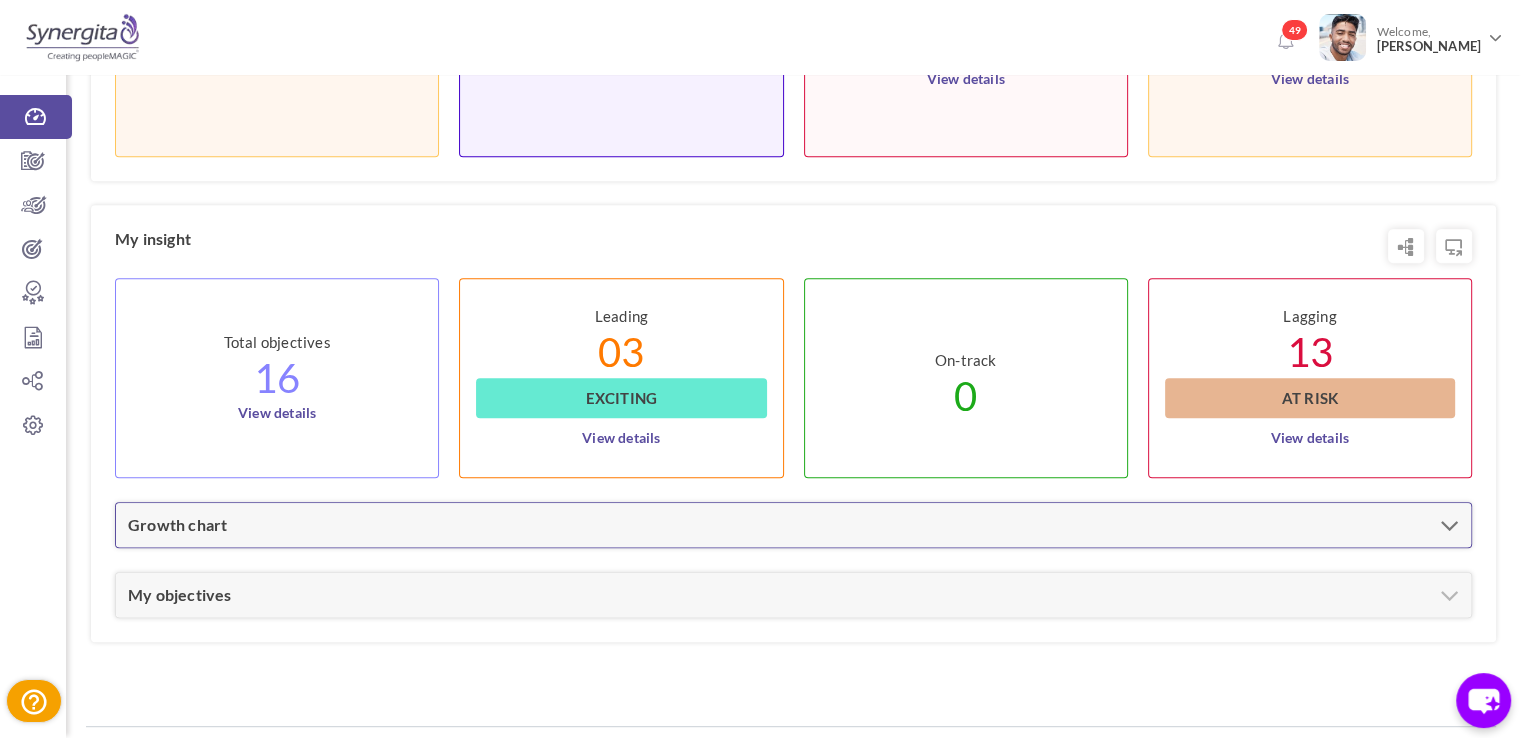 click on "Growth chart" at bounding box center (793, 525) 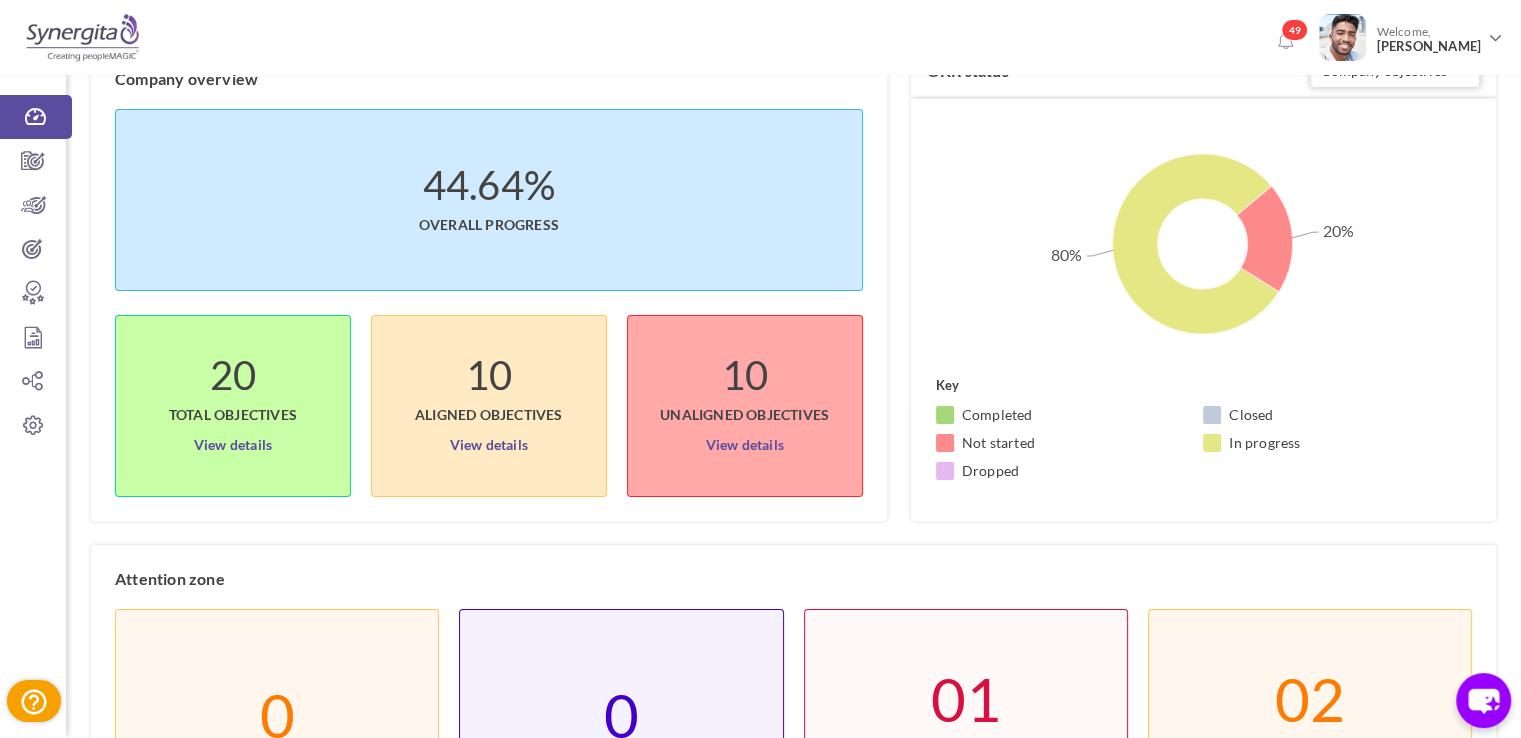 scroll, scrollTop: 0, scrollLeft: 0, axis: both 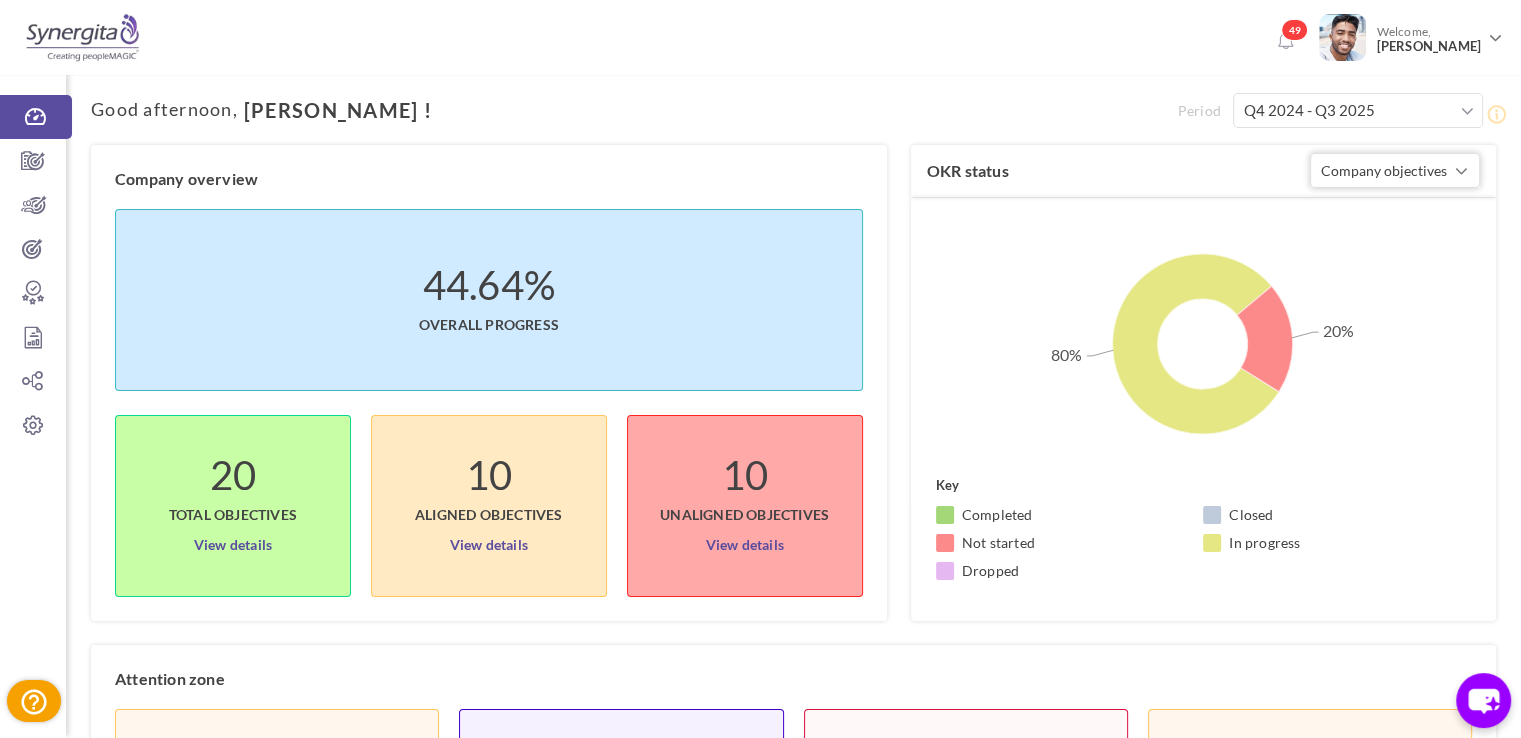 click on "Period Q4 2024 - Q3 2025
2027
Q1
Q2
Q3
Q4
2026
Q1
Q2
Q3
Q4
2025
Q1
Q2 Q3" at bounding box center [793, 1102] 